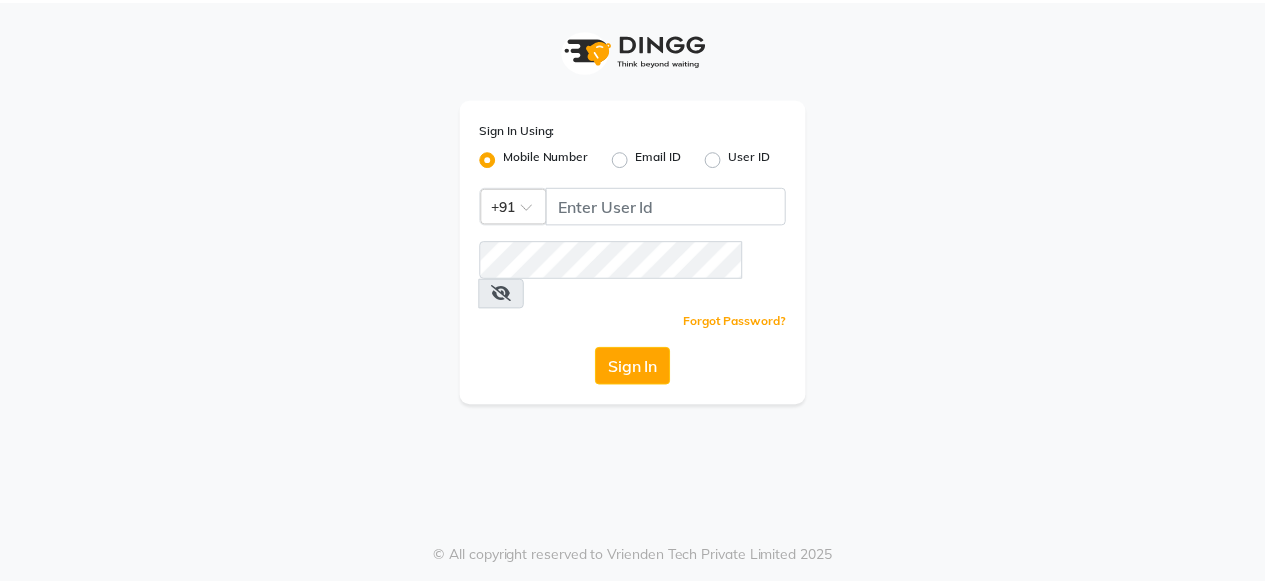 scroll, scrollTop: 0, scrollLeft: 0, axis: both 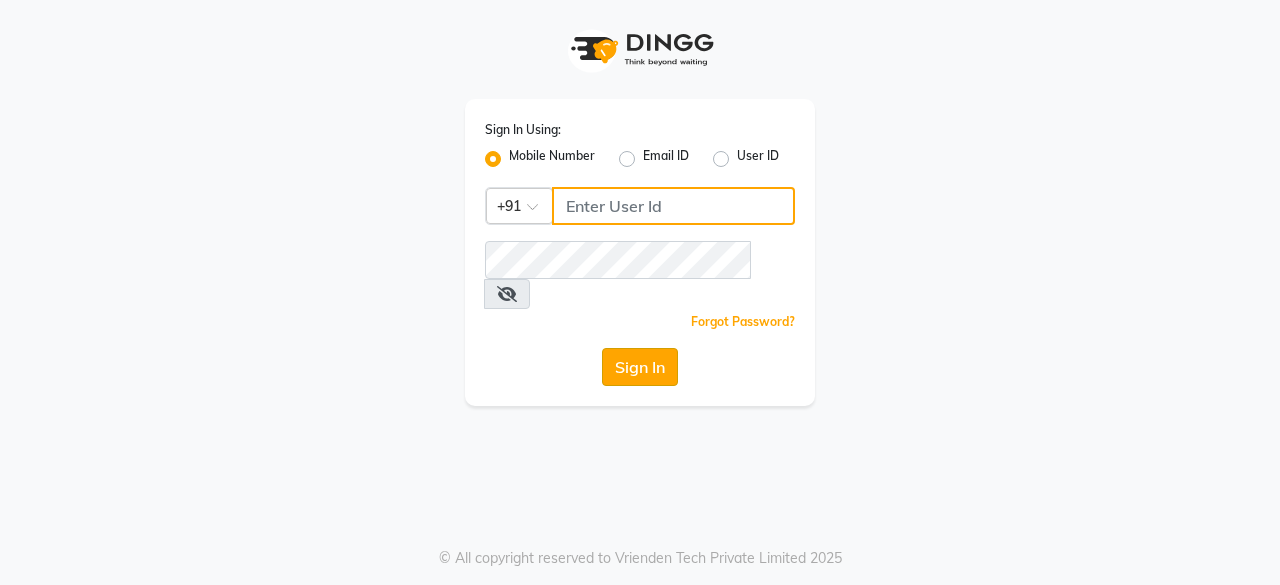 type on "[PHONE]" 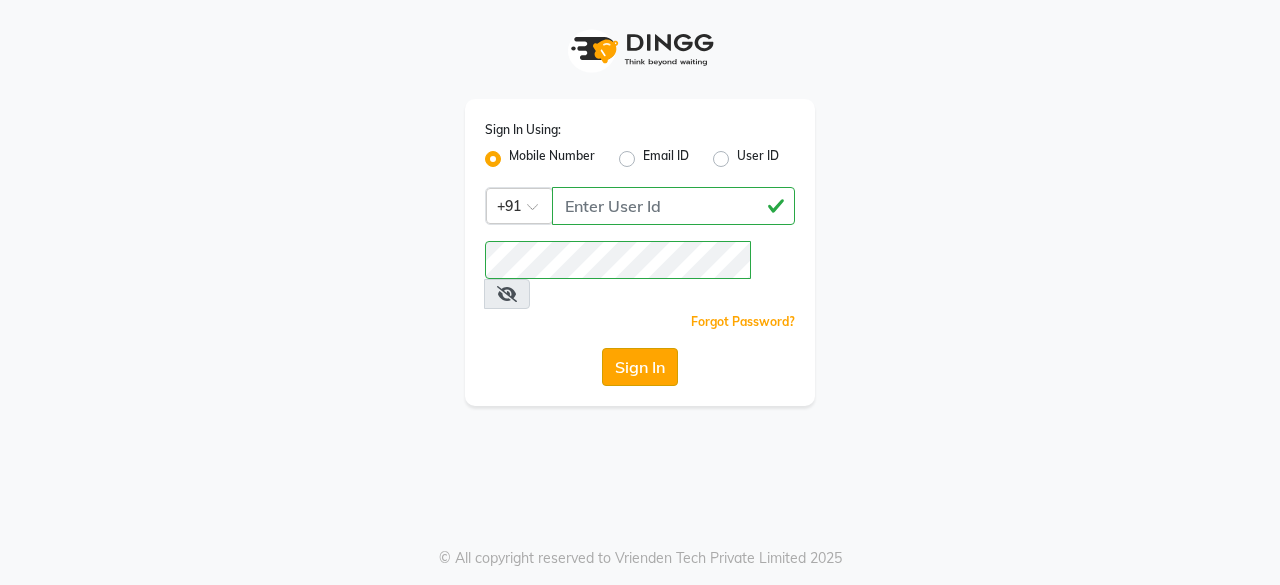 click on "Sign In" 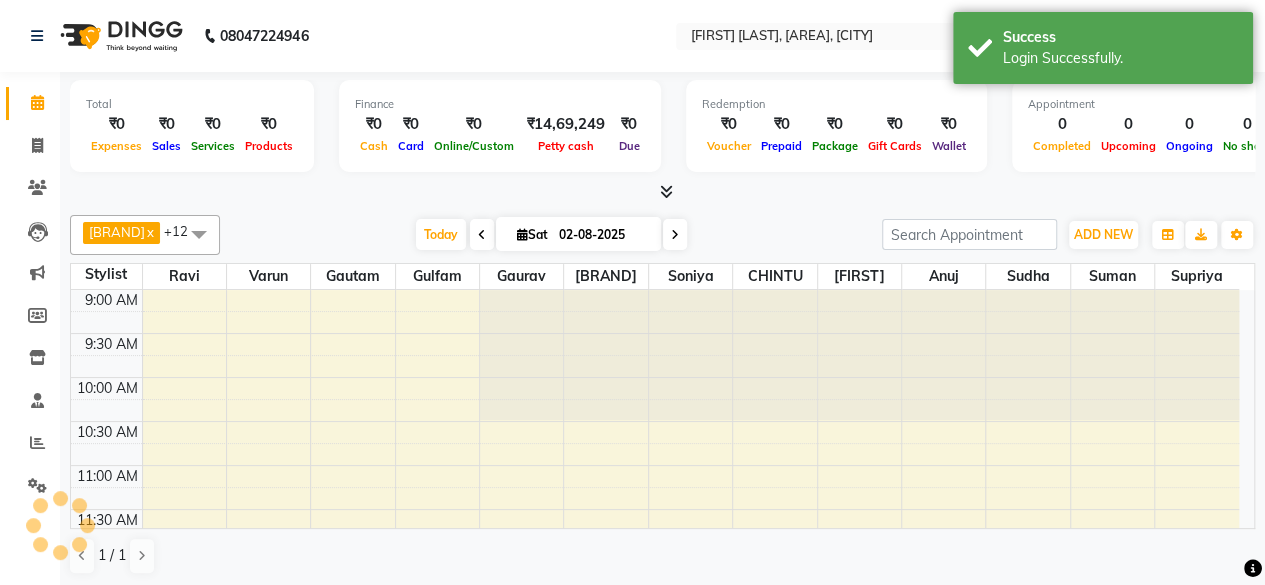 scroll, scrollTop: 0, scrollLeft: 0, axis: both 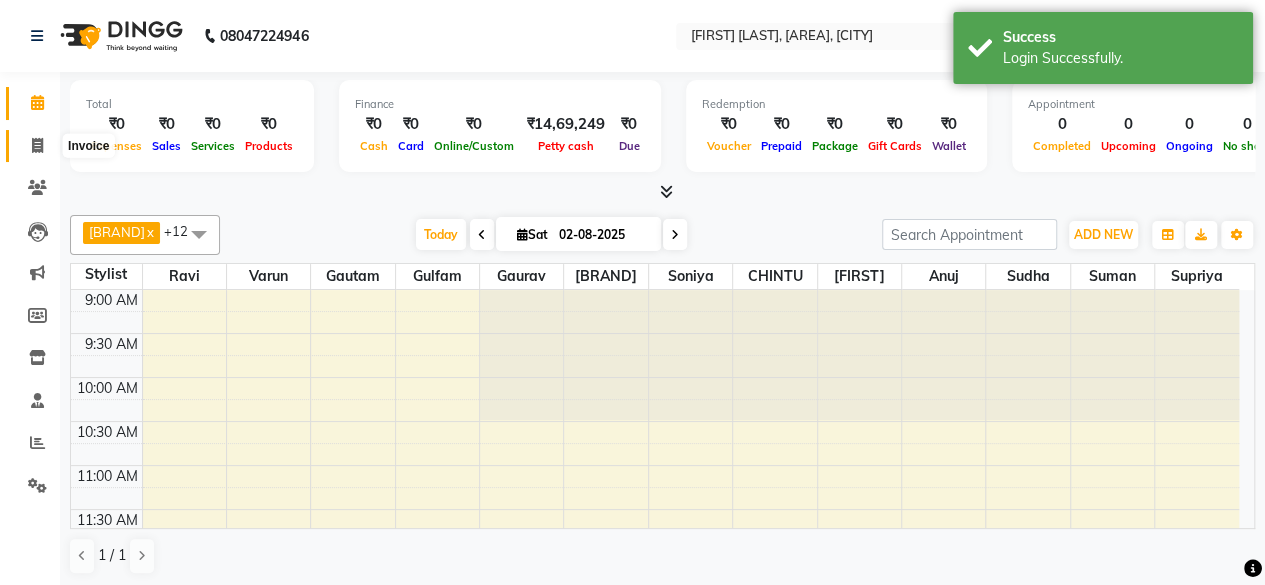 click 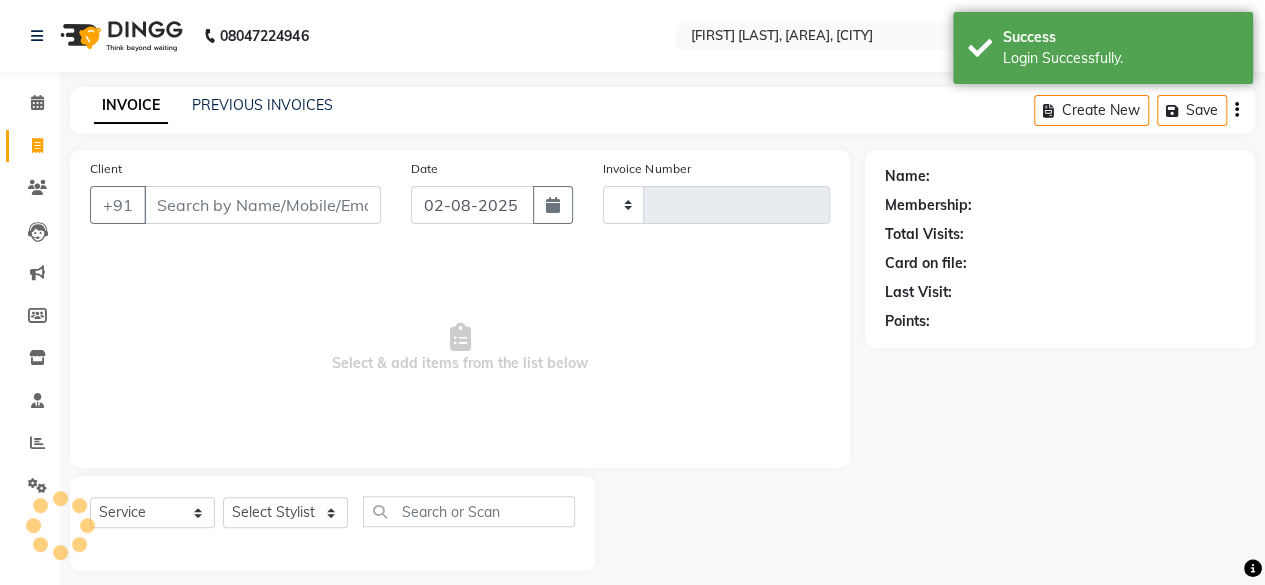 scroll, scrollTop: 15, scrollLeft: 0, axis: vertical 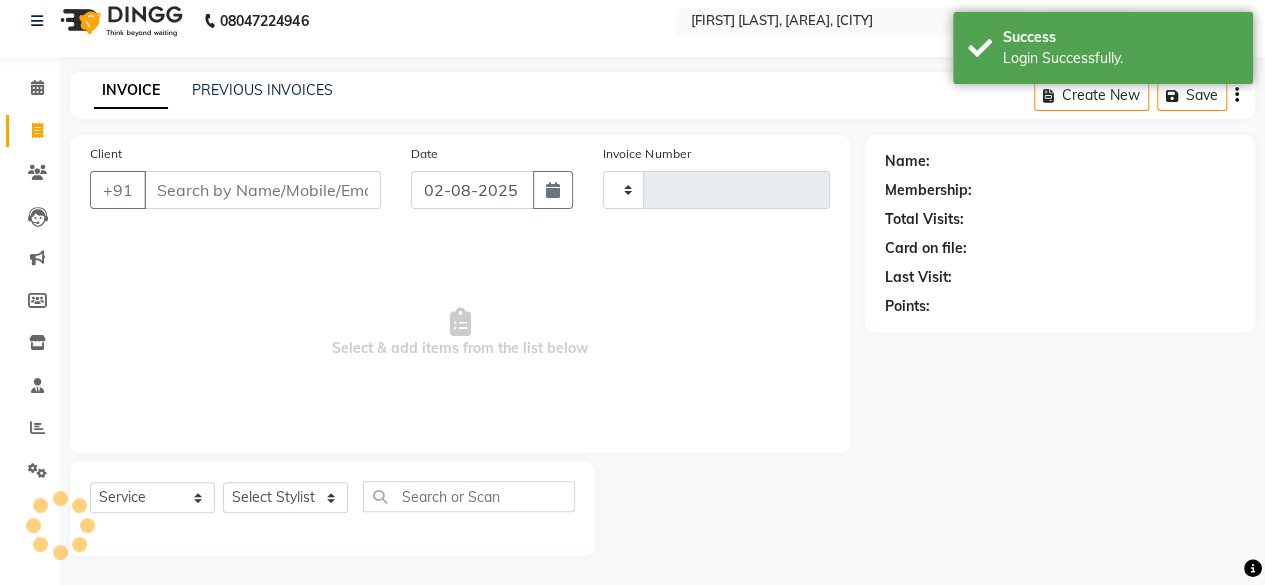 type on "0210" 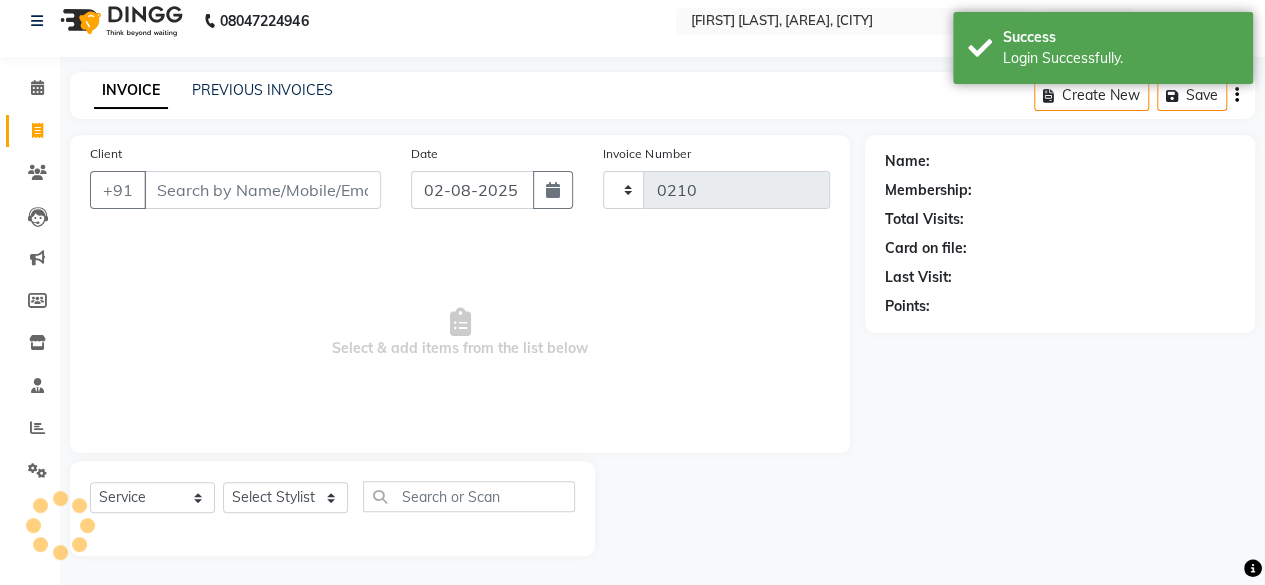 select on "3533" 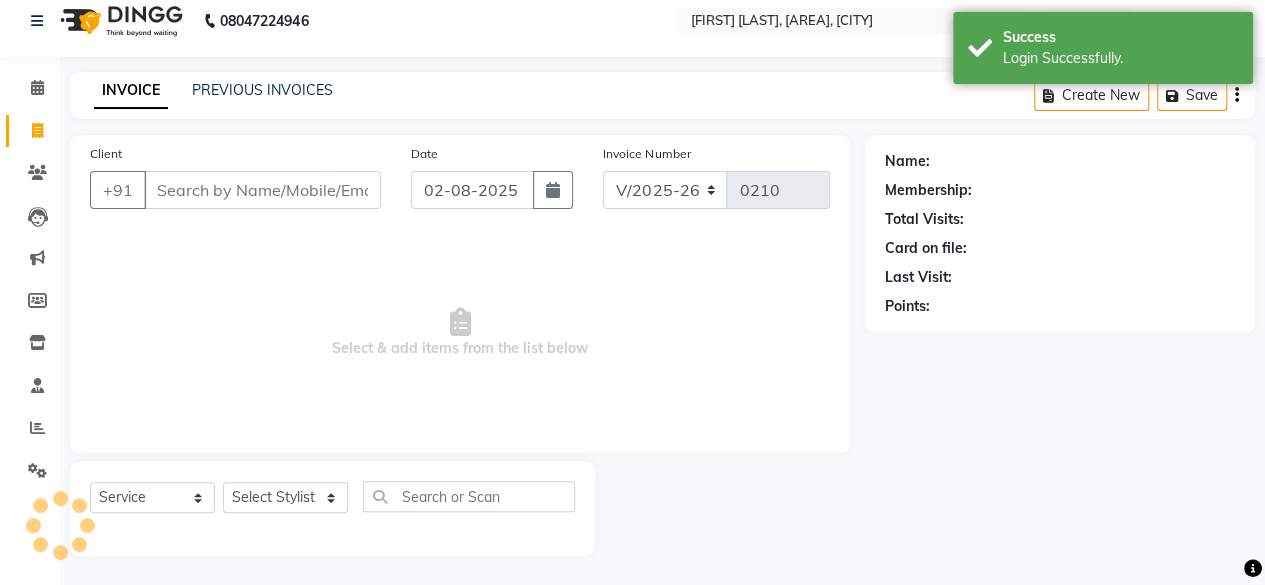 select on "P" 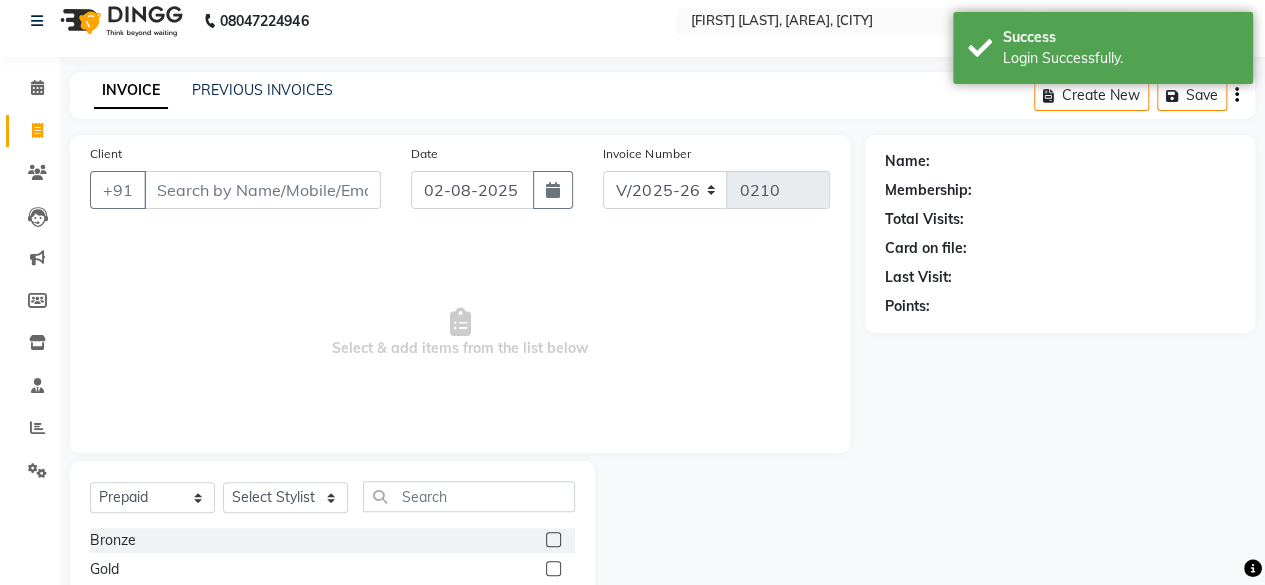 click on "Client" at bounding box center [262, 190] 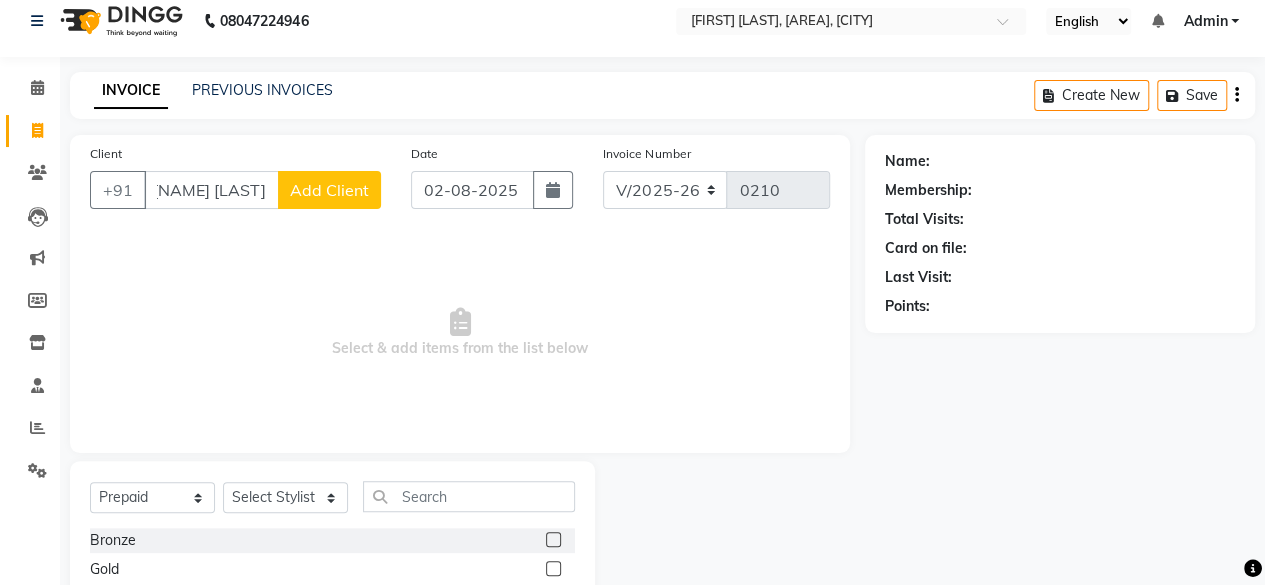 scroll, scrollTop: 0, scrollLeft: 0, axis: both 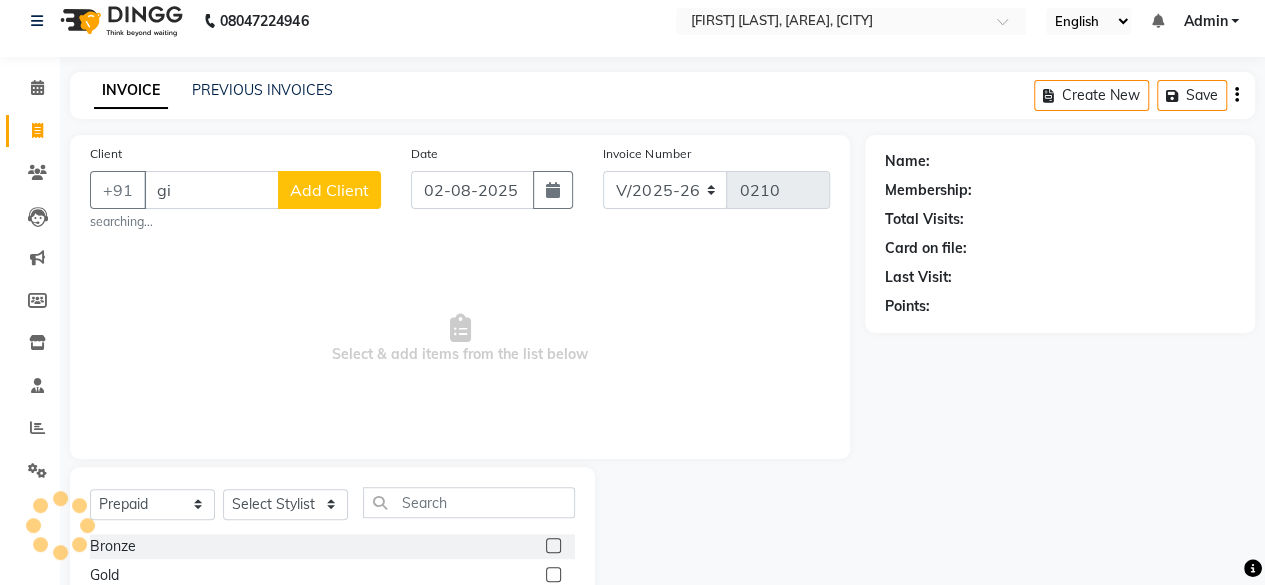 type on "g" 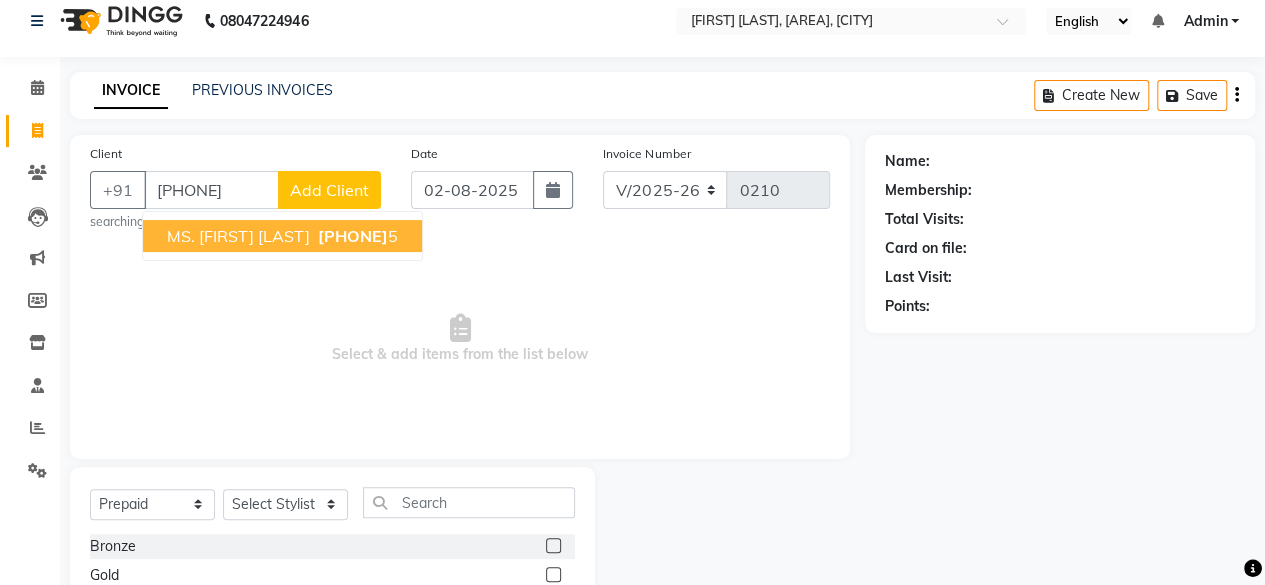 type on "[PHONE]" 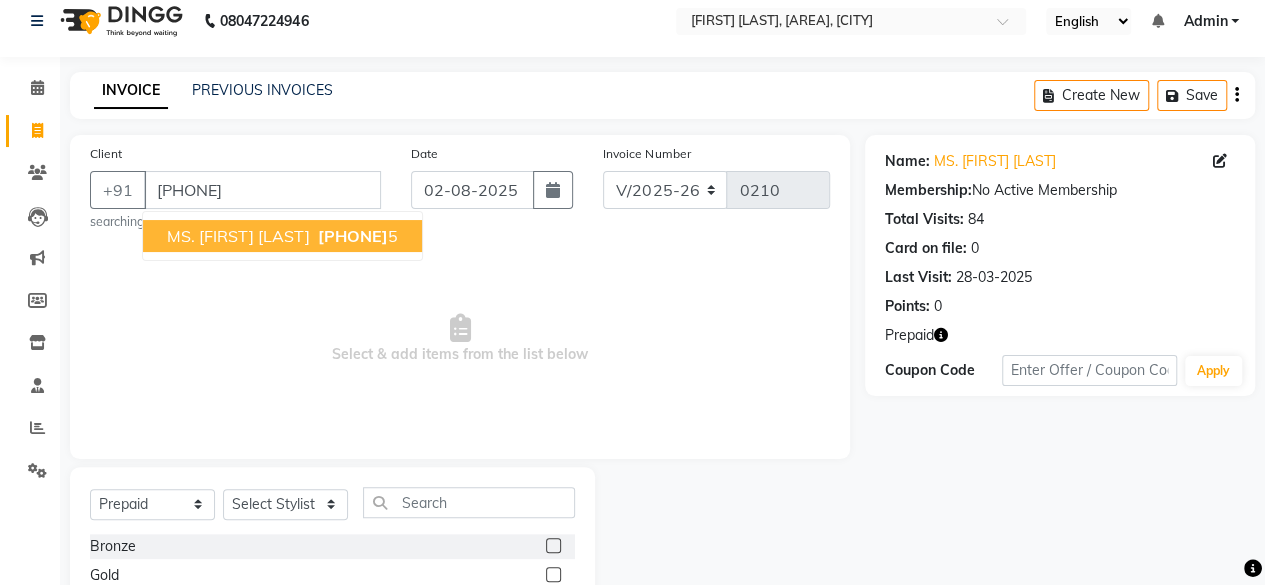 click on "[PHONE]" at bounding box center (353, 236) 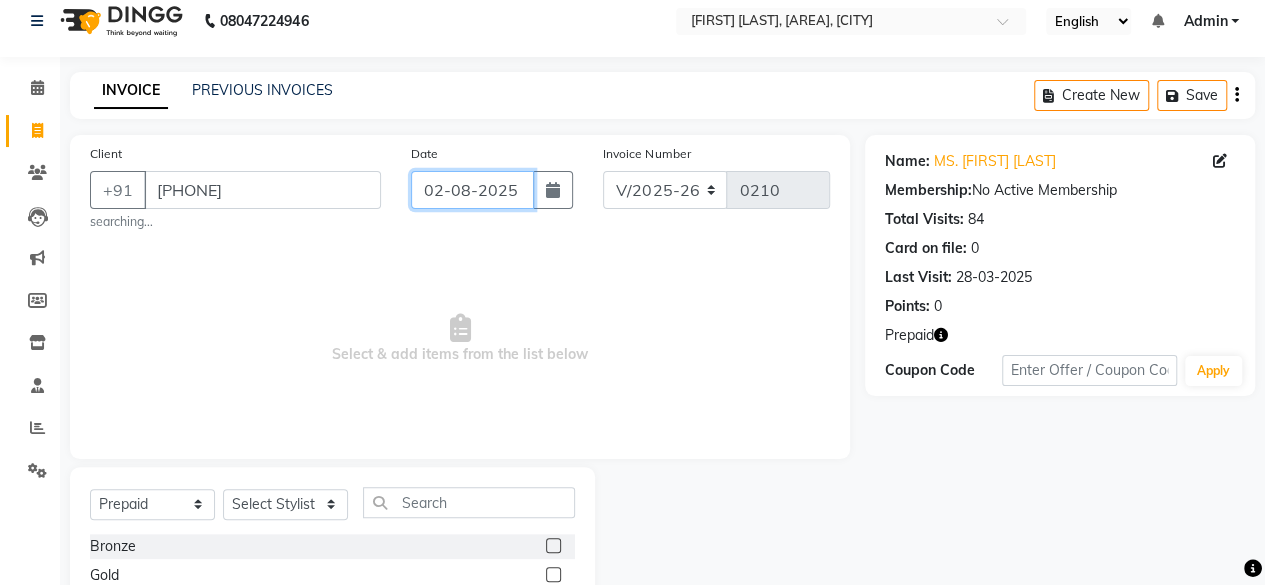 click on "02-08-2025" 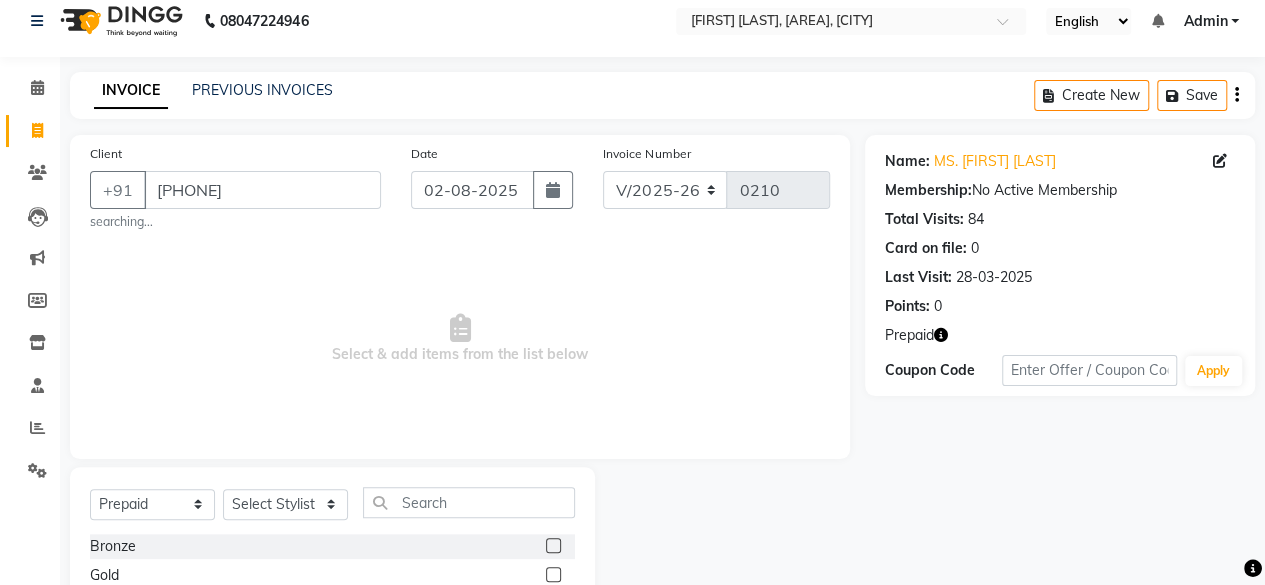 select on "8" 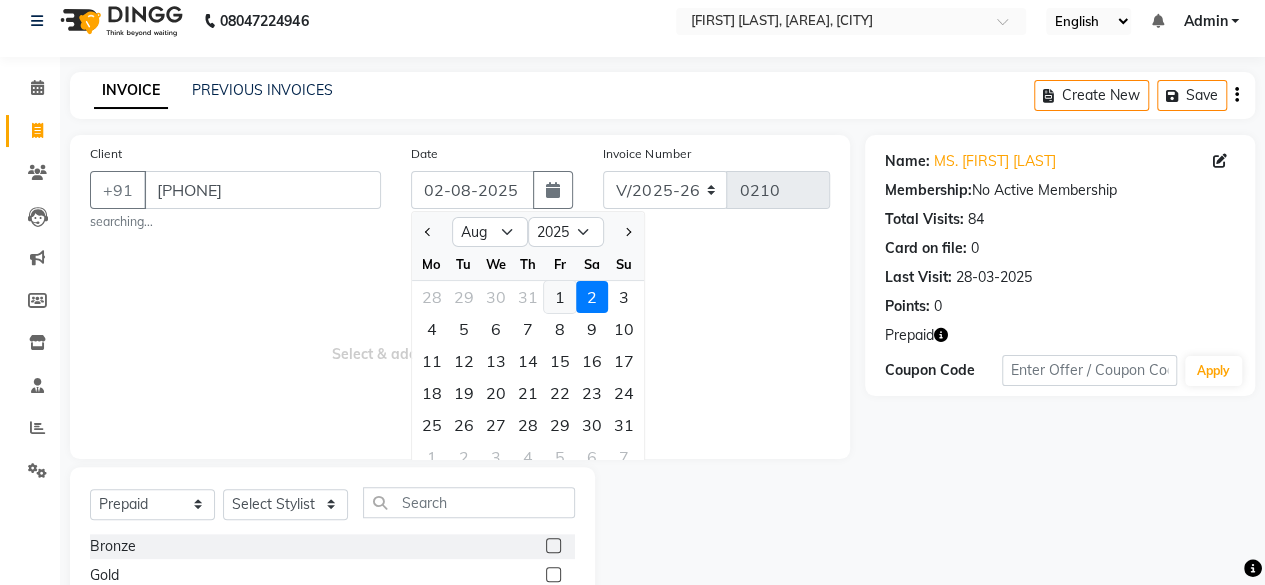 click on "1" 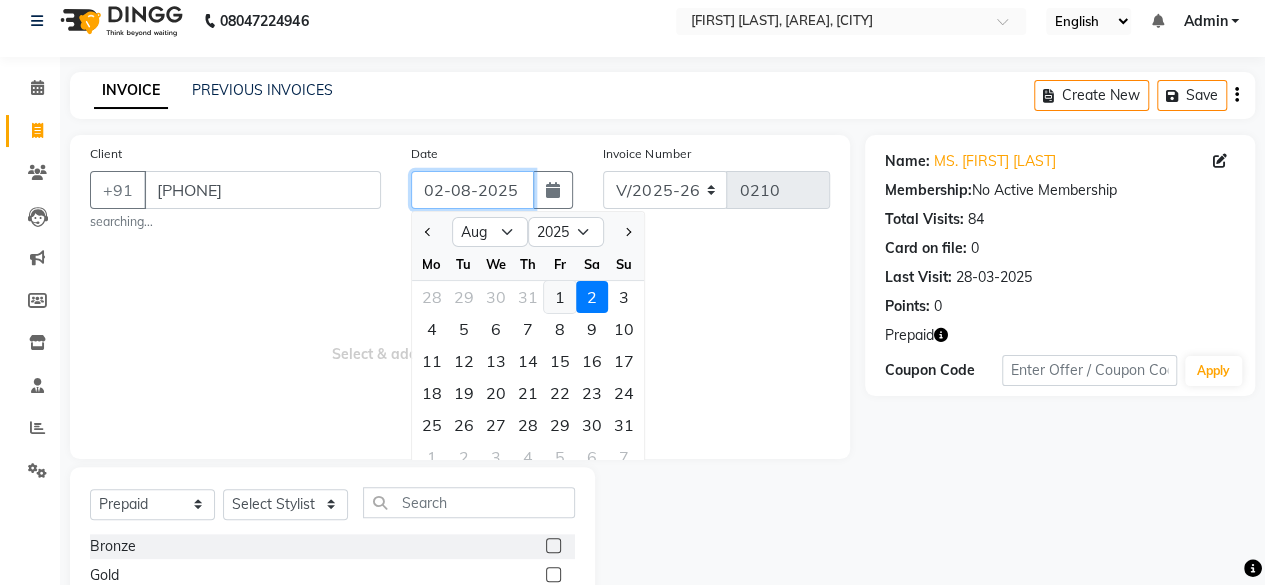 type on "01-08-2025" 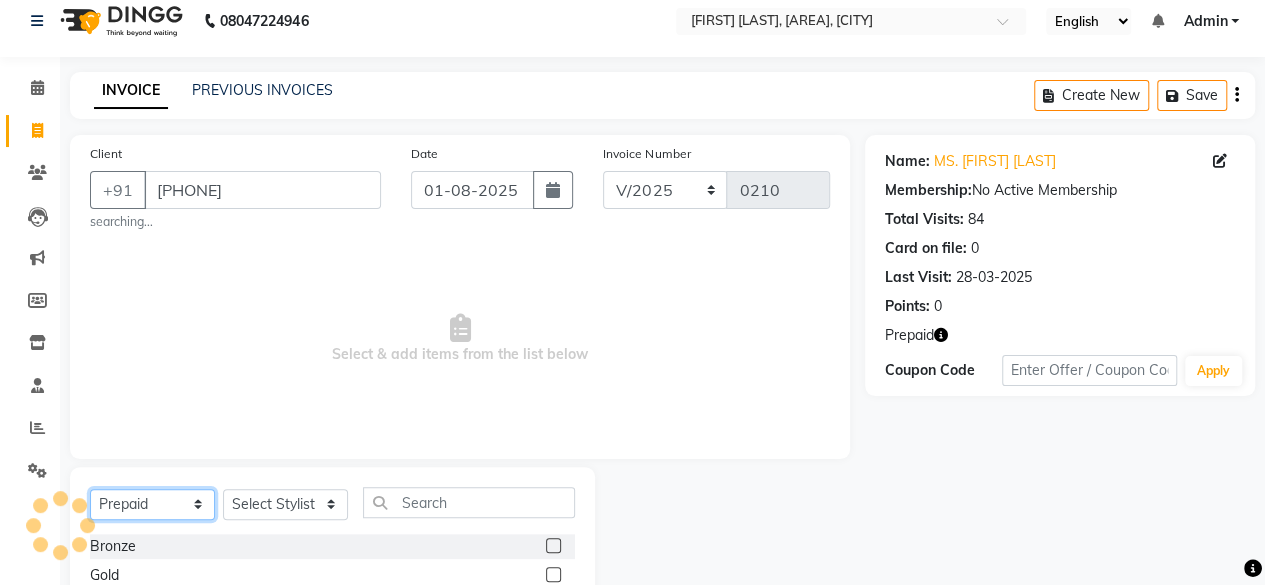 click on "Select  Service  Product  Membership  Package Voucher Prepaid Gift Card" 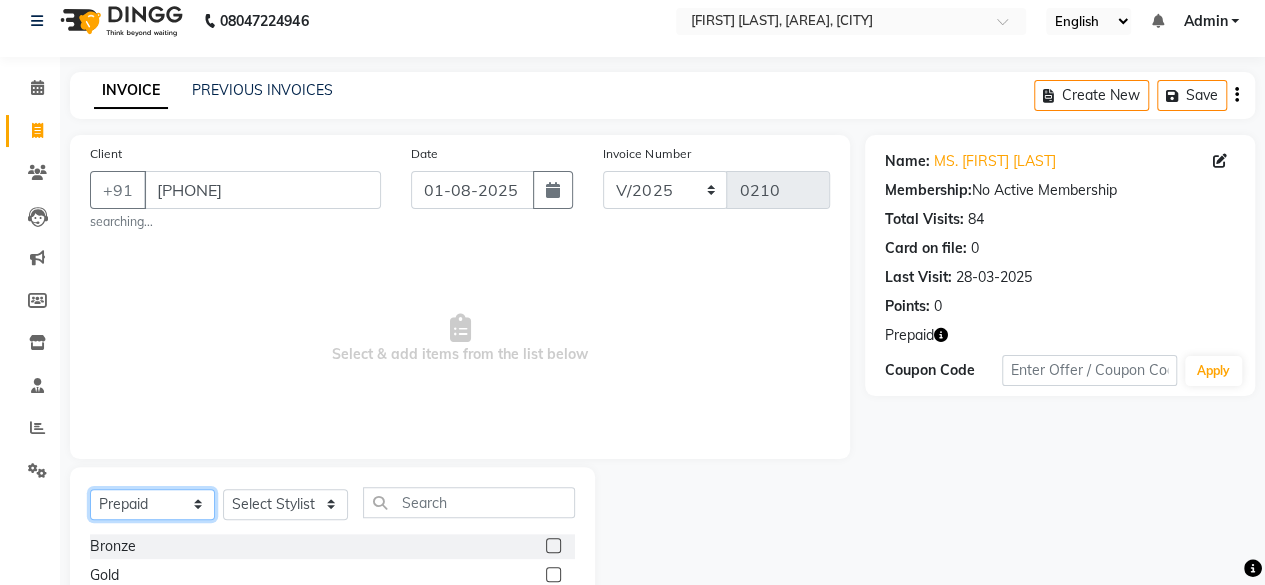 select on "service" 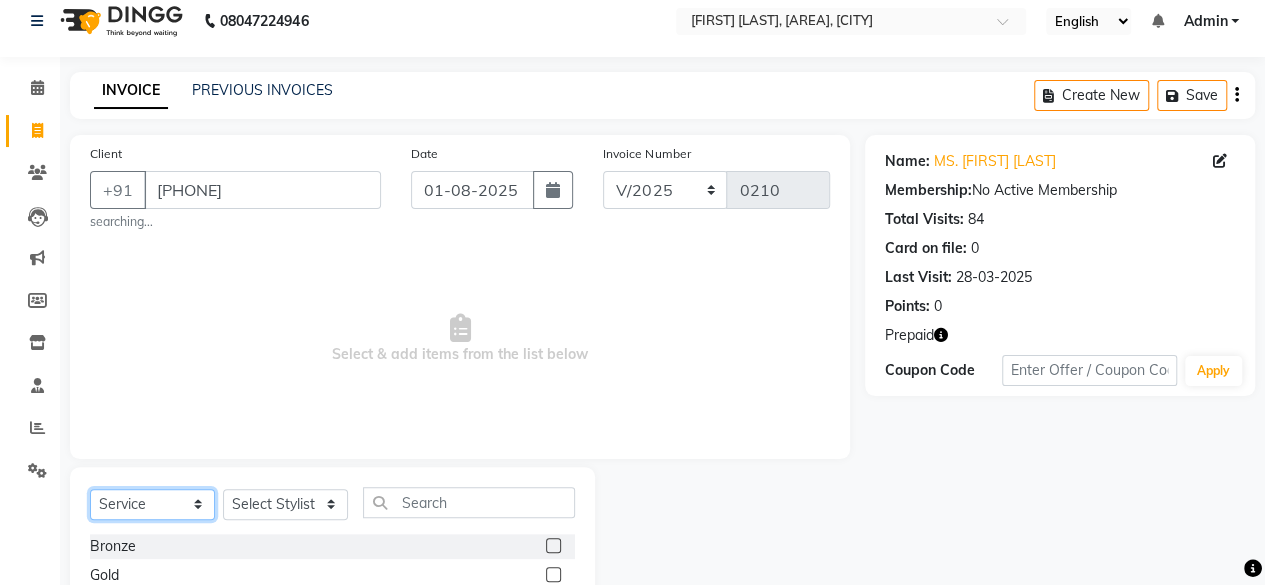 click on "Select  Service  Product  Membership  Package Voucher Prepaid Gift Card" 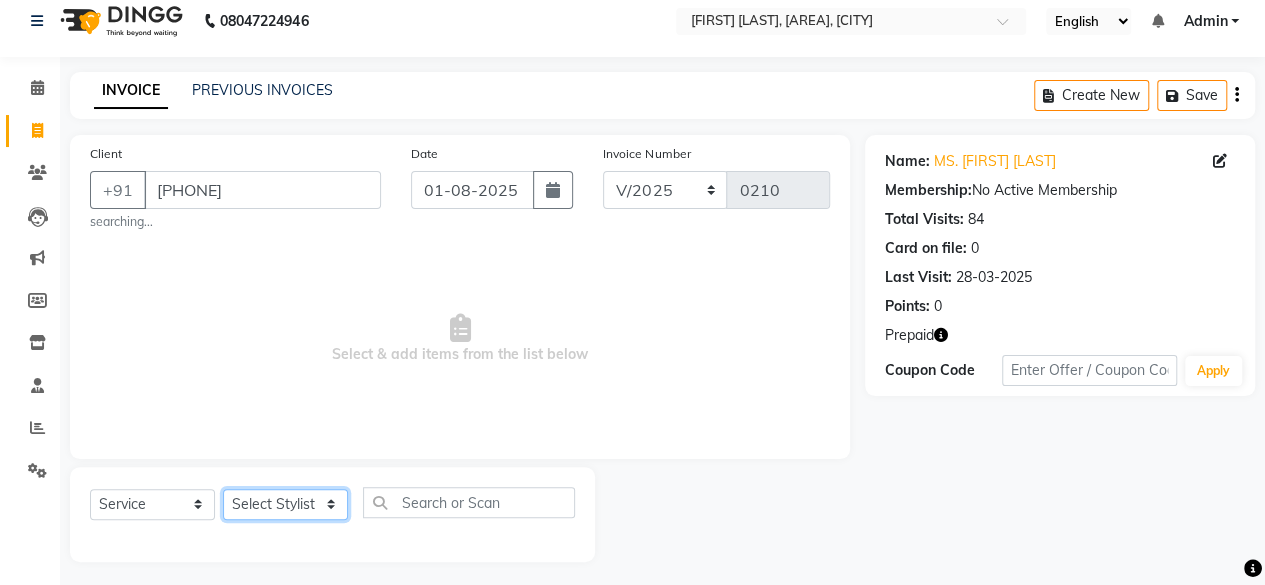 click on "Select Stylist [BRAND] [NAME] [NAME] [NAME] [NAME] [NAME] [NAME] [NAME] [NAME] [NAME] [NAME]" 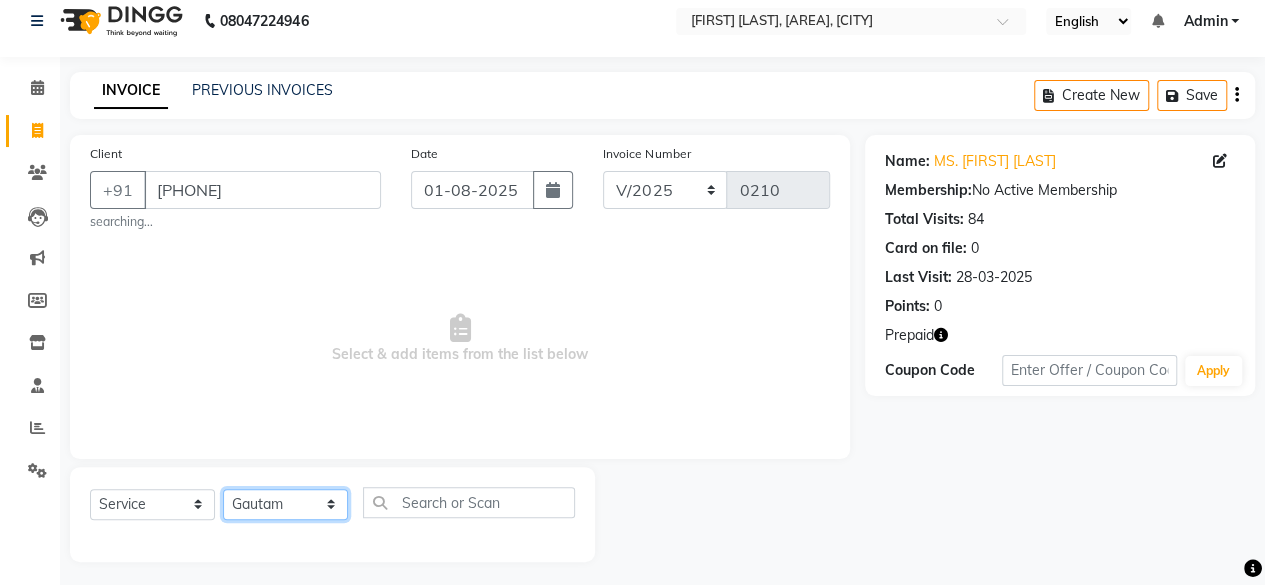 click on "Select Stylist [BRAND] [NAME] [NAME] [NAME] [NAME] [NAME] [NAME] [NAME] [NAME] [NAME] [NAME]" 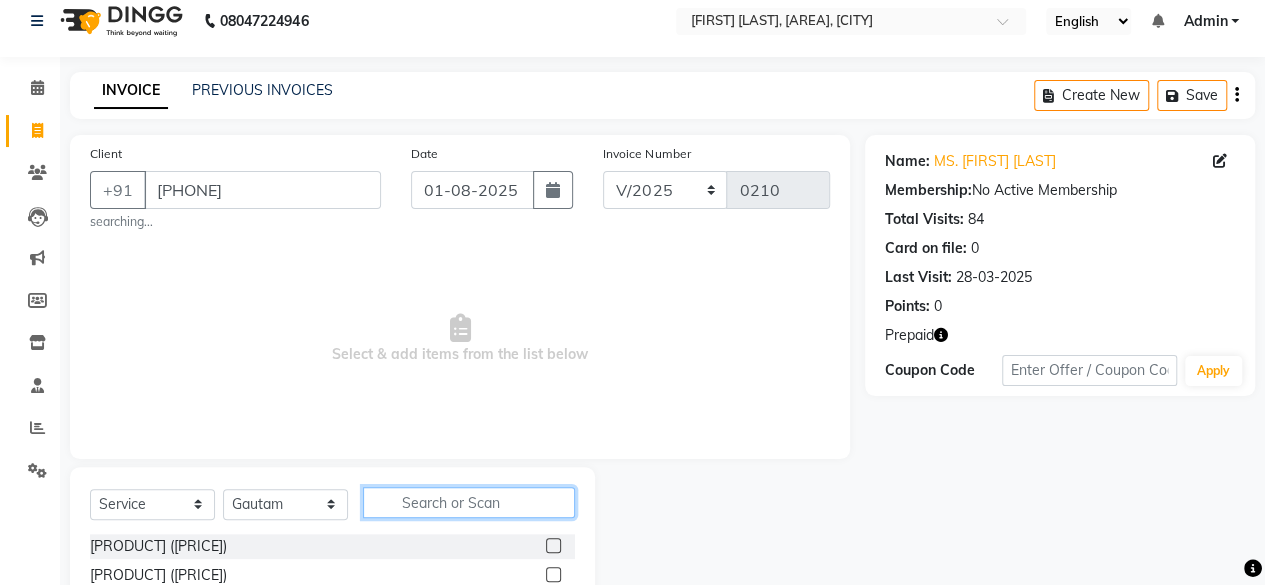 click 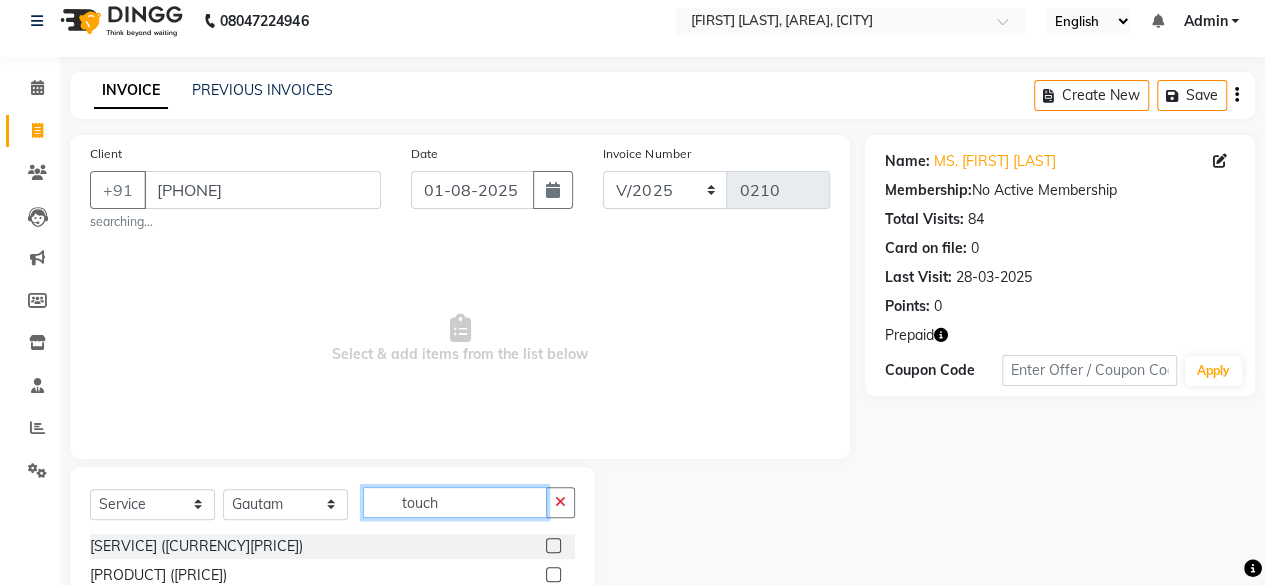 type on "touch" 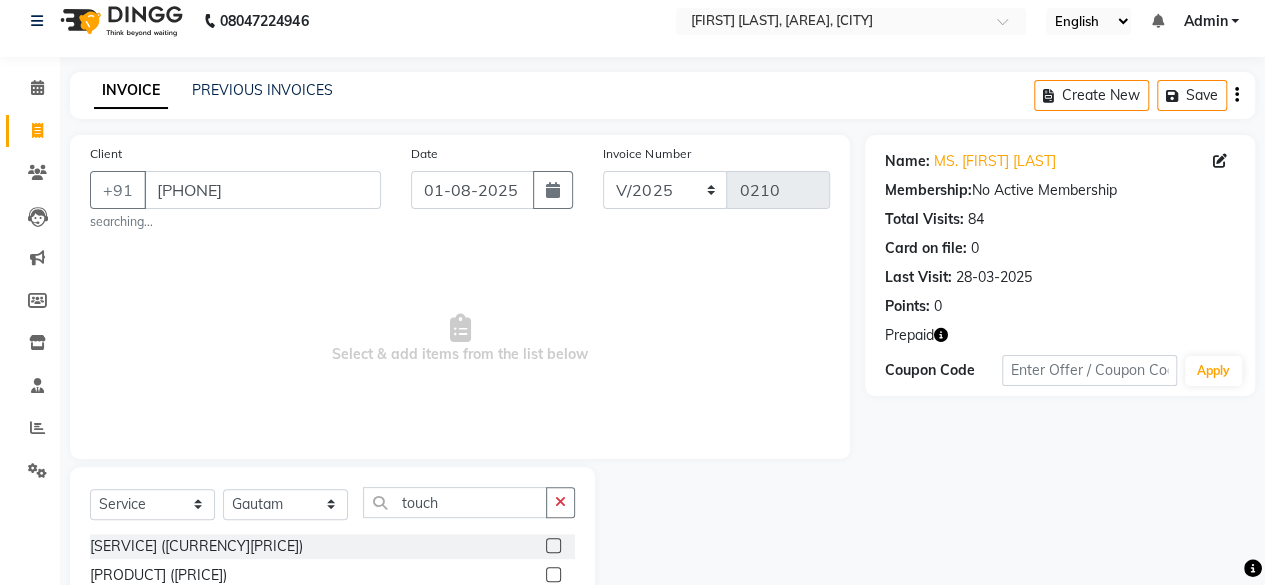click 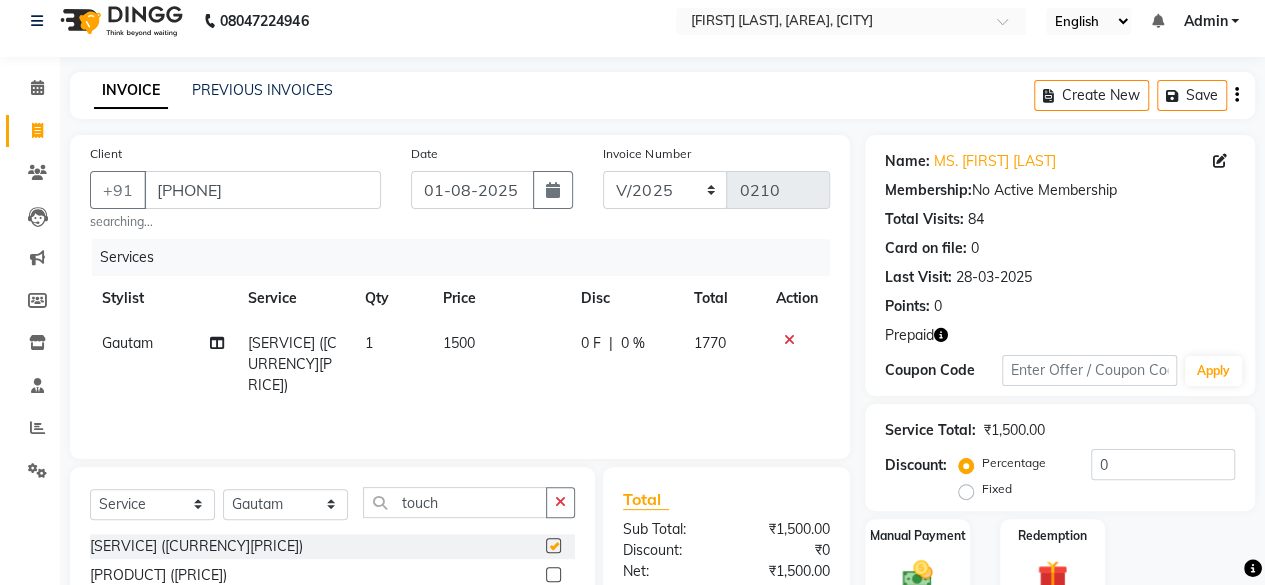 checkbox on "false" 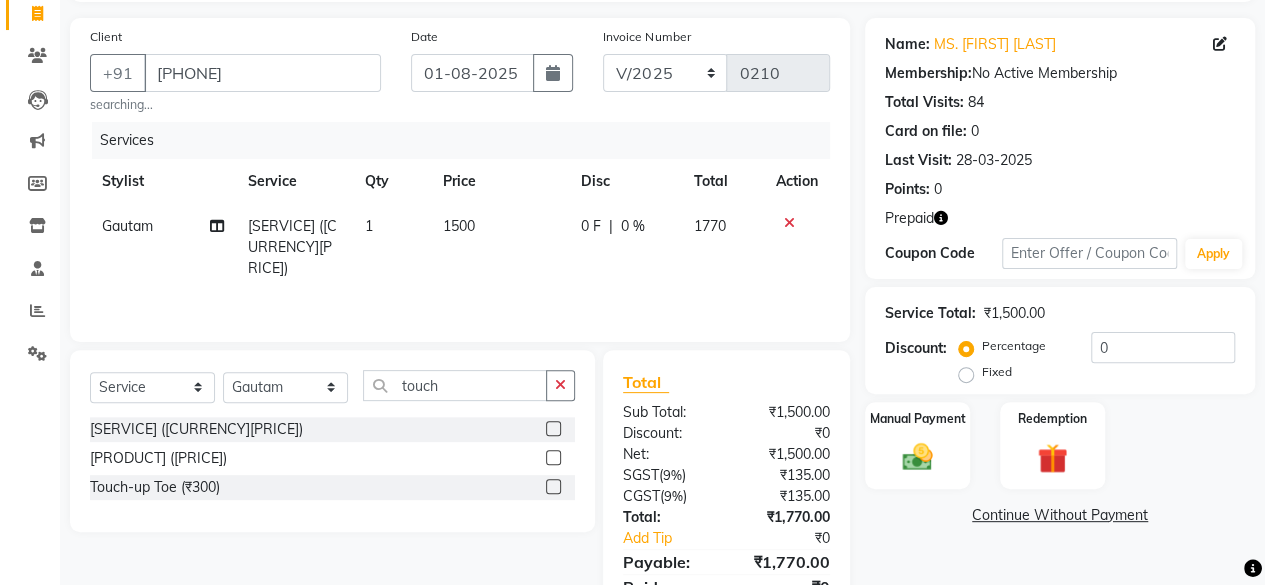 scroll, scrollTop: 220, scrollLeft: 0, axis: vertical 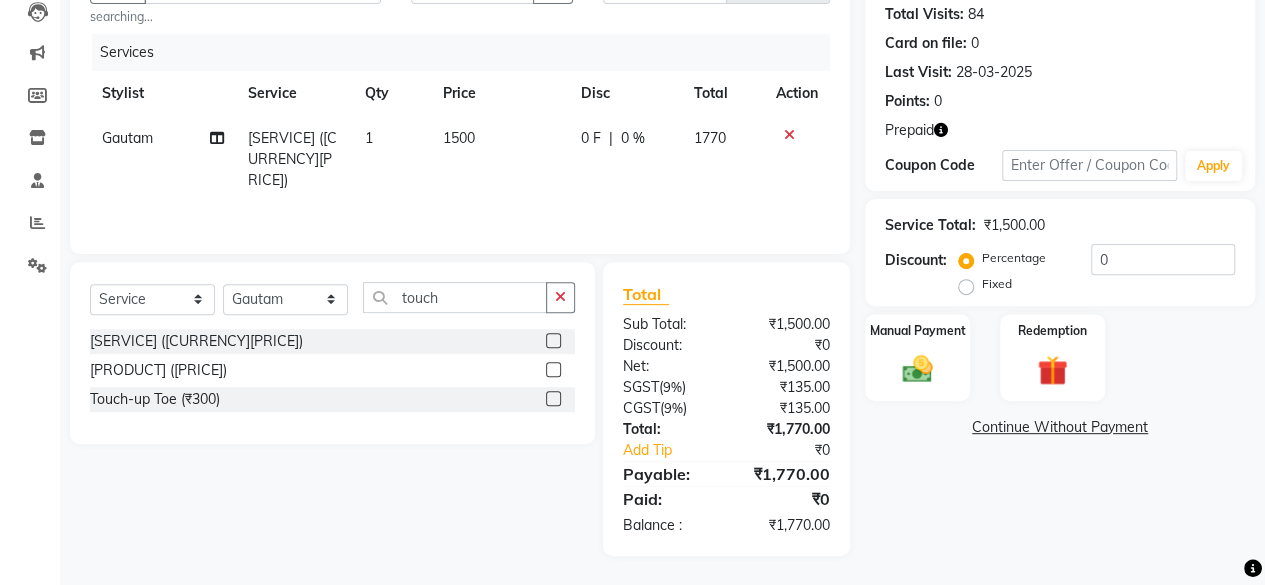click on "Total Sub Total: [CURRENCY][PRICE] Discount: [CURRENCY][PRICE] Net: [CURRENCY][PRICE] SGST  ( 9% ) [CURRENCY][PRICE] CGST  ( 9% ) [CURRENCY][PRICE] Total: [CURRENCY][PRICE] Add Tip [CURRENCY][PRICE] Payable: [CURRENCY][PRICE] Paid: [CURRENCY][PRICE] Balance   : [CURRENCY][PRICE]" 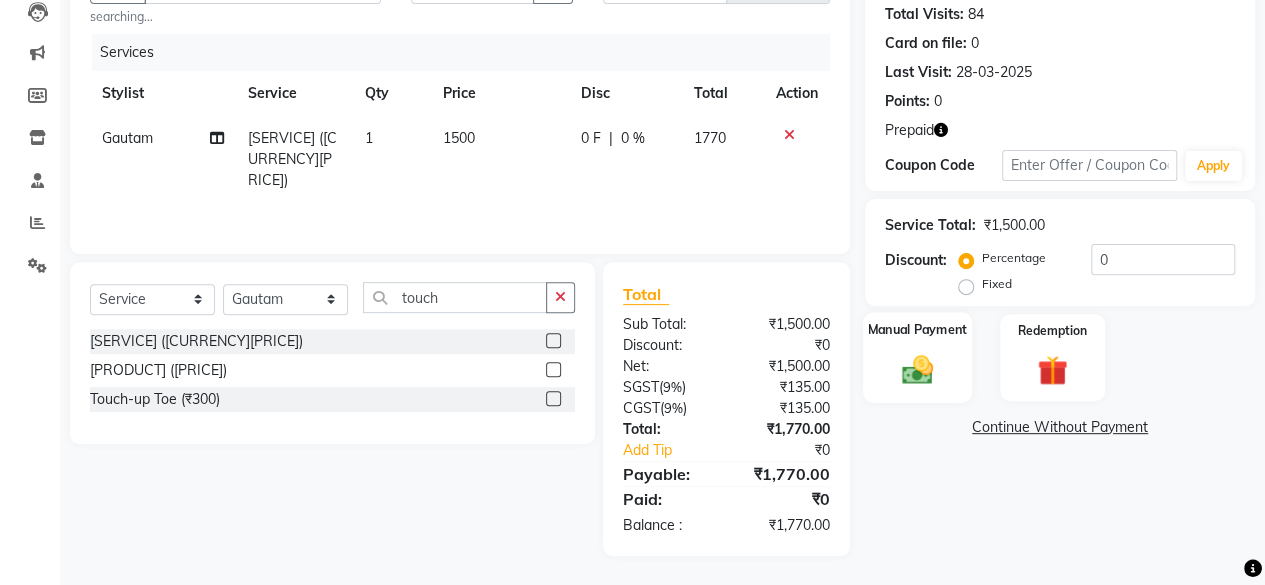 click 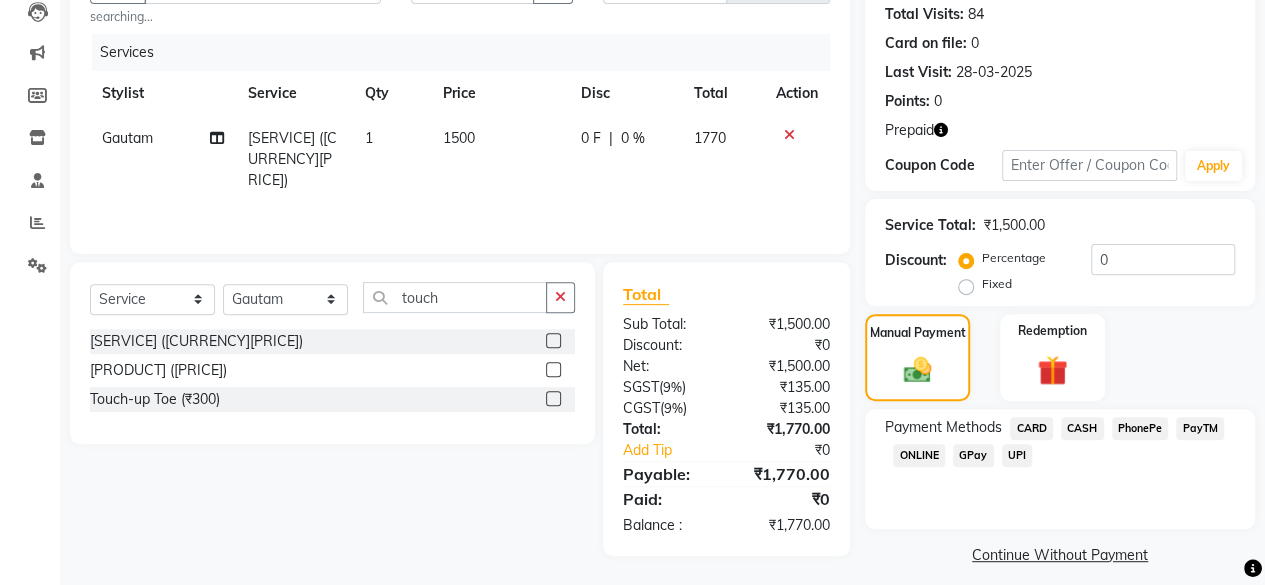 click on "UPI" 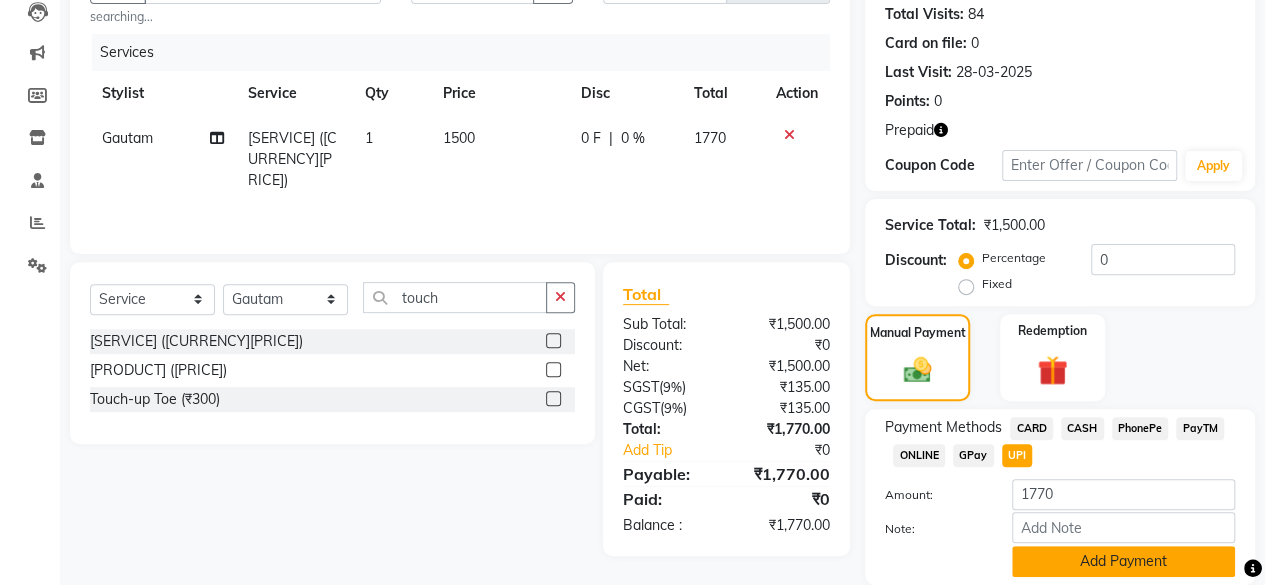 click on "Add Payment" 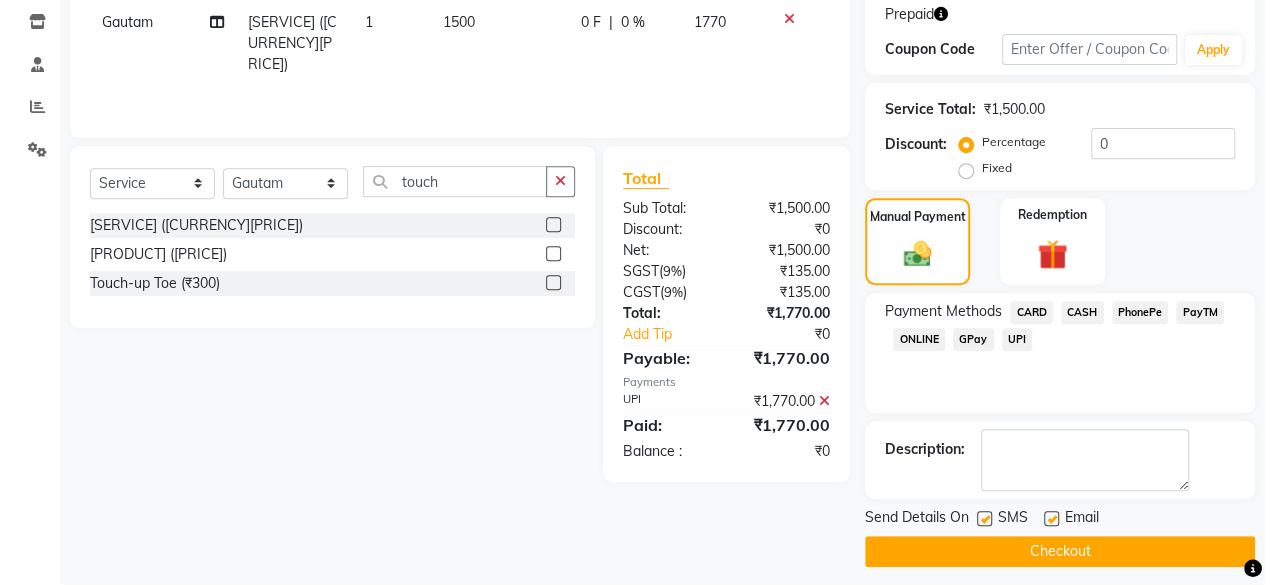 scroll, scrollTop: 346, scrollLeft: 0, axis: vertical 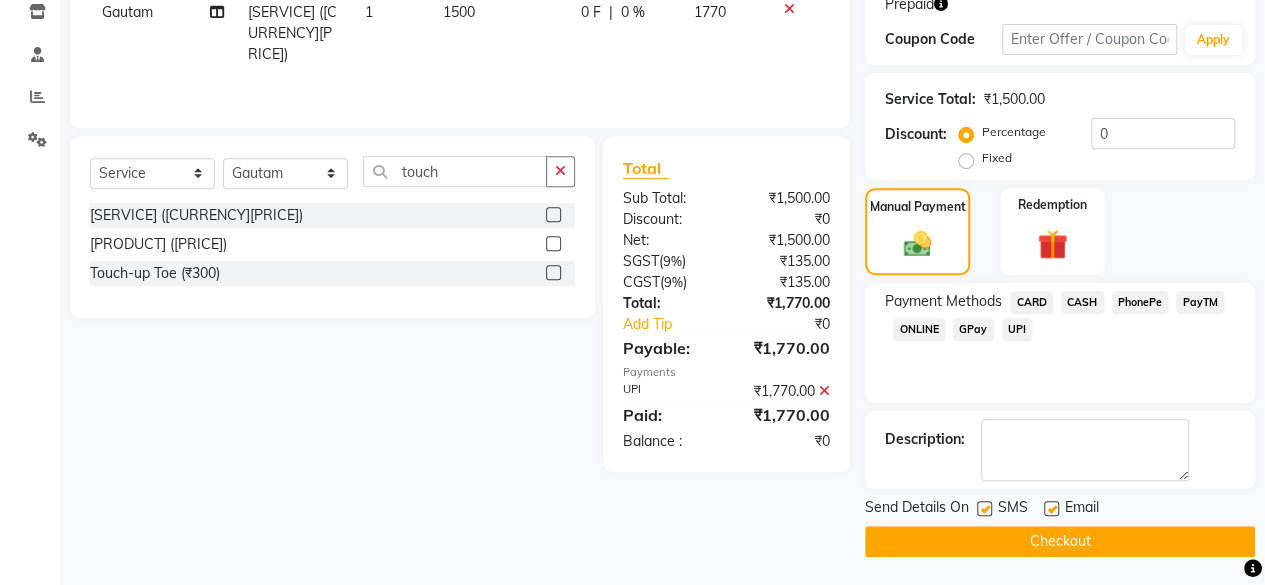click on "Checkout" 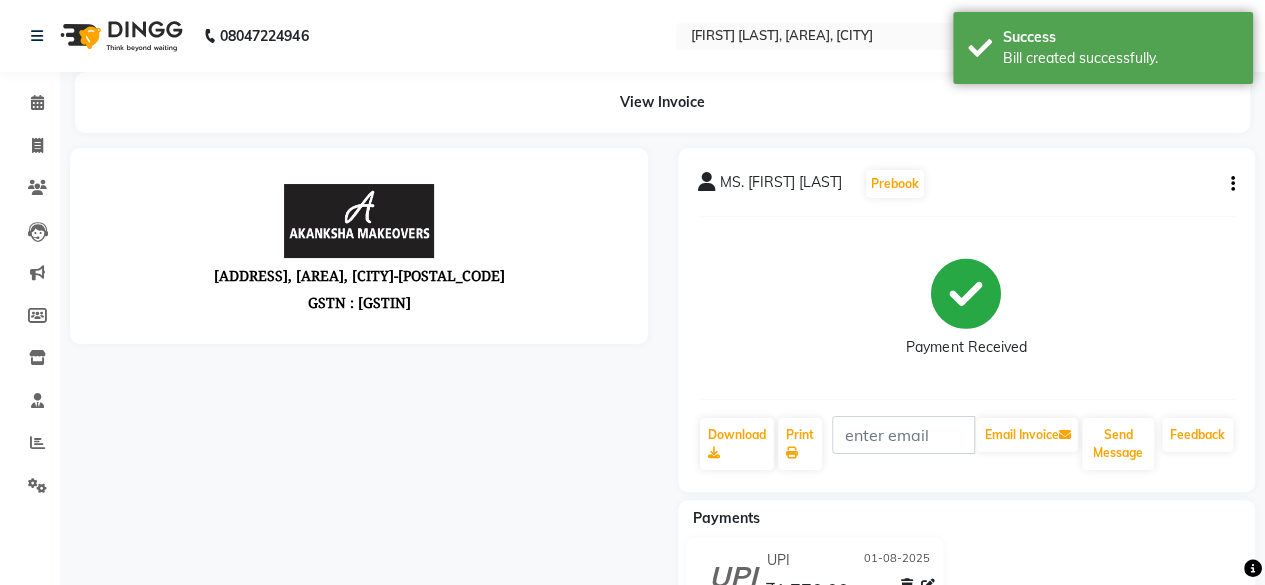 scroll, scrollTop: 0, scrollLeft: 0, axis: both 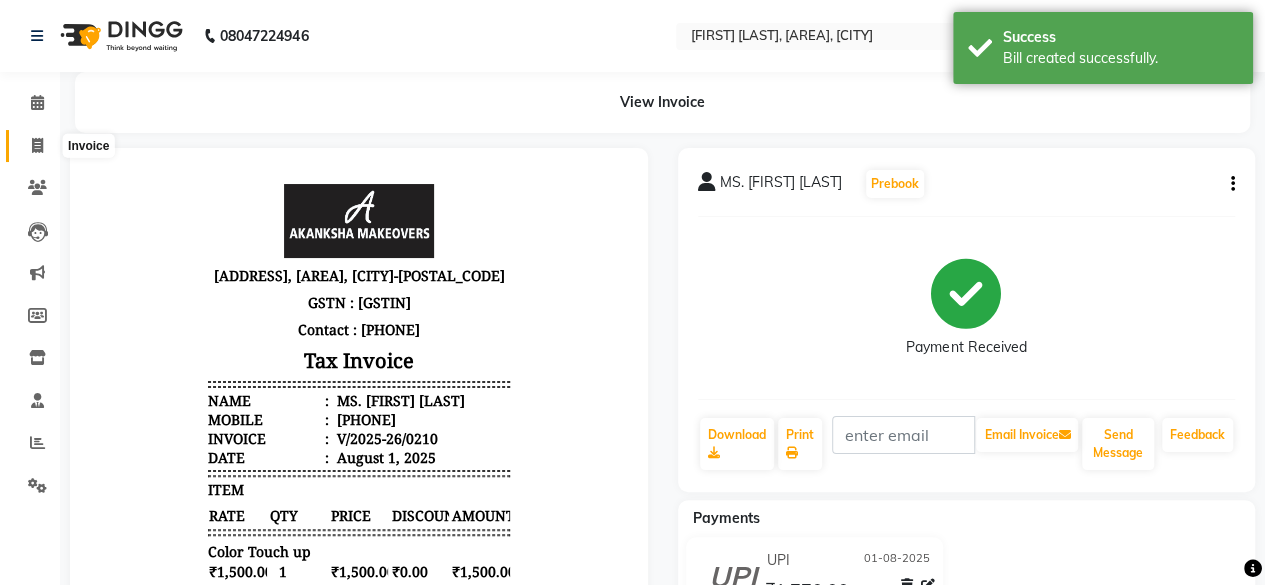 click 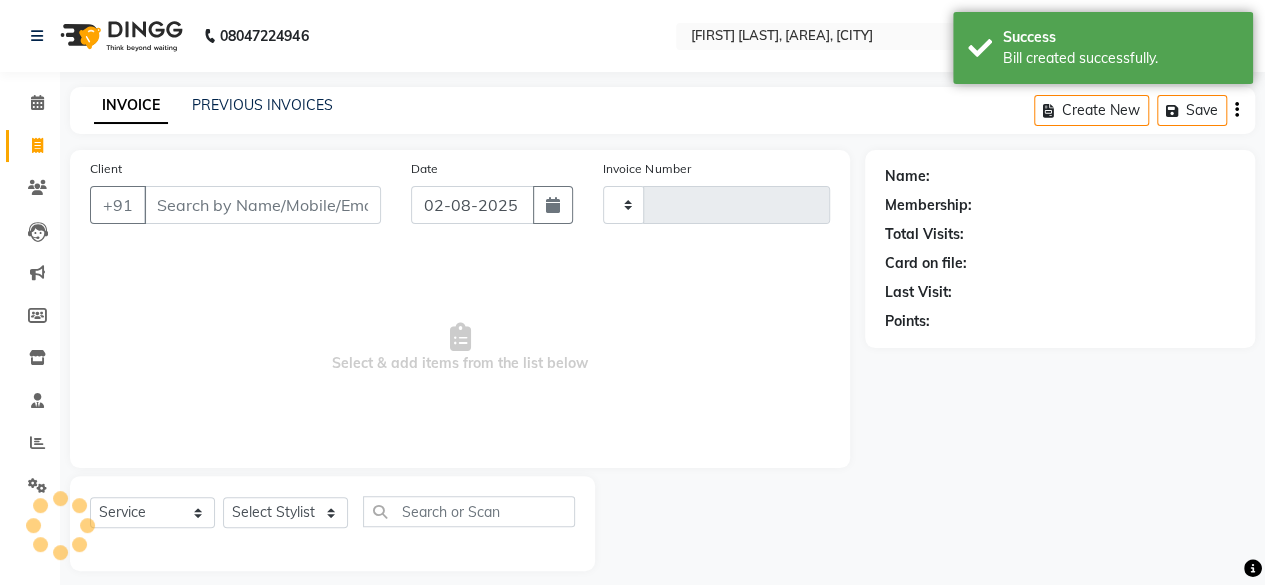 type on "0211" 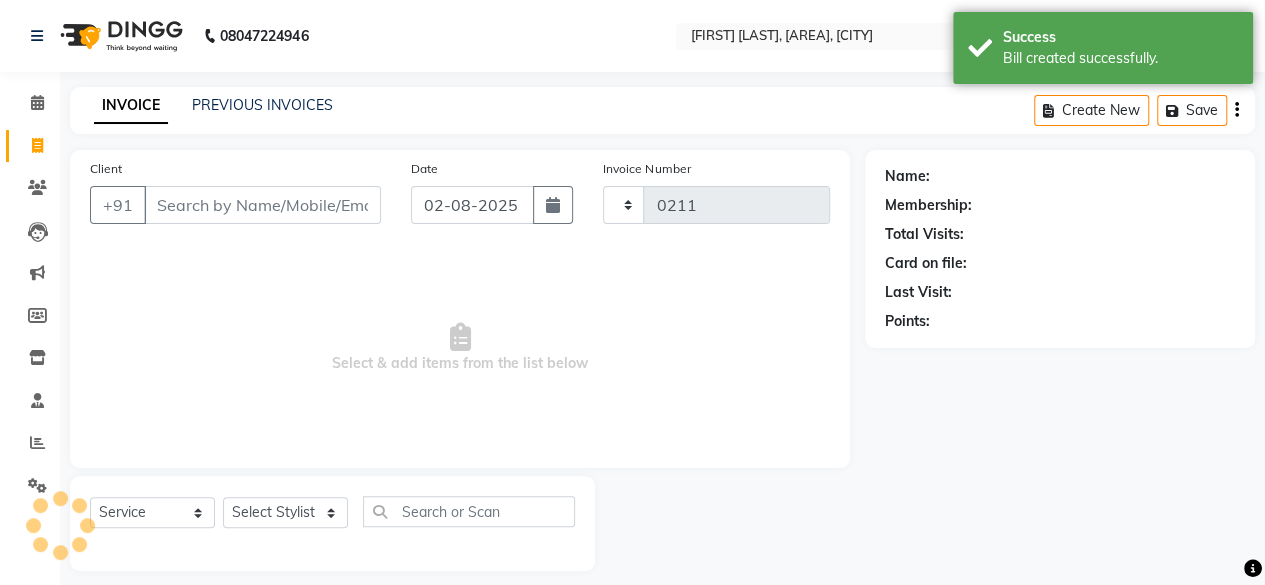 scroll, scrollTop: 15, scrollLeft: 0, axis: vertical 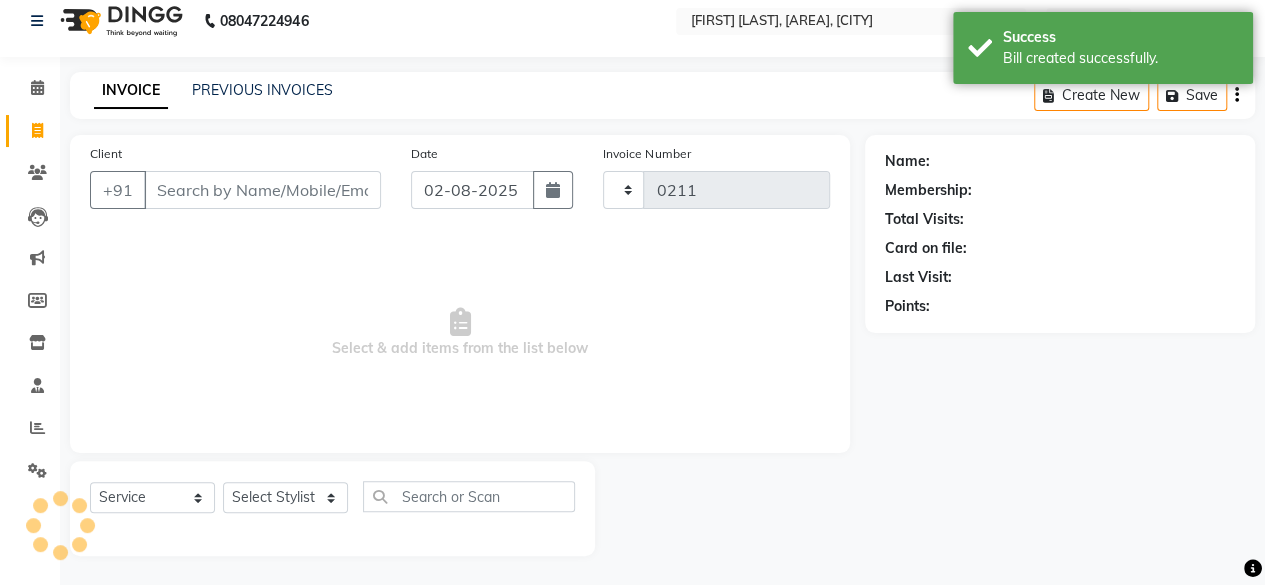 select on "3533" 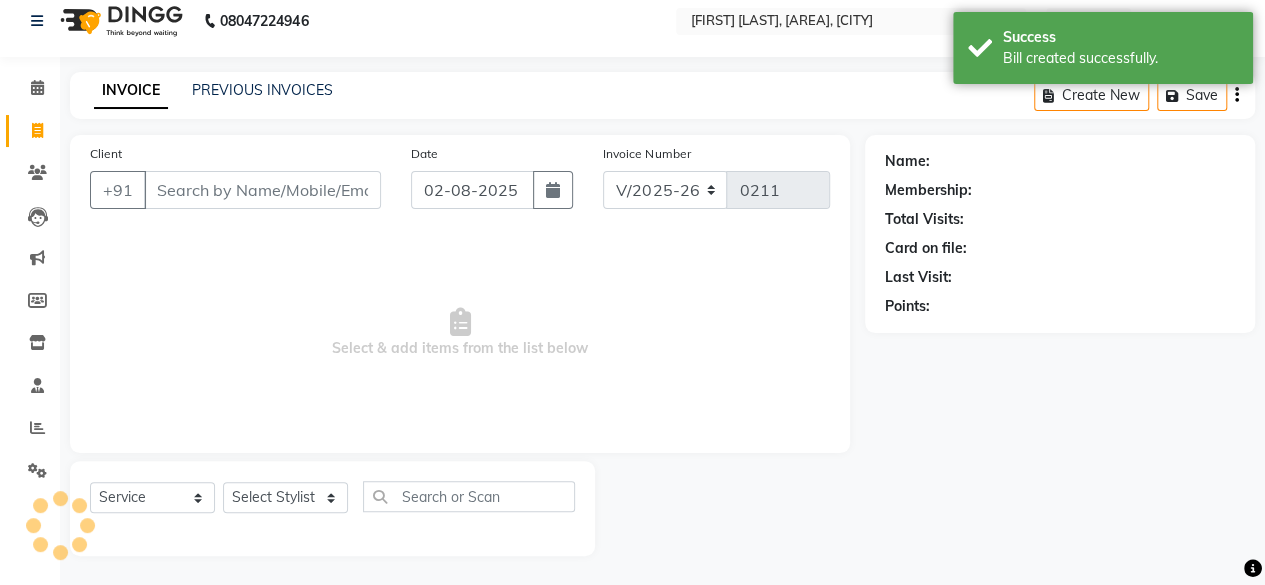 select on "P" 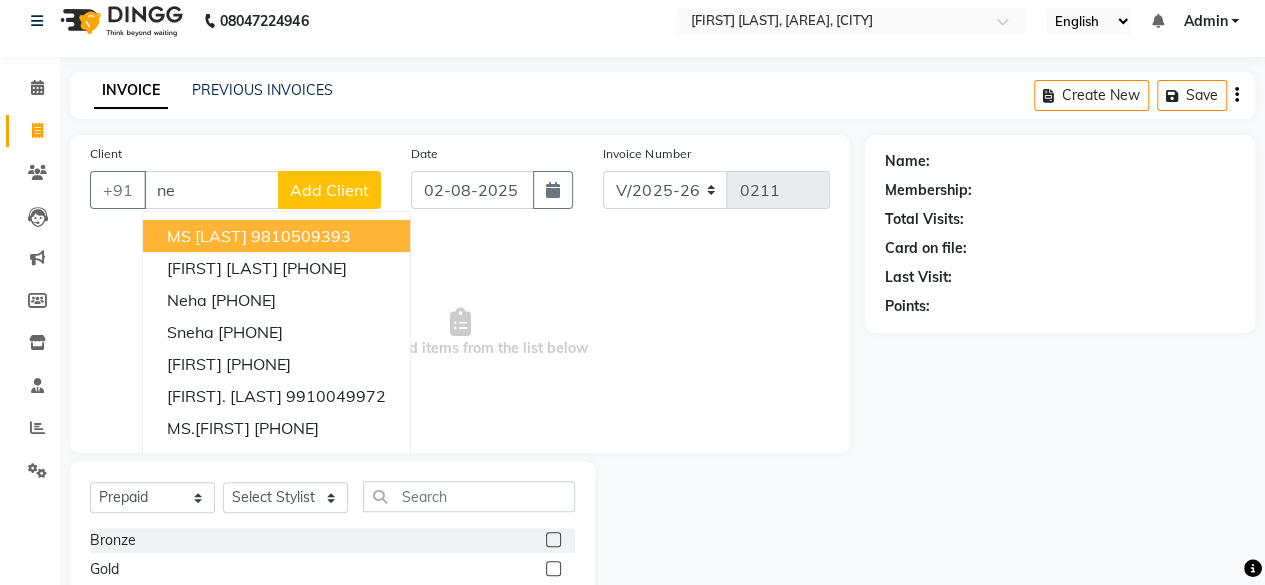 type on "n" 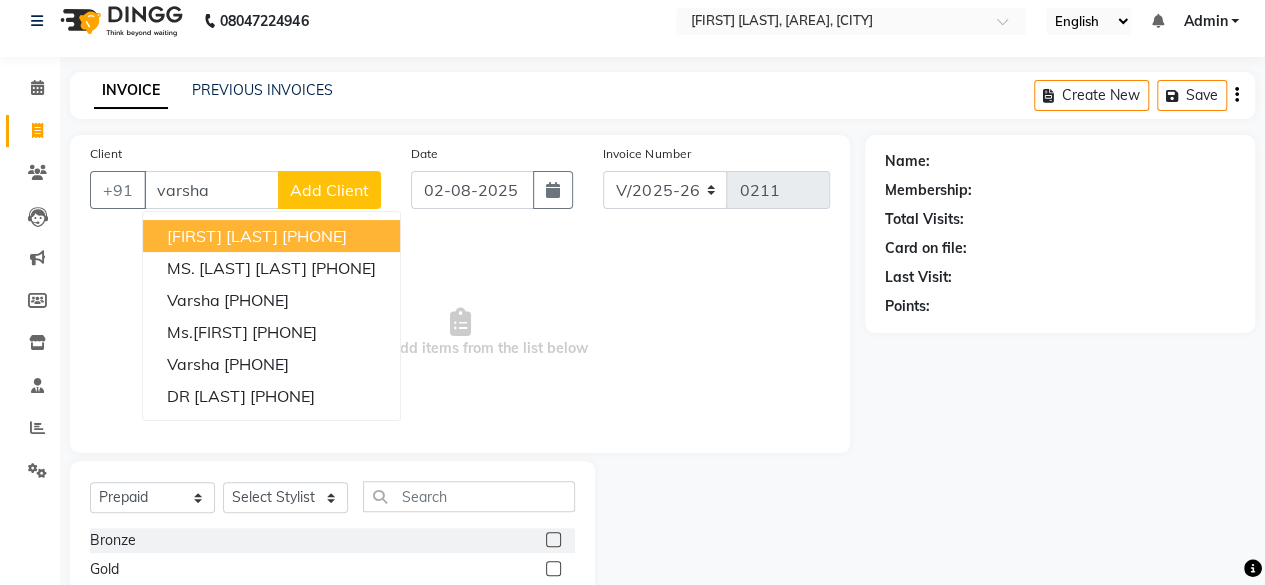 click on "[PHONE]" at bounding box center [314, 236] 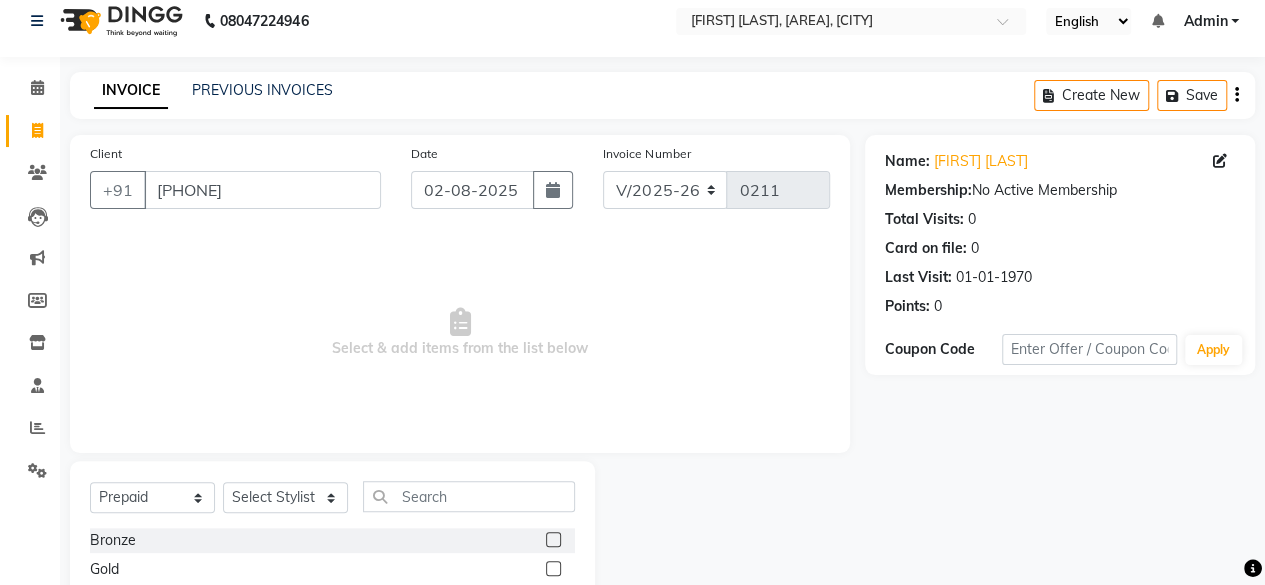 click on "Points:" 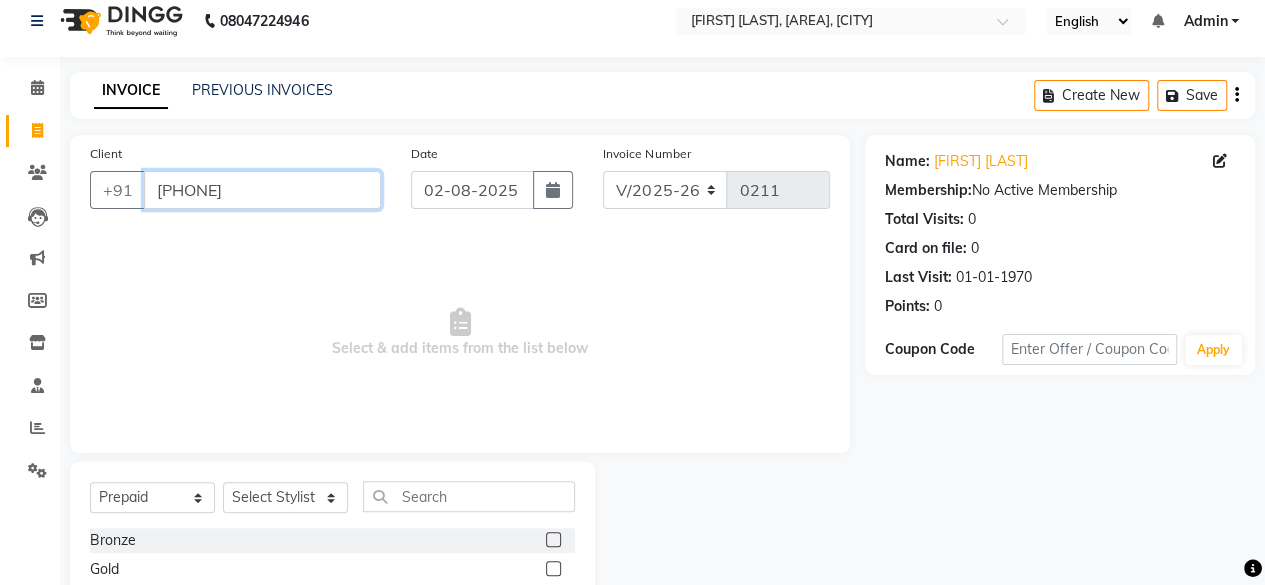 click on "[PHONE]" at bounding box center (262, 190) 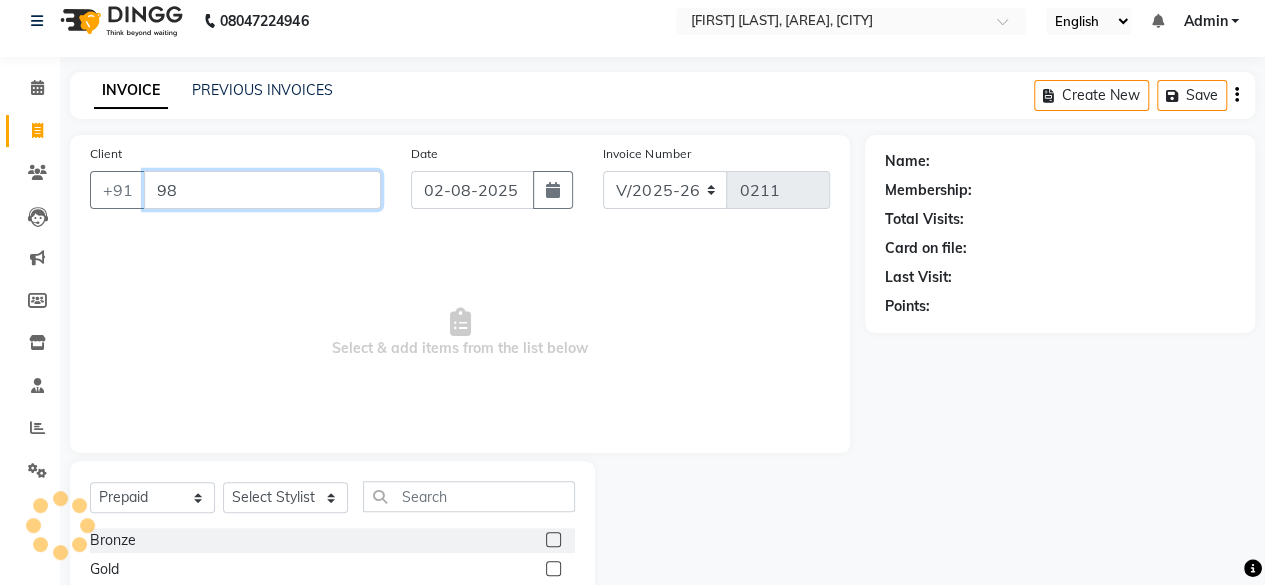type on "9" 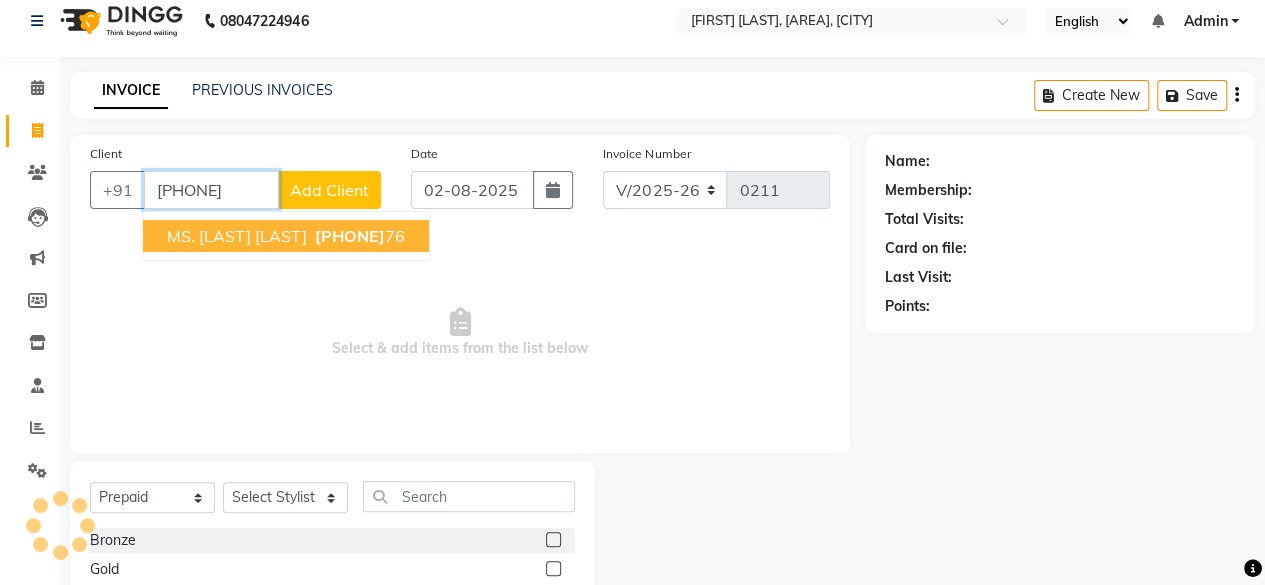 type on "[PHONE]" 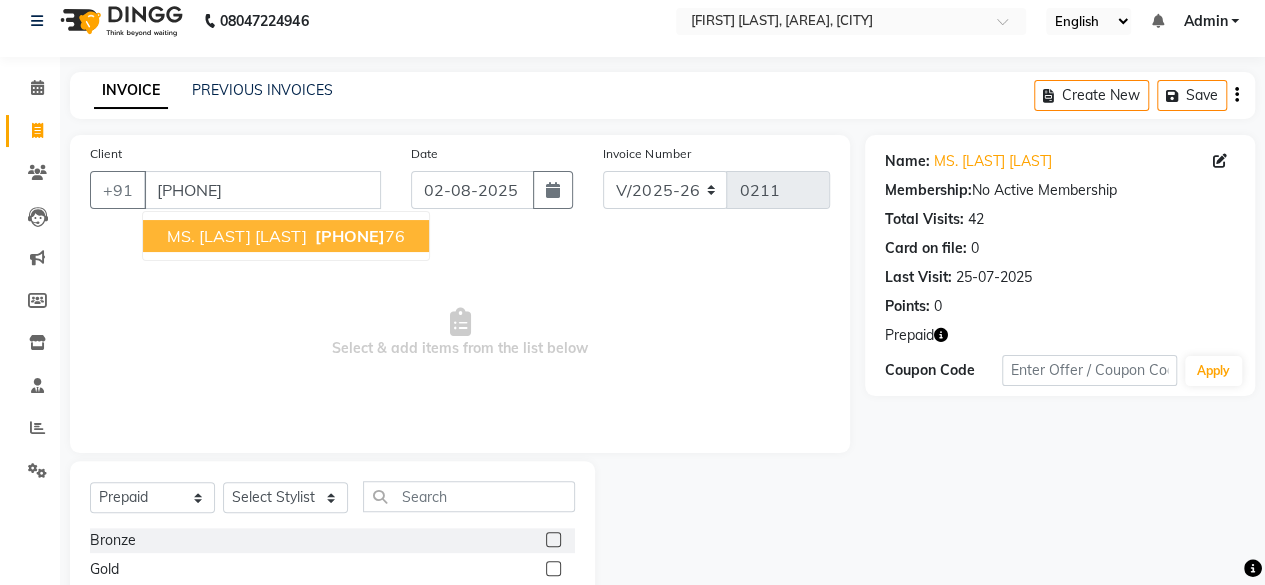 click on "MS. [LAST] [LAST]" at bounding box center [237, 236] 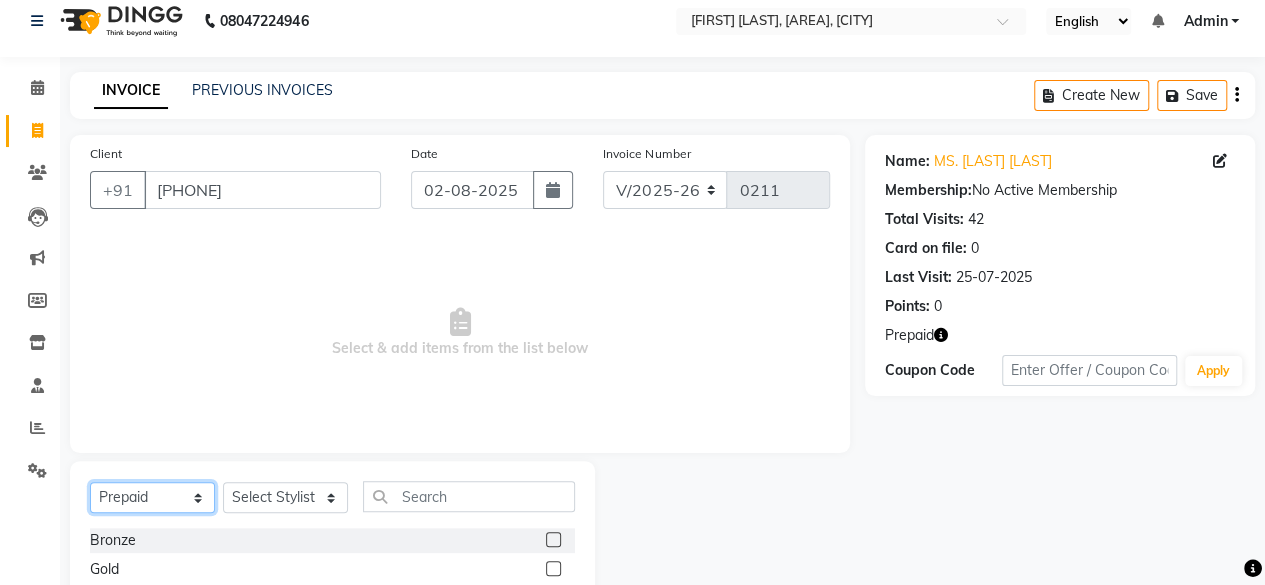 click on "Select  Service  Product  Membership  Package Voucher Prepaid Gift Card" 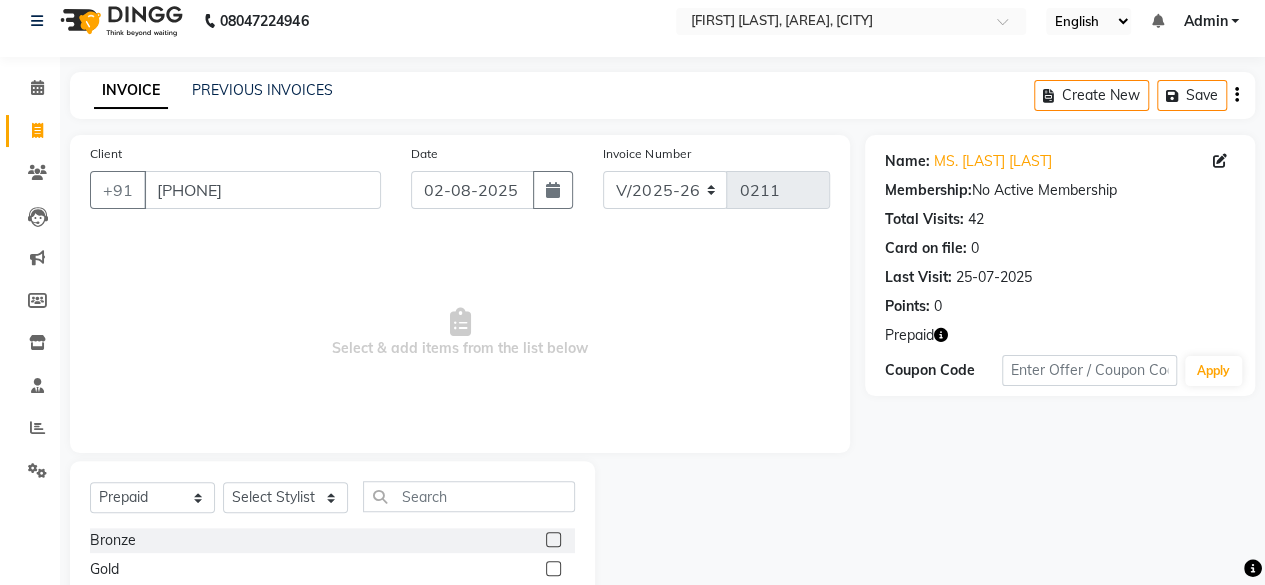 click on "Prepaid" 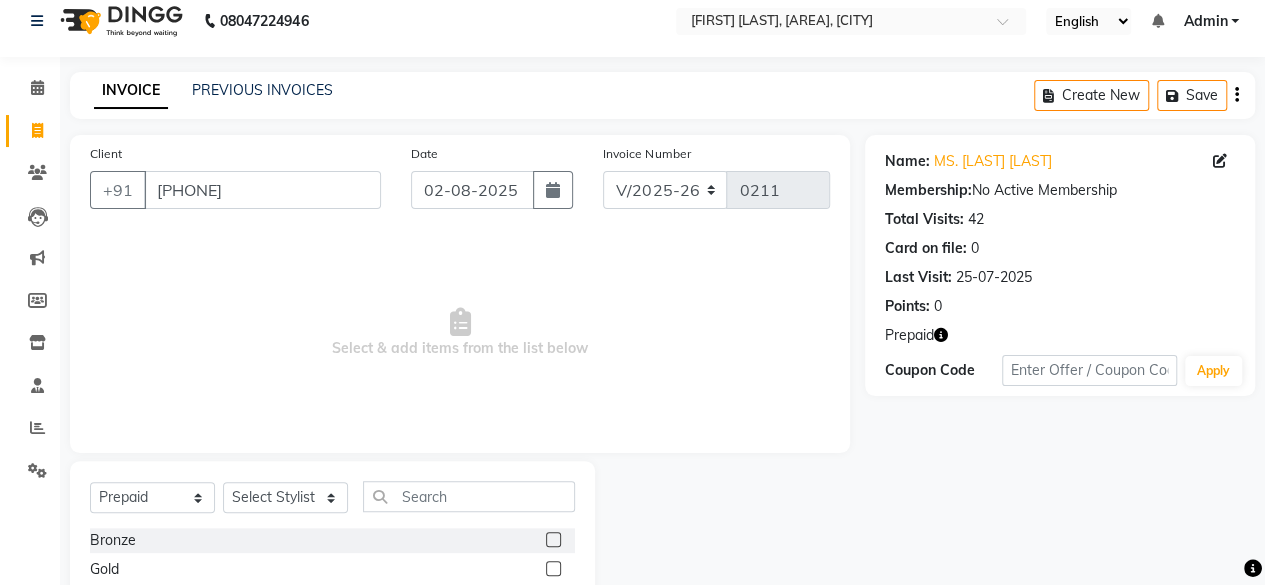 click 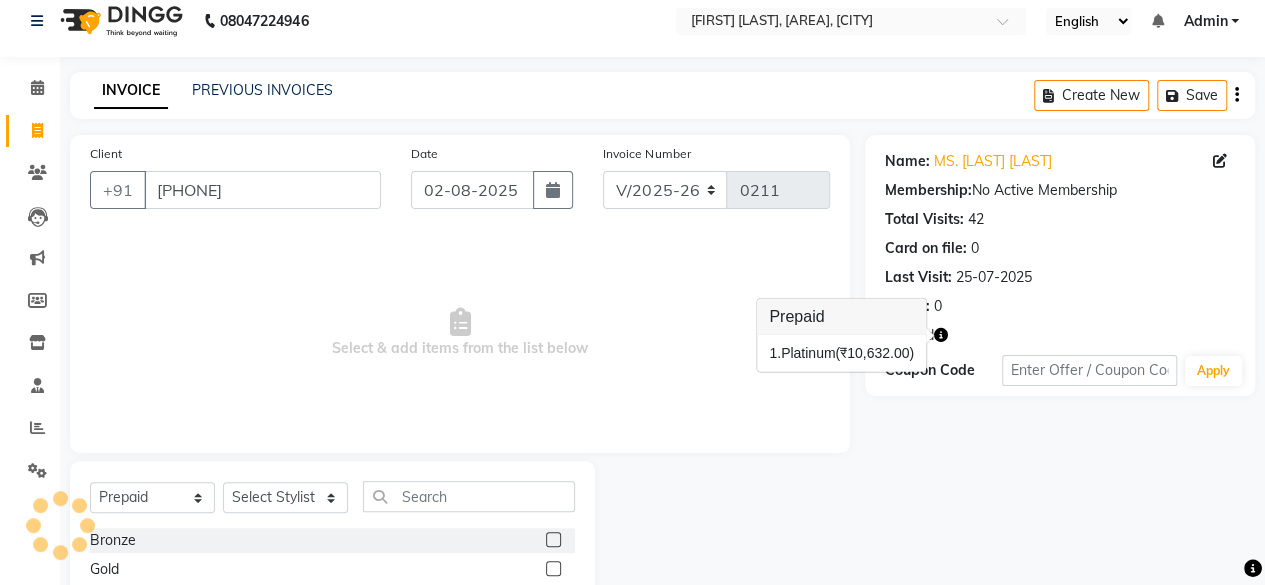 click on "(₹10,632.00)" at bounding box center [874, 353] 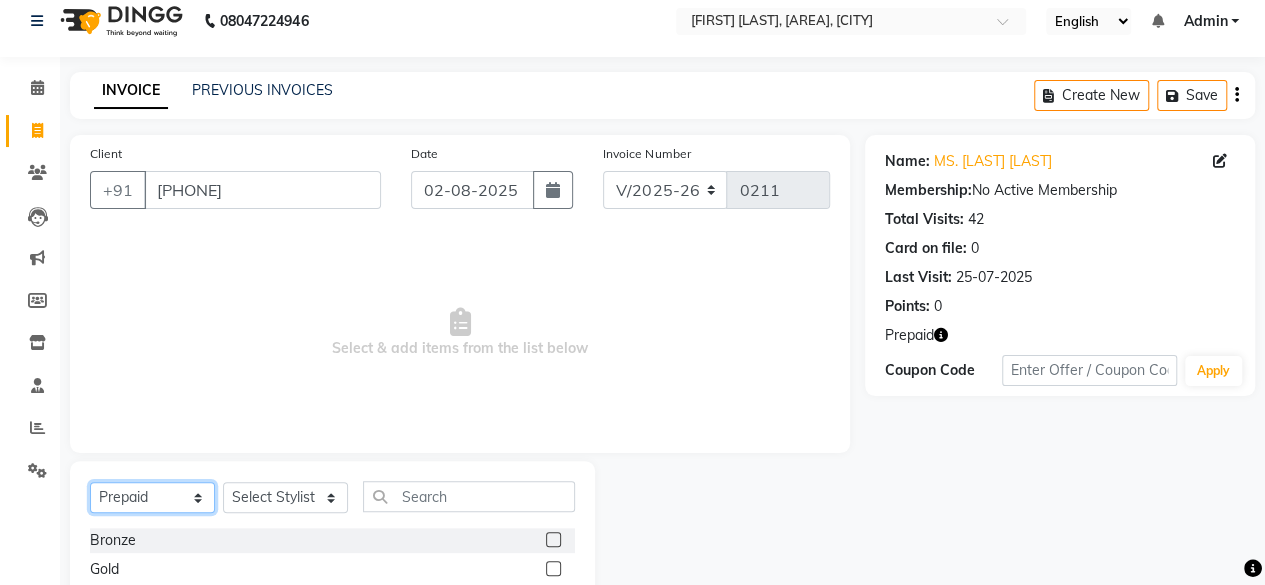 click on "Select  Service  Product  Membership  Package Voucher Prepaid Gift Card" 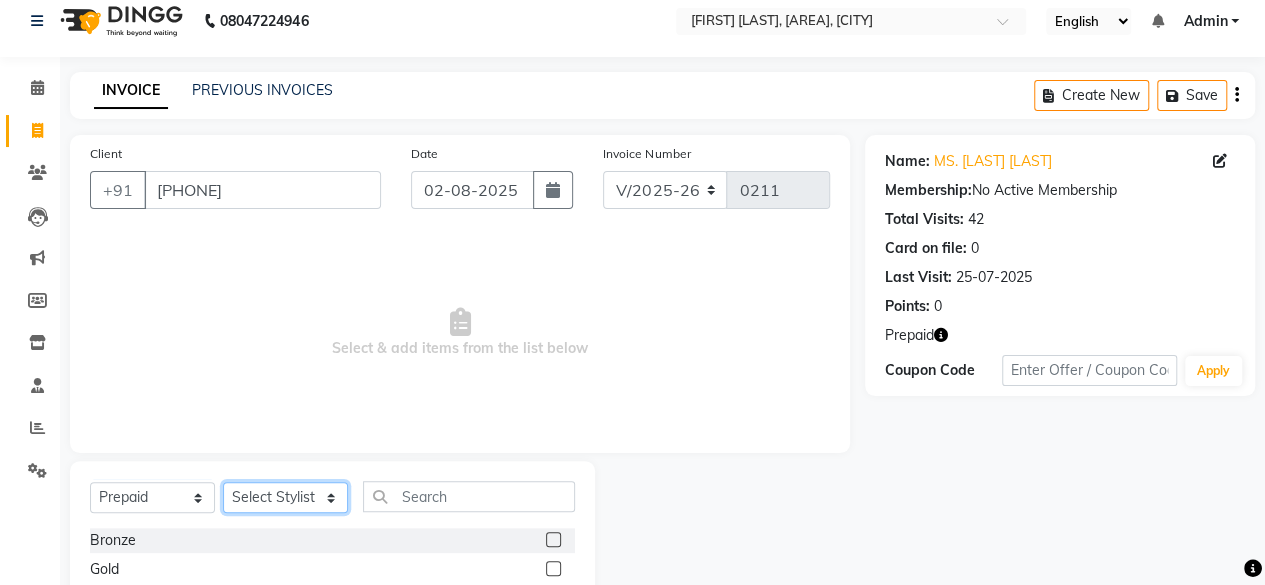click on "Select Stylist [BRAND] [NAME] [NAME] [NAME] [NAME] [NAME] [NAME] [NAME] [NAME] [NAME] [NAME]" 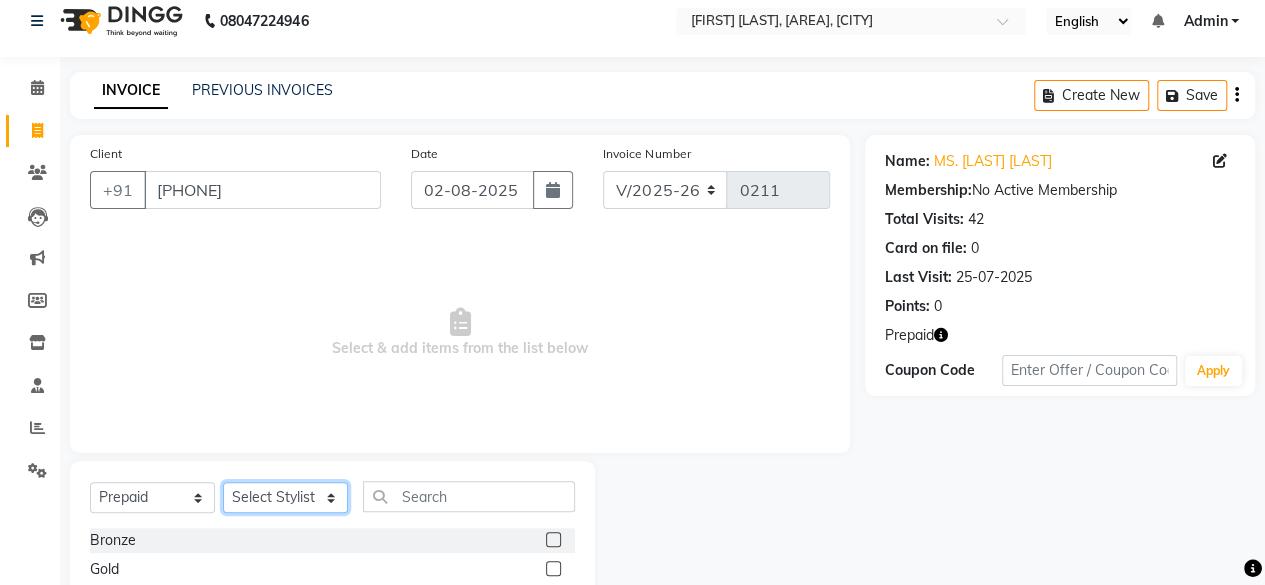 select on "23540" 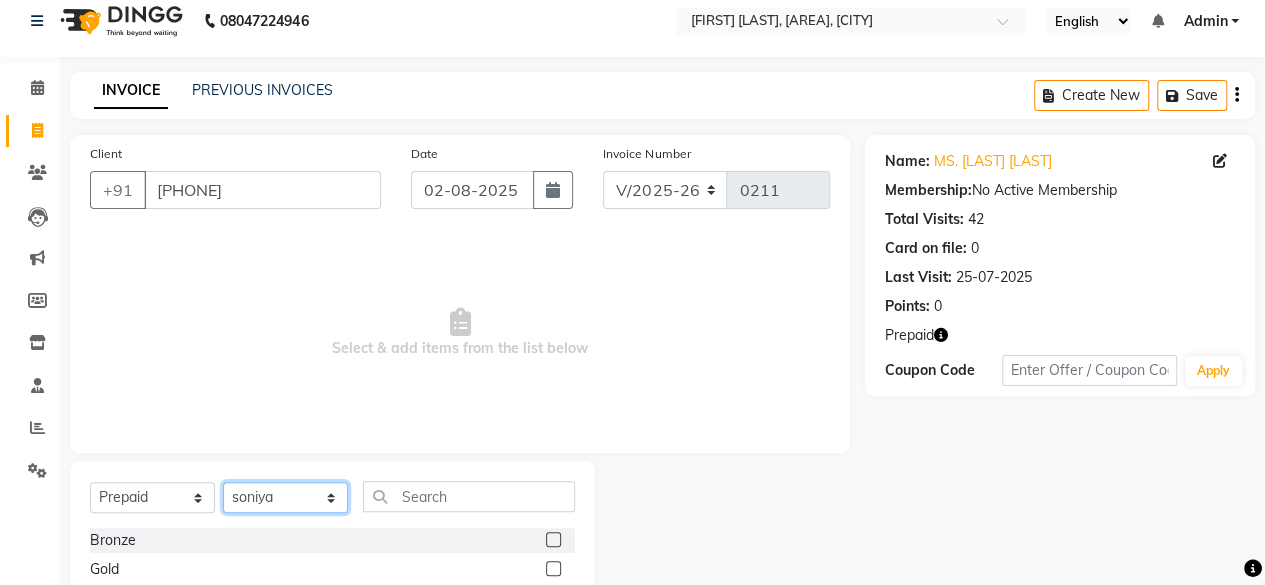 click on "Select Stylist [BRAND] [NAME] [NAME] [NAME] [NAME] [NAME] [NAME] [NAME] [NAME] [NAME] [NAME]" 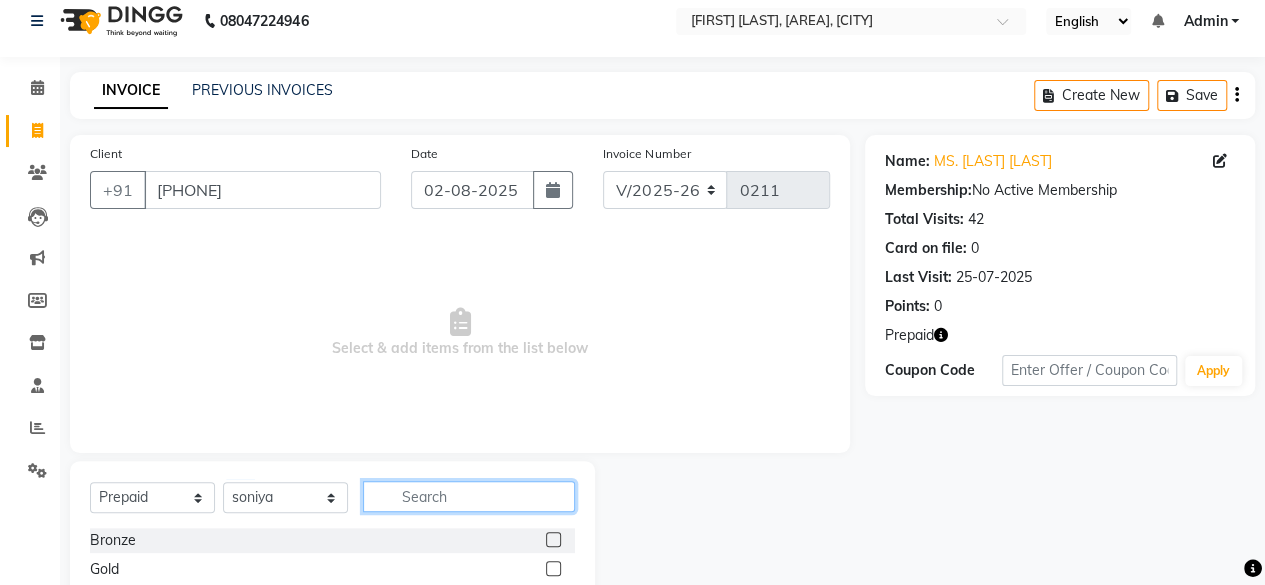 click 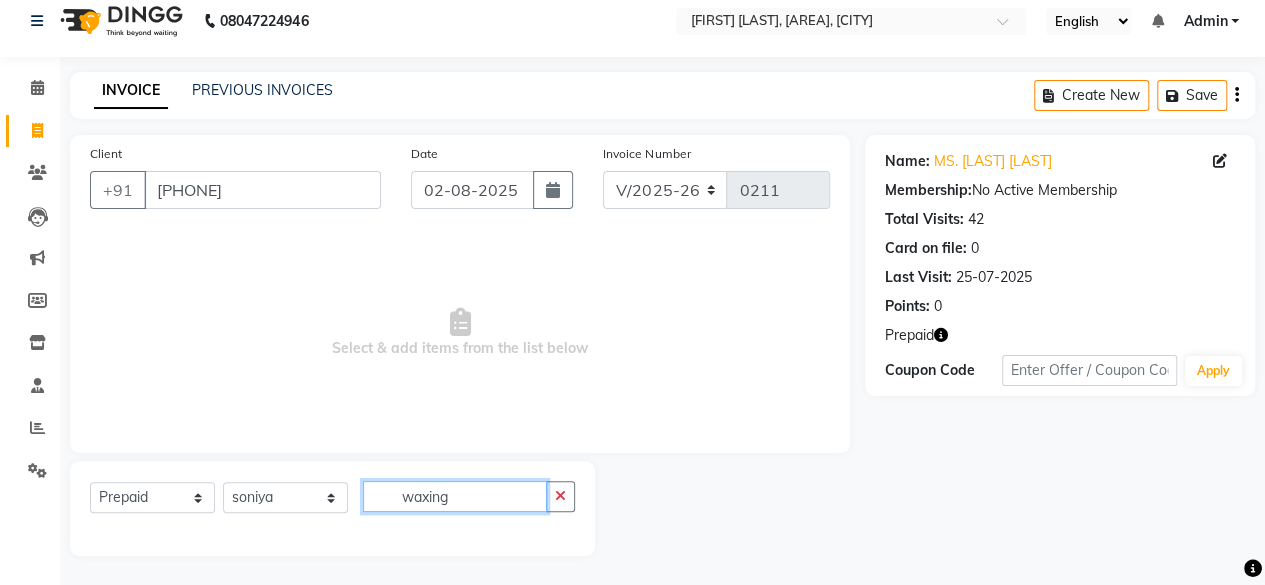 type on "waxing" 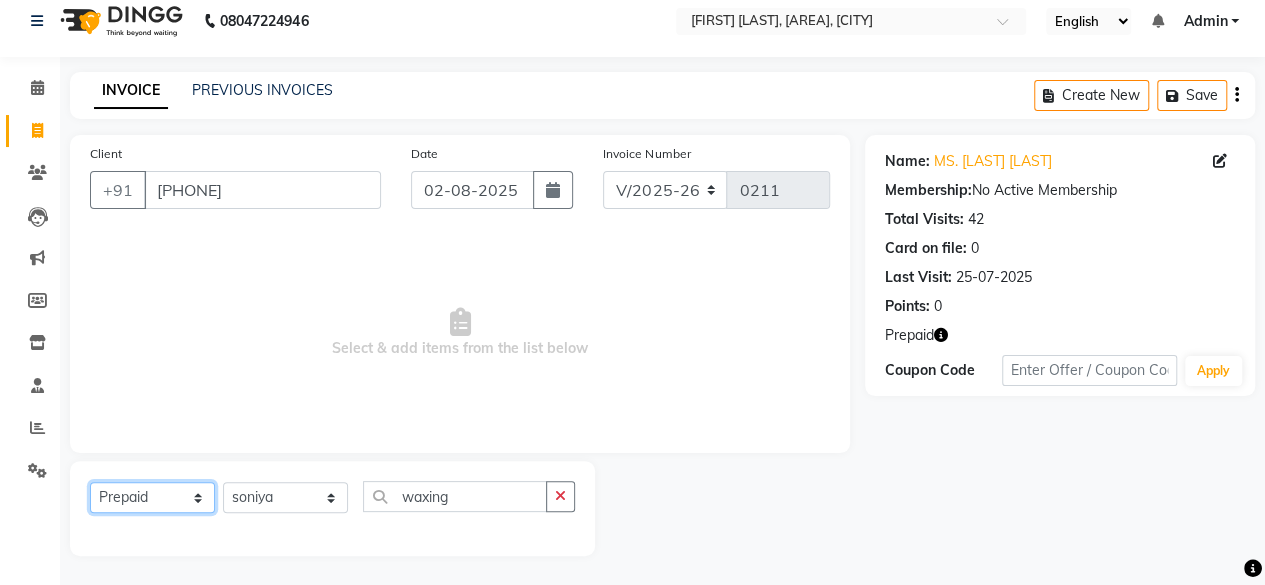 click on "Select  Service  Product  Membership  Package Voucher Prepaid Gift Card" 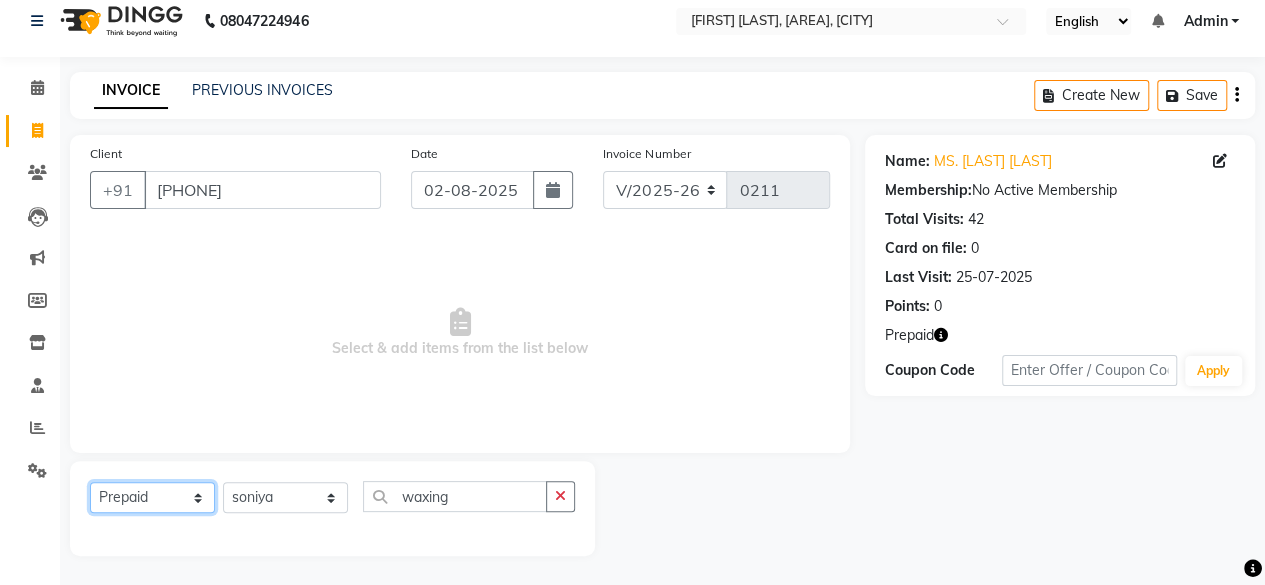 select on "service" 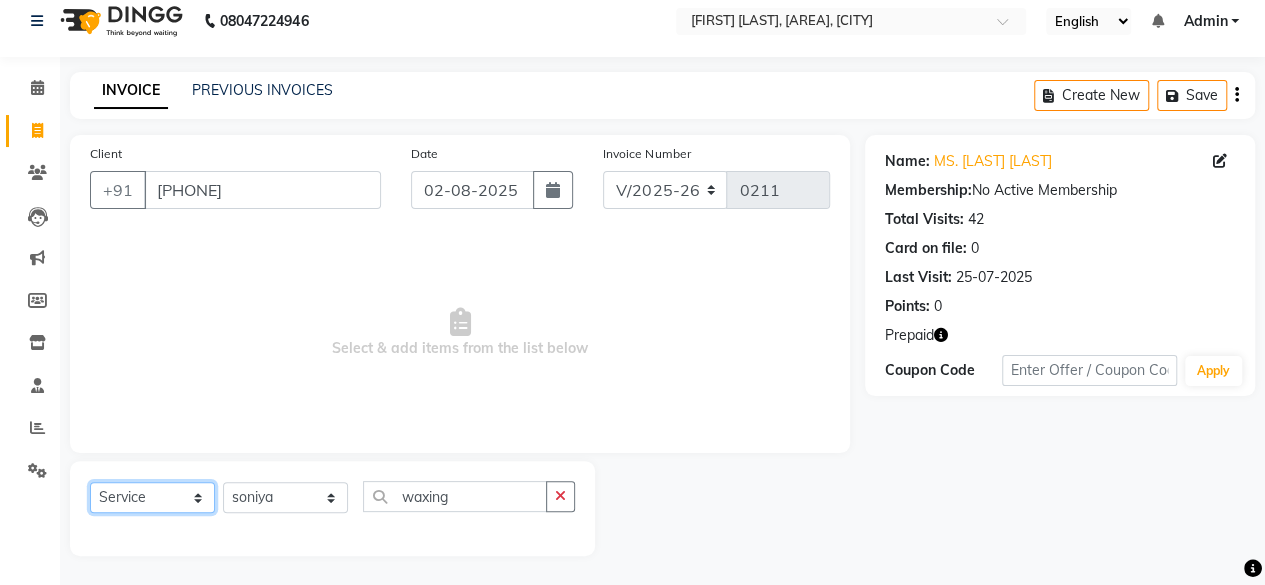 click on "Select  Service  Product  Membership  Package Voucher Prepaid Gift Card" 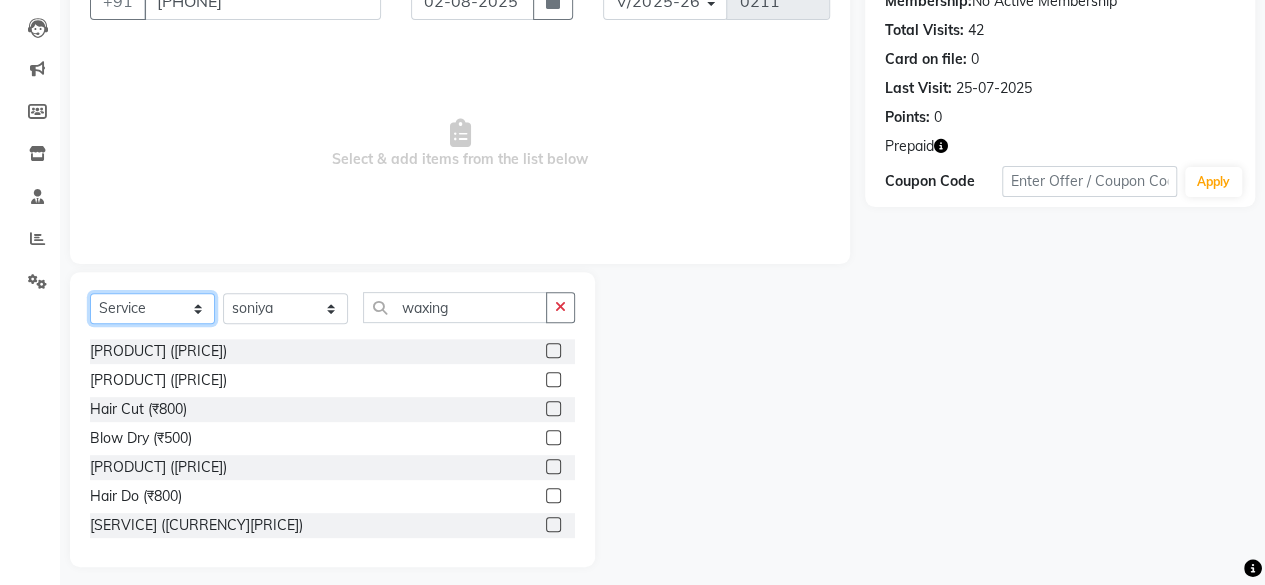 scroll, scrollTop: 215, scrollLeft: 0, axis: vertical 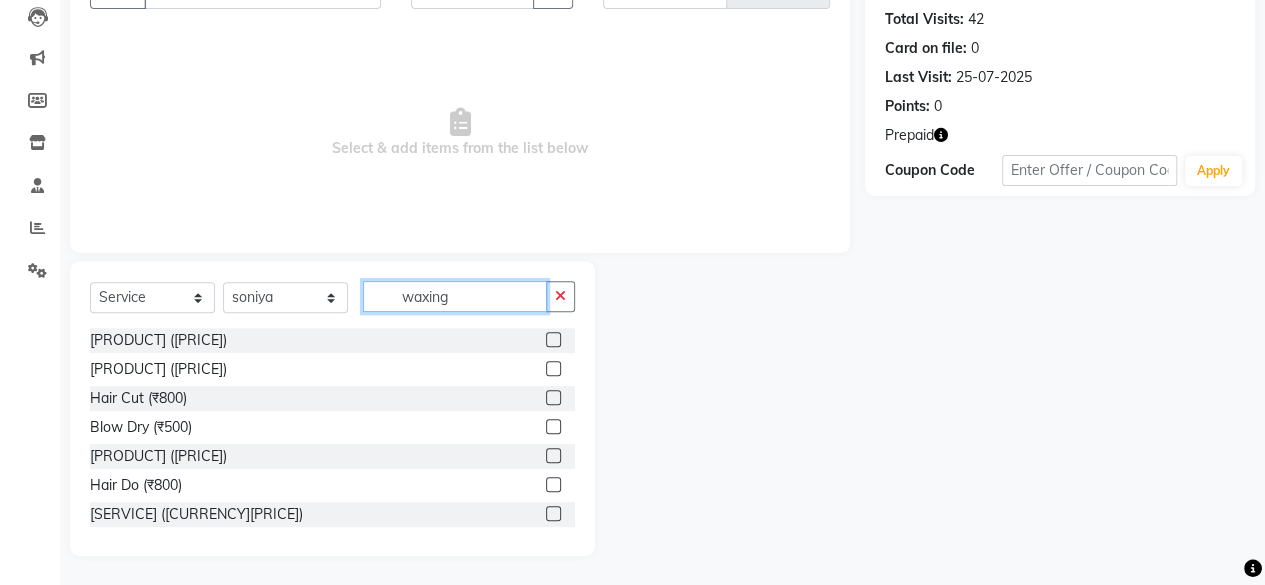 click on "waxing" 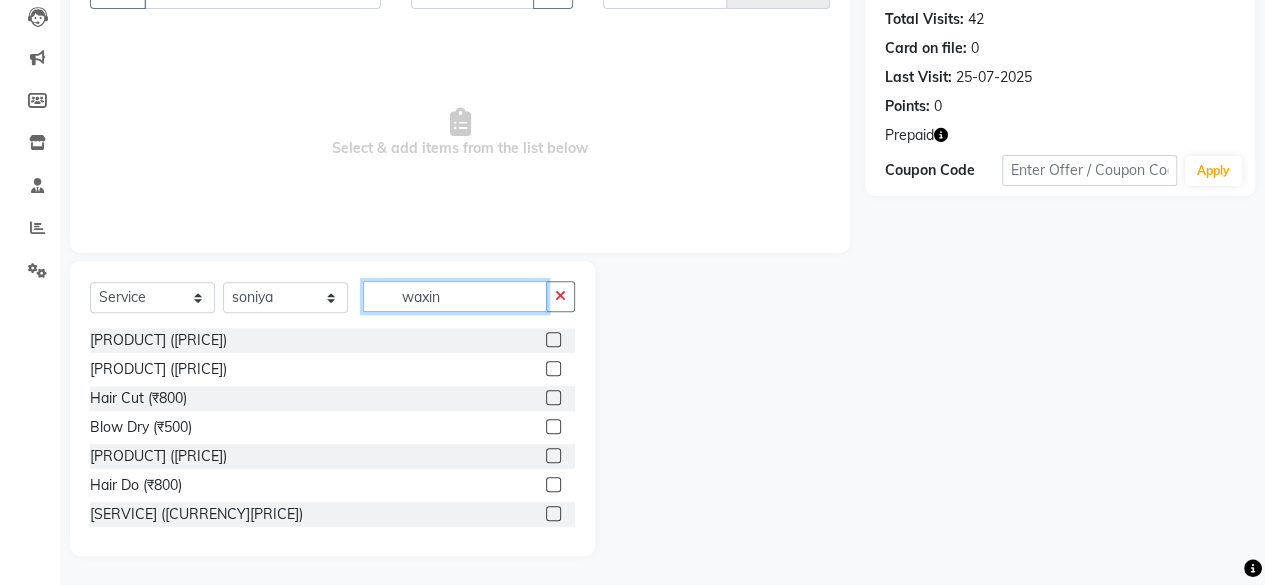 scroll, scrollTop: 73, scrollLeft: 0, axis: vertical 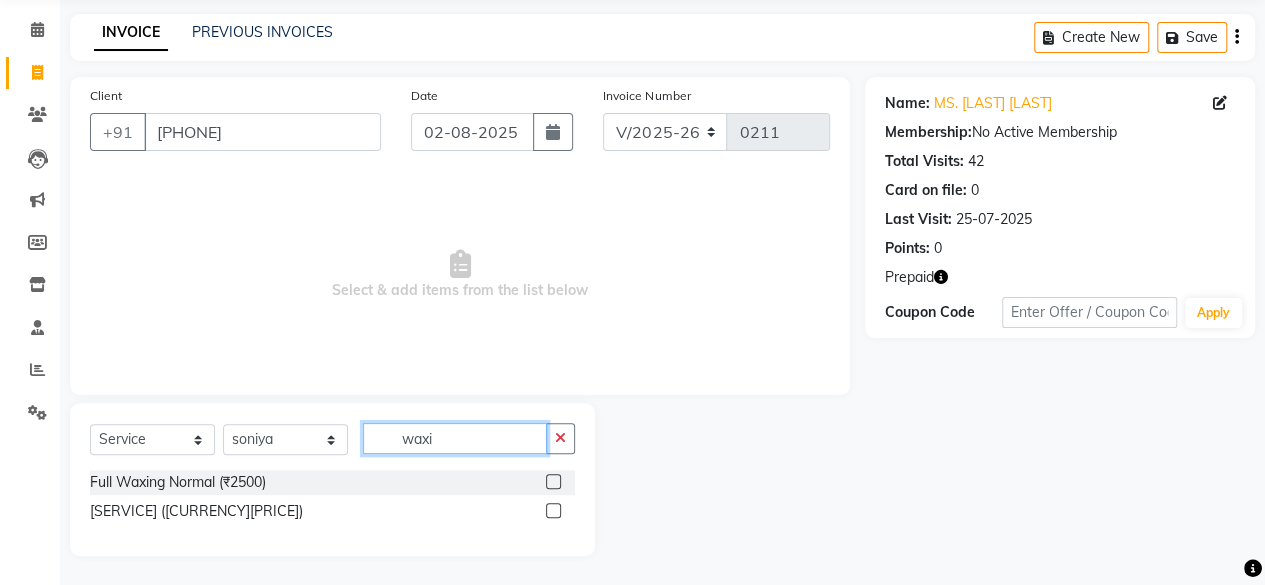 type on "waxi" 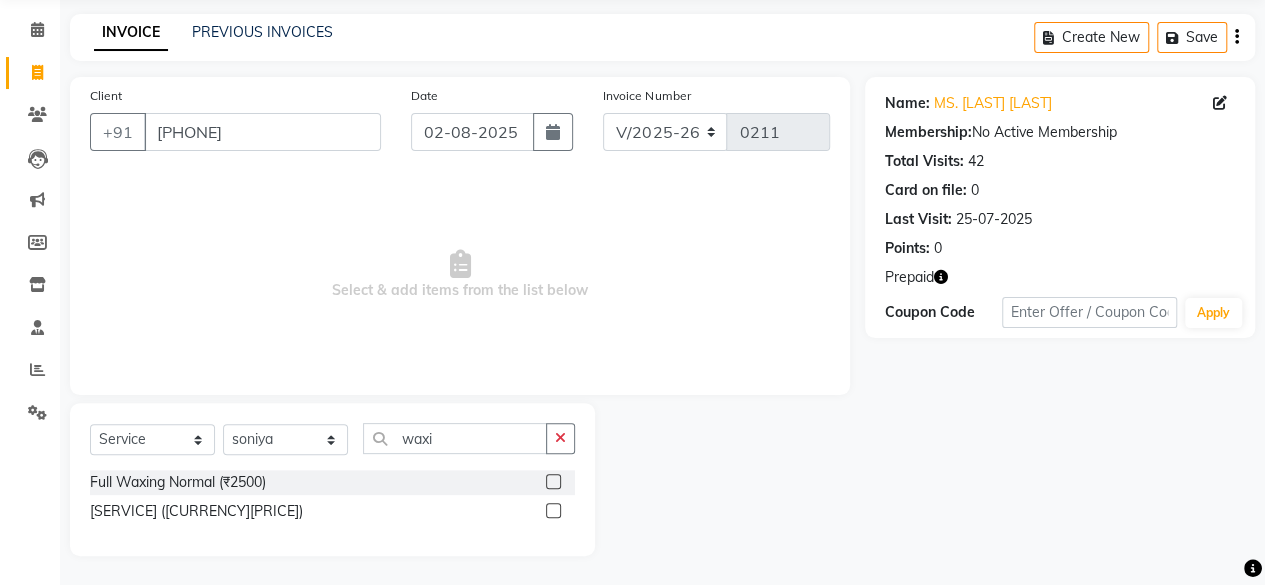click 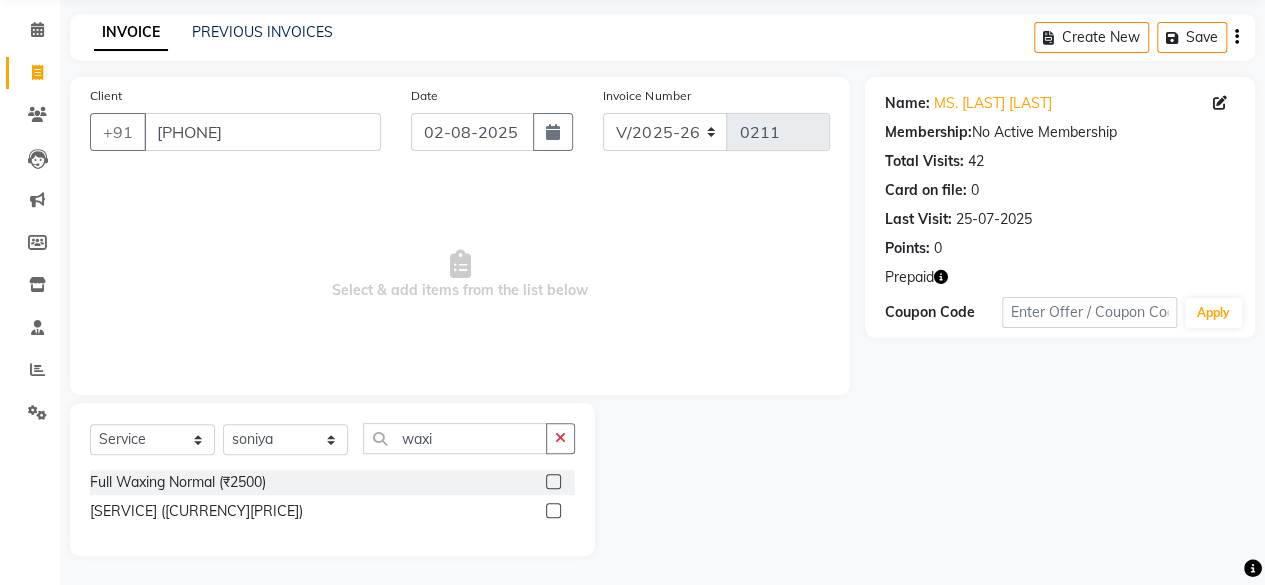 click 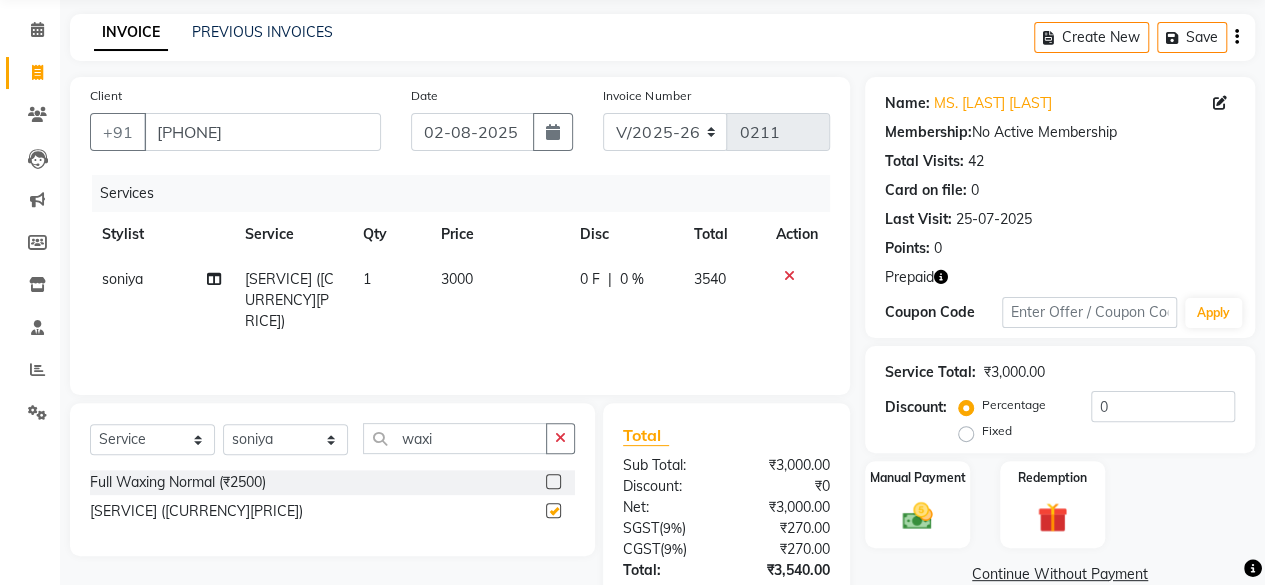 checkbox on "false" 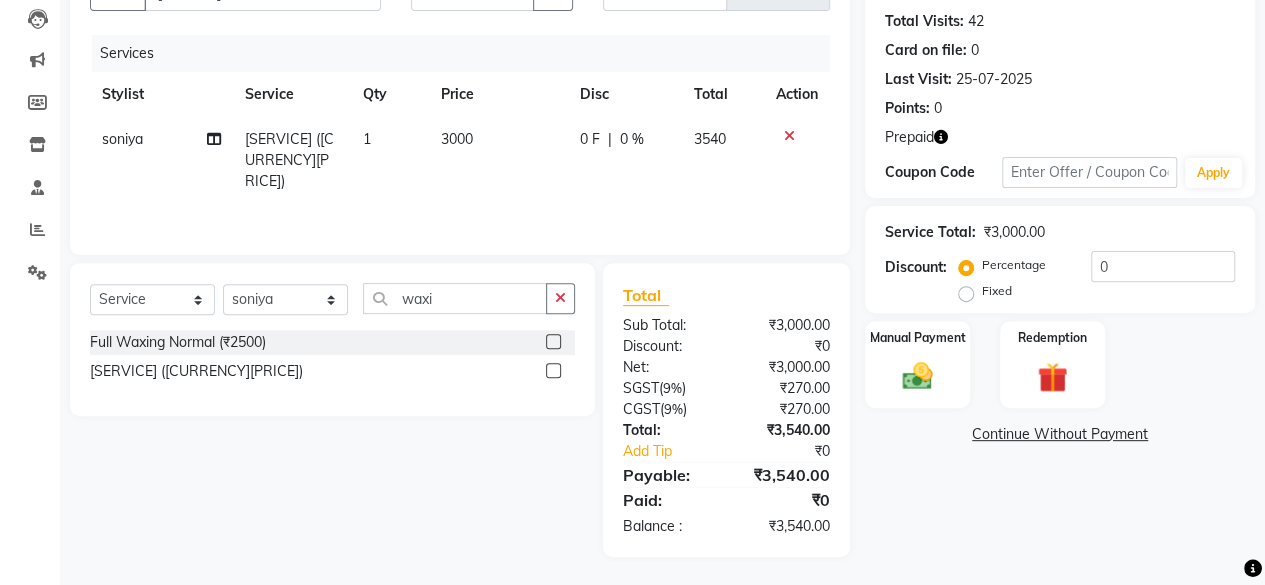 scroll, scrollTop: 73, scrollLeft: 0, axis: vertical 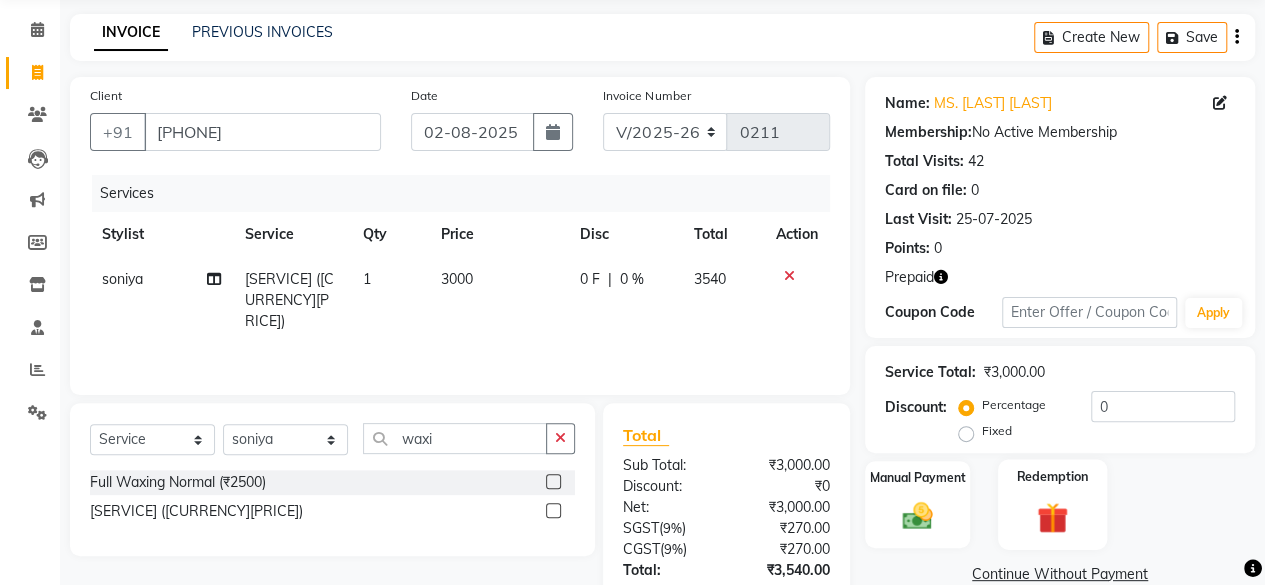 click on "Redemption" 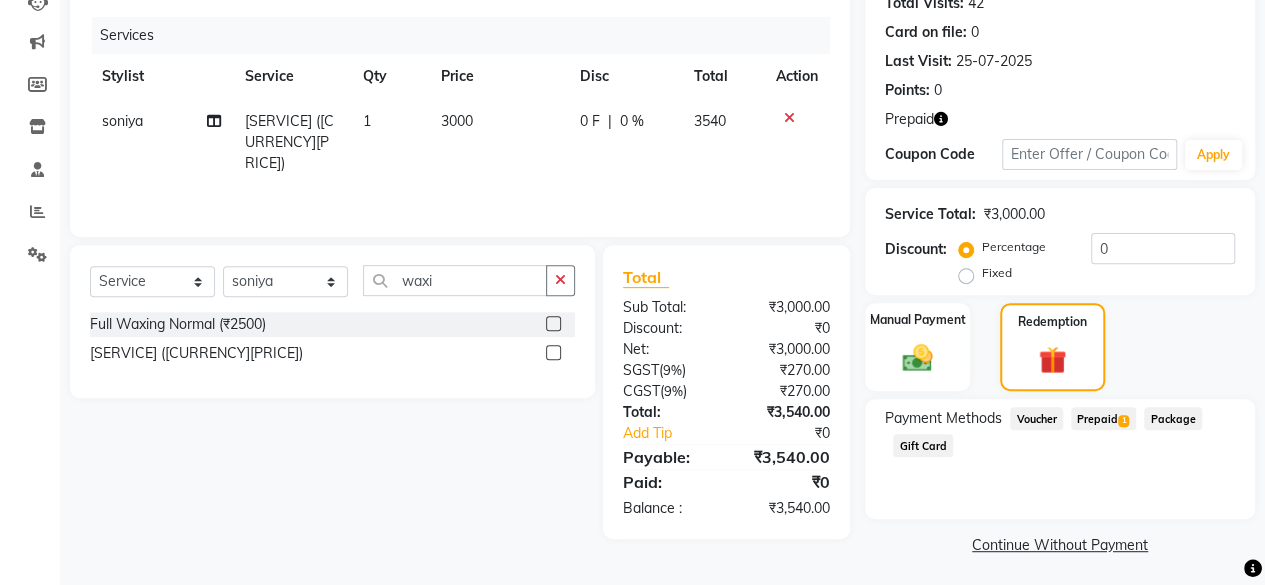 scroll, scrollTop: 236, scrollLeft: 0, axis: vertical 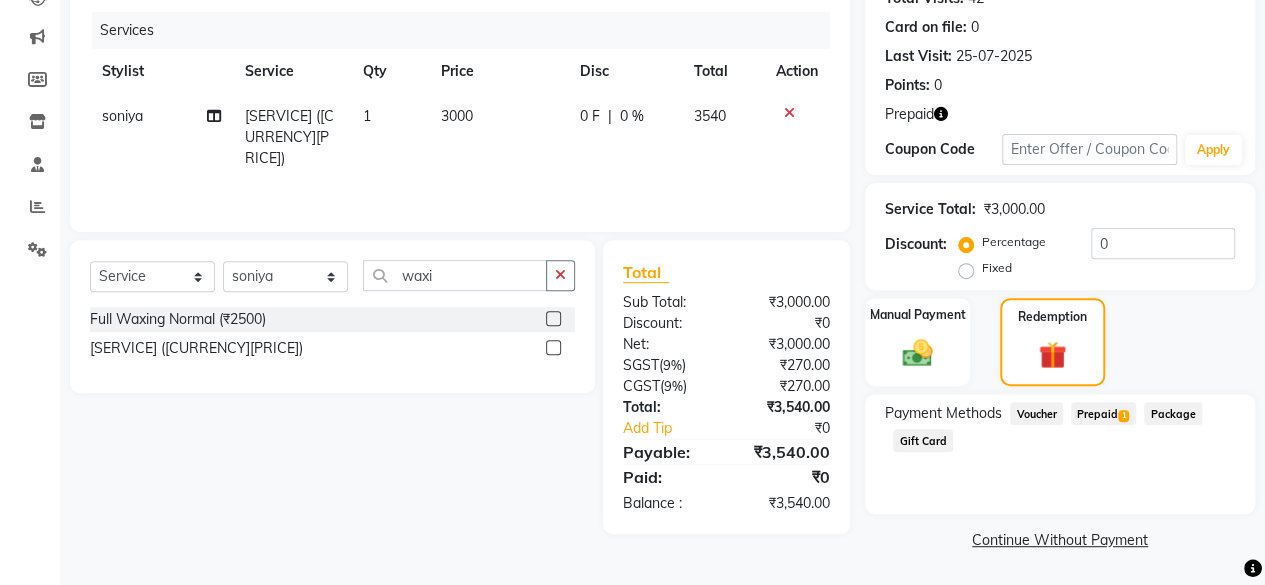 click on "Continue Without Payment" 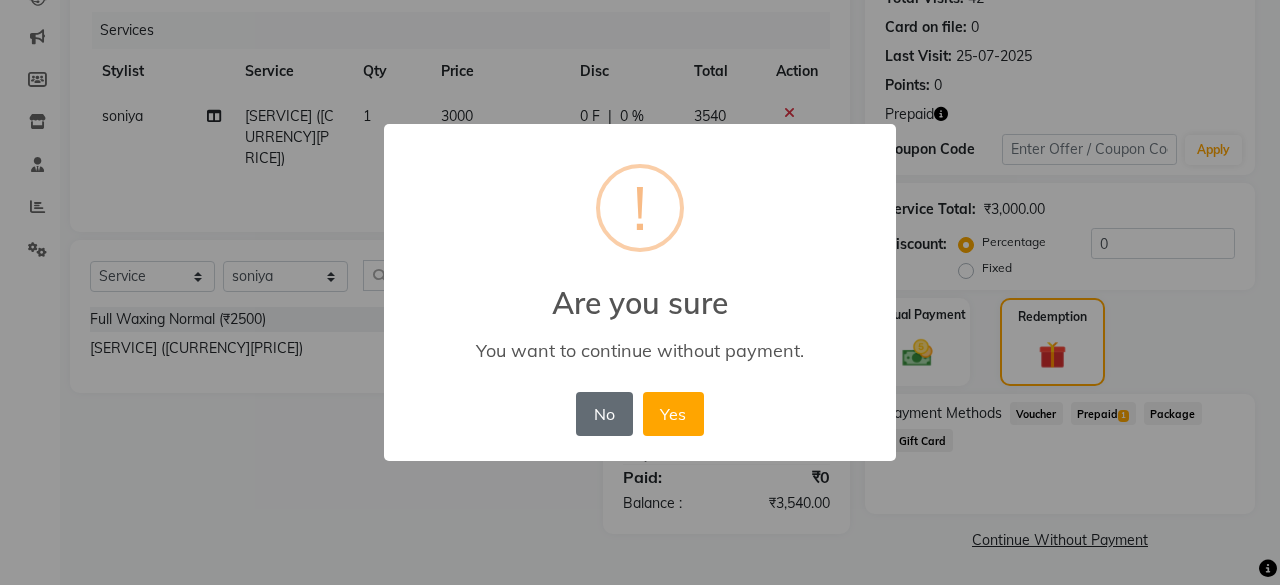 click on "No" at bounding box center [604, 414] 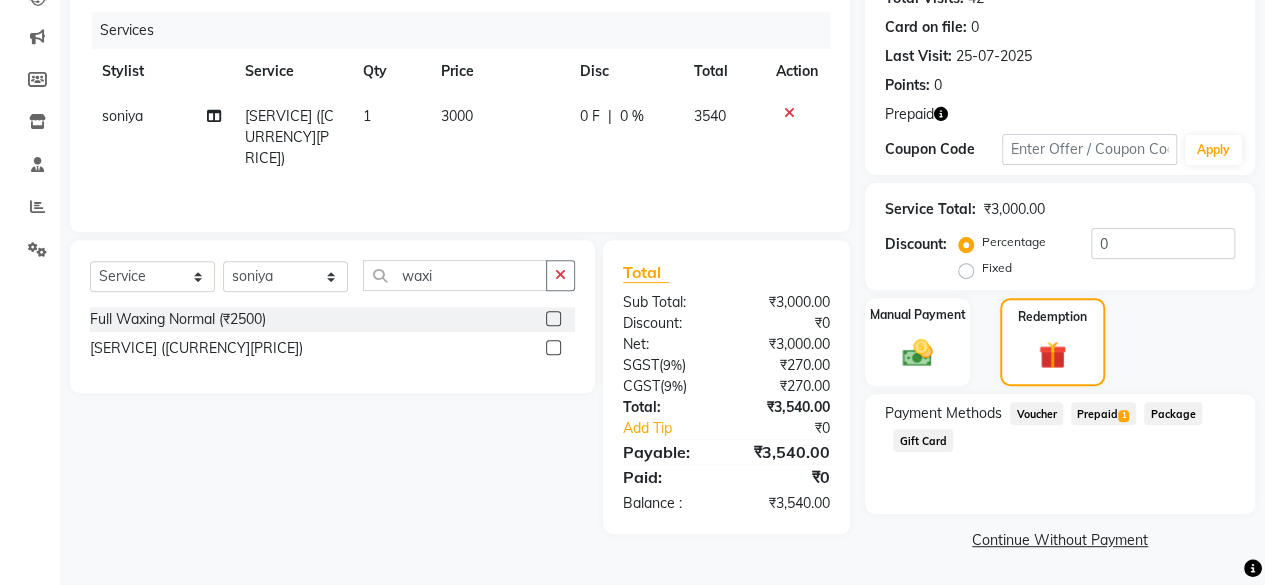 click on "Prepaid  1" 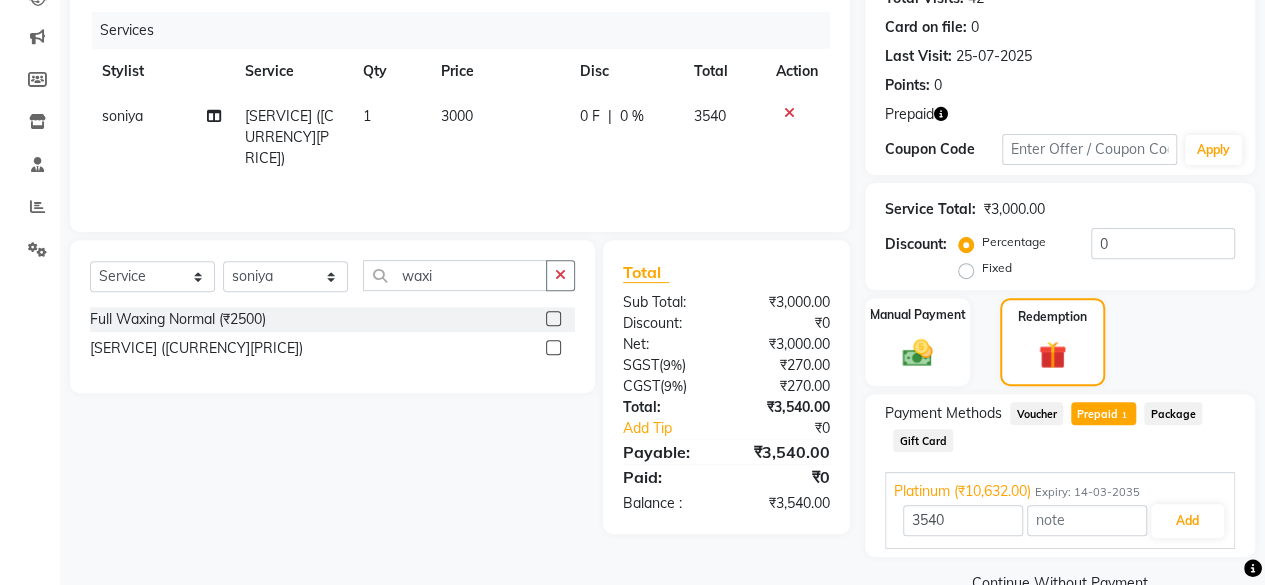 scroll, scrollTop: 278, scrollLeft: 0, axis: vertical 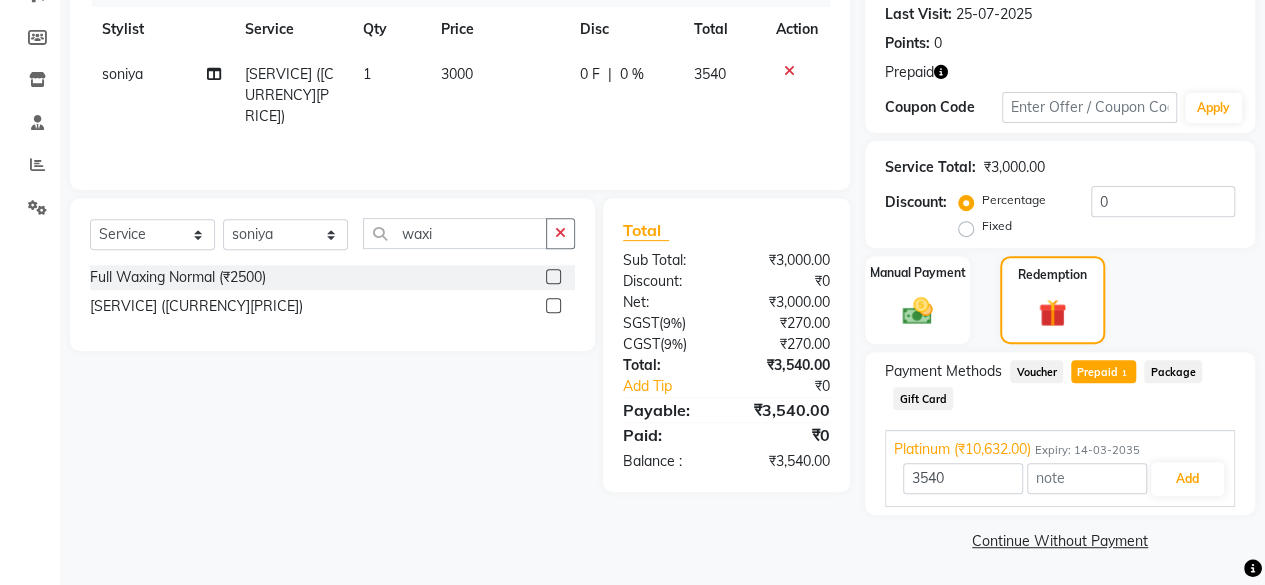 click on "Continue Without Payment" 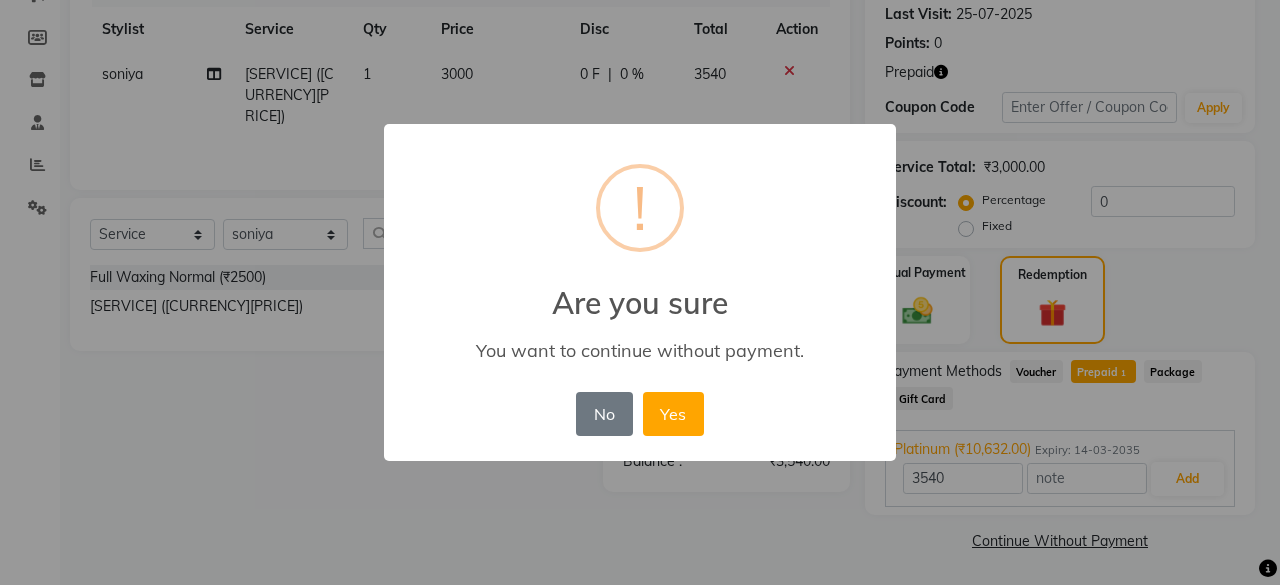 click on "× ! Are you sure You want to continue without payment. No No Yes" at bounding box center (640, 292) 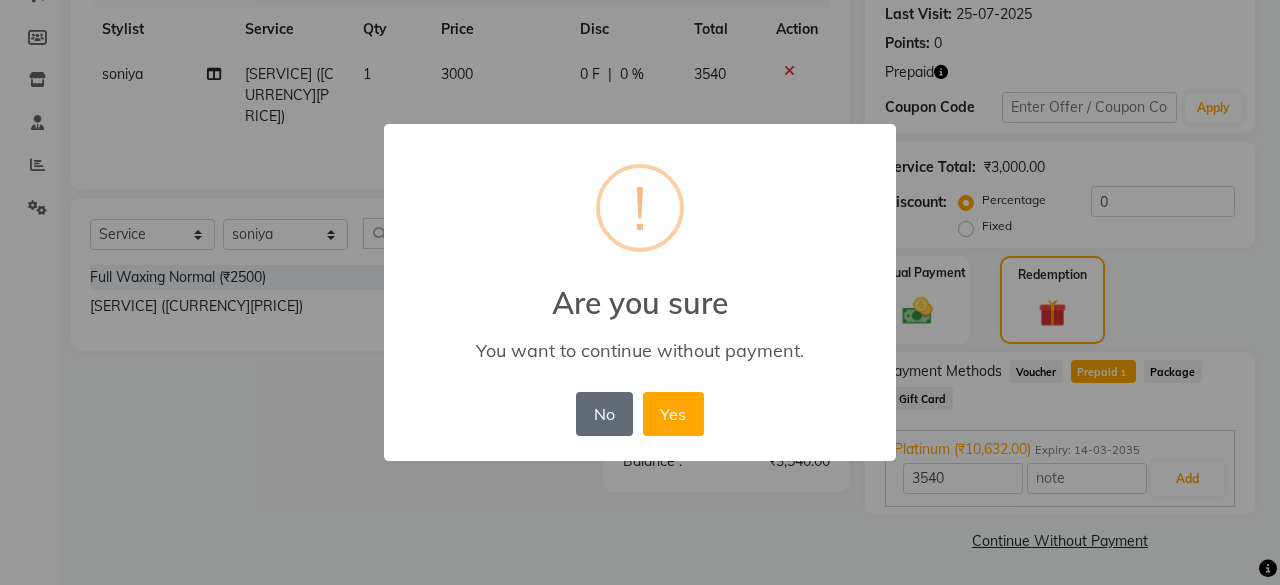click on "No" at bounding box center [604, 414] 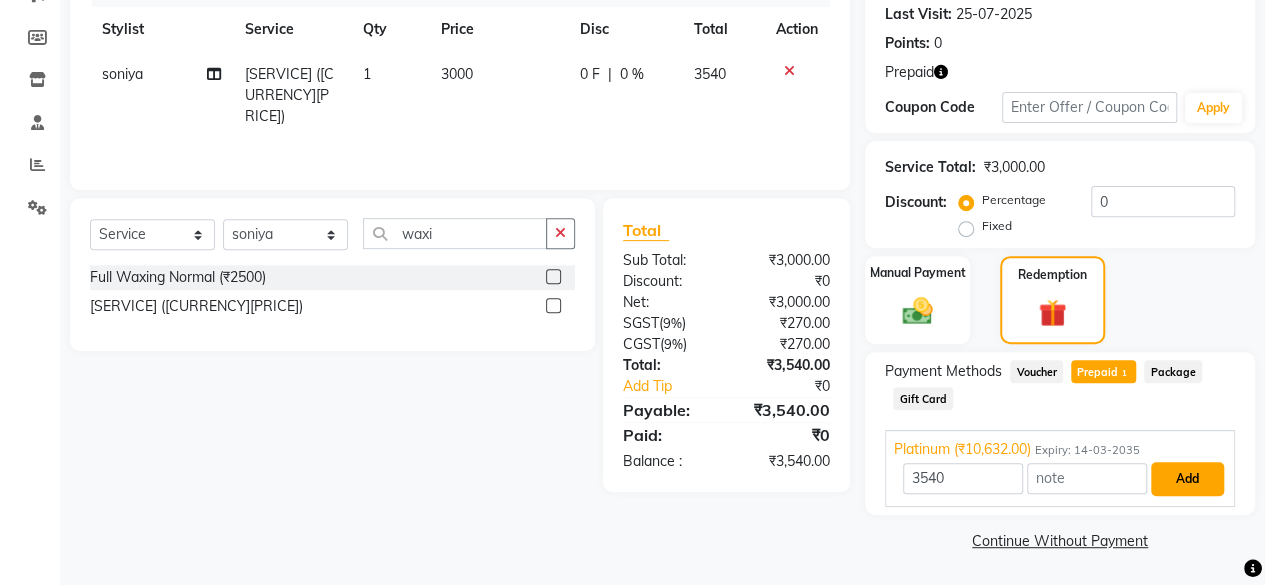 click on "Add" at bounding box center (1187, 479) 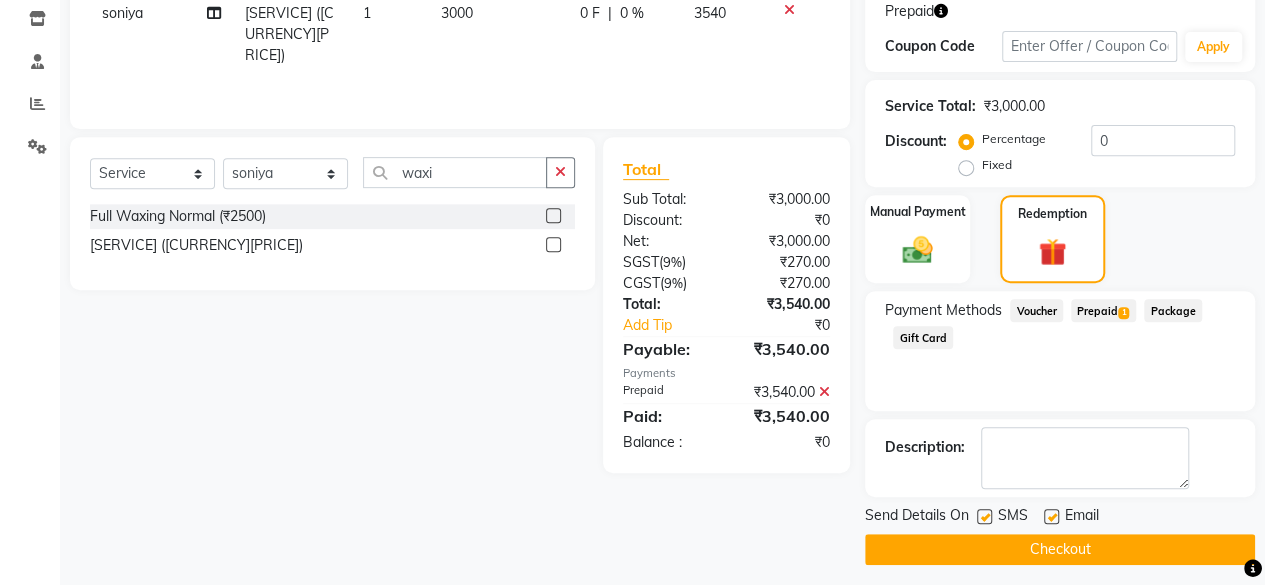 scroll, scrollTop: 347, scrollLeft: 0, axis: vertical 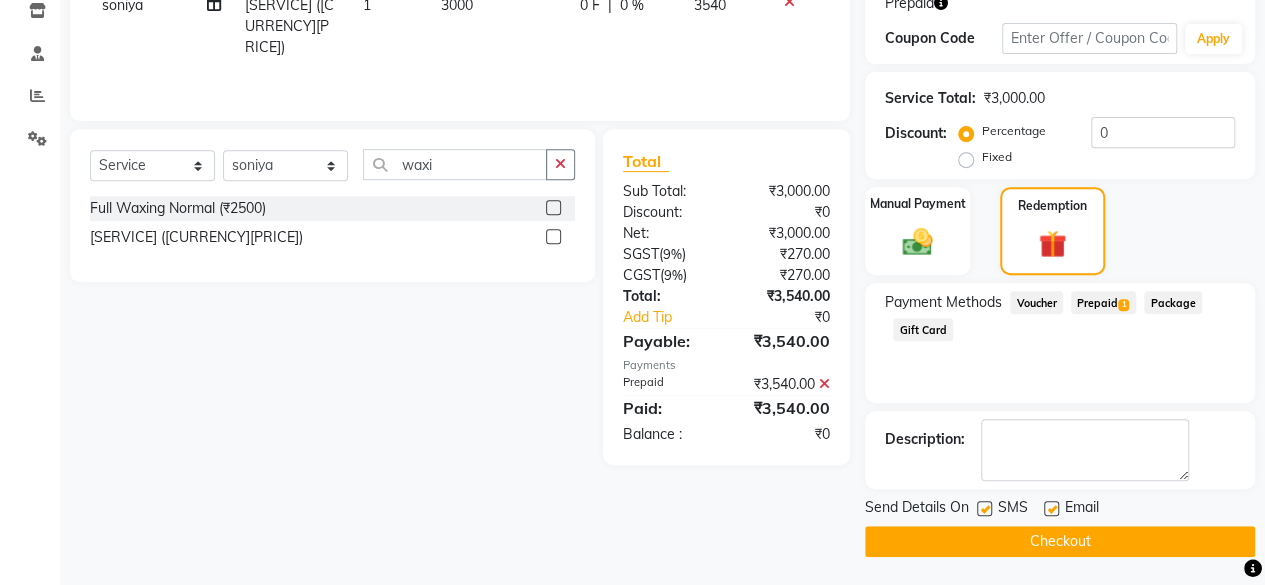 click on "Checkout" 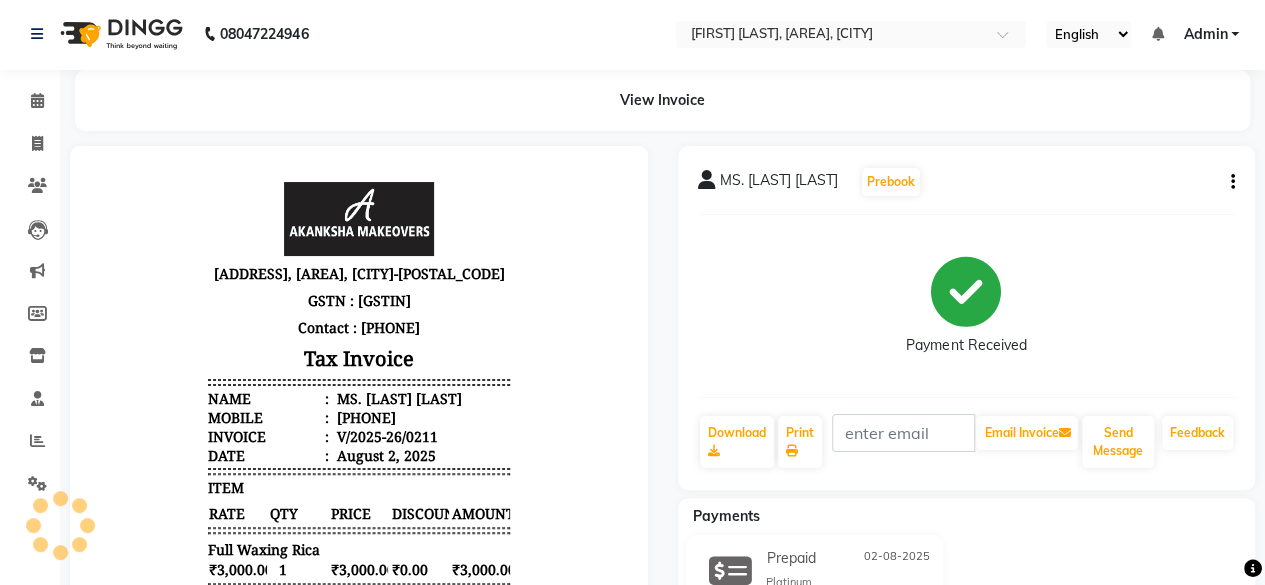 scroll, scrollTop: 0, scrollLeft: 0, axis: both 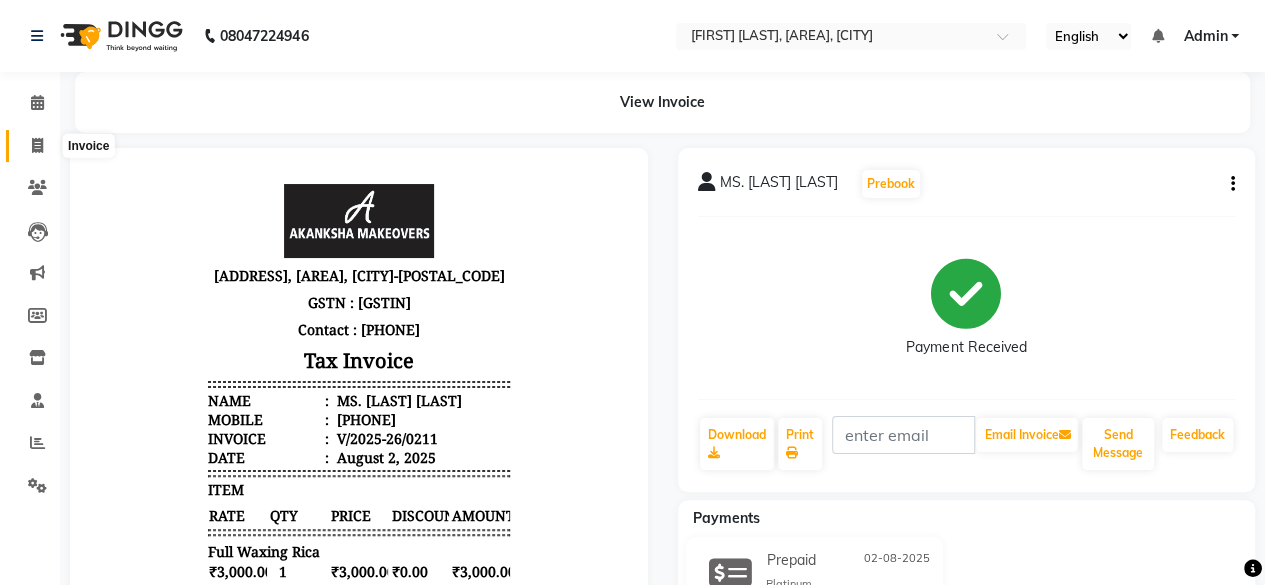 click 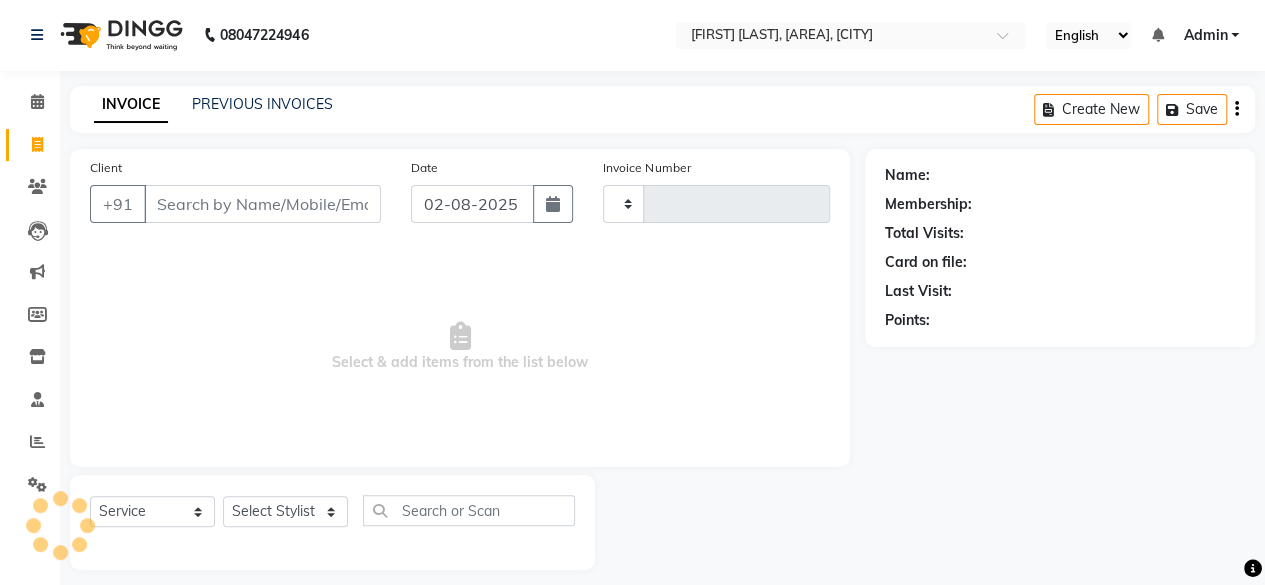 type on "0212" 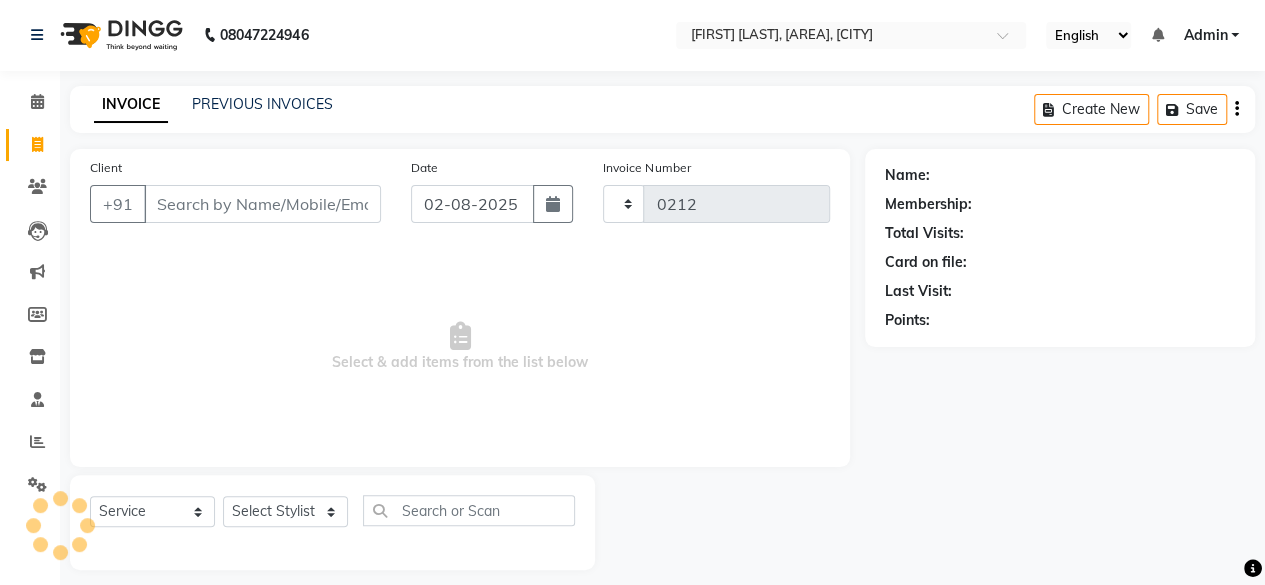 scroll, scrollTop: 15, scrollLeft: 0, axis: vertical 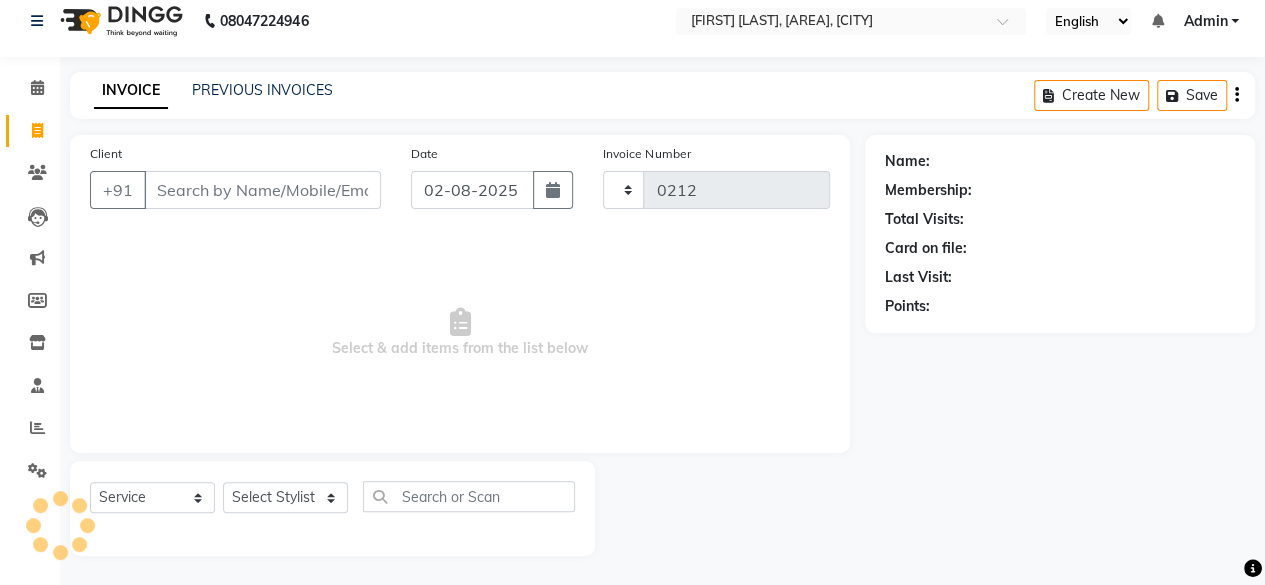 select on "3533" 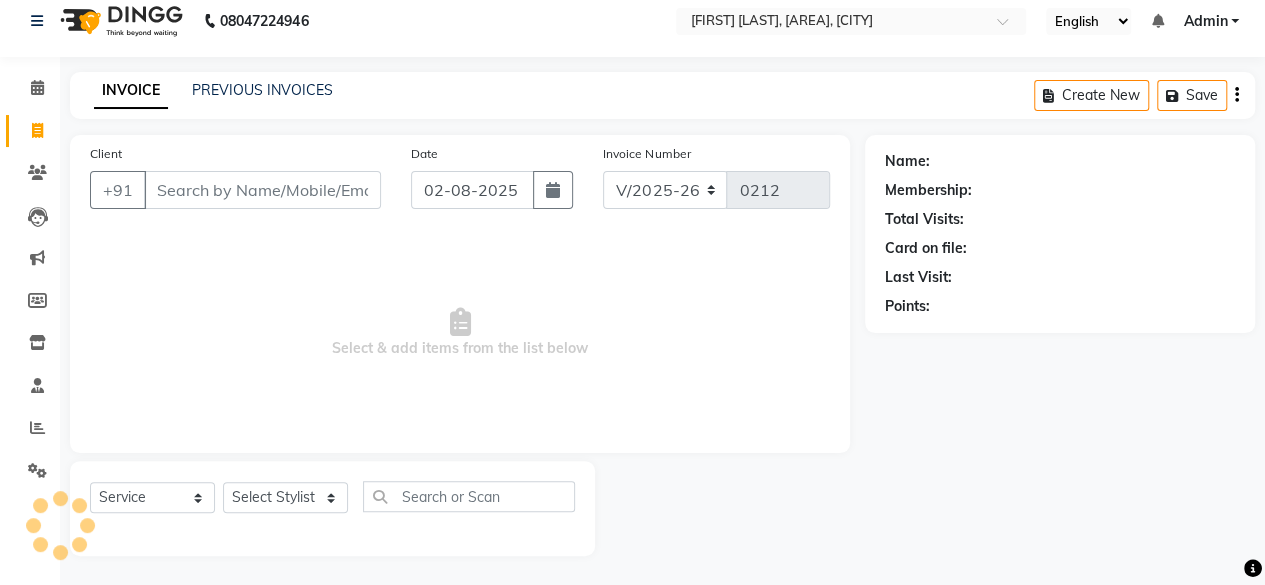 select on "P" 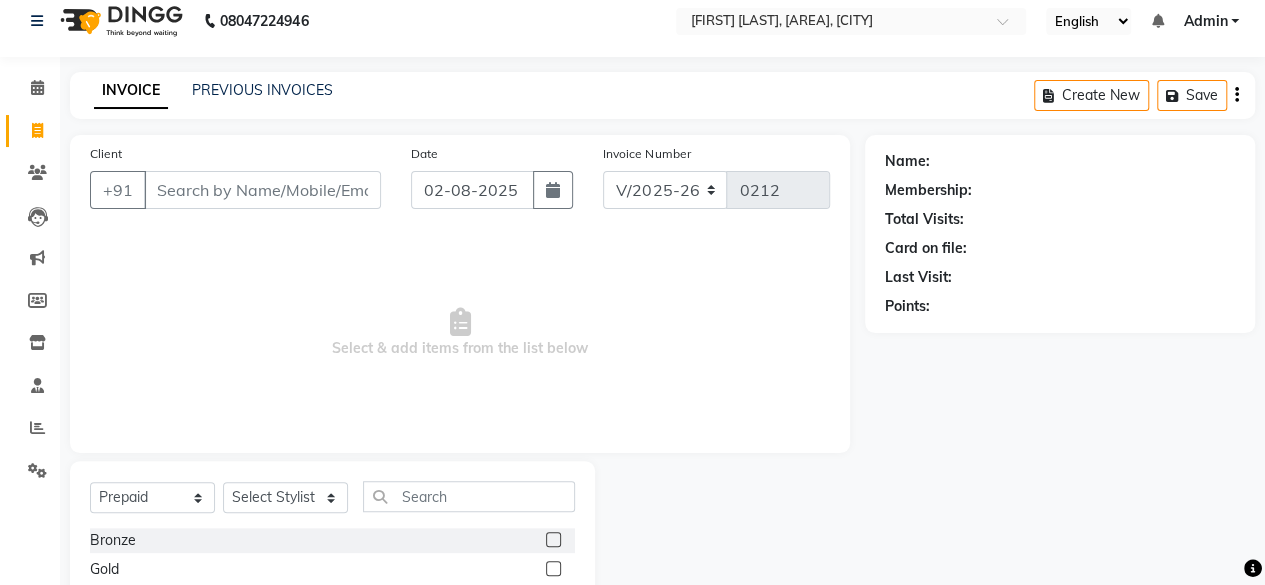 click on "Client" at bounding box center [262, 190] 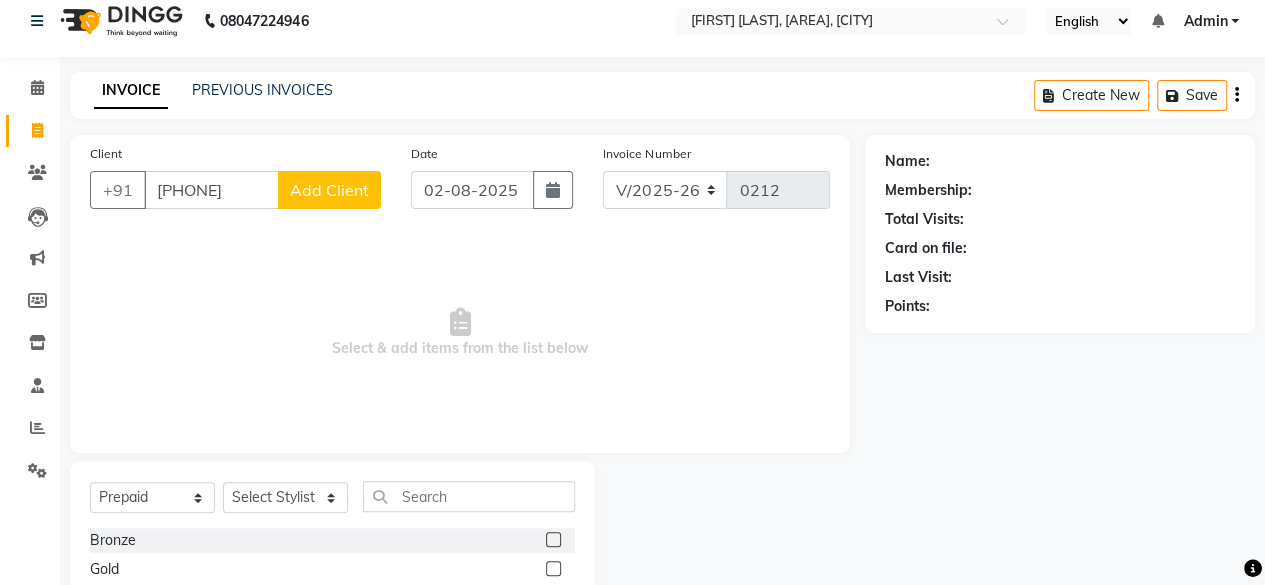 type on "[PHONE]" 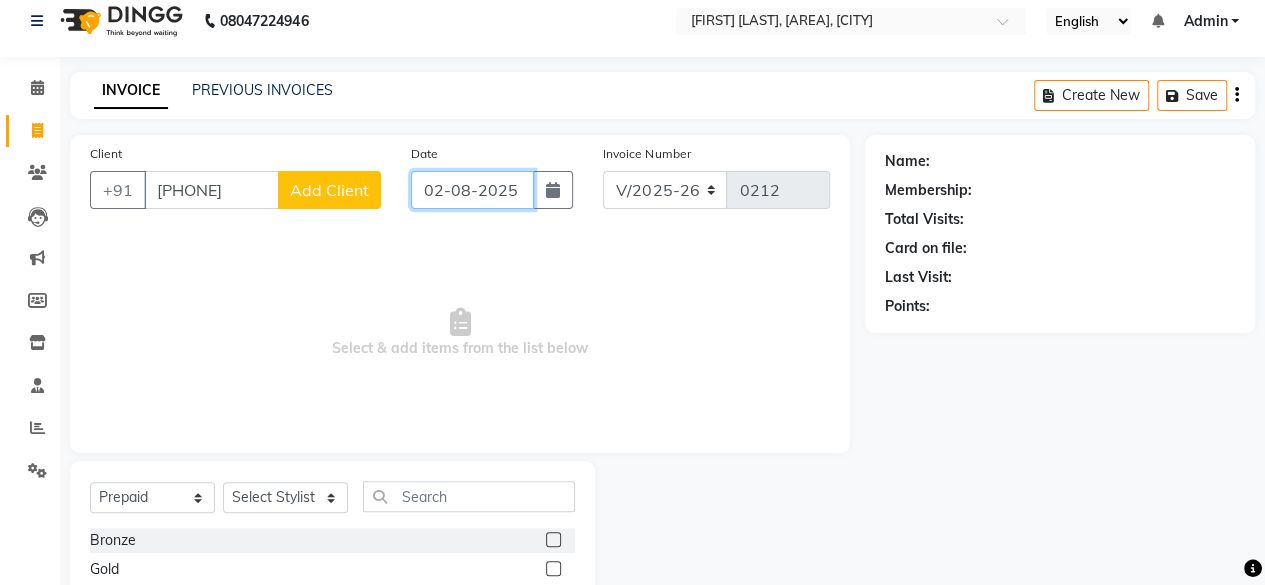 click on "02-08-2025" 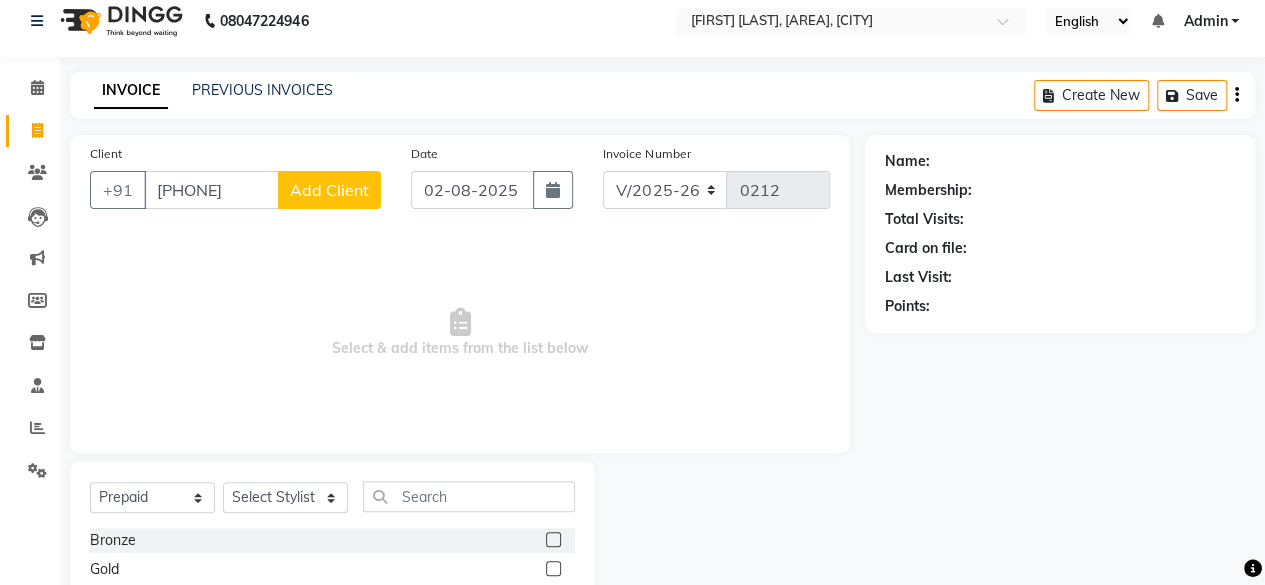 select on "8" 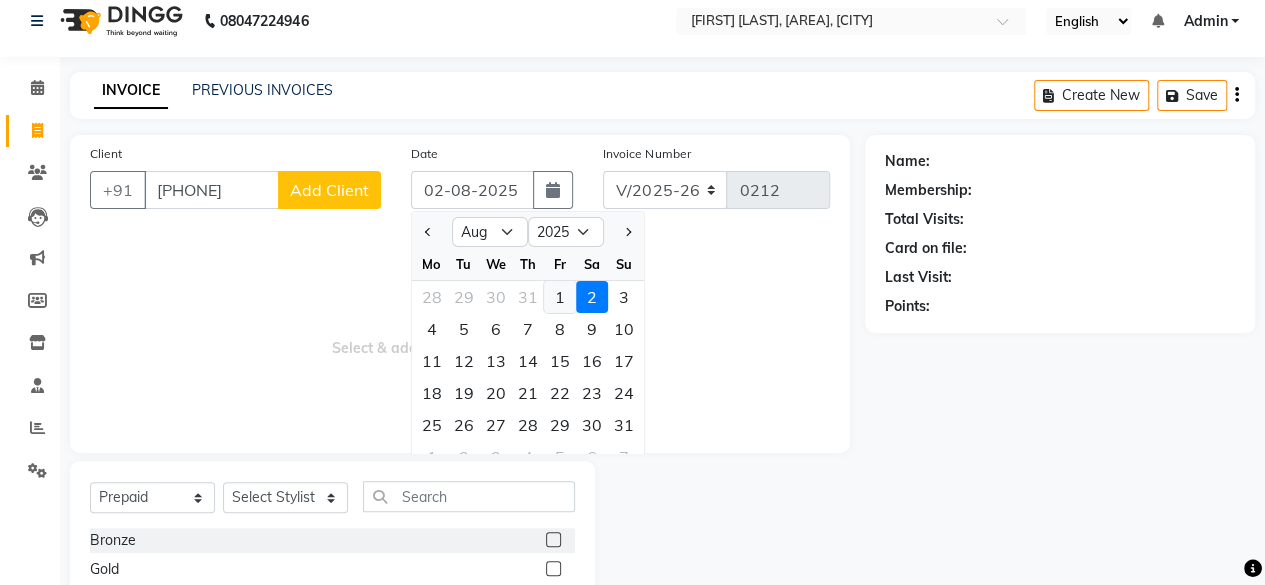 click on "1" 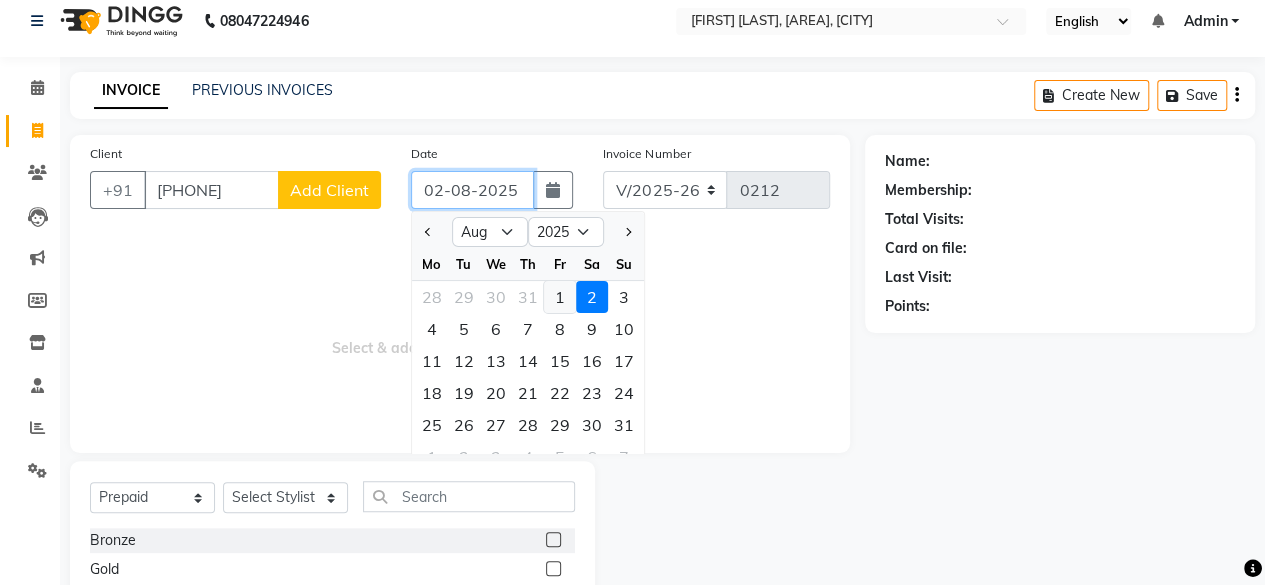 type on "01-08-2025" 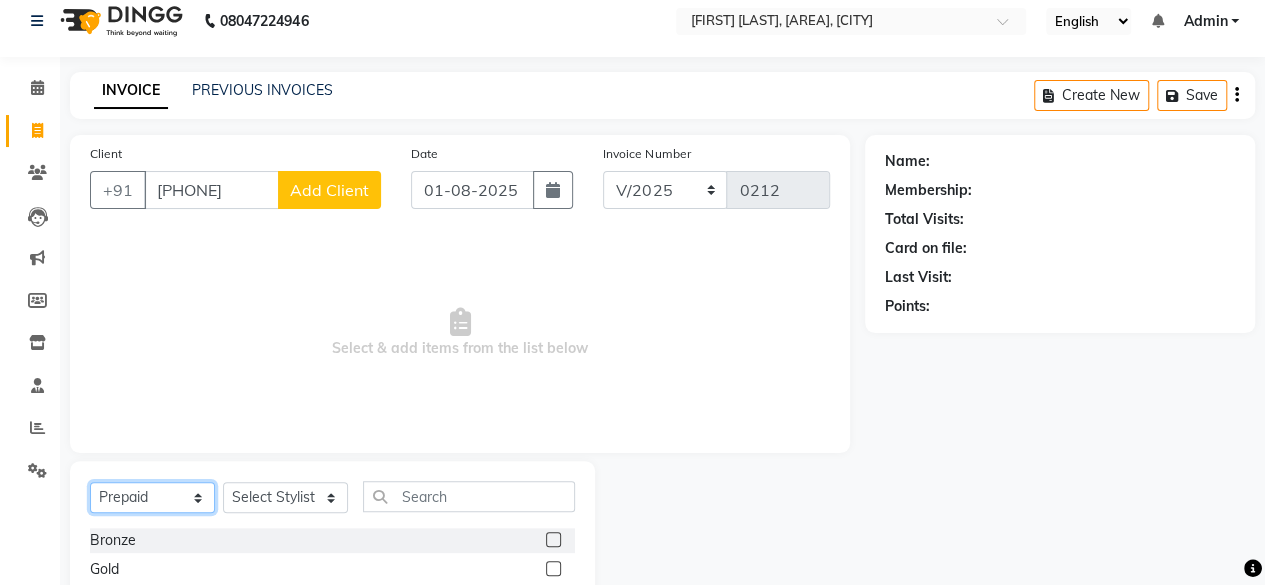 click on "Select  Service  Product  Membership  Package Voucher Prepaid Gift Card" 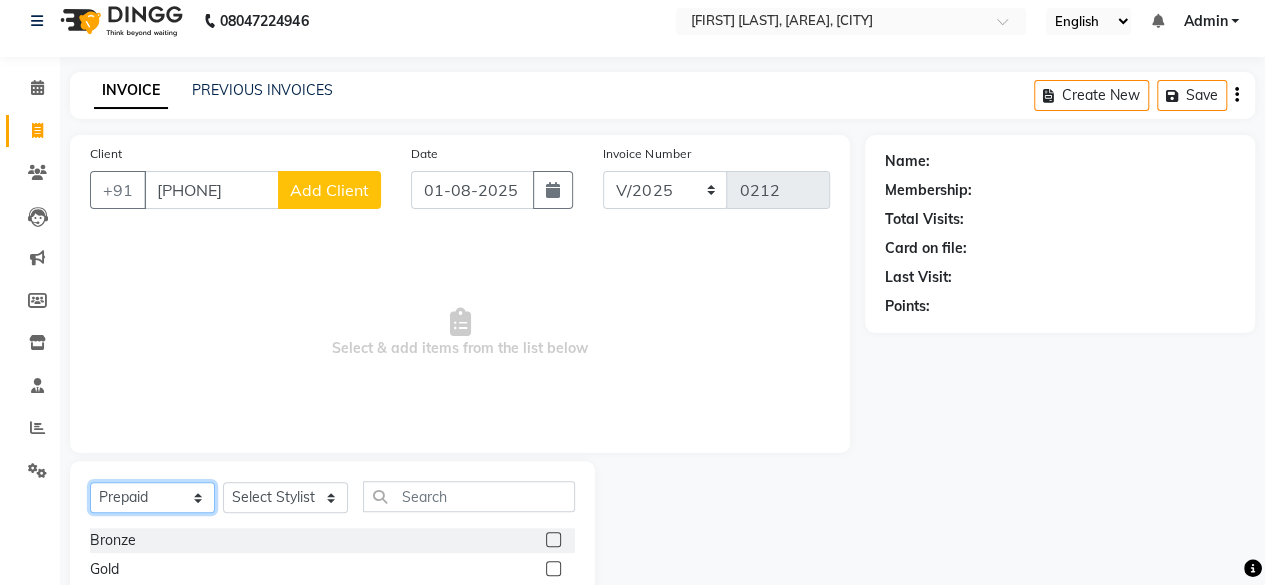 select on "service" 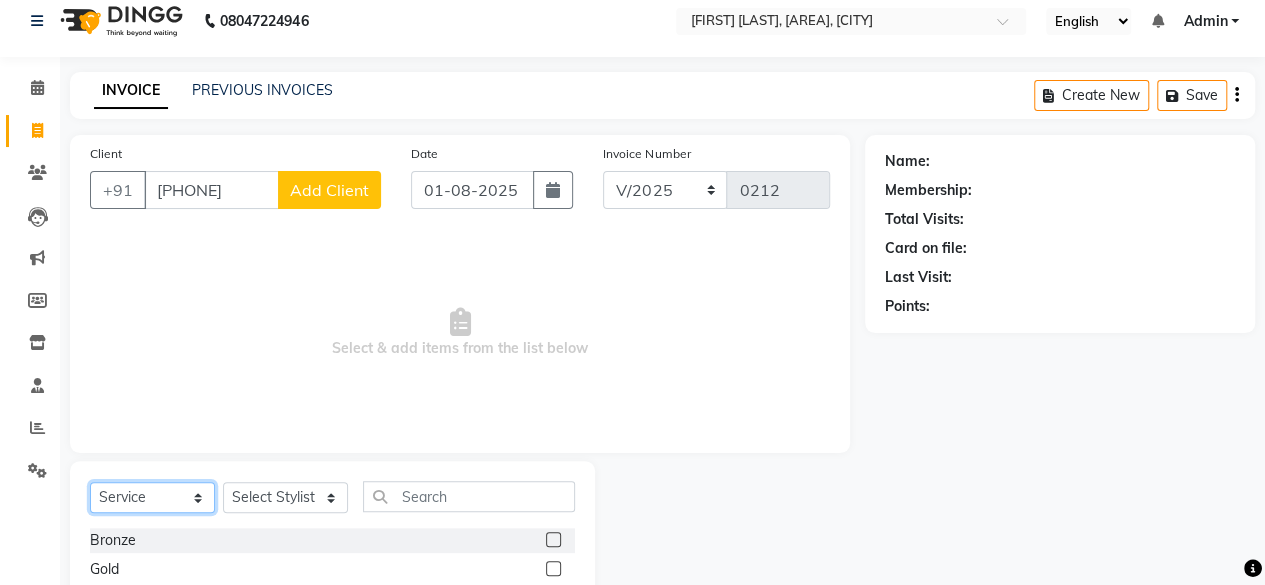 click on "Select  Service  Product  Membership  Package Voucher Prepaid Gift Card" 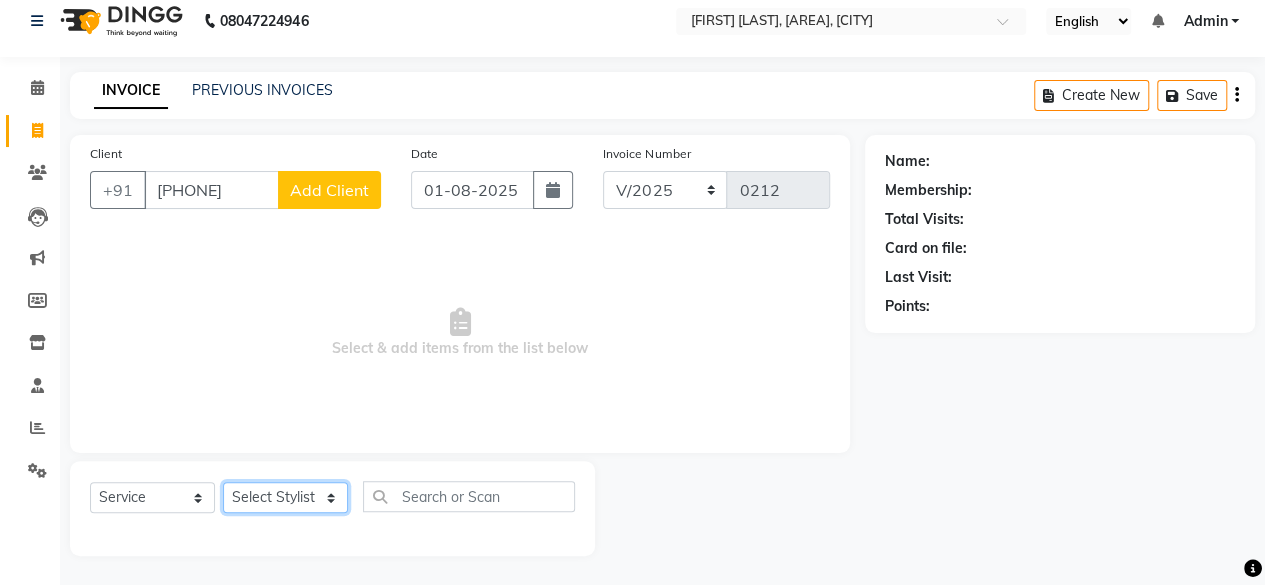 click on "Select Stylist [BRAND] [NAME] [NAME] [NAME] [NAME] [NAME] [NAME] [NAME] [NAME] [NAME] [NAME]" 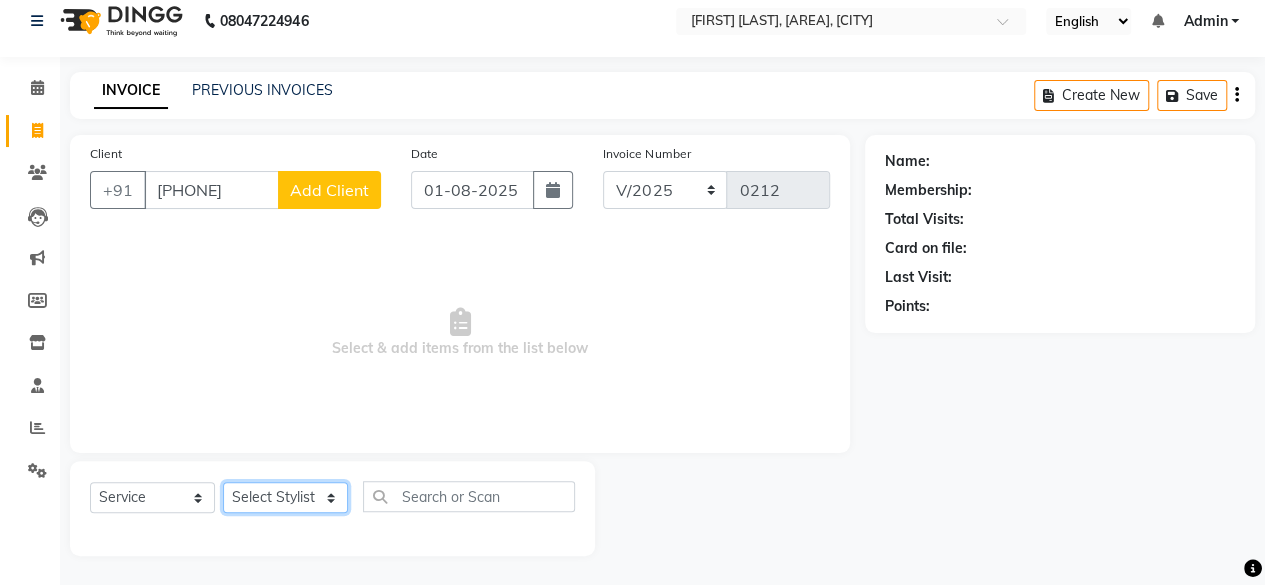 select on "16848" 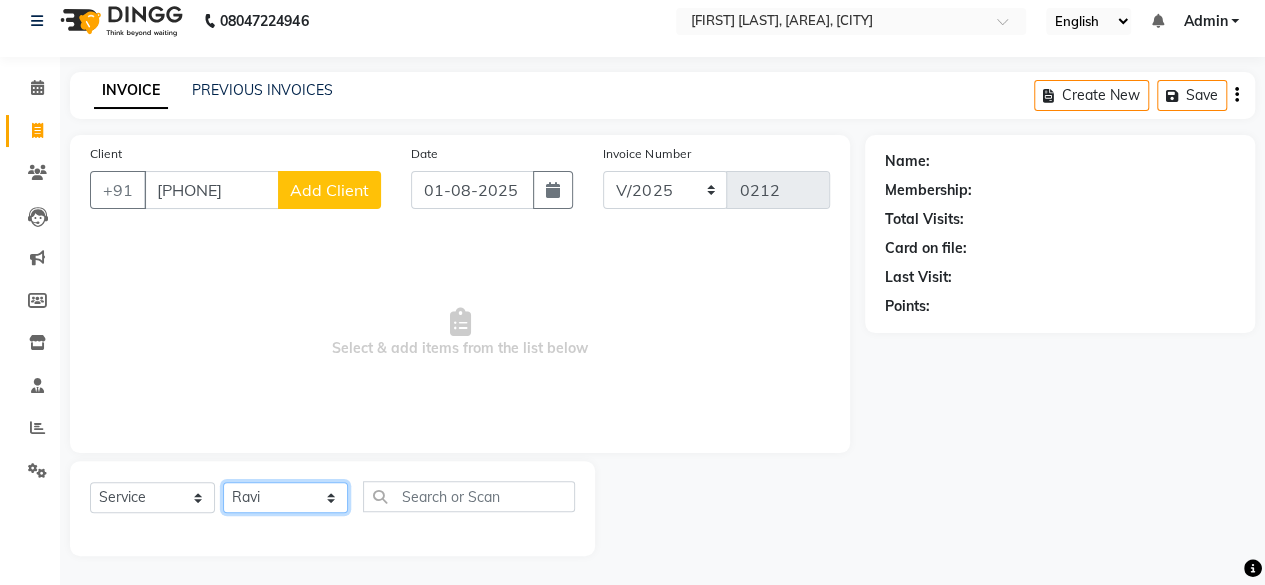 click on "Select Stylist [BRAND] [NAME] [NAME] [NAME] [NAME] [NAME] [NAME] [NAME] [NAME] [NAME] [NAME]" 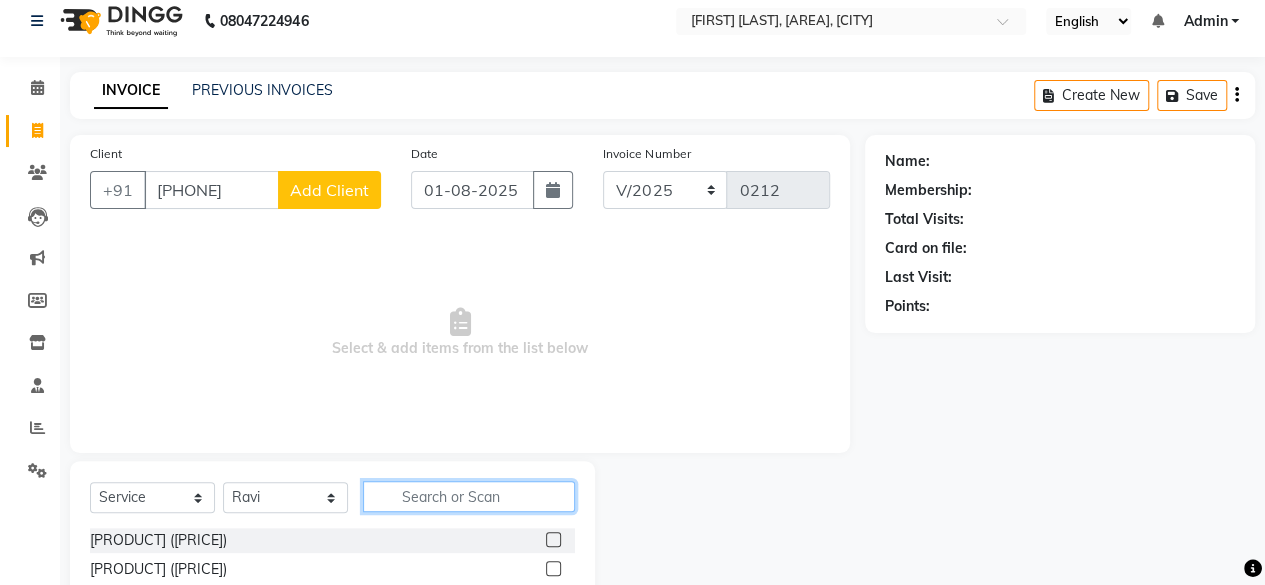 click 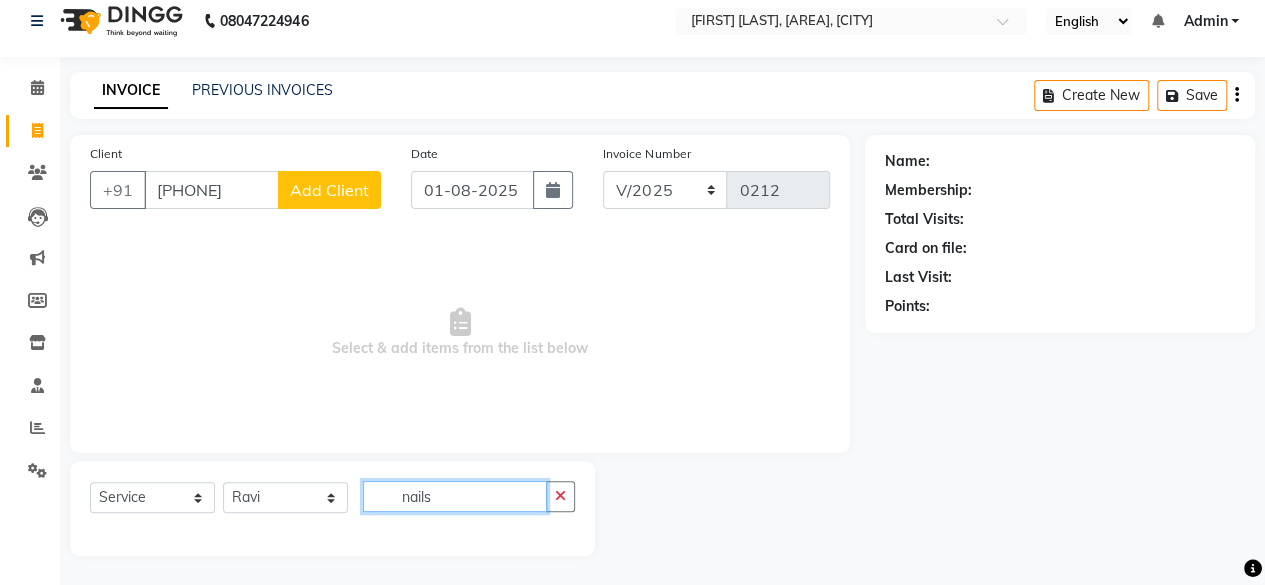 click on "nails" 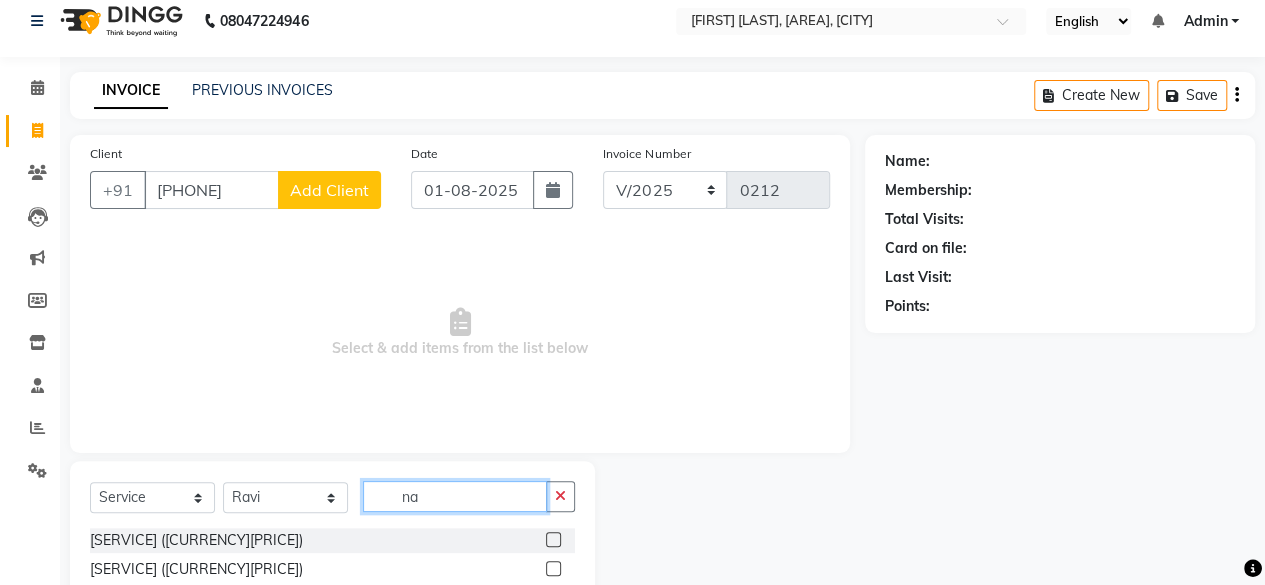type on "na" 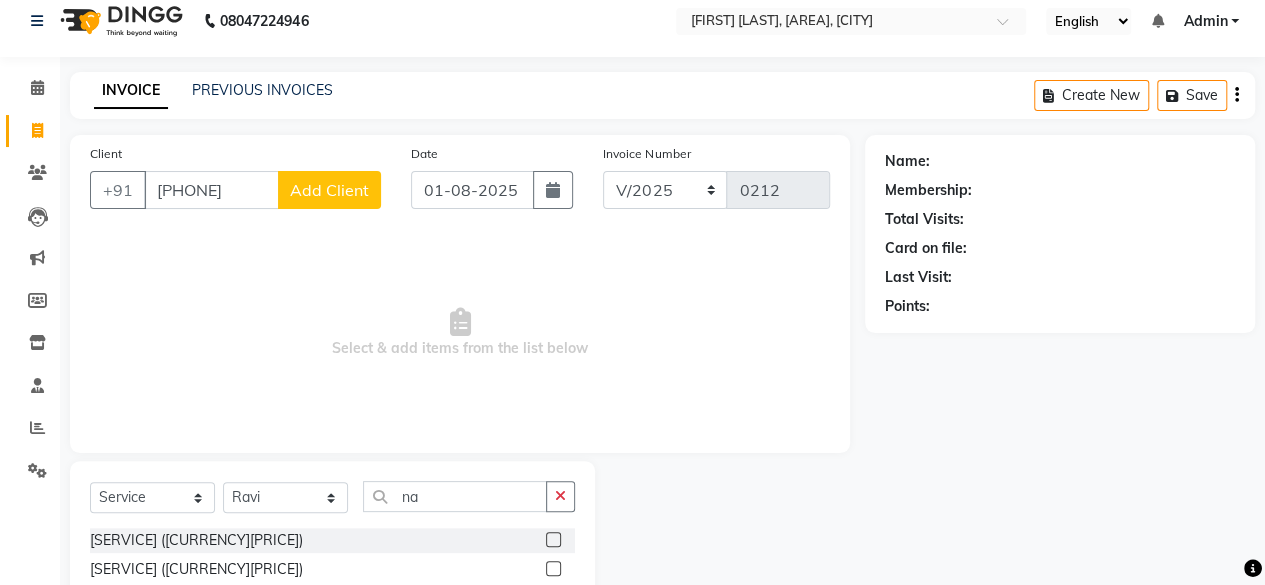 click on "[SERVICE] ([CURRENCY][PRICE])" 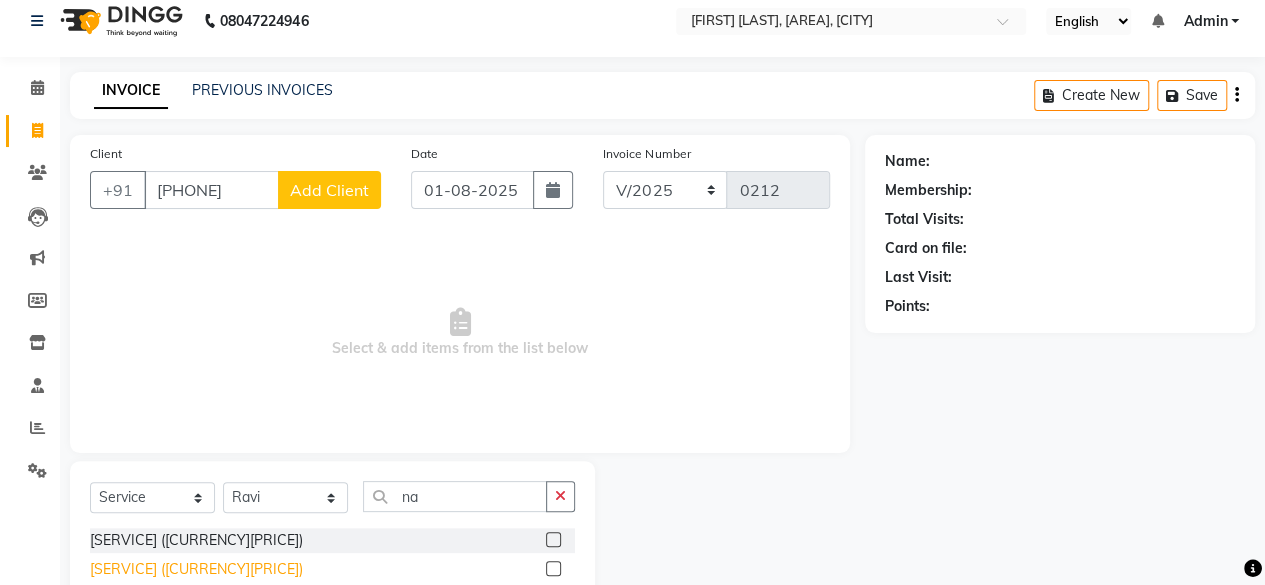 click on "[SERVICE] ([CURRENCY][PRICE])" 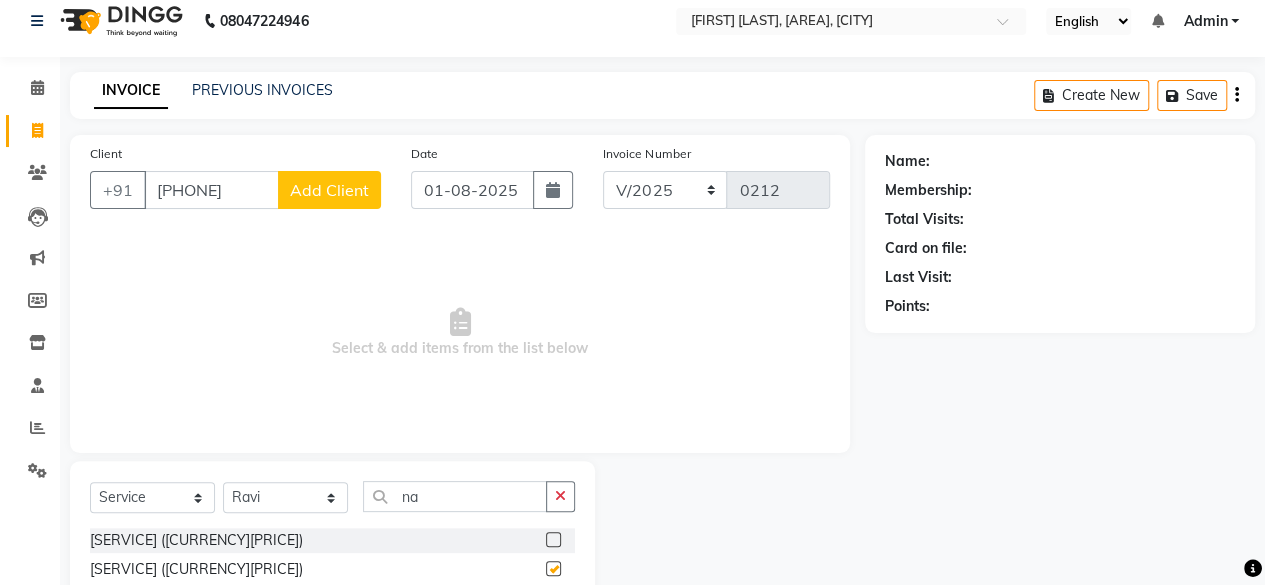 checkbox on "false" 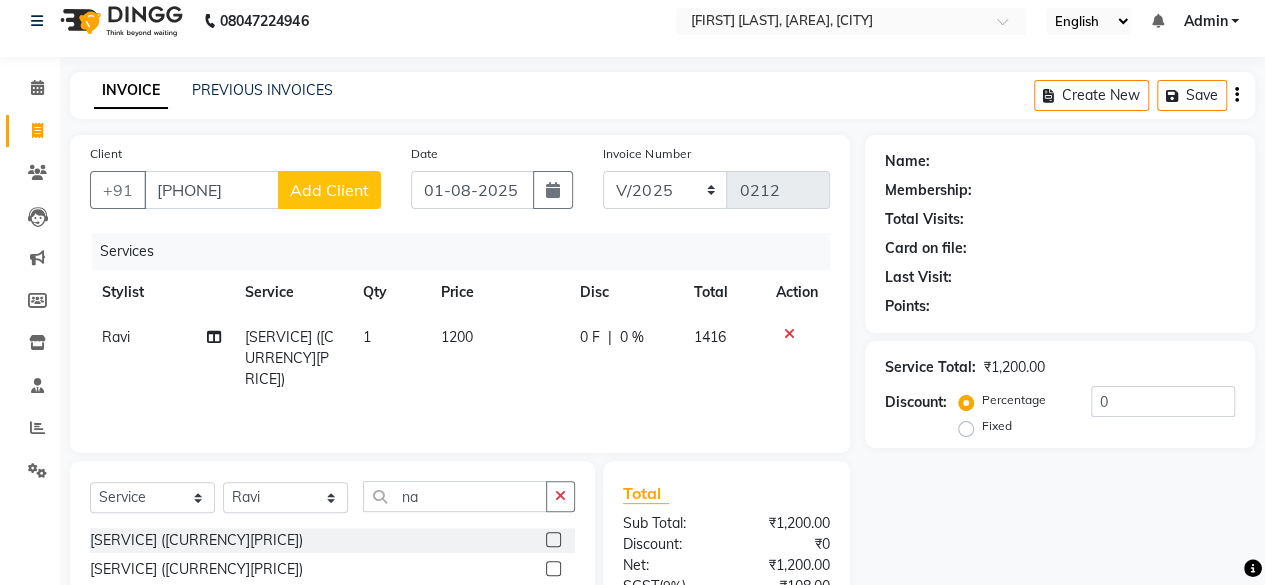 click on "1200" 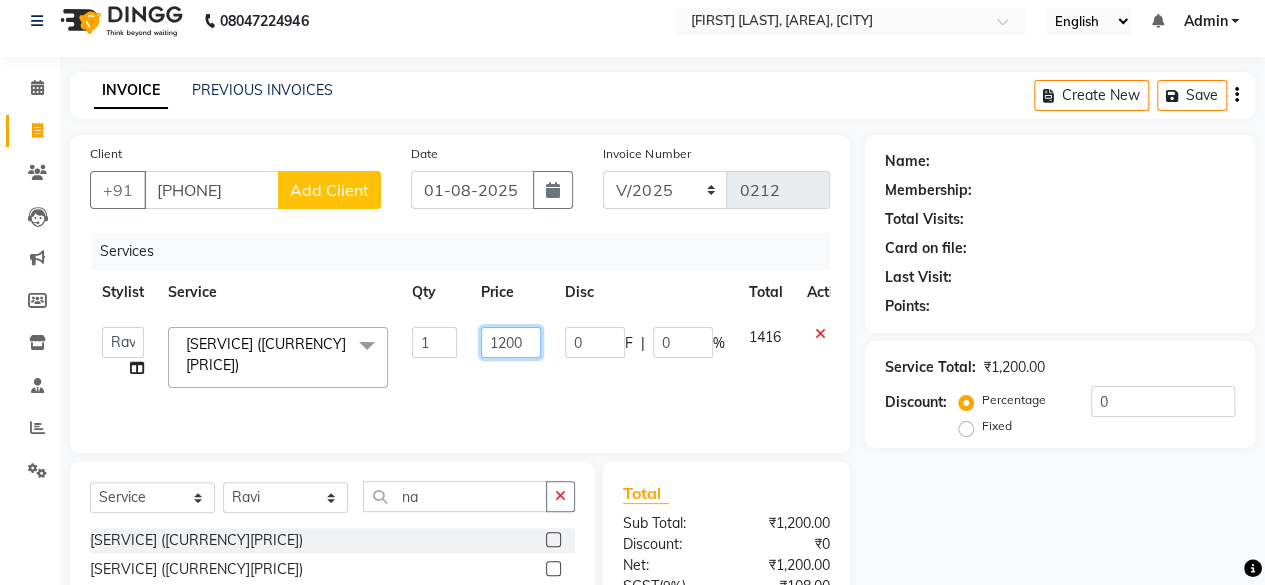 click on "1200" 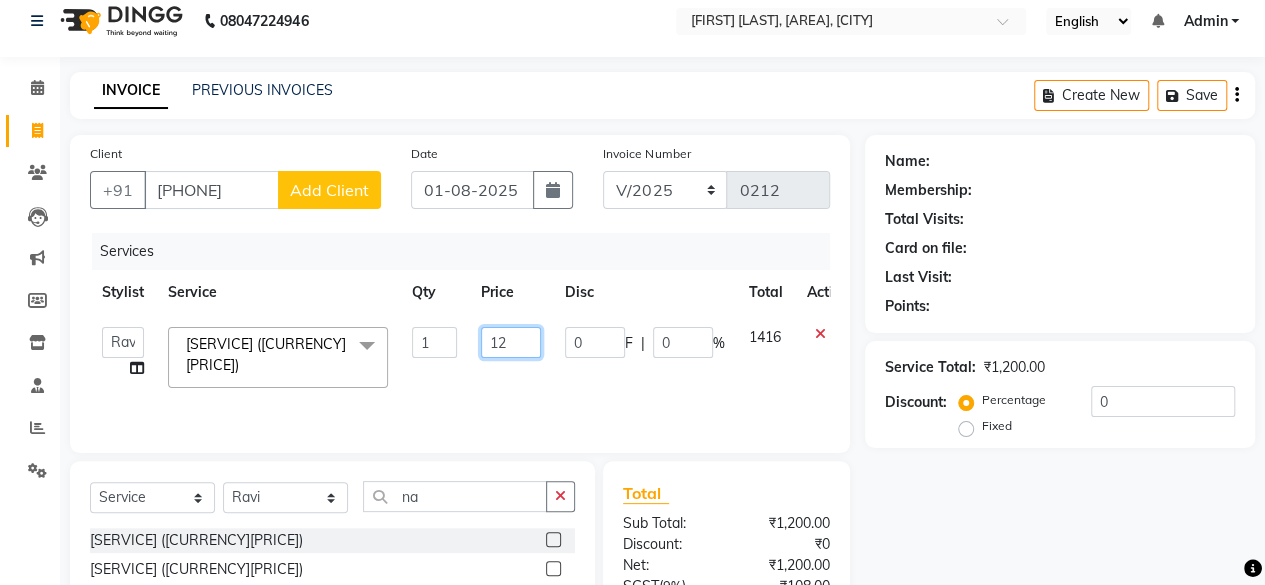 type on "1" 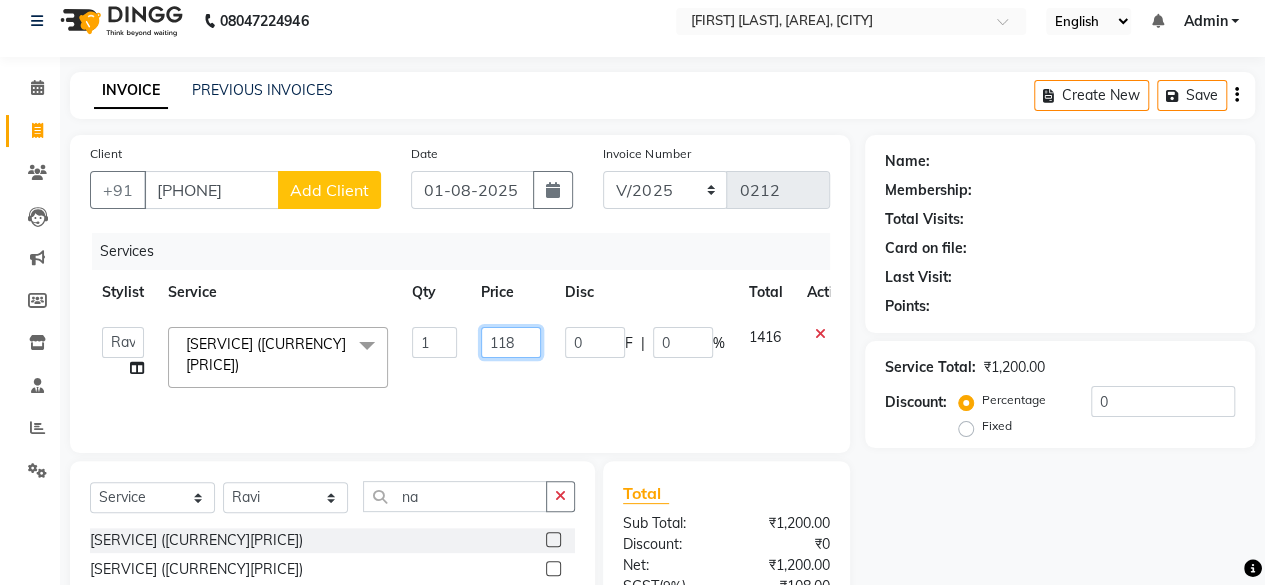type on "1186" 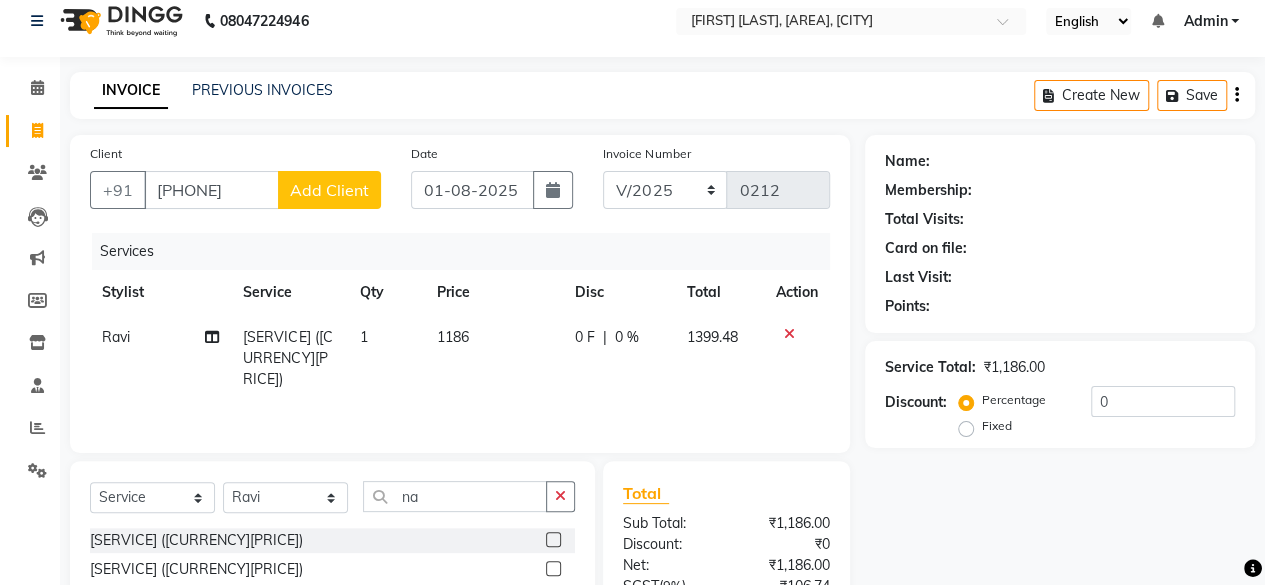 click on "Name: [LAST] Membership: Total Visits: Card on file: Last Visit:  Points:  Service Total:  [CURRENCY][PRICE]  Discount:  Percentage   Fixed  0" 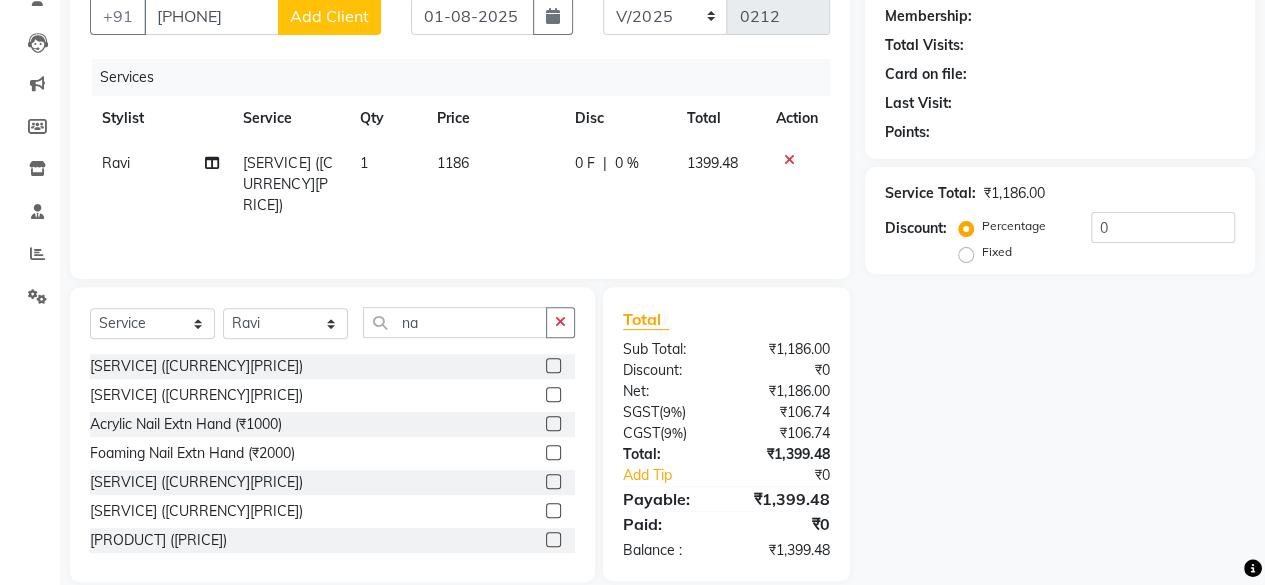 scroll, scrollTop: 195, scrollLeft: 0, axis: vertical 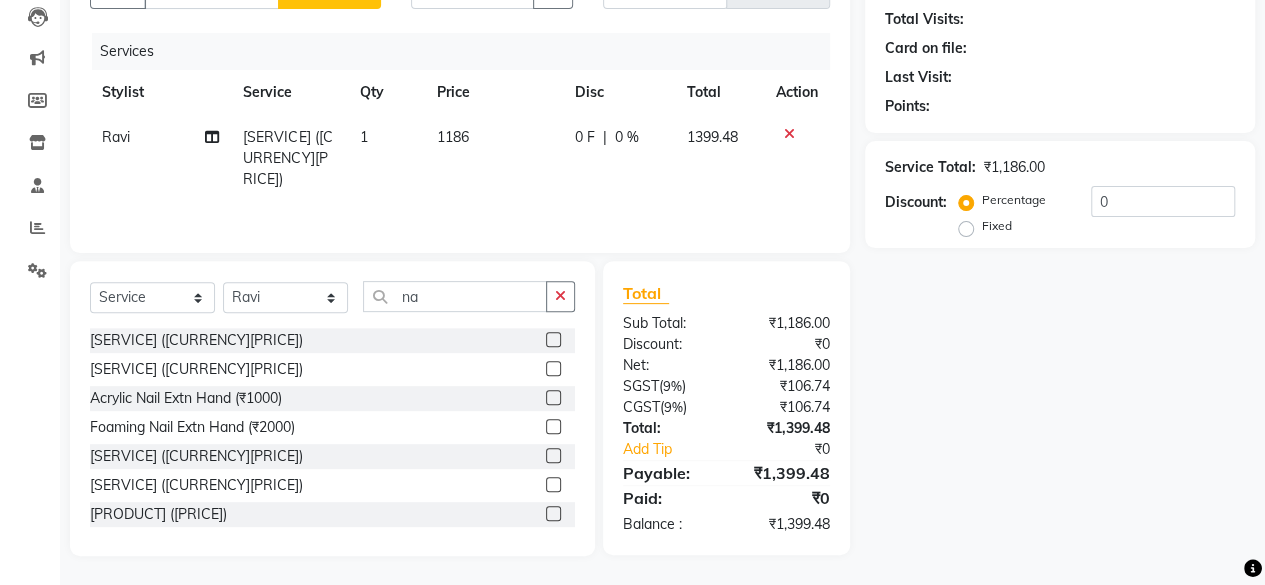 click on "Name: [LAST] Membership: Total Visits: Card on file: Last Visit:  Points:  Service Total:  [CURRENCY][PRICE]  Discount:  Percentage   Fixed  0" 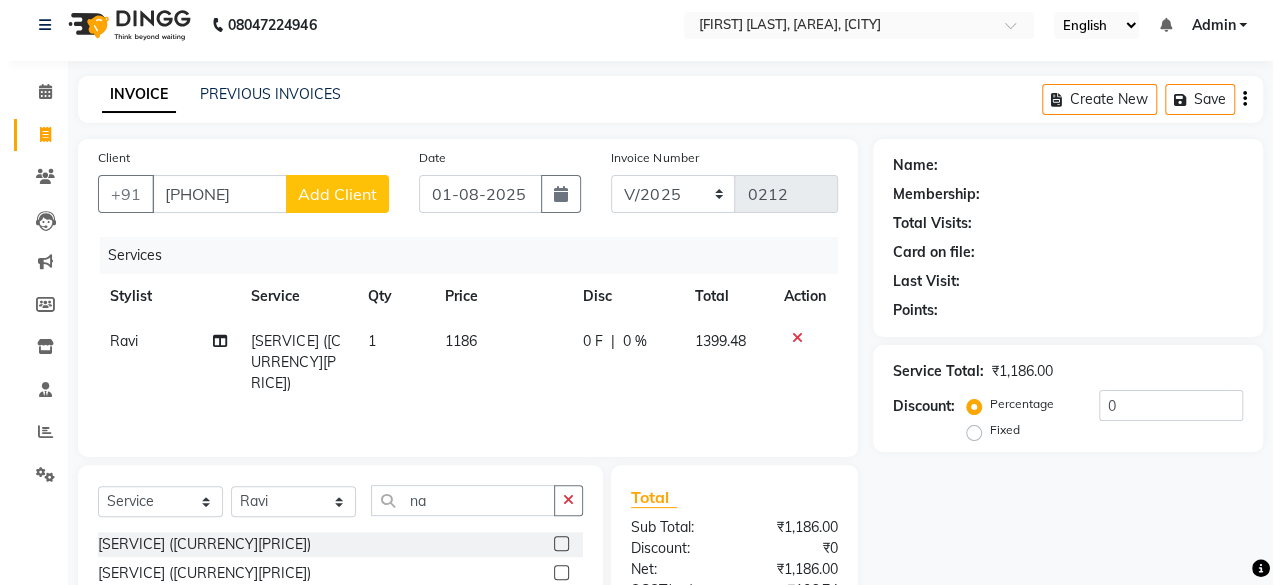 scroll, scrollTop: 10, scrollLeft: 0, axis: vertical 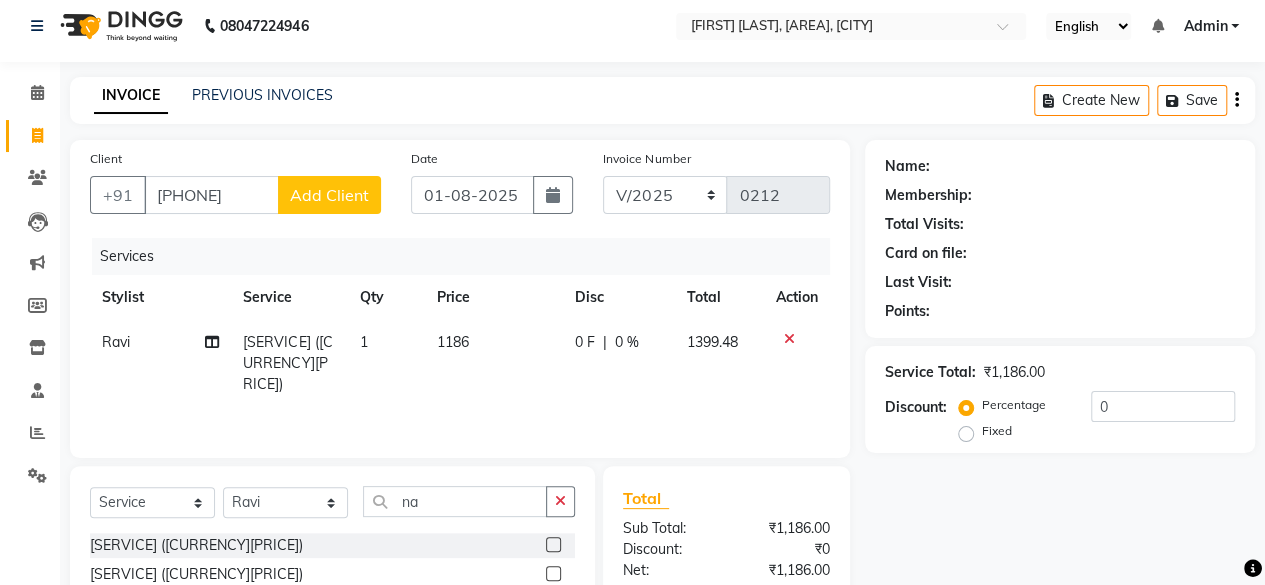 click on "Add Client" 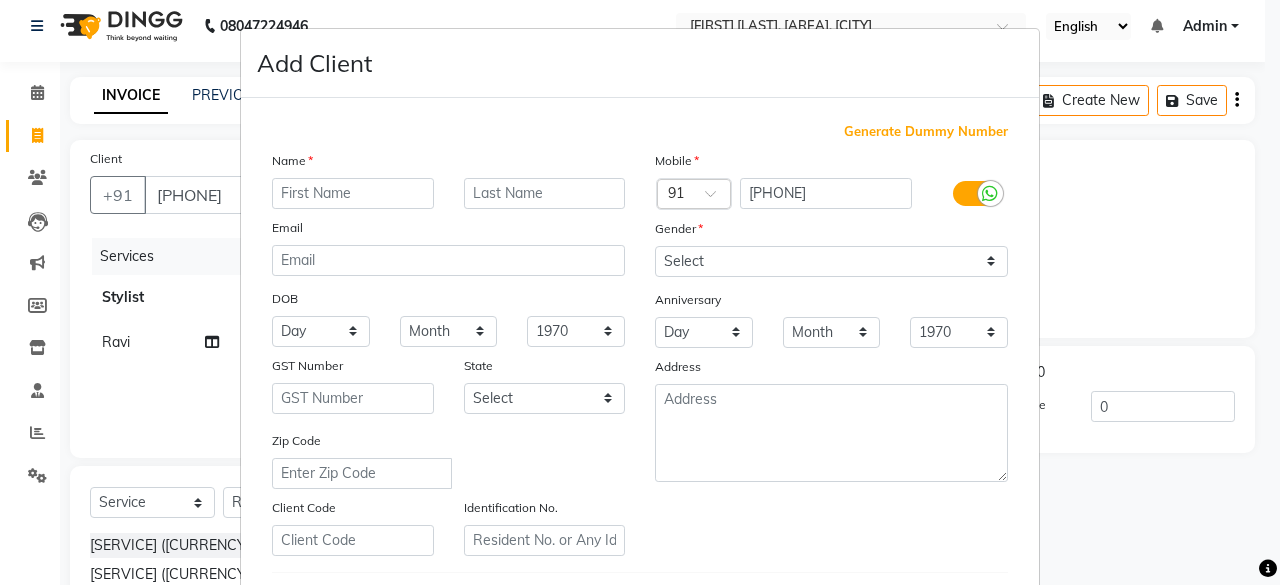 click at bounding box center [353, 193] 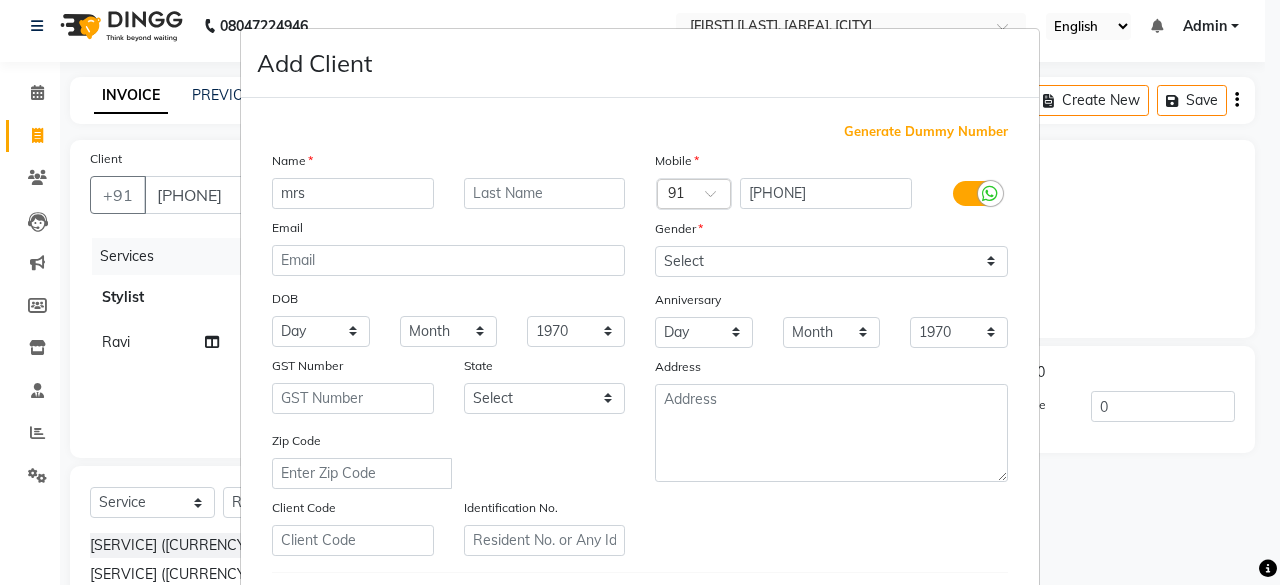type on "mrs" 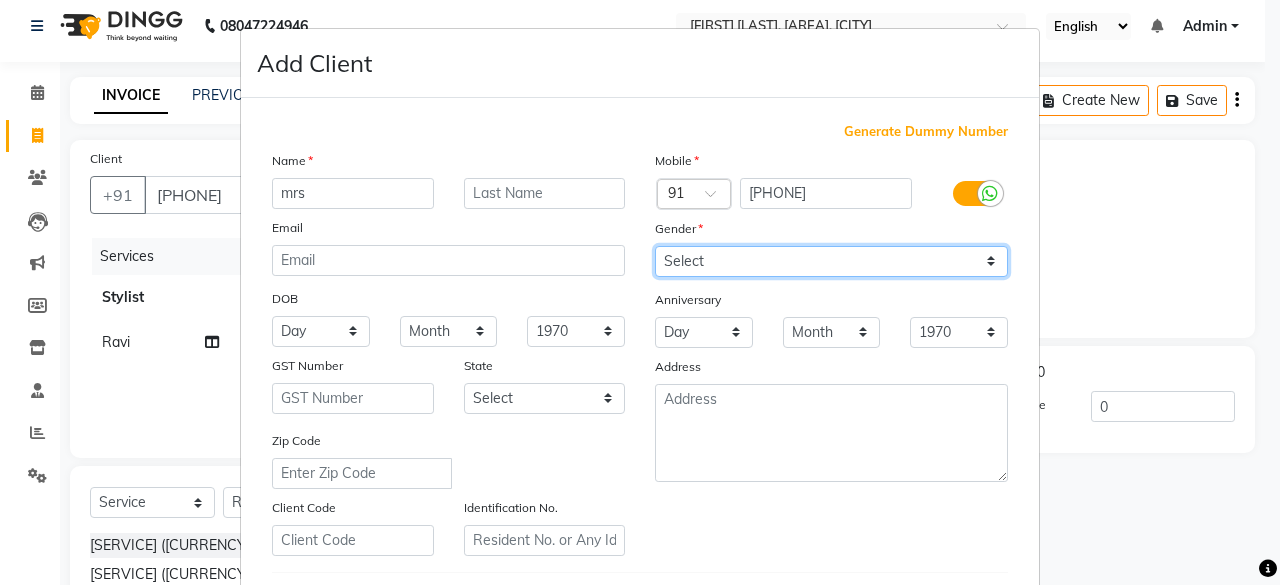 click on "Select Male Female Other Prefer Not To Say" at bounding box center (831, 261) 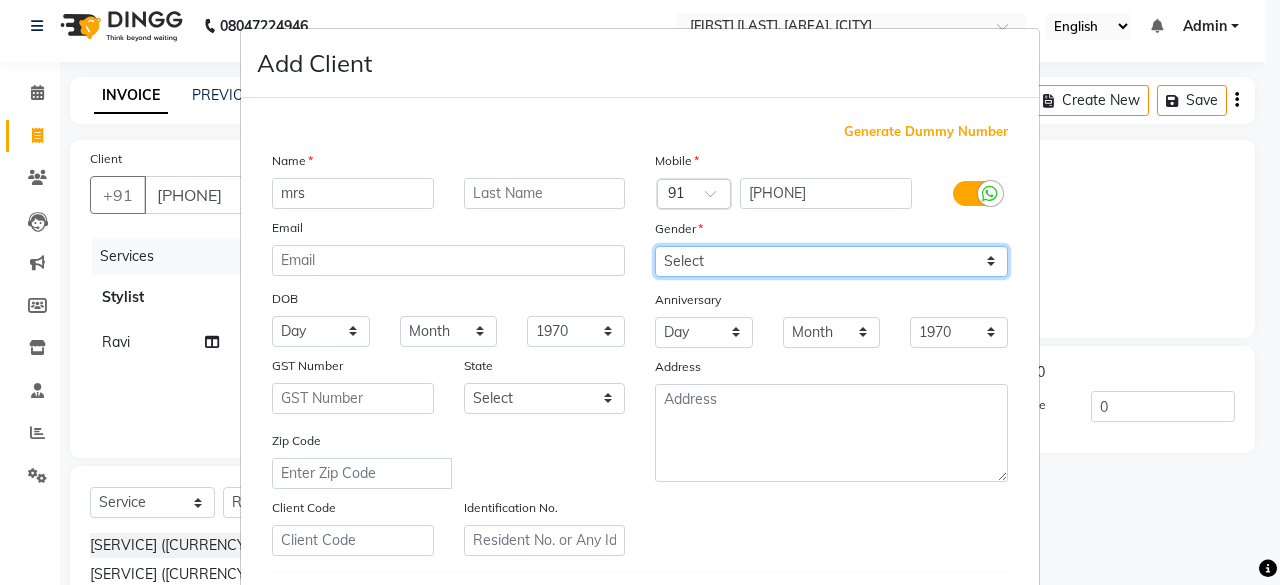select on "female" 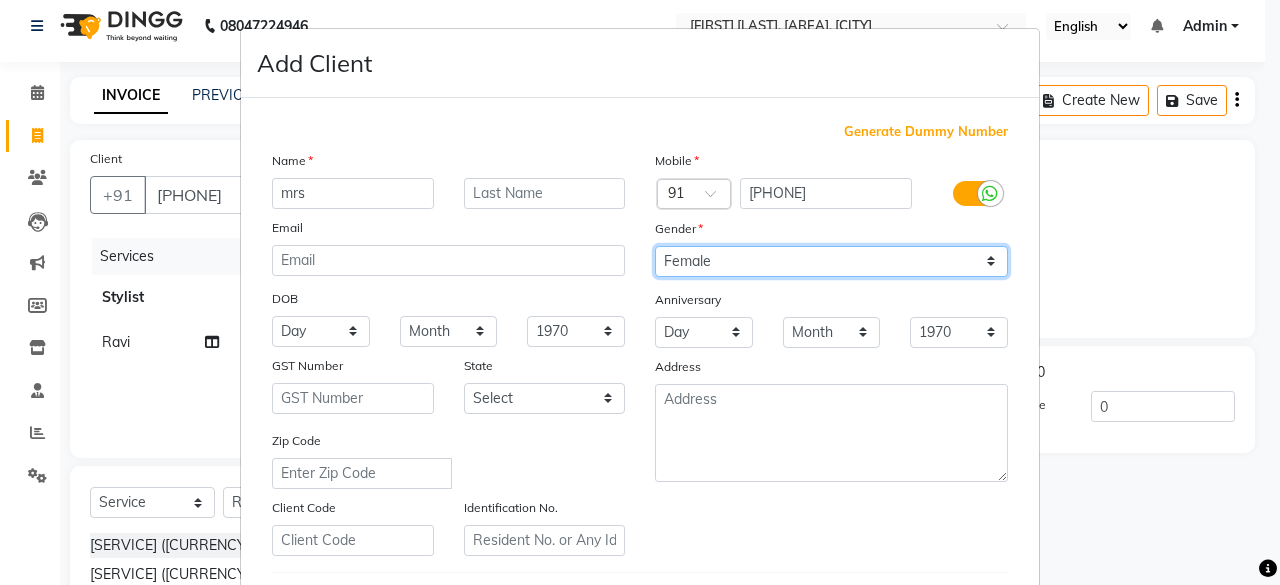 click on "Select Male Female Other Prefer Not To Say" at bounding box center [831, 261] 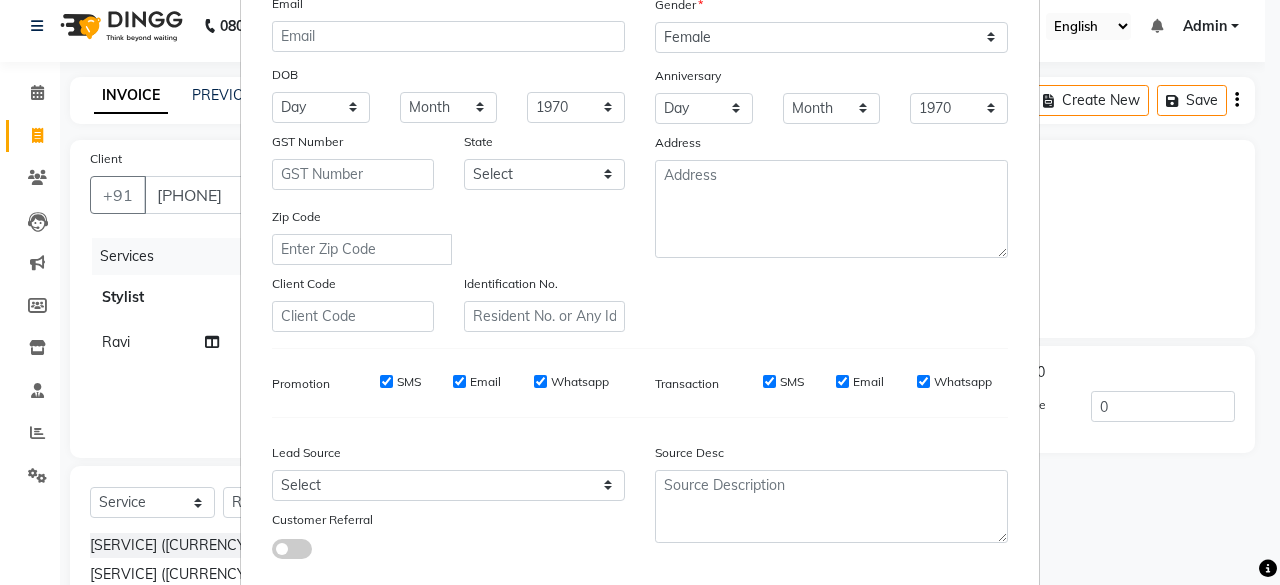 scroll, scrollTop: 234, scrollLeft: 0, axis: vertical 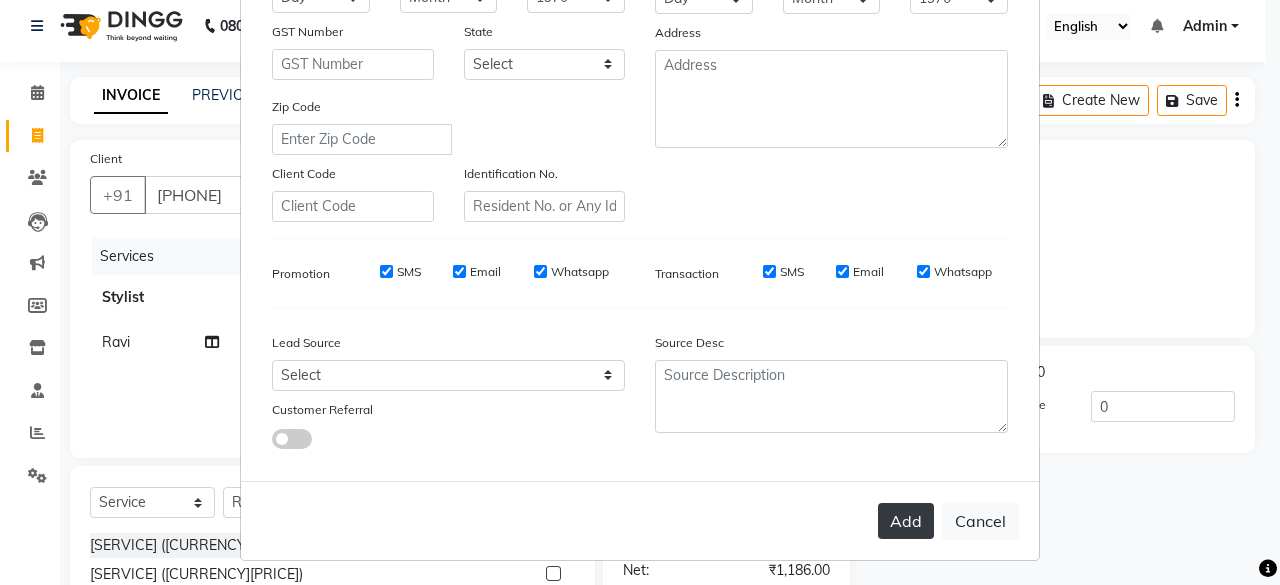 click on "Add" at bounding box center (906, 521) 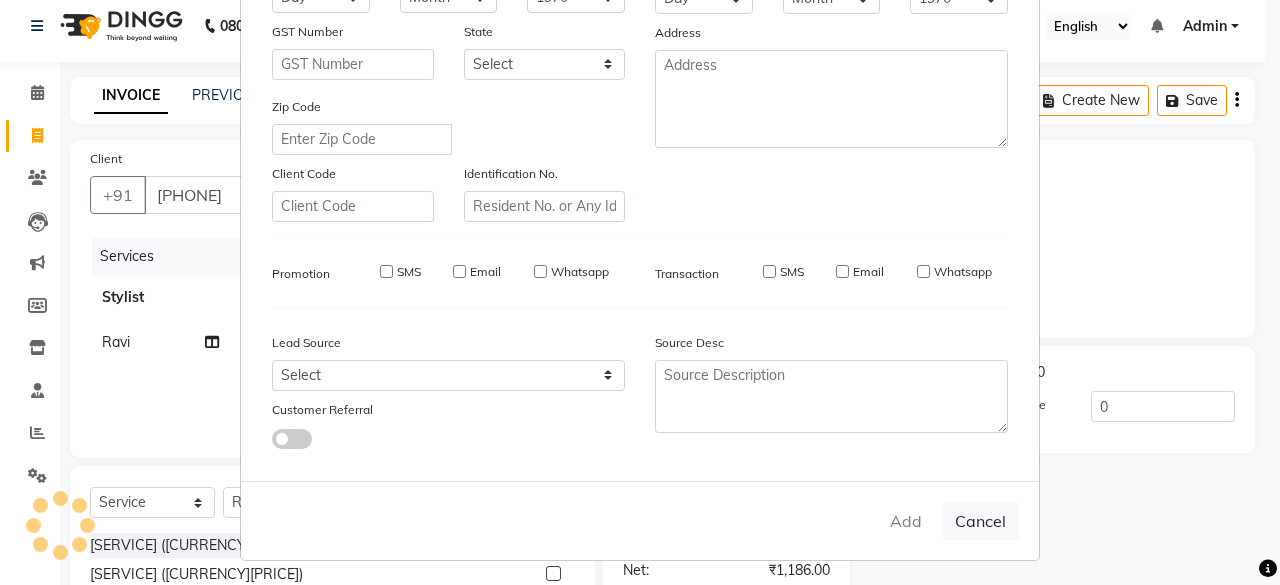 type 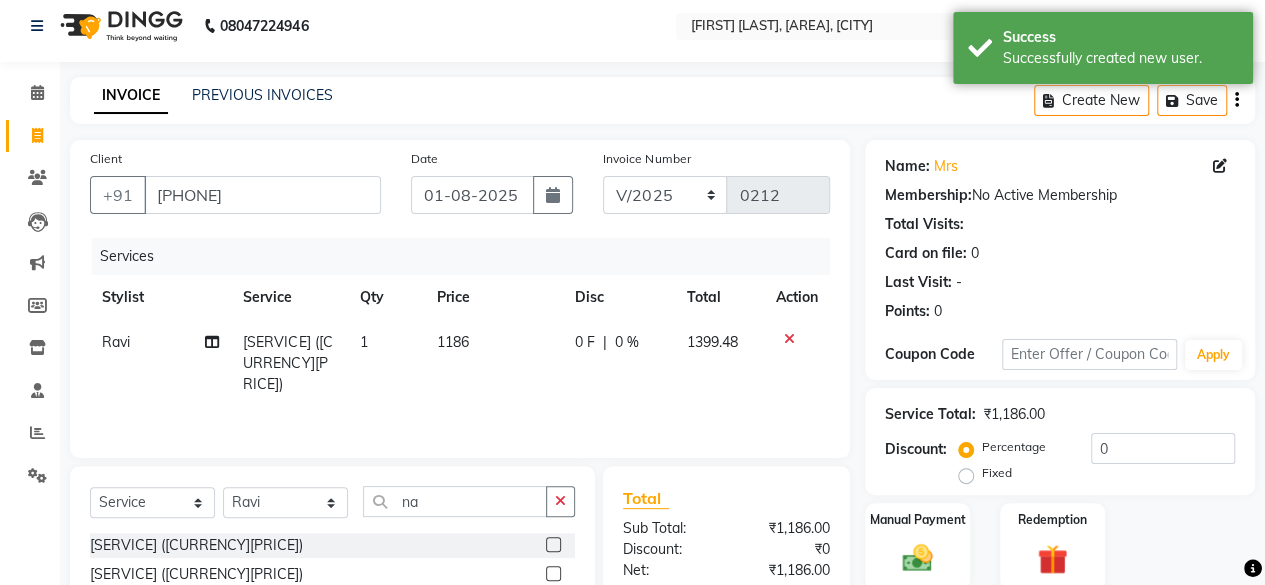 scroll, scrollTop: 215, scrollLeft: 0, axis: vertical 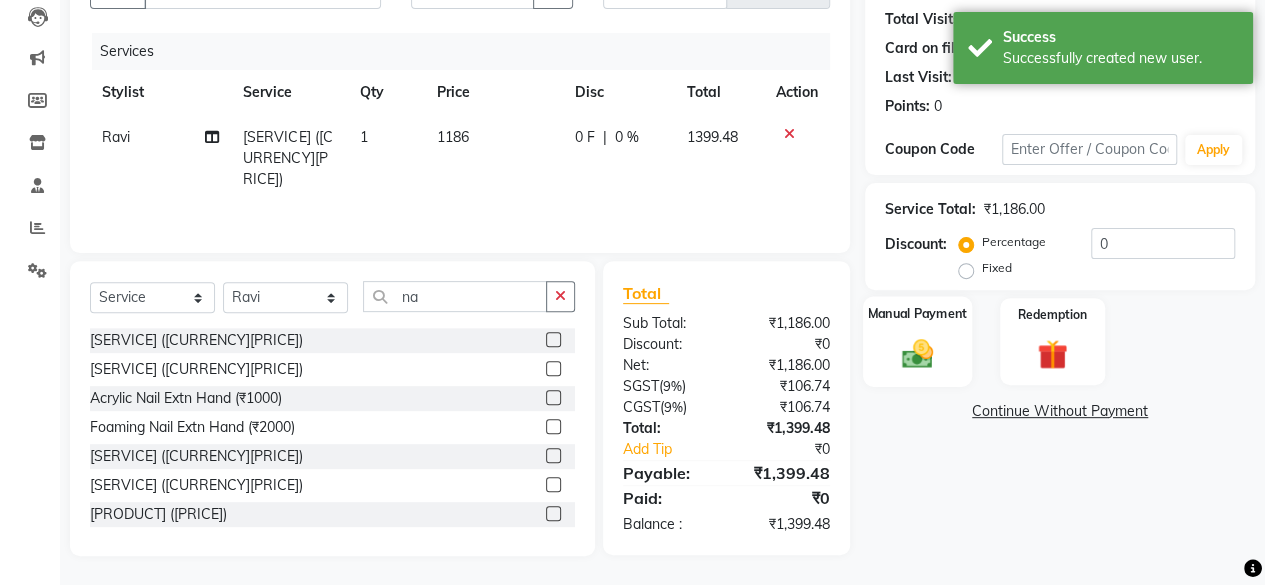 click on "Manual Payment" 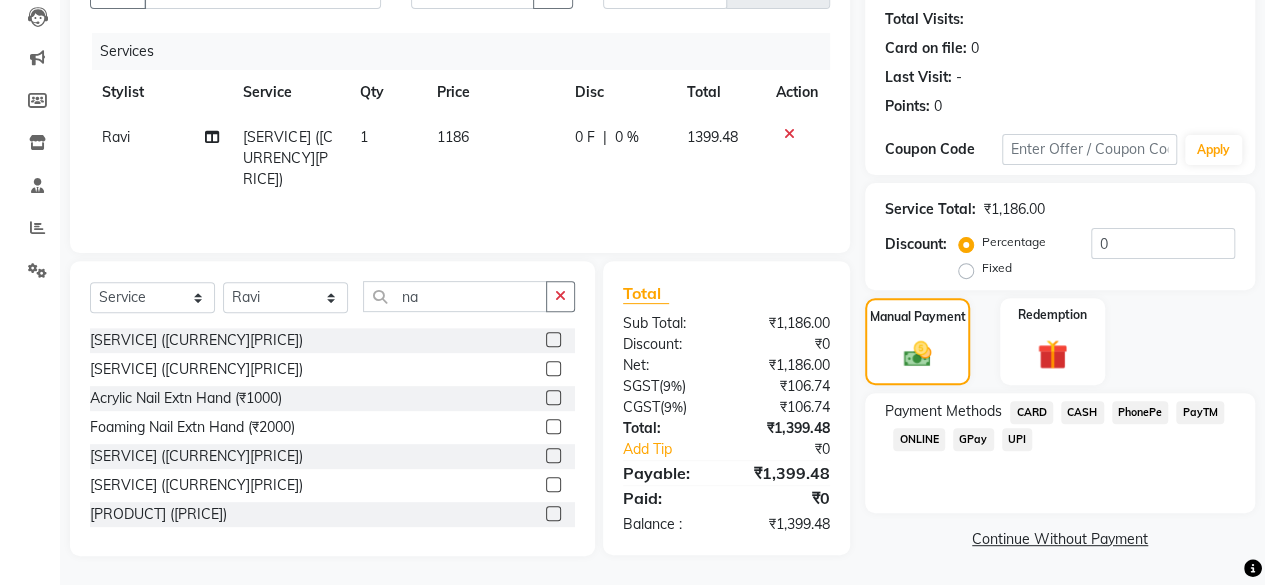 click on "UPI" 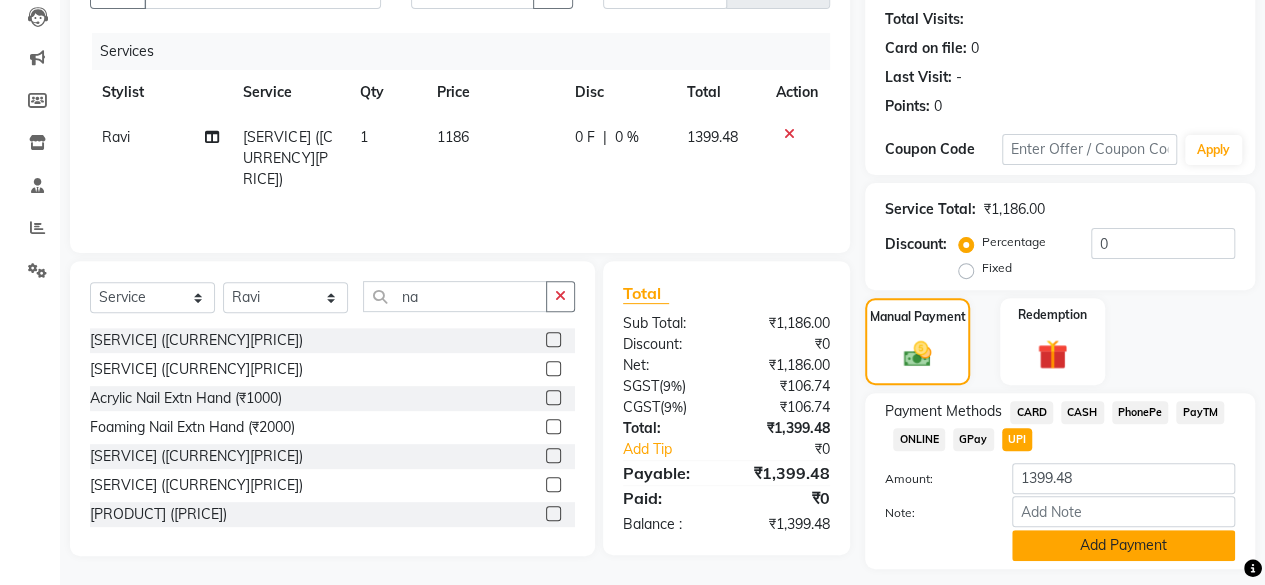 click on "Add Payment" 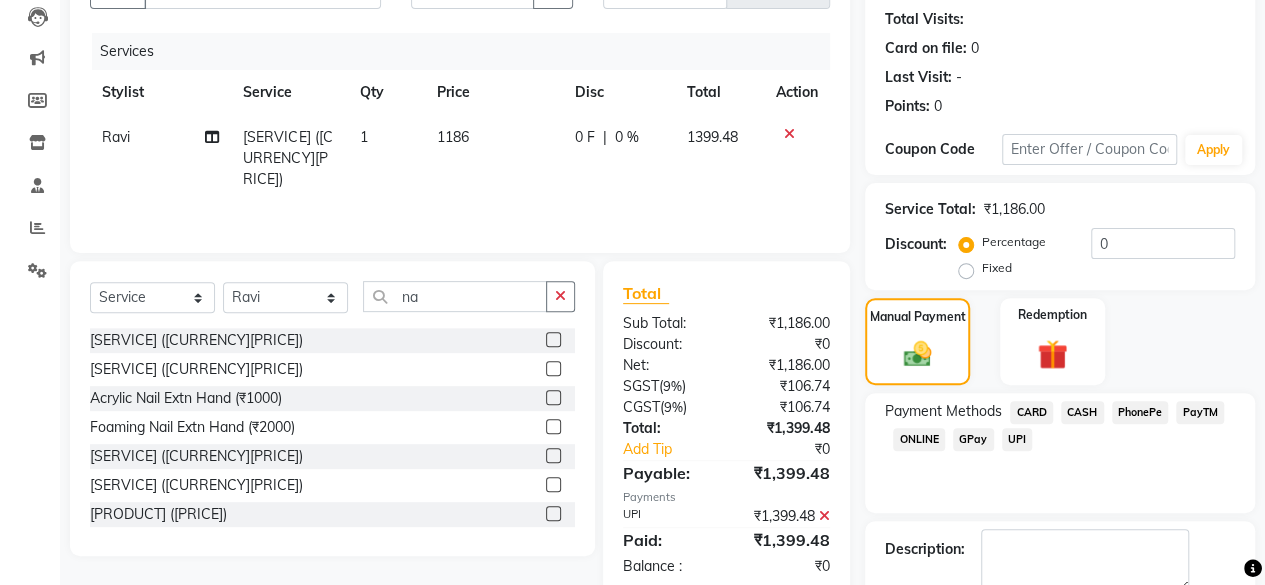 scroll, scrollTop: 324, scrollLeft: 0, axis: vertical 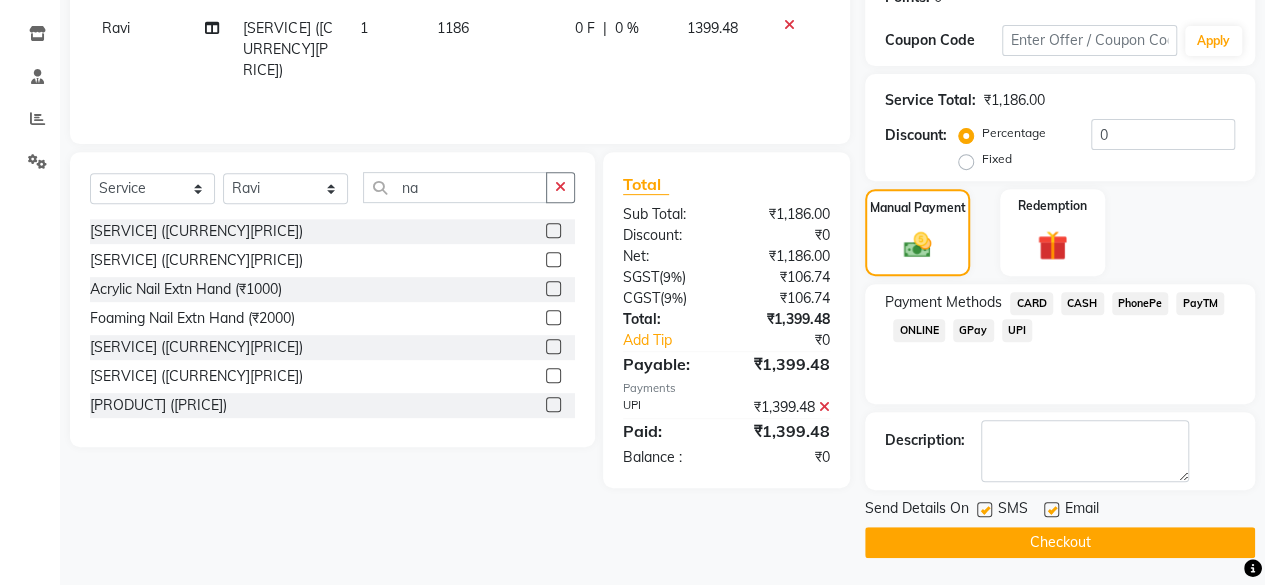 click on "Checkout" 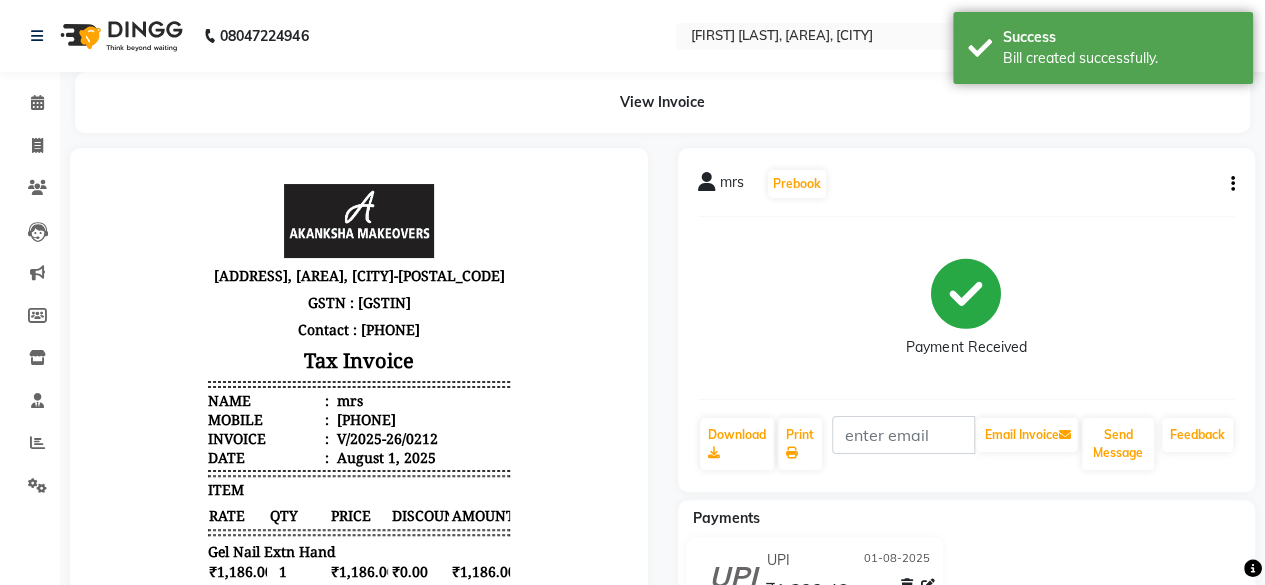 scroll, scrollTop: 0, scrollLeft: 0, axis: both 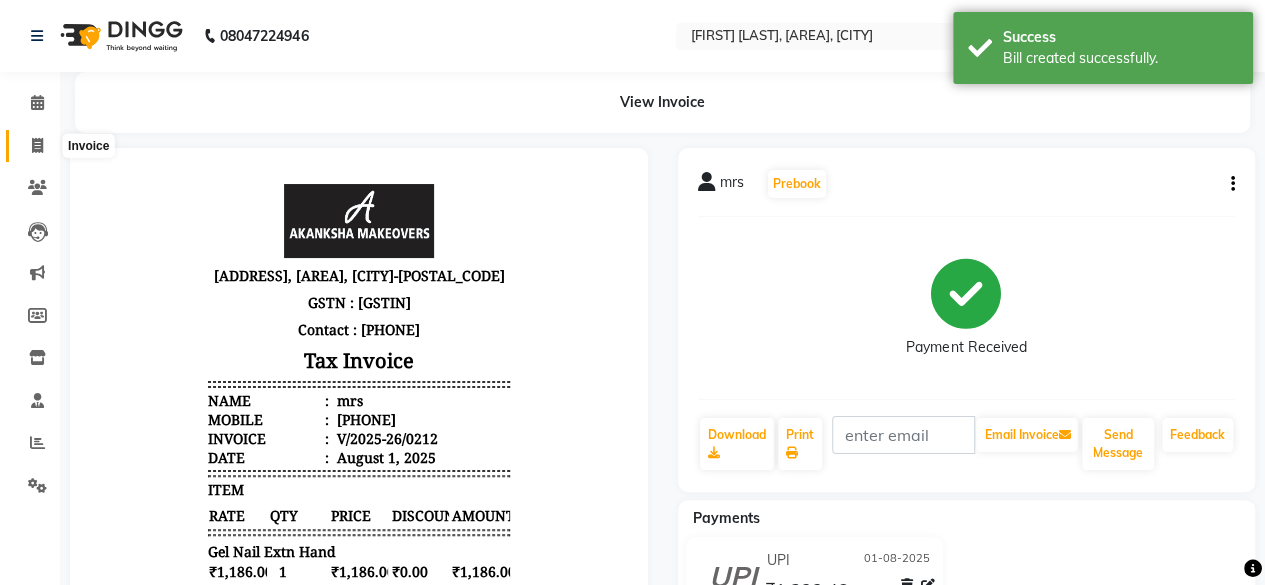 click 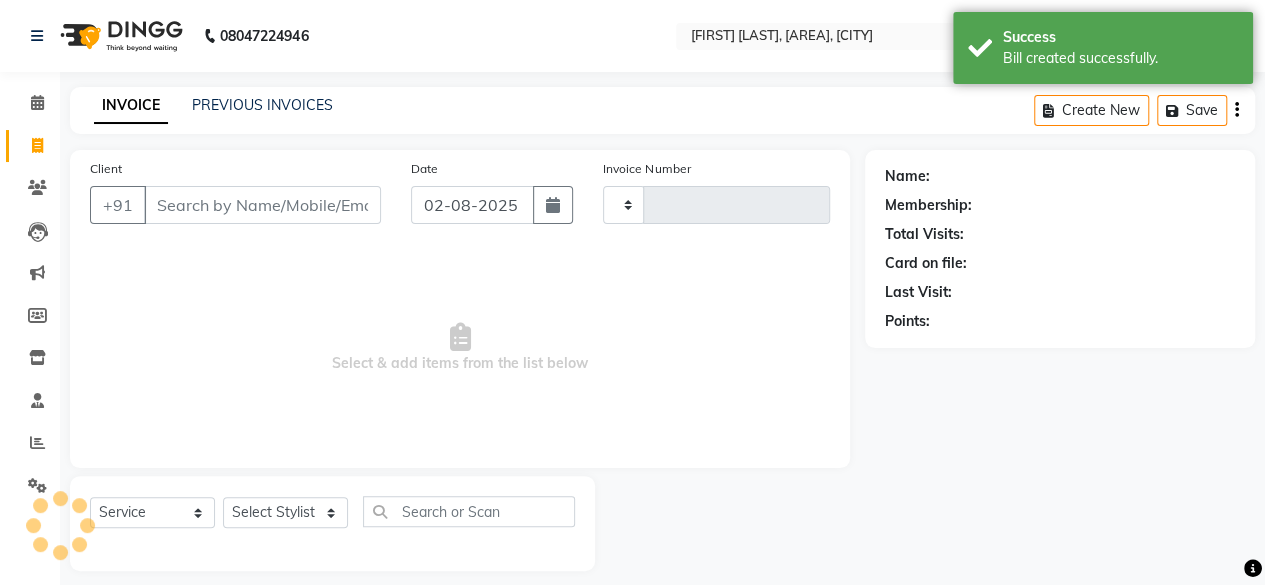 scroll, scrollTop: 15, scrollLeft: 0, axis: vertical 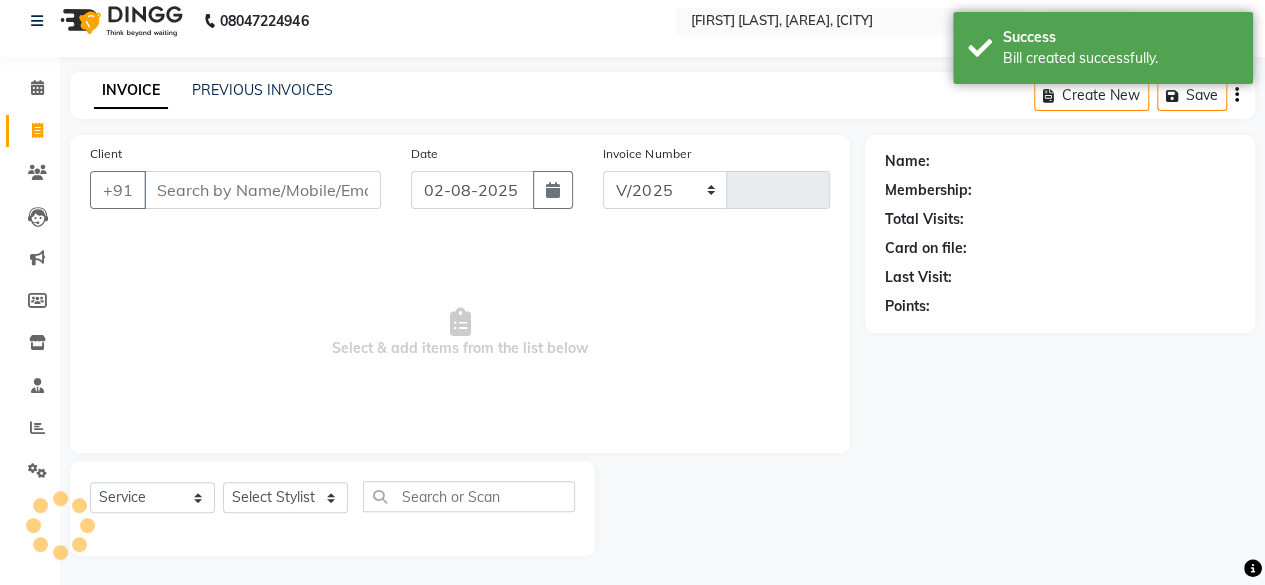 select on "3533" 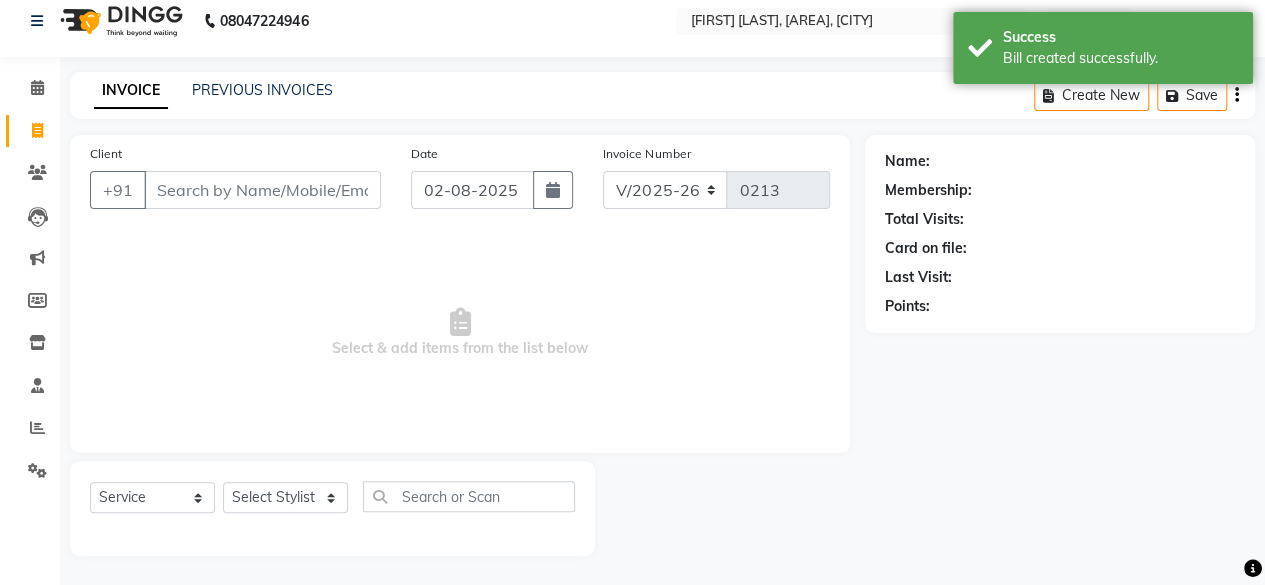 select on "P" 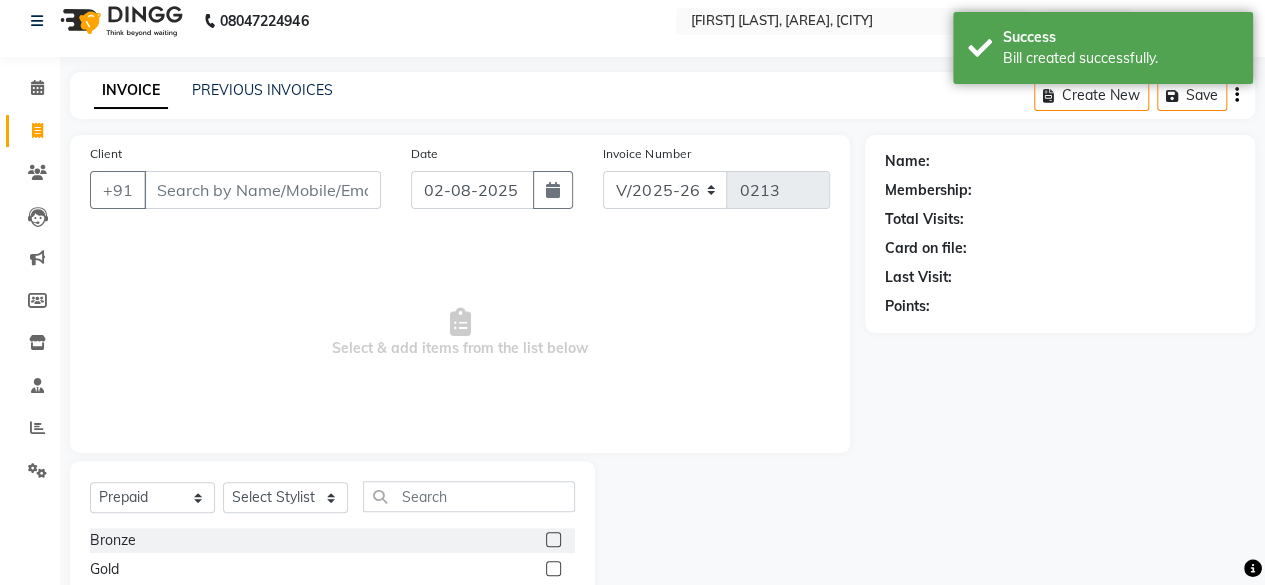 click on "Client" at bounding box center (262, 190) 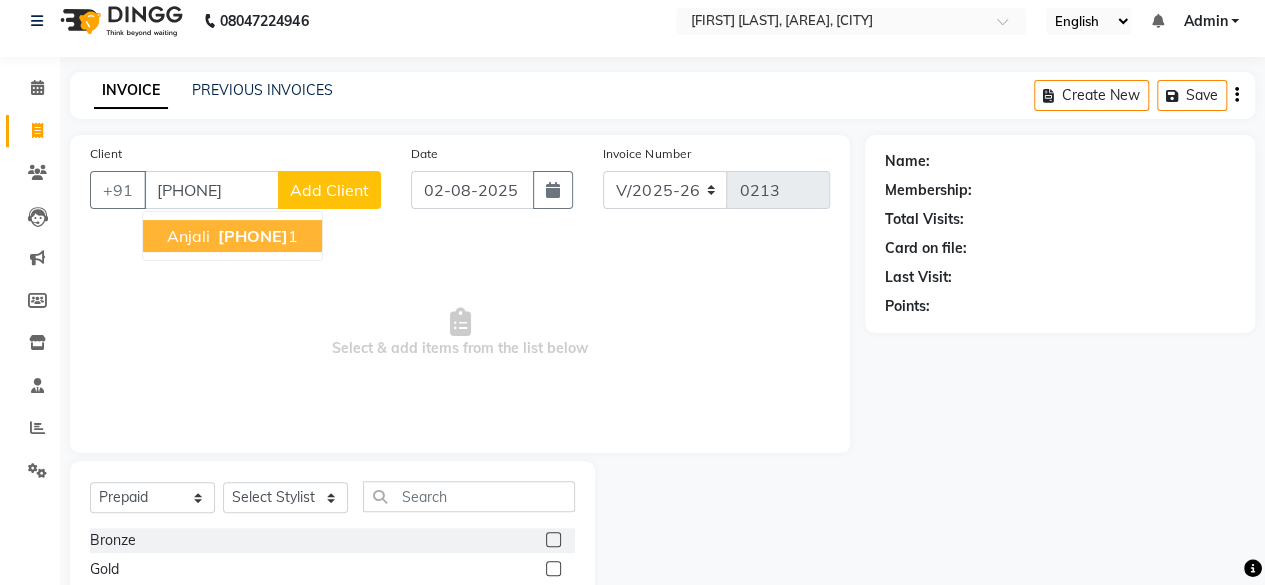 type on "[PHONE]" 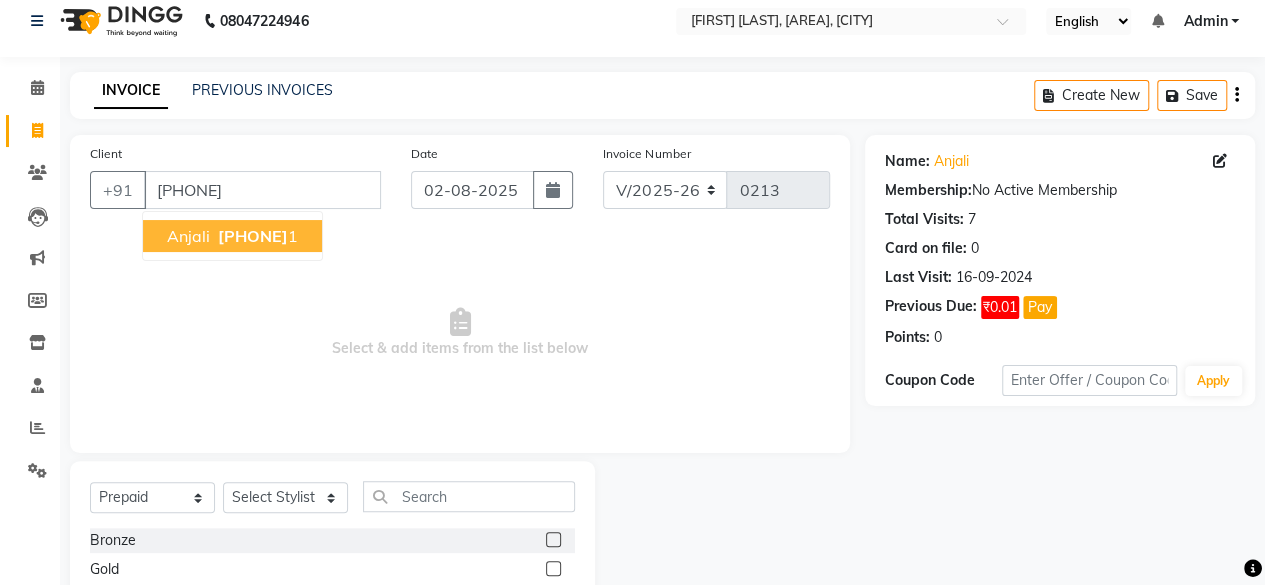 click on "Anjali" at bounding box center (188, 236) 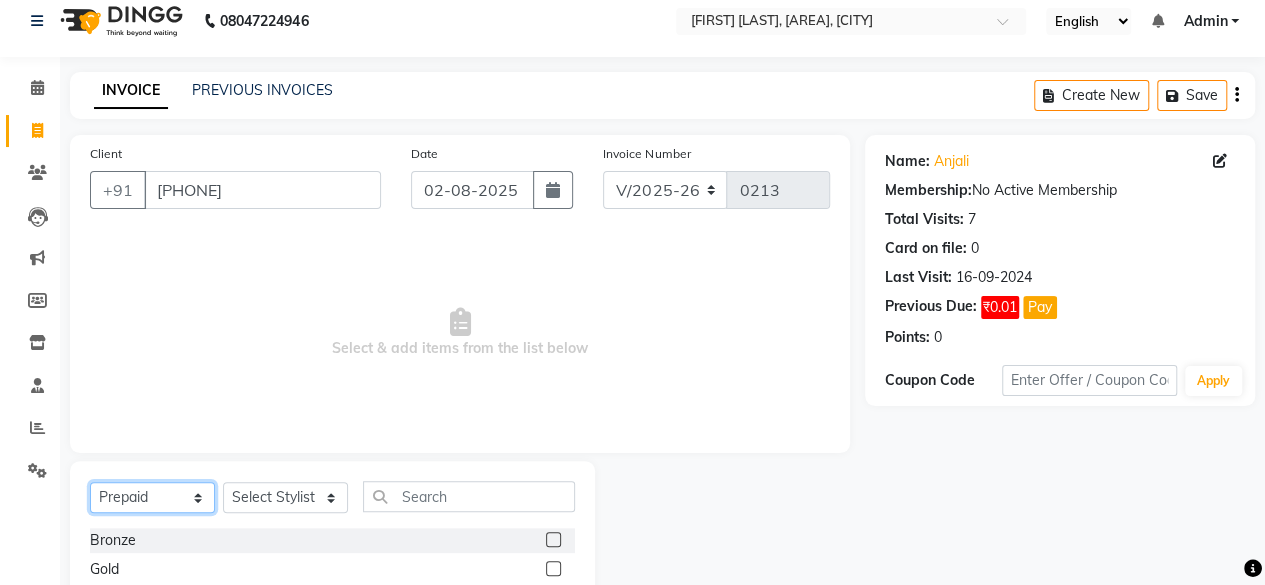 click on "Select  Service  Product  Membership  Package Voucher Prepaid Gift Card" 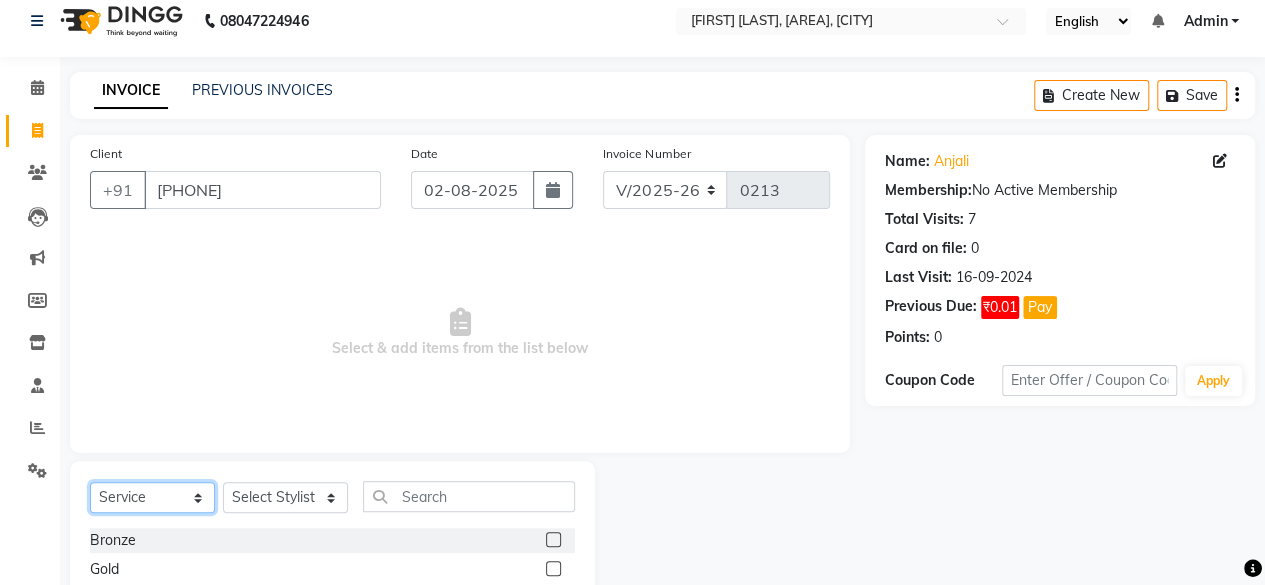 click on "Select  Service  Product  Membership  Package Voucher Prepaid Gift Card" 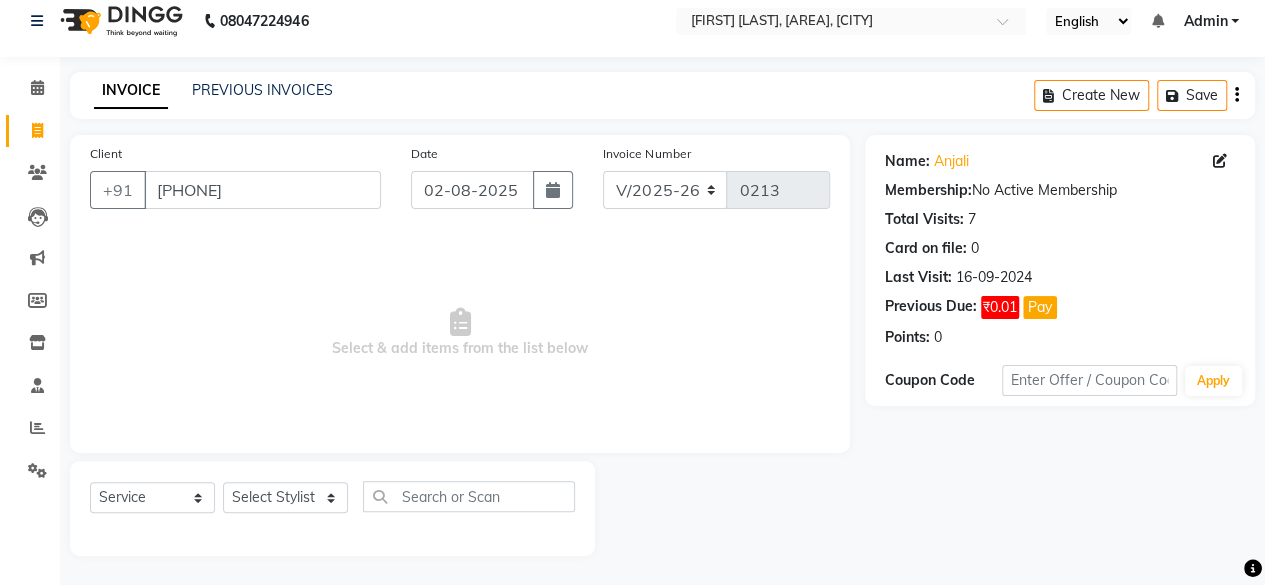 click on "Select & add items from the list below" at bounding box center [460, 333] 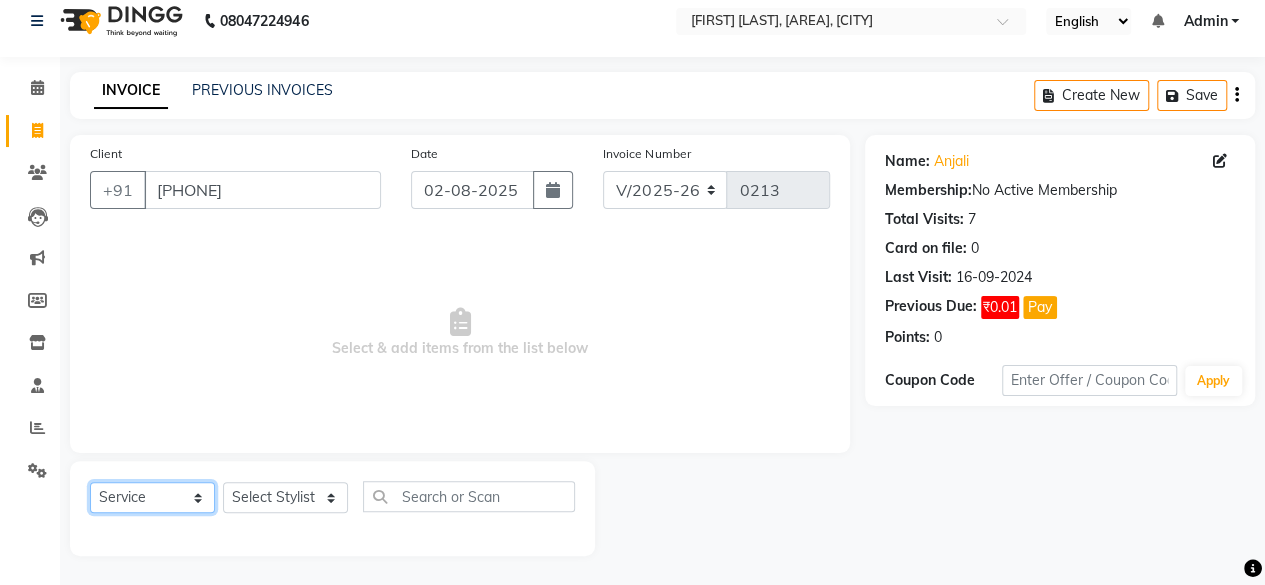 click on "Select  Service  Product  Membership  Package Voucher Prepaid Gift Card" 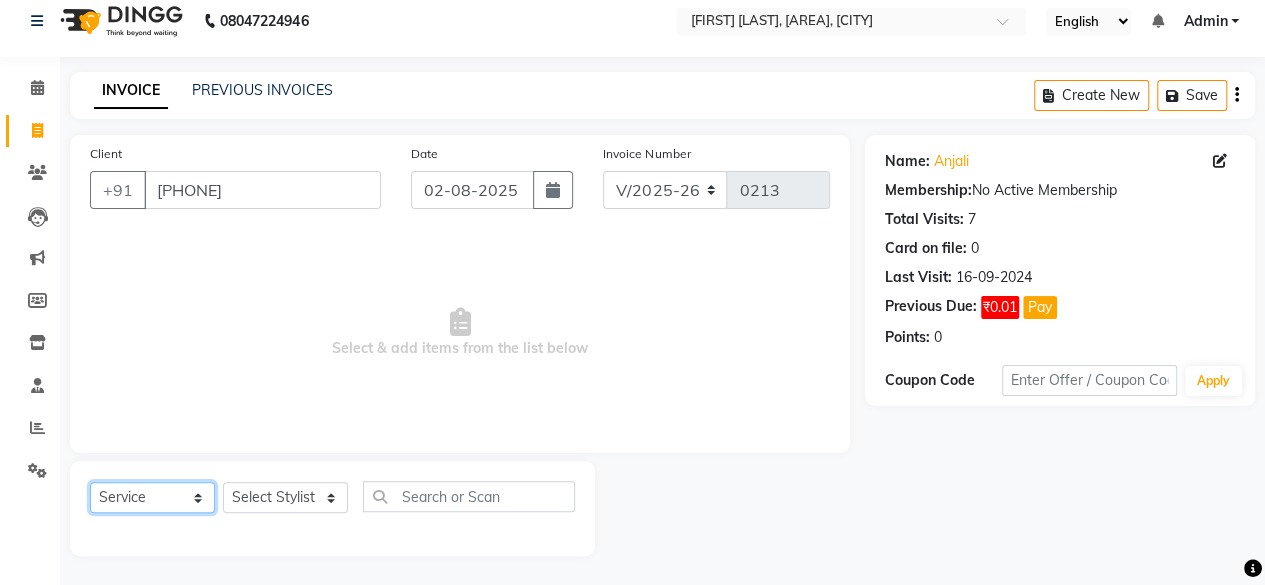 click on "Select  Service  Product  Membership  Package Voucher Prepaid Gift Card" 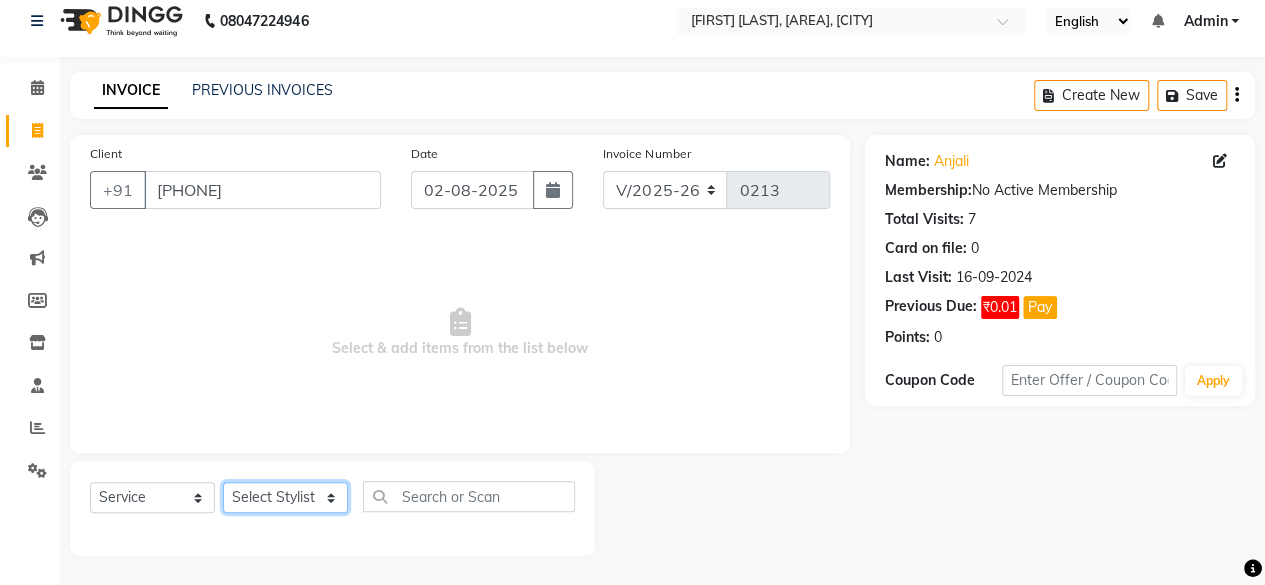 click on "Select Stylist [BRAND] [NAME] [NAME] [NAME] [NAME] [NAME] [NAME] [NAME] [NAME] [NAME] [NAME]" 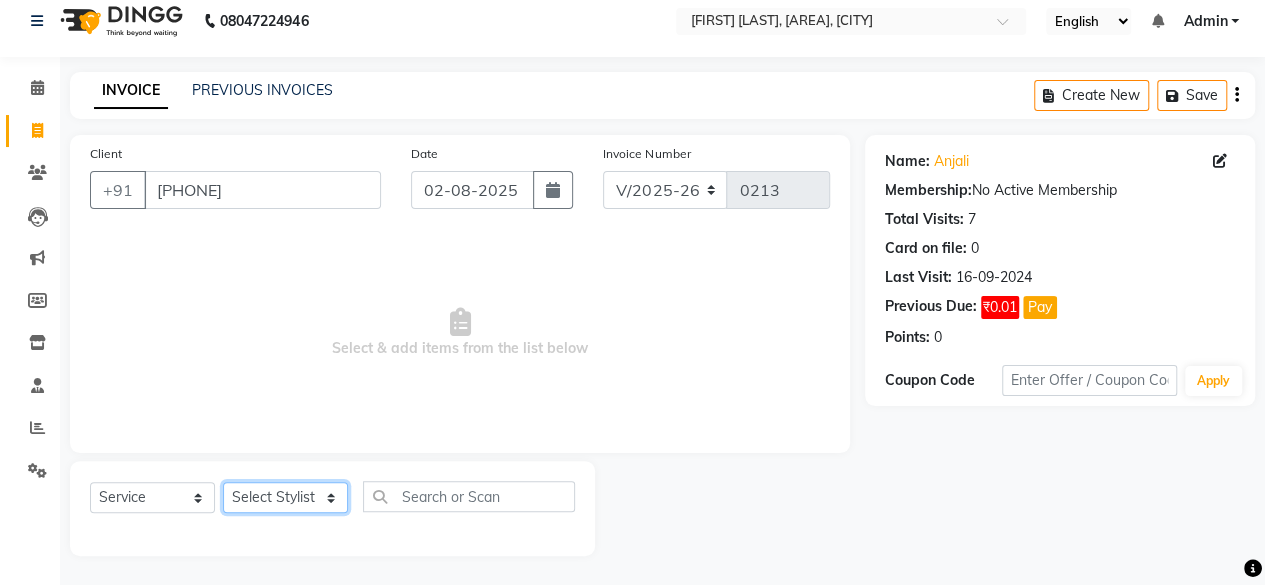 click on "Select Stylist [BRAND] [NAME] [NAME] [NAME] [NAME] [NAME] [NAME] [NAME] [NAME] [NAME] [NAME]" 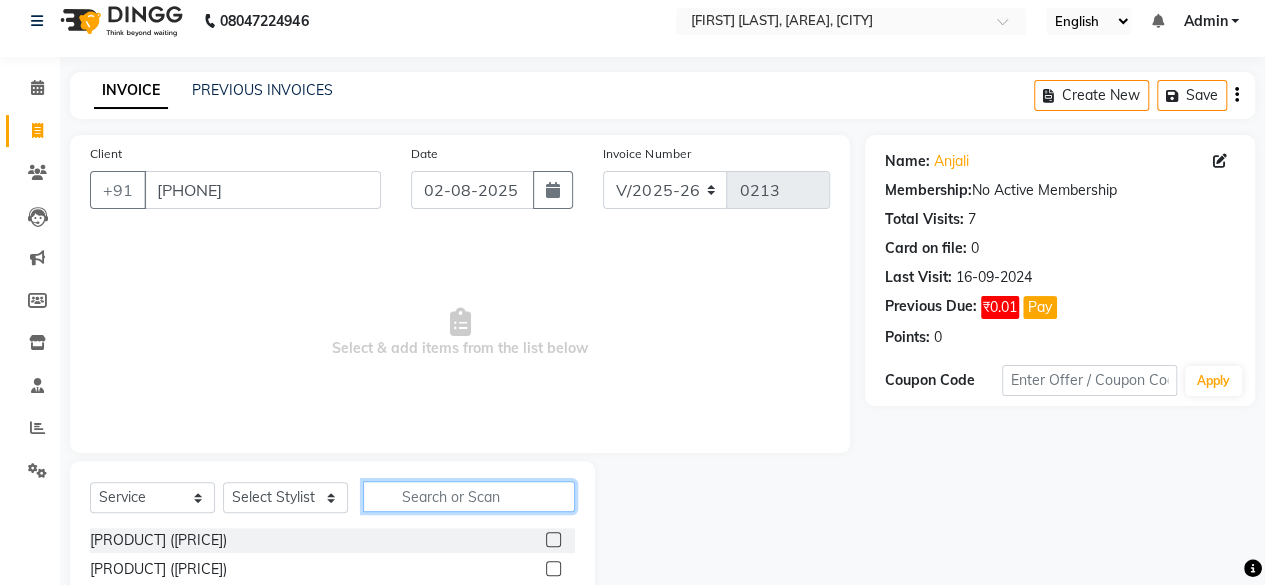 click 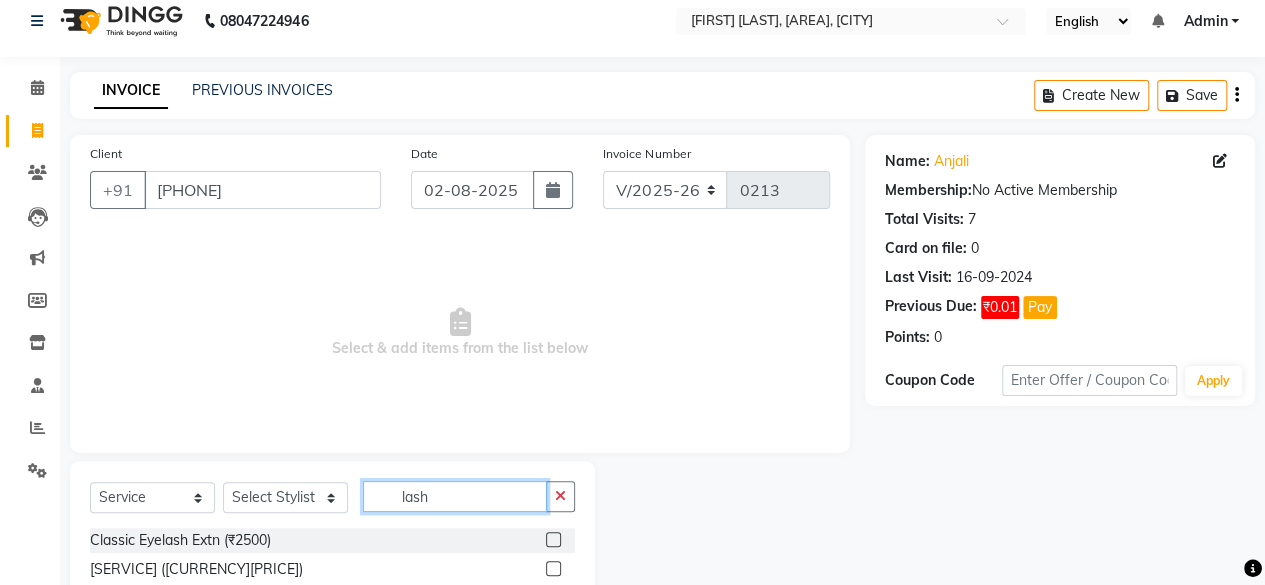 type on "lash" 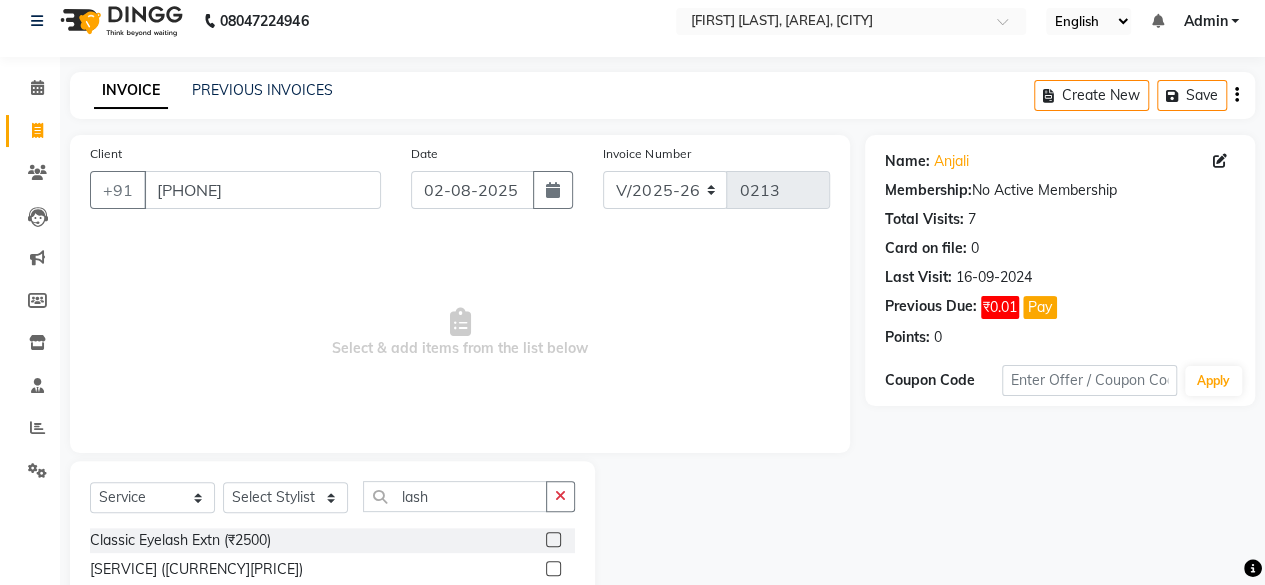 click 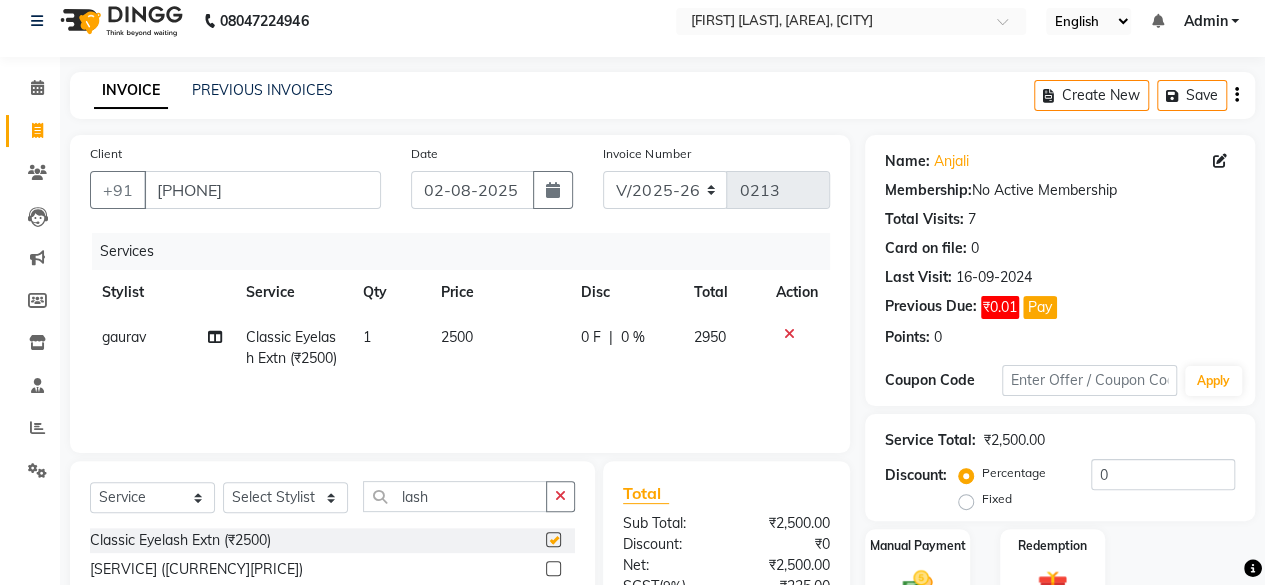 checkbox on "false" 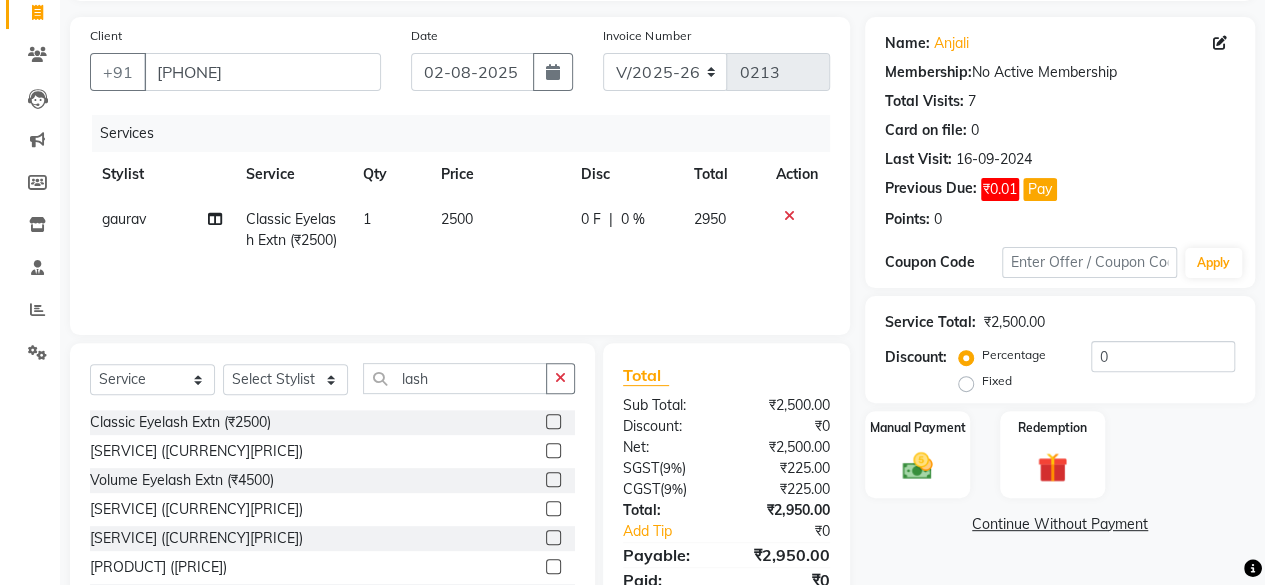 scroll, scrollTop: 131, scrollLeft: 0, axis: vertical 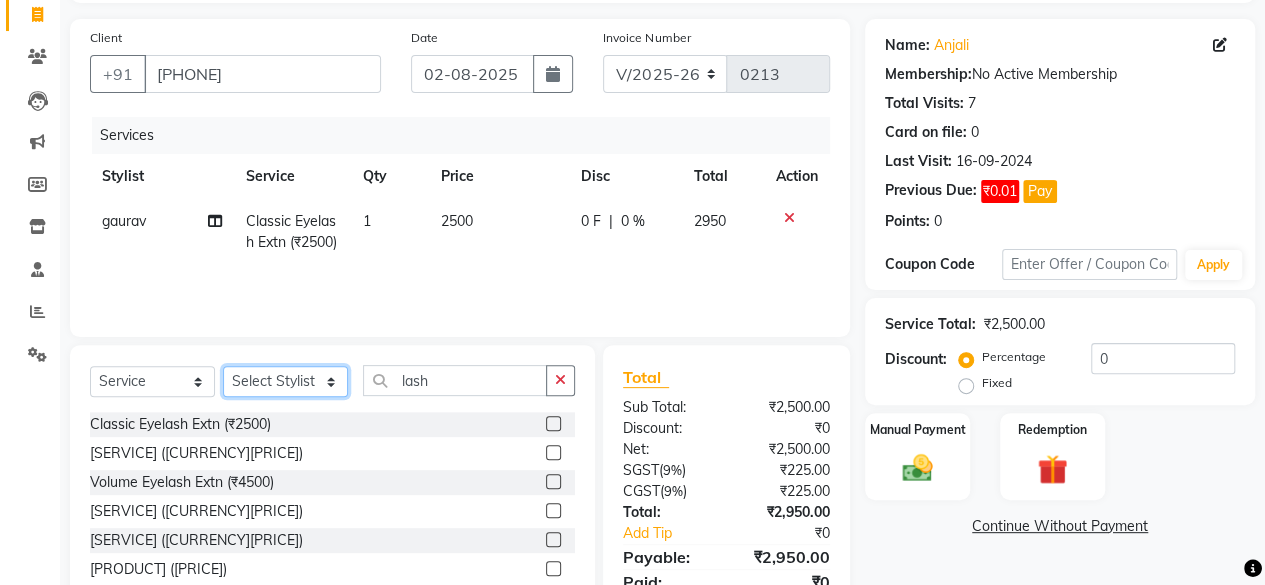 click on "Select Stylist [BRAND] [NAME] [NAME] [NAME] [NAME] [NAME] [NAME] [NAME] [NAME] [NAME] [NAME]" 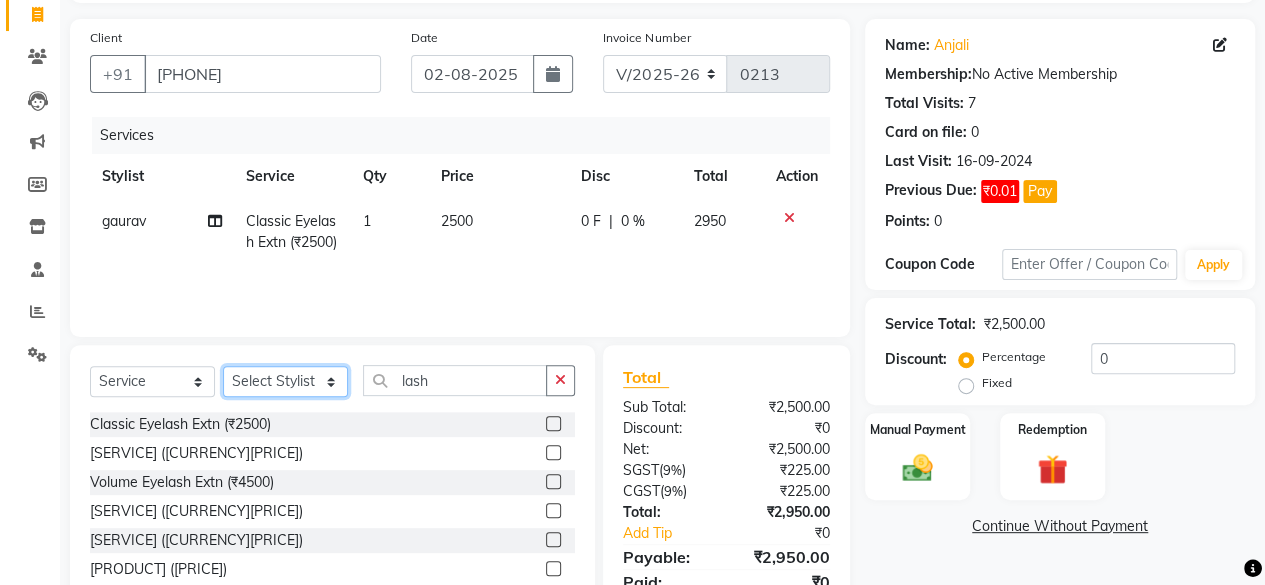 select on "34840" 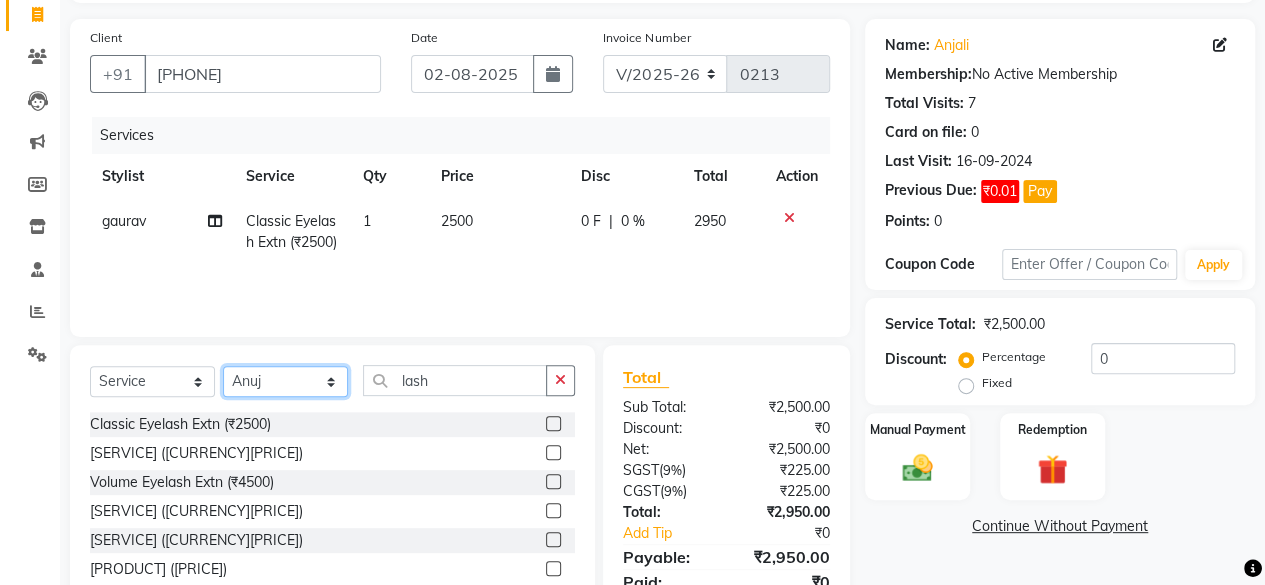click on "Select Stylist [BRAND] [NAME] [NAME] [NAME] [NAME] [NAME] [NAME] [NAME] [NAME] [NAME] [NAME]" 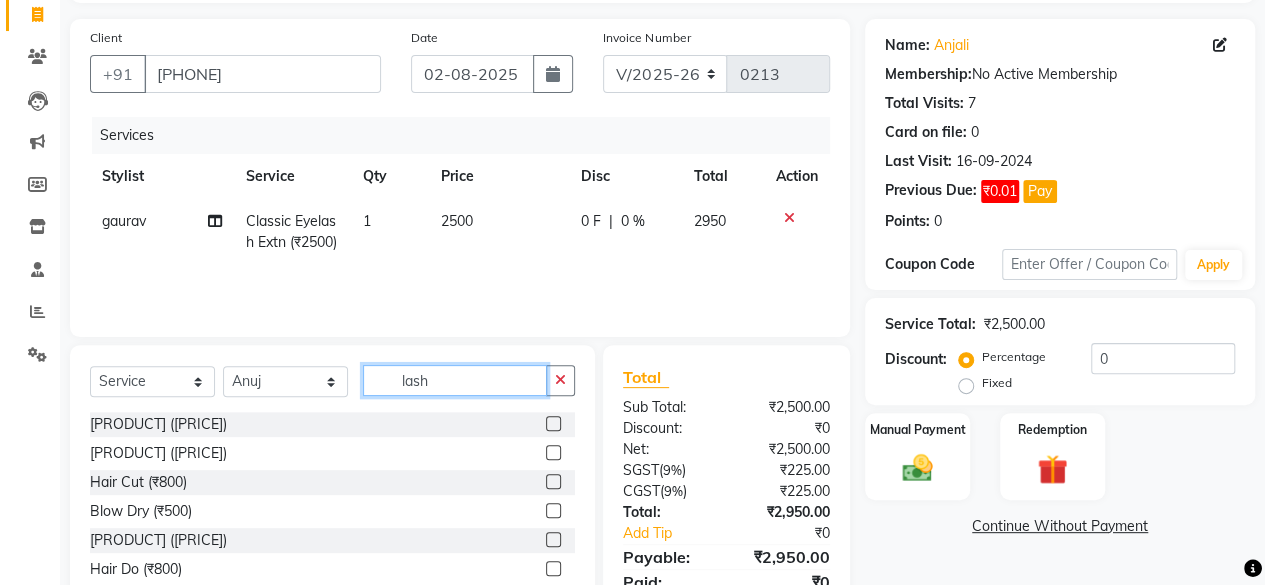 click on "lash" 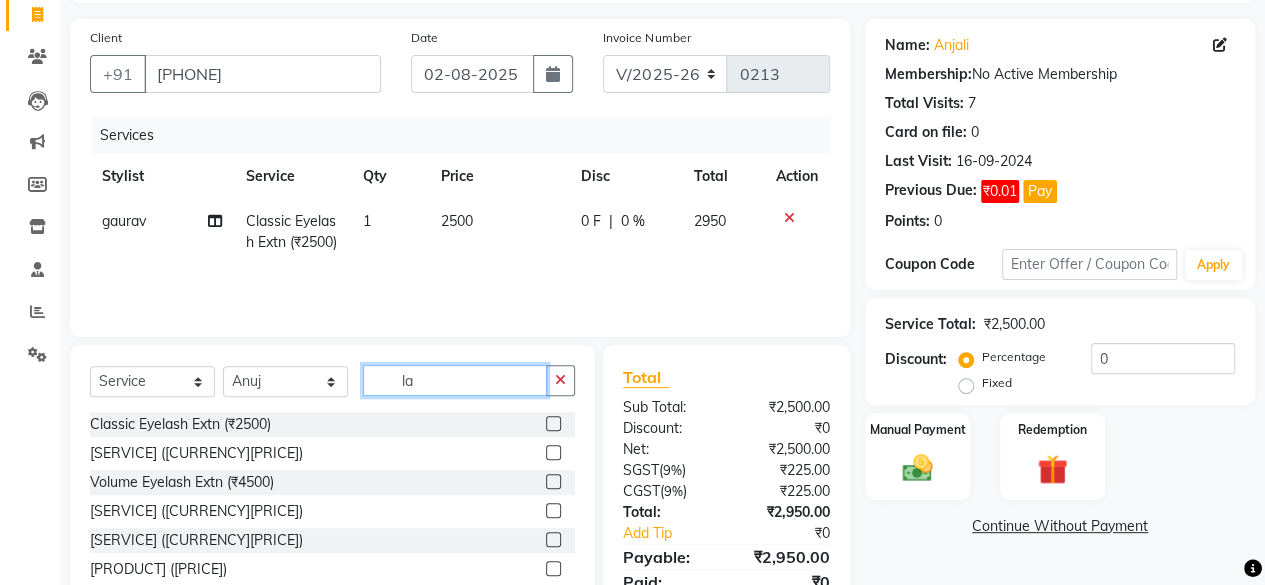 type on "l" 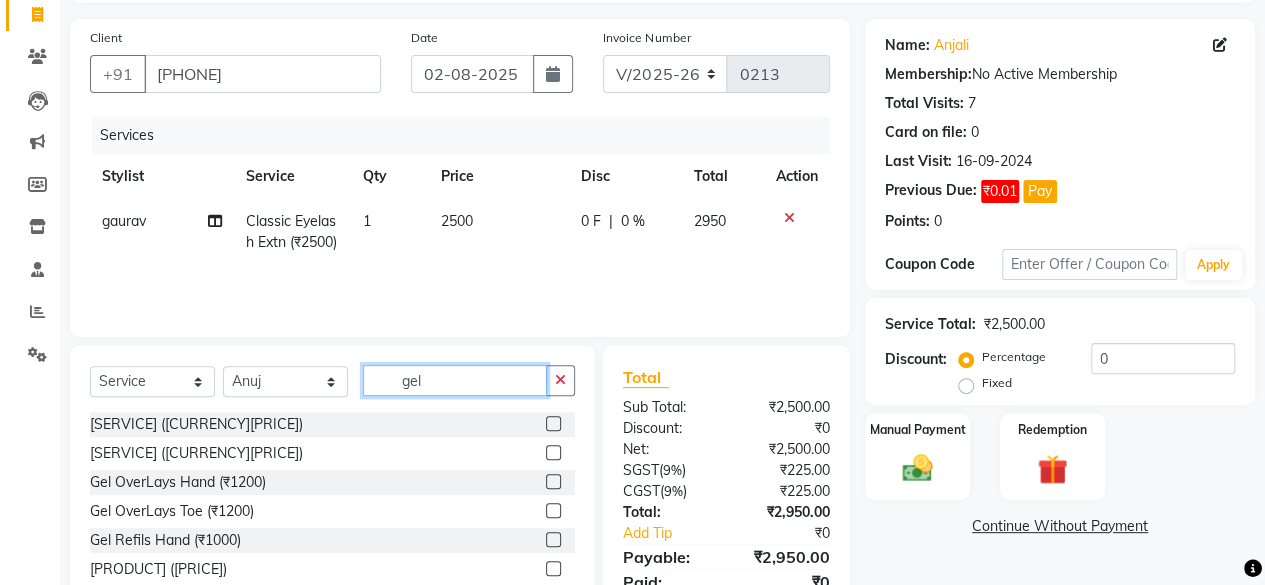 type on "gel" 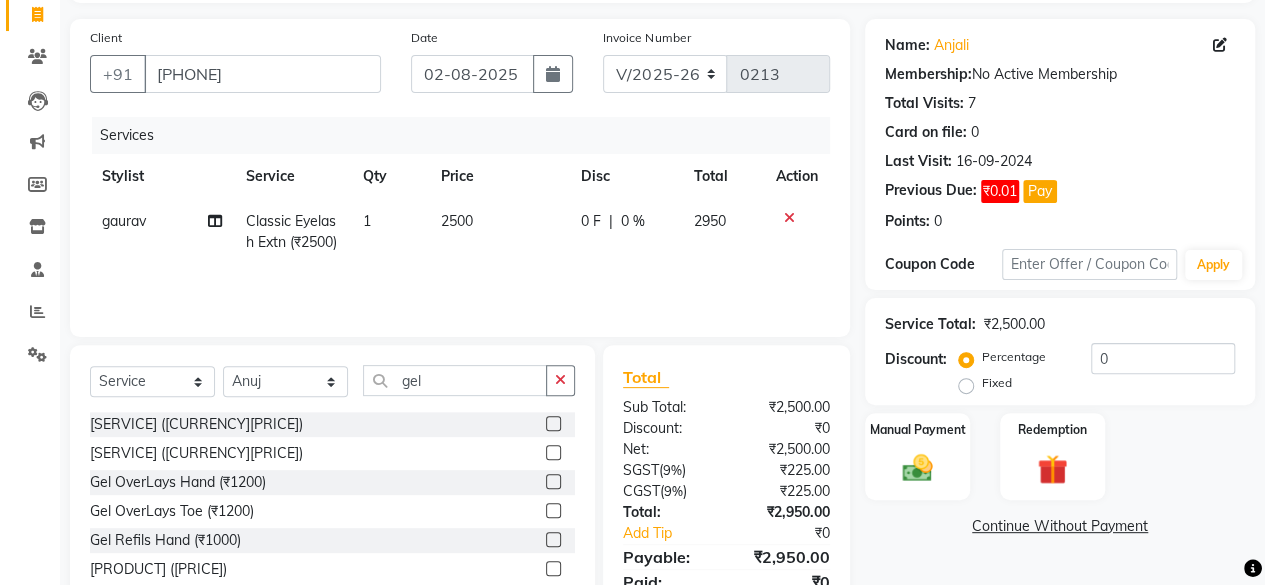 click on "Gel Refils Hand (₹1000)" 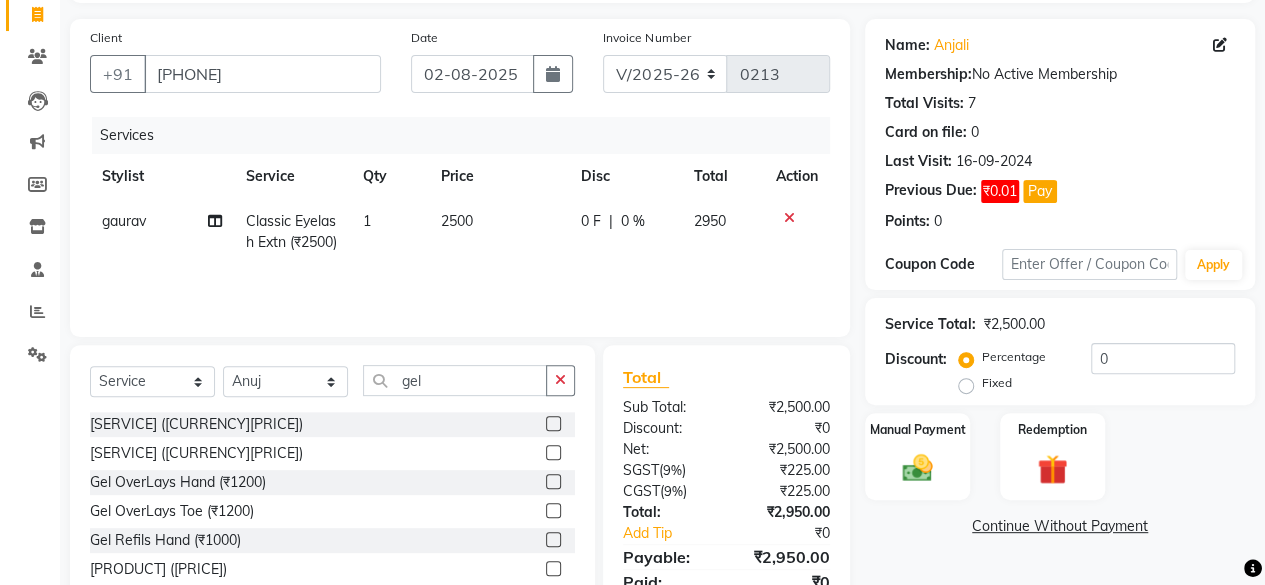 click 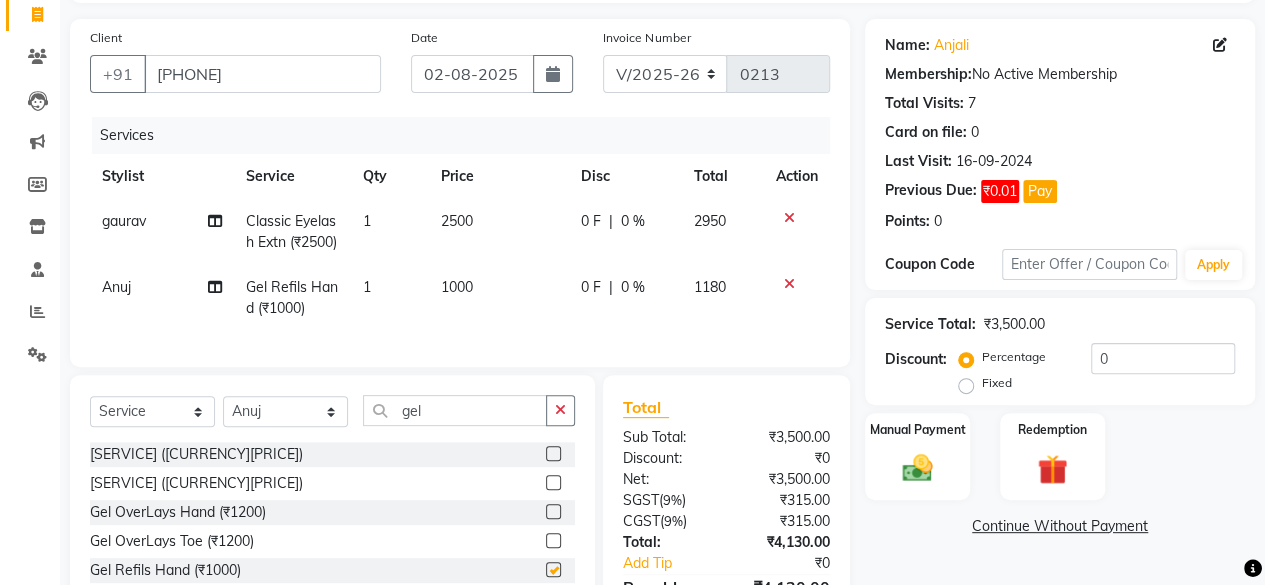 checkbox on "false" 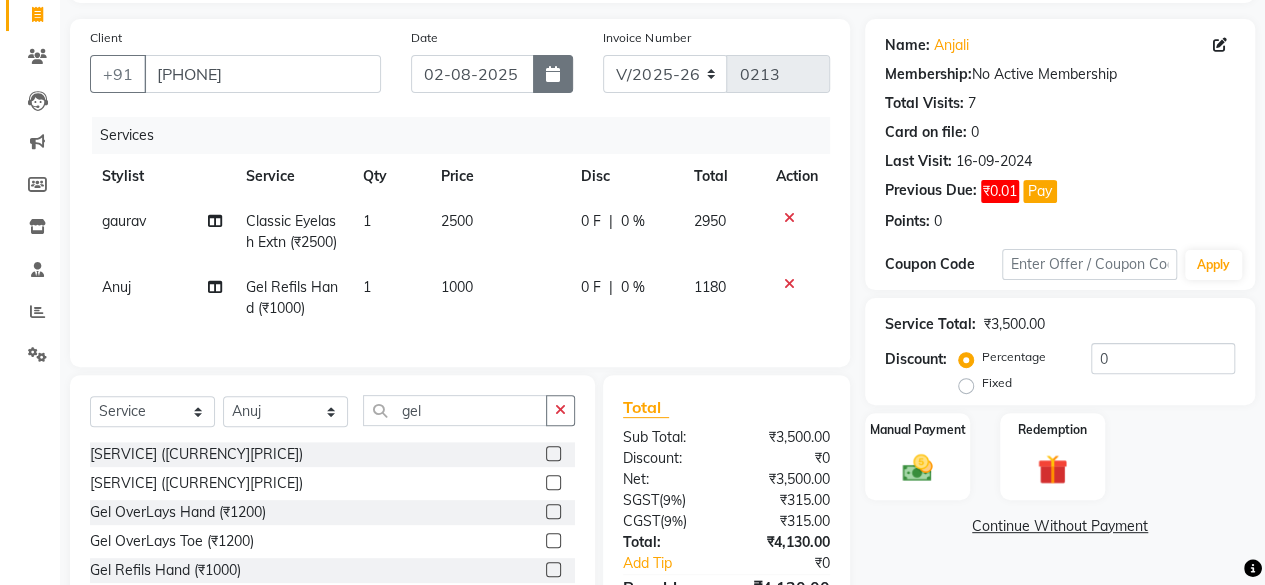 click 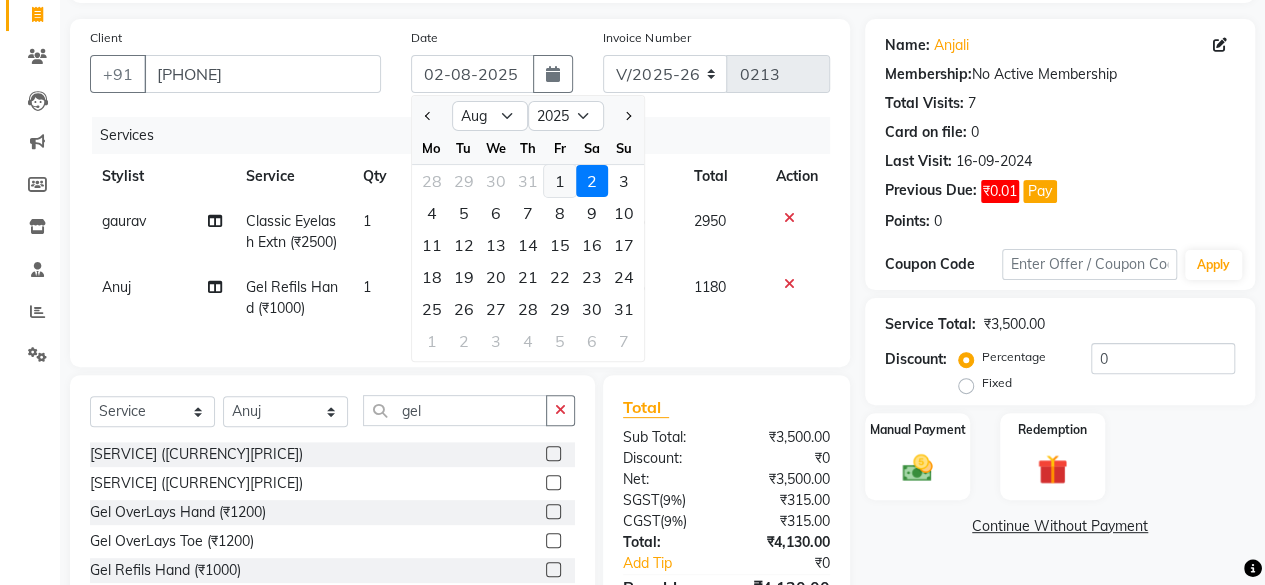 click on "1" 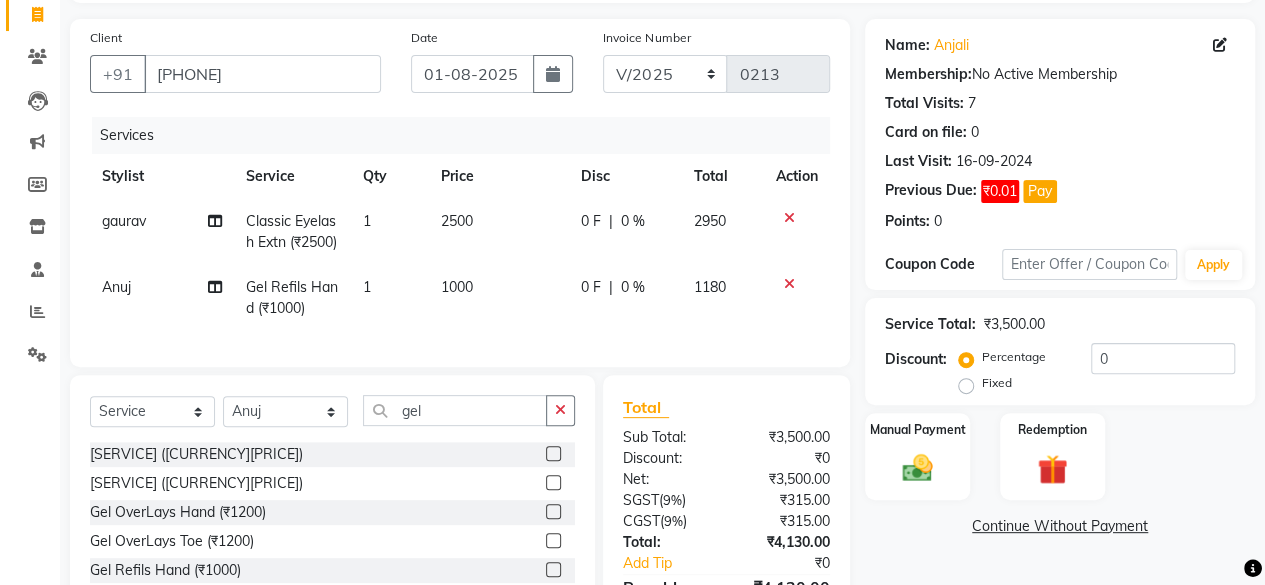 scroll, scrollTop: 131, scrollLeft: 0, axis: vertical 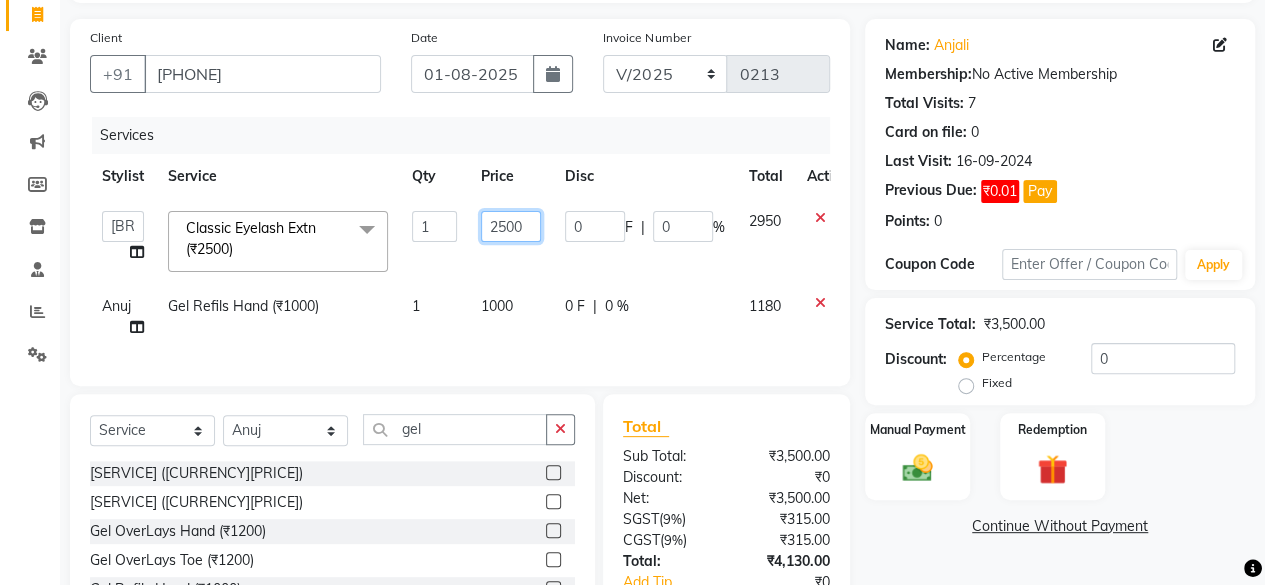 click on "2500" 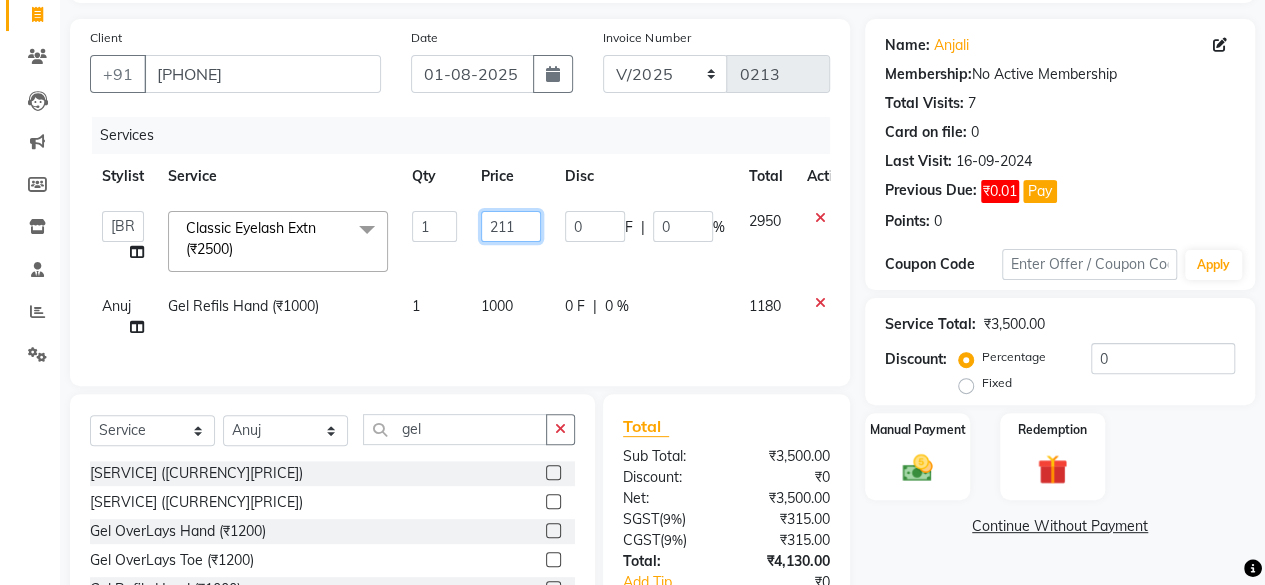 type on "2118" 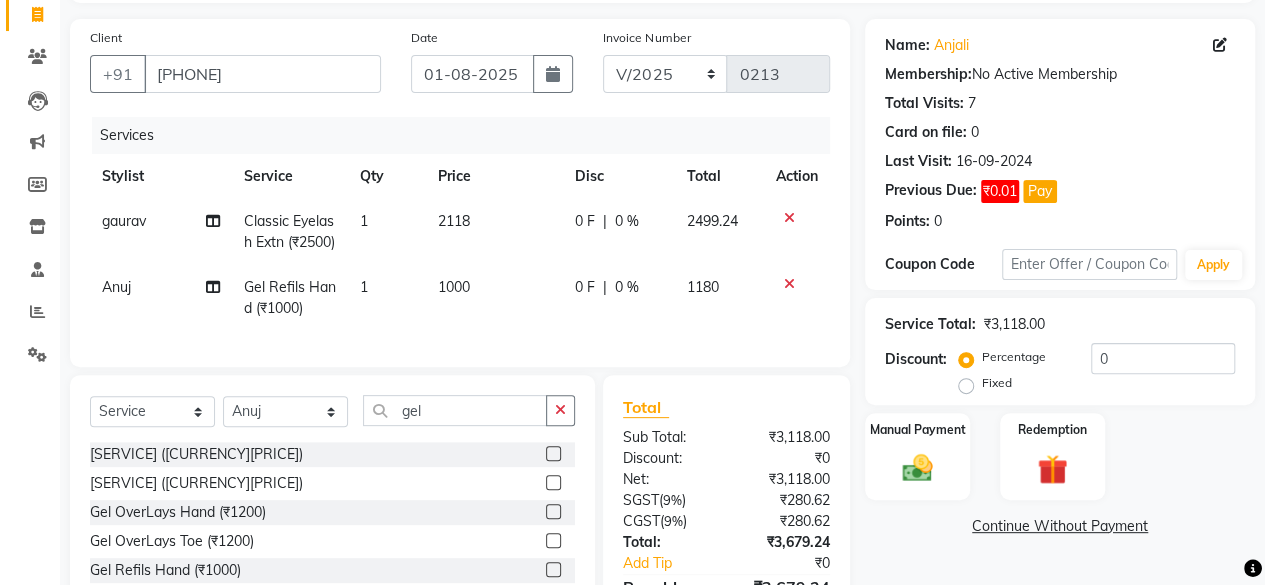 click on "1000" 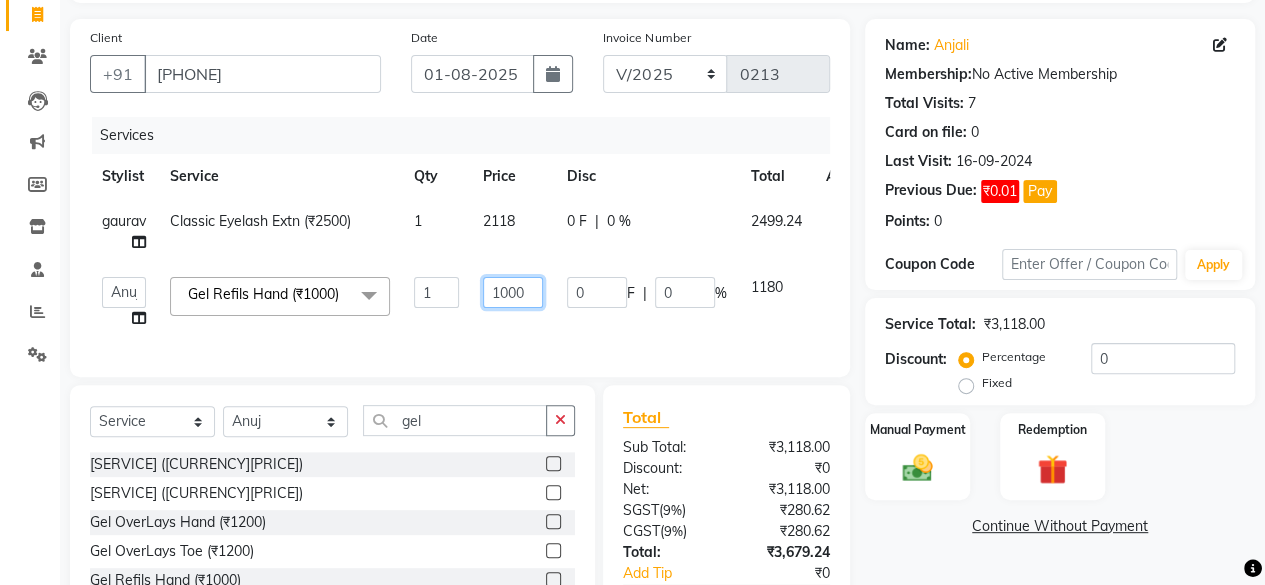 click on "1000" 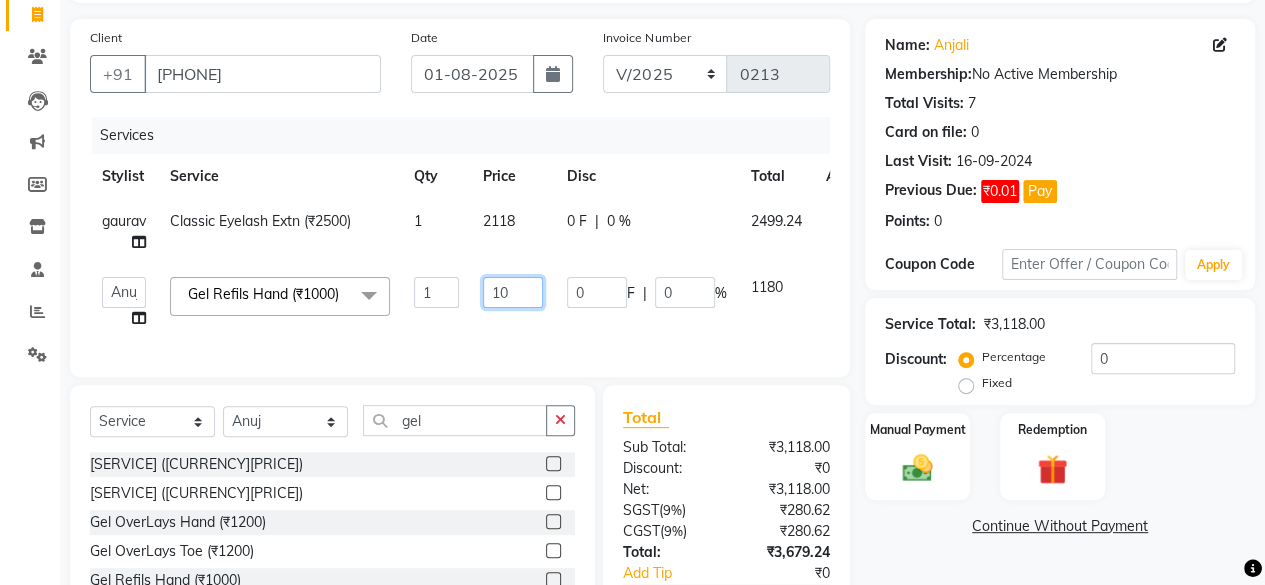 type on "1" 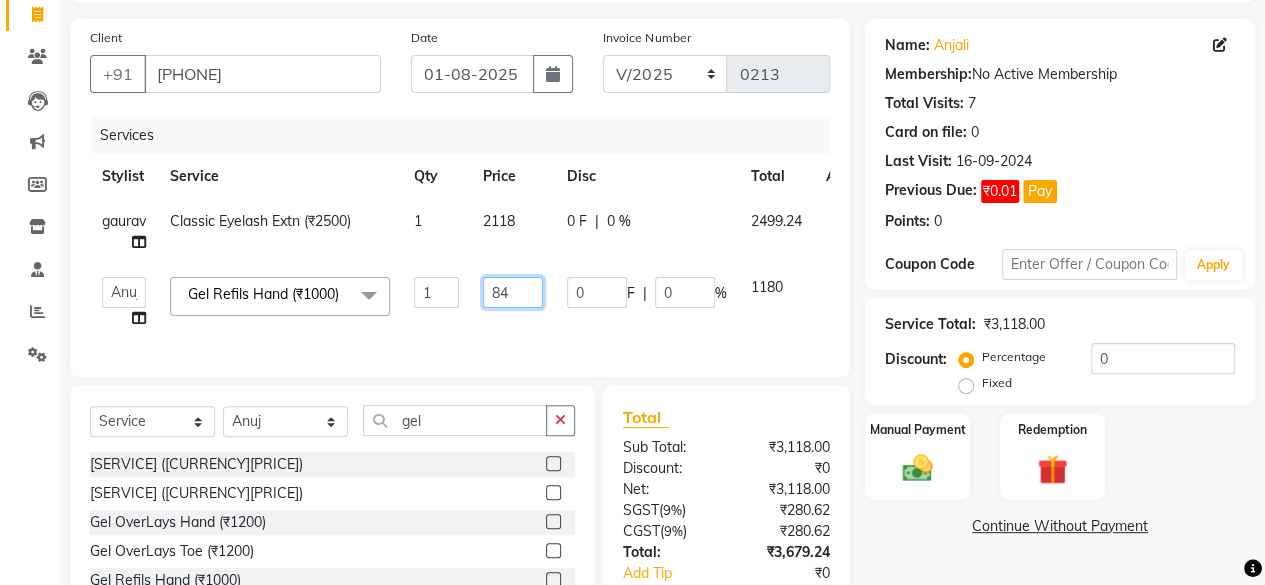 type on "847" 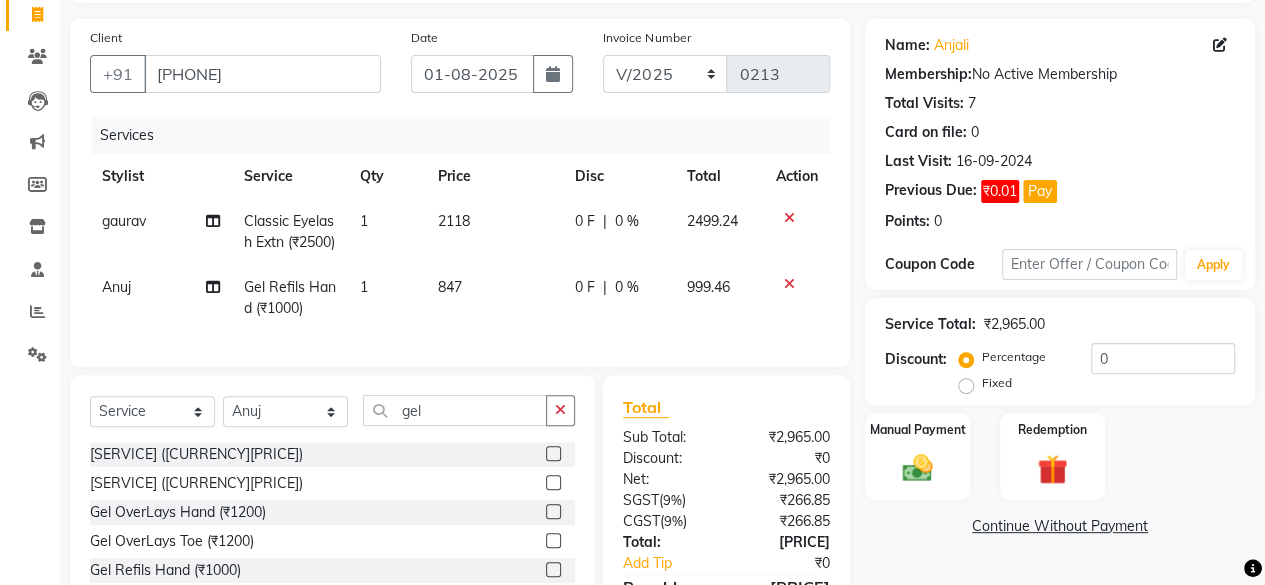 click on "Continue Without Payment" 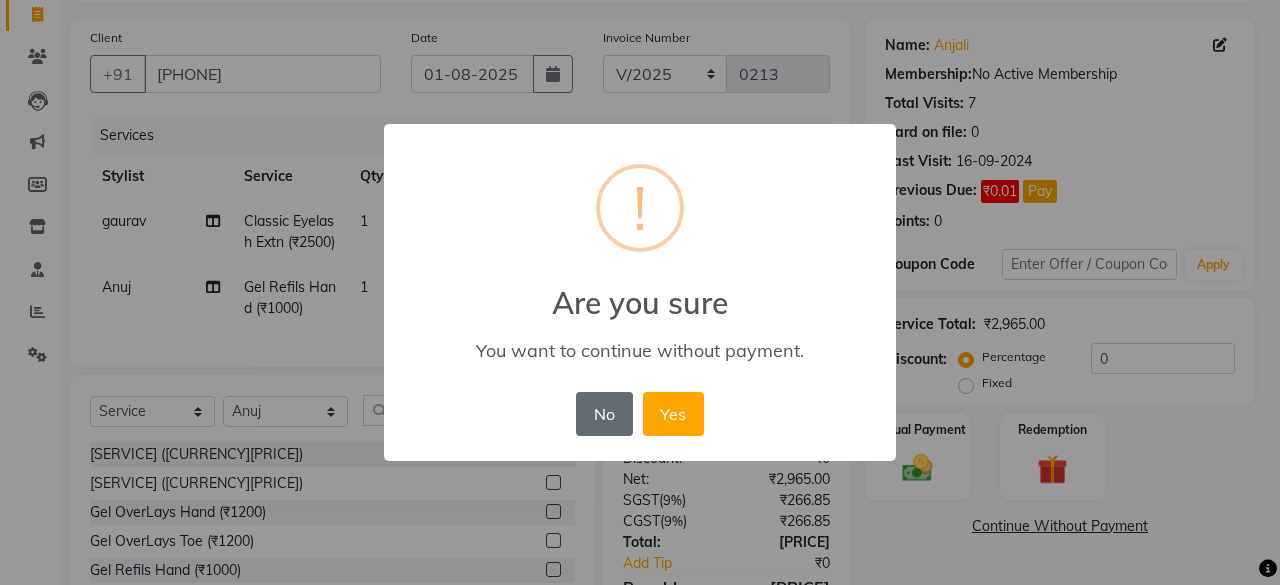 click on "No" at bounding box center [604, 414] 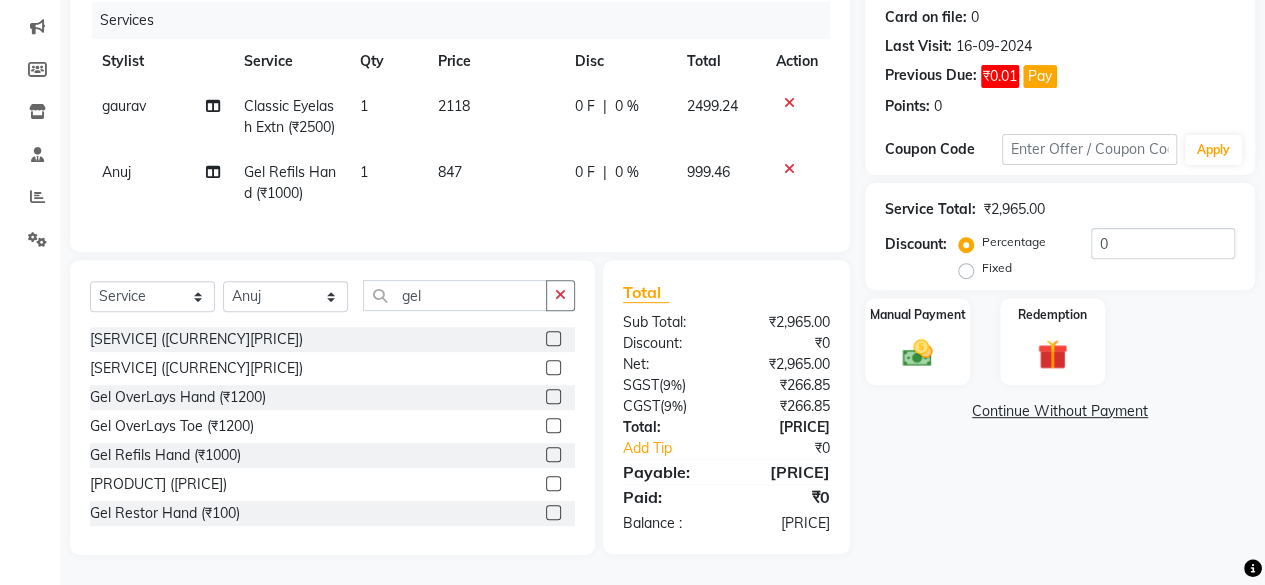 scroll, scrollTop: 281, scrollLeft: 0, axis: vertical 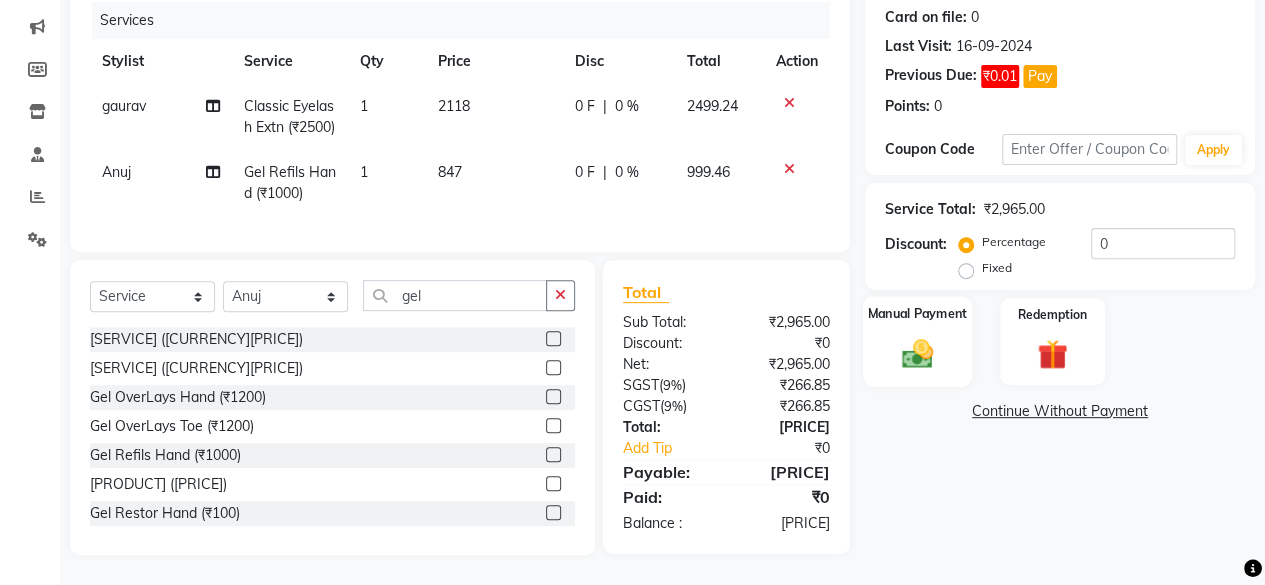 click on "Manual Payment" 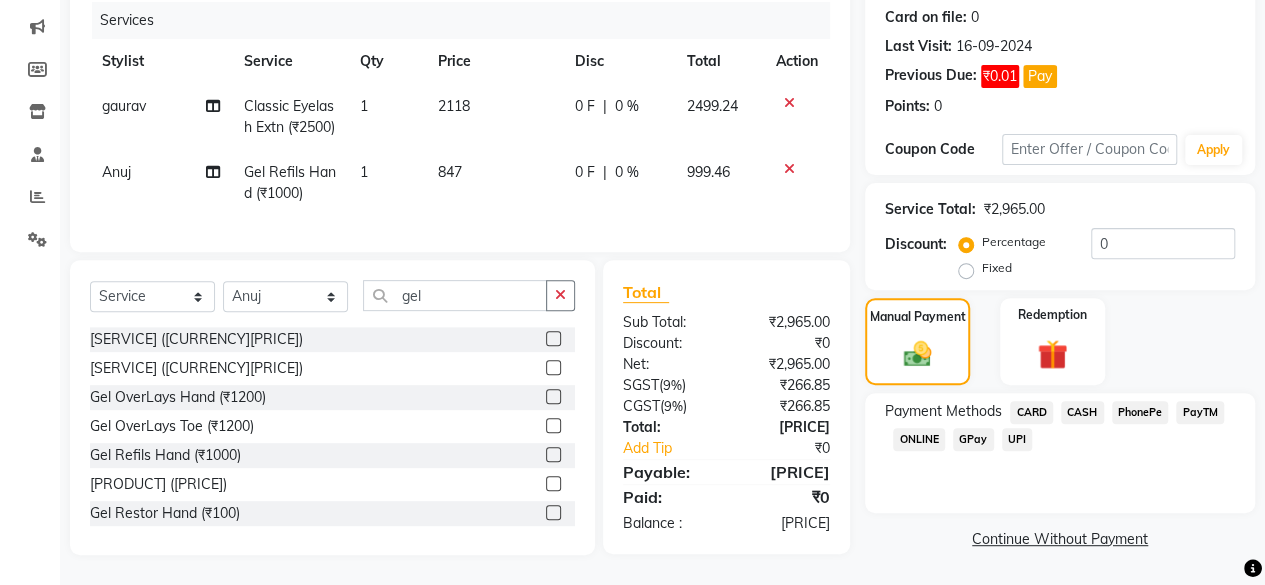 click on "UPI" 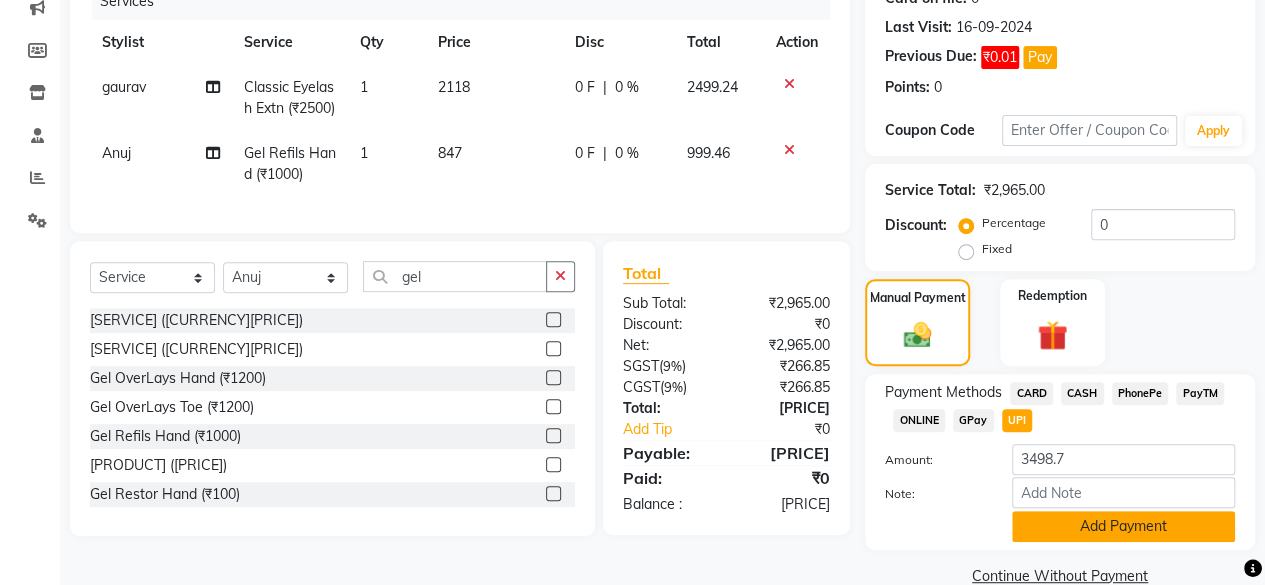 click on "Add Payment" 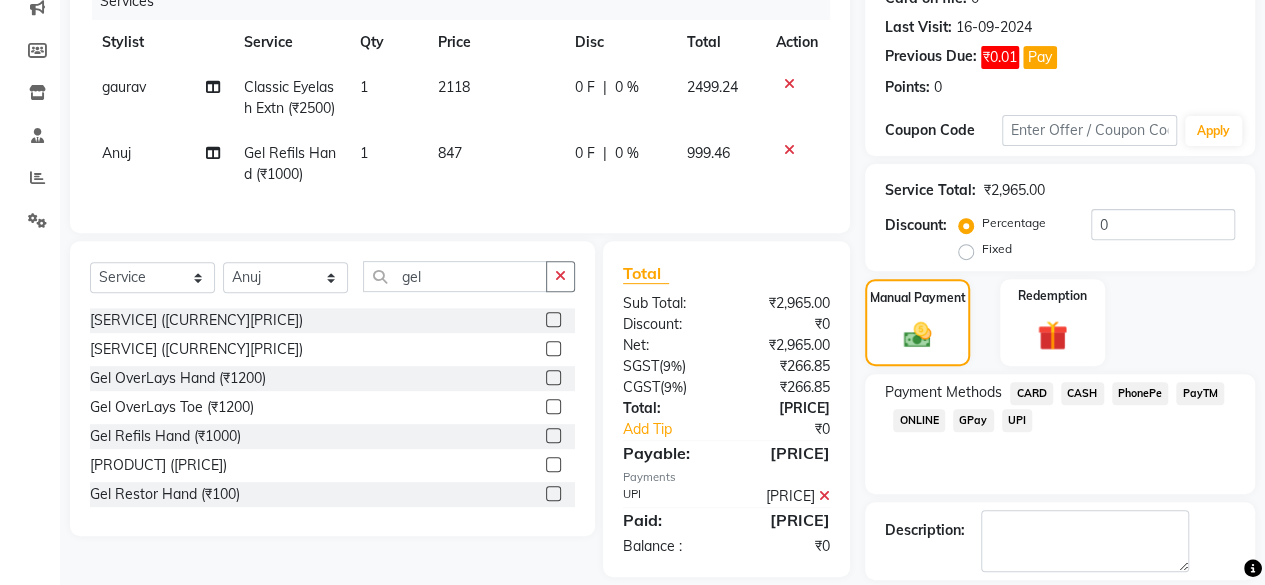 scroll, scrollTop: 356, scrollLeft: 0, axis: vertical 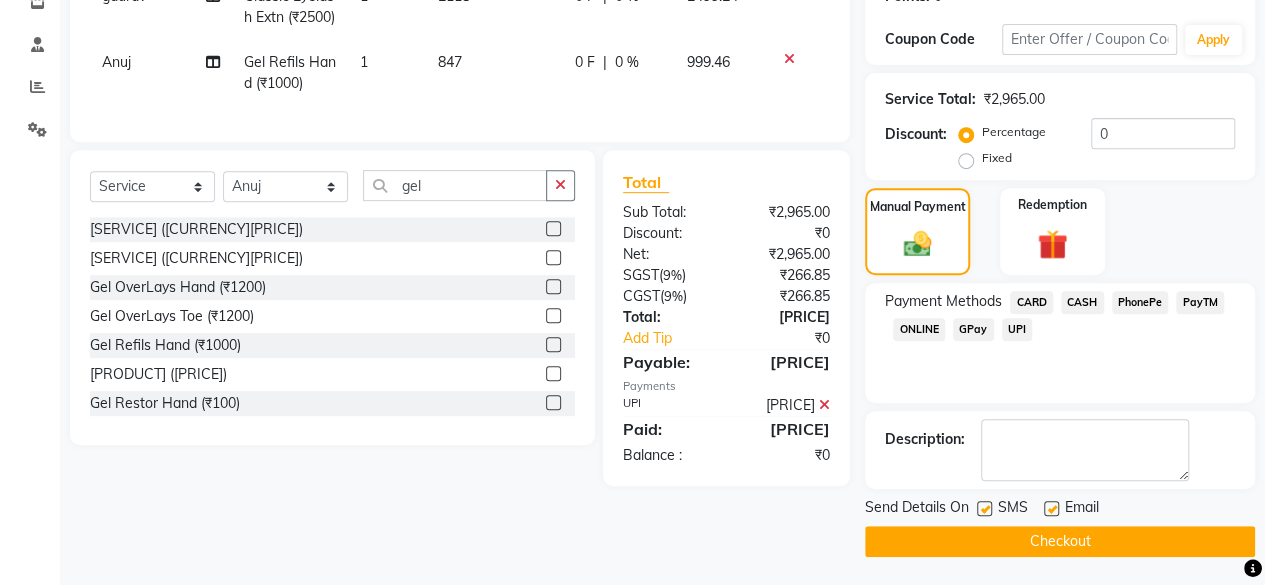 click on "Checkout" 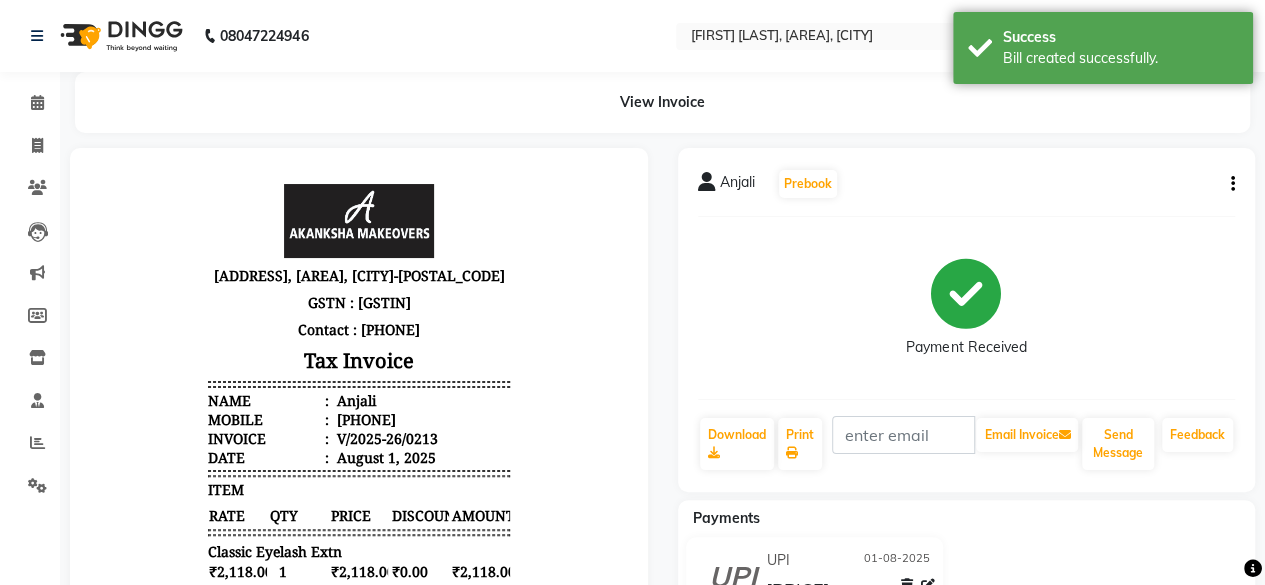 scroll, scrollTop: 0, scrollLeft: 0, axis: both 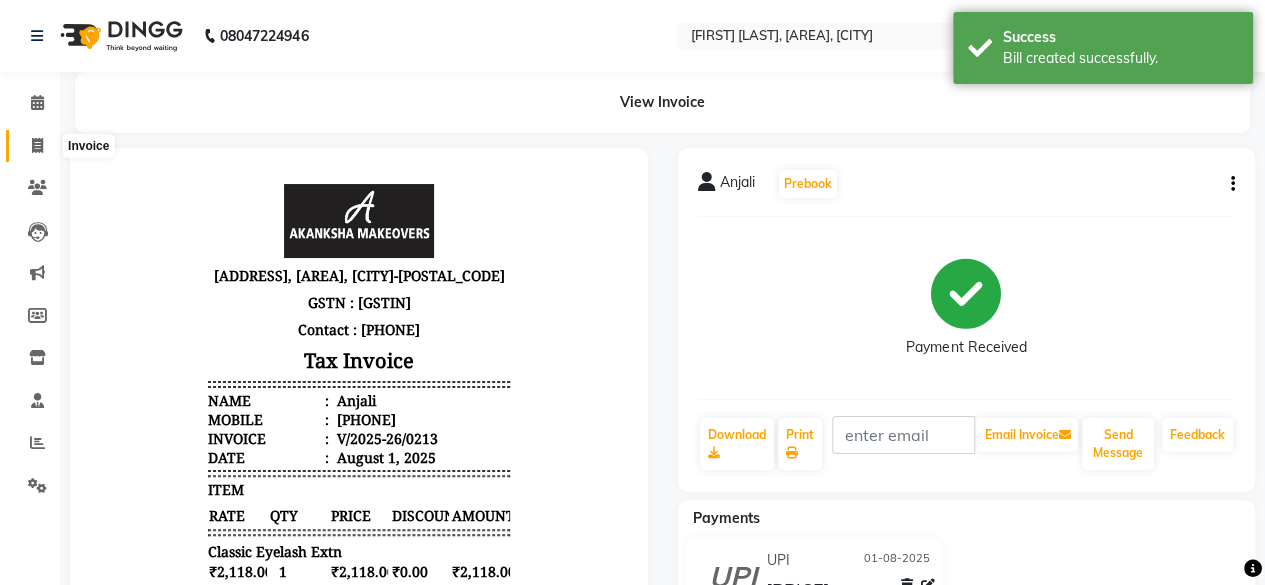 click 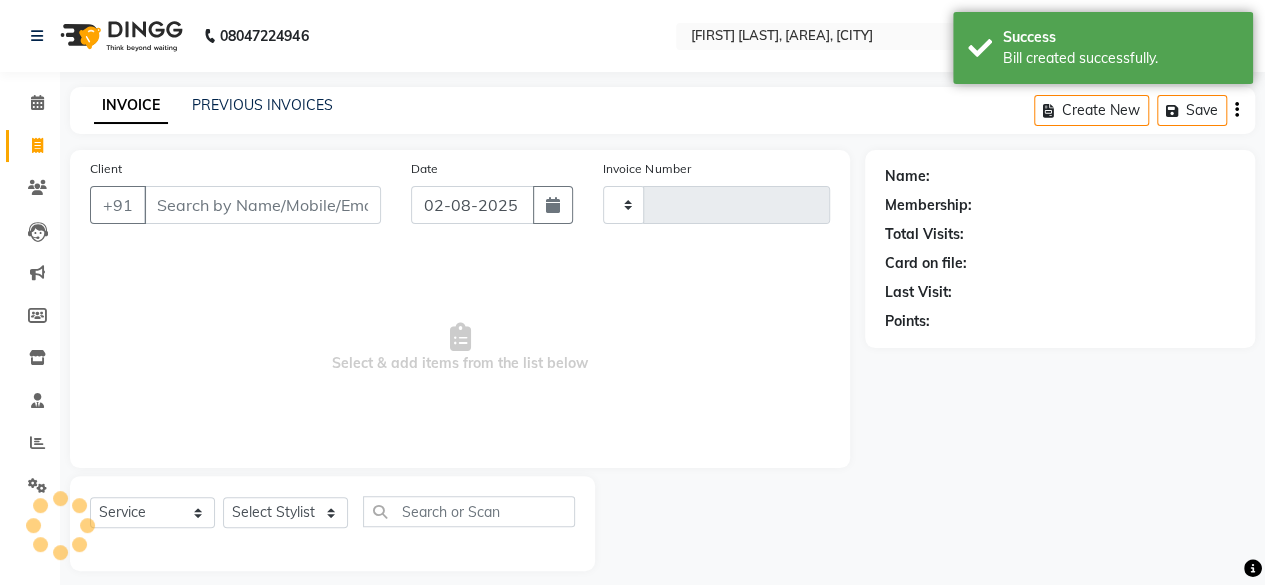 scroll, scrollTop: 15, scrollLeft: 0, axis: vertical 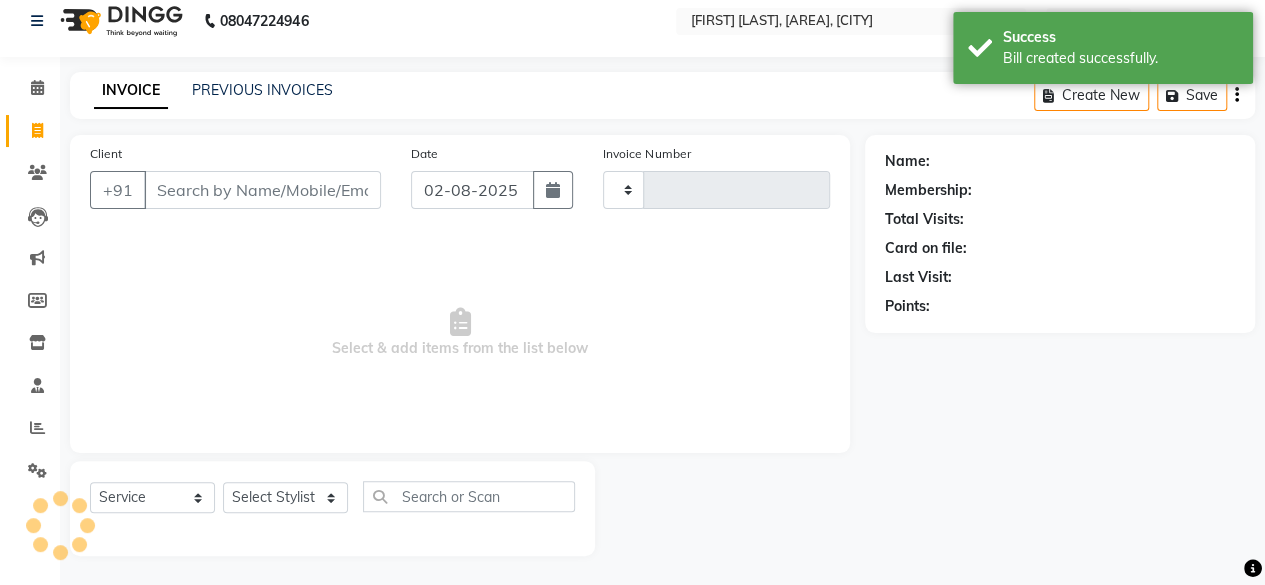 type on "0214" 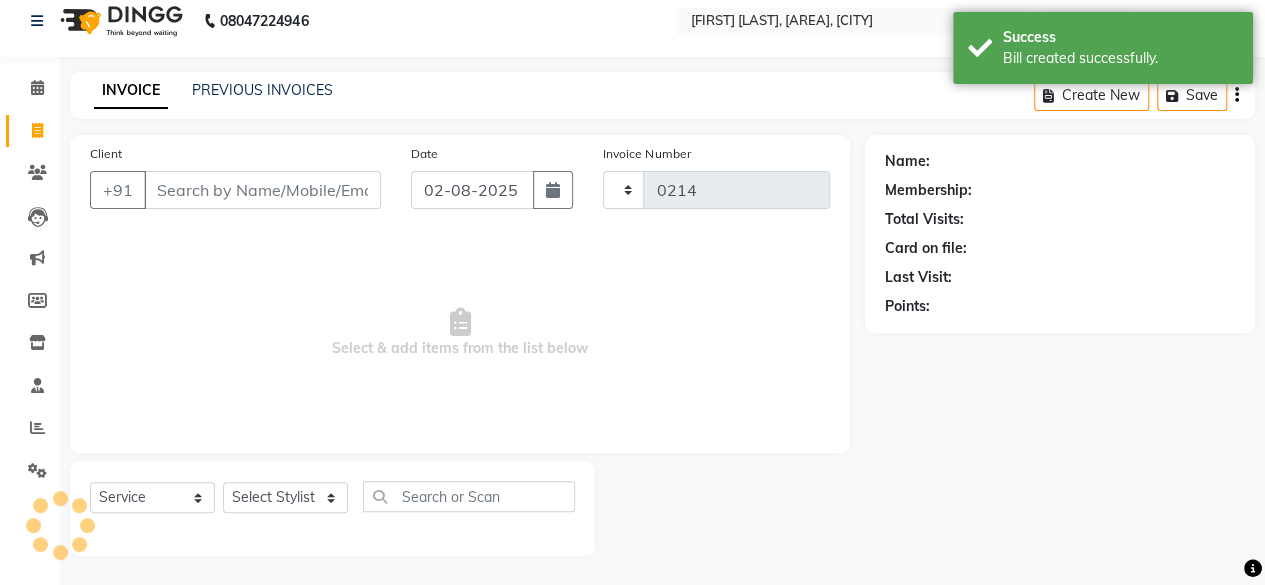 select on "3533" 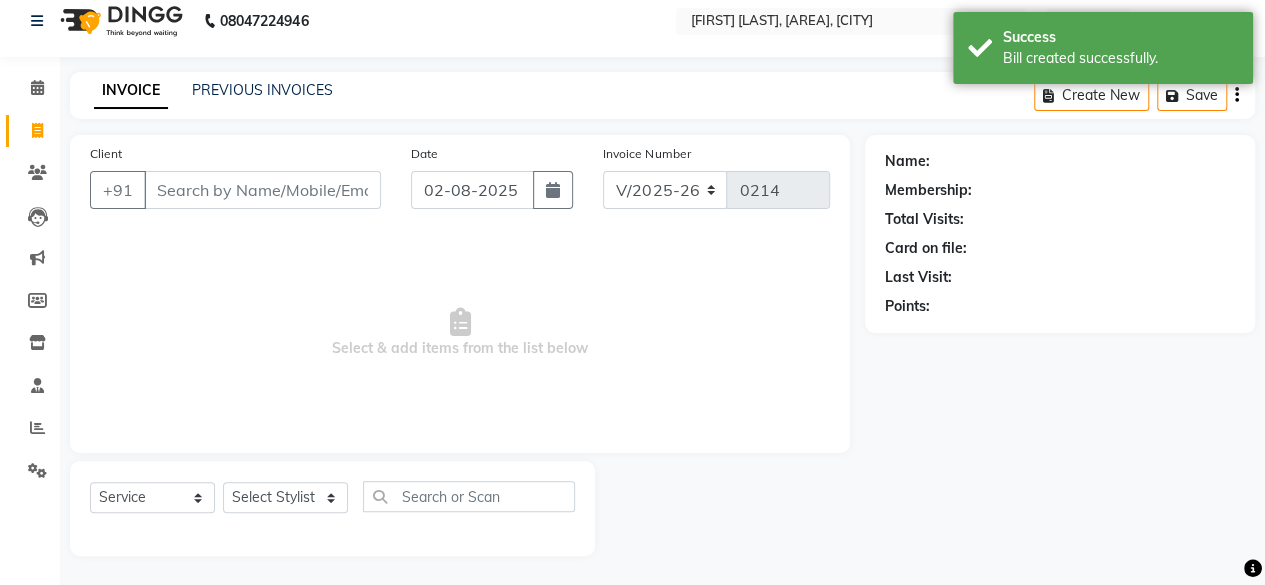 select on "P" 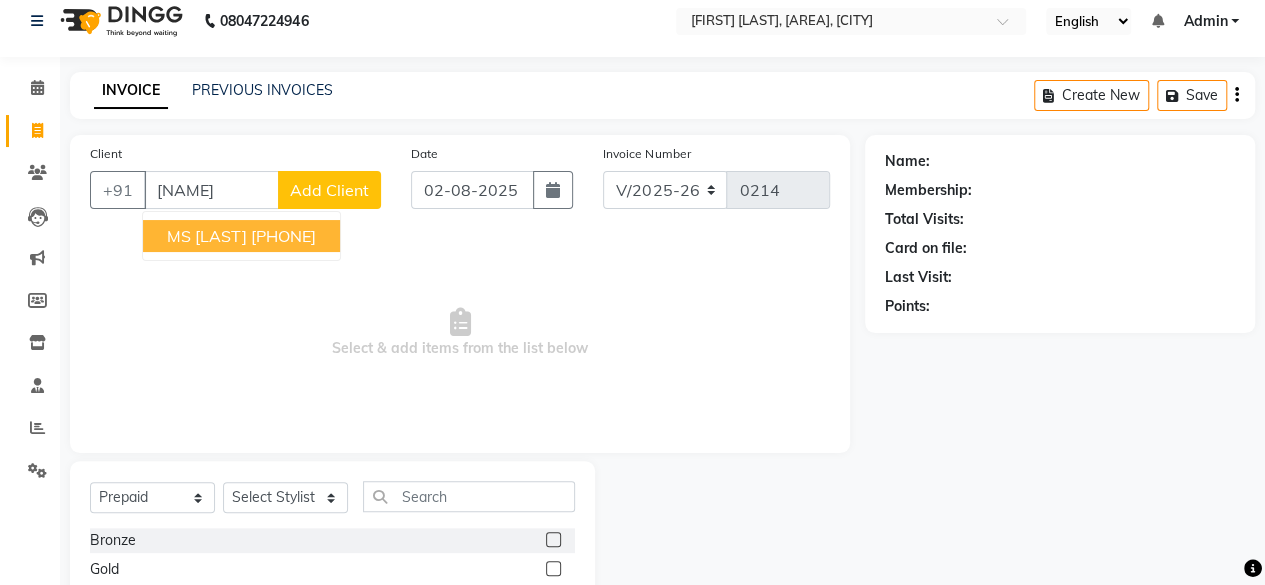 click on "[PHONE]" at bounding box center [283, 236] 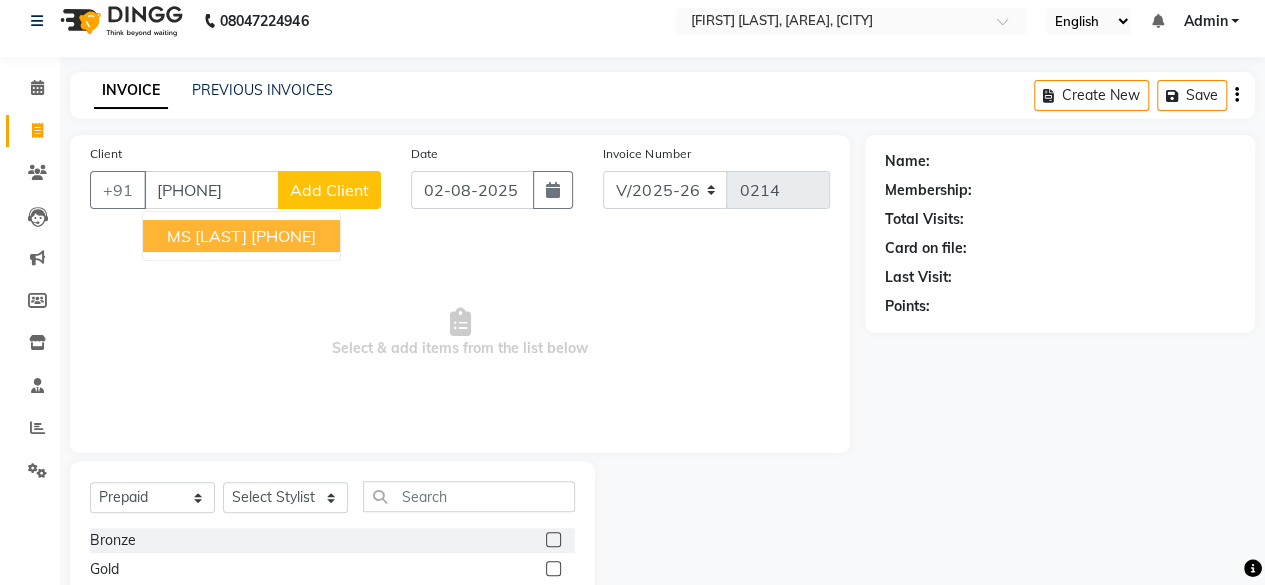 type on "[PHONE]" 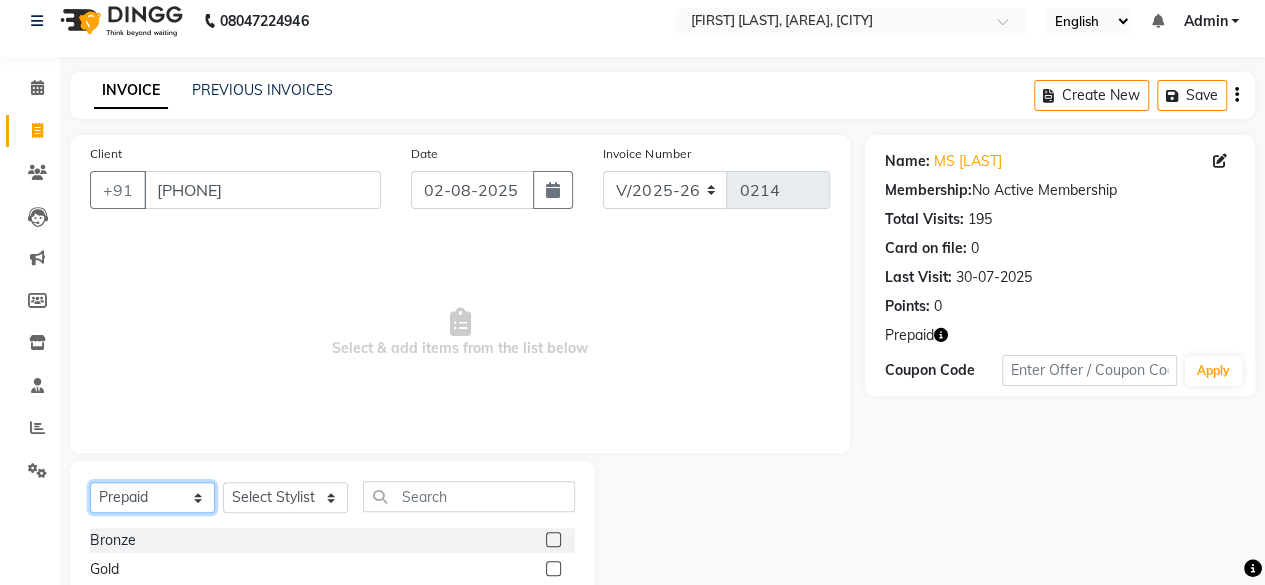 click on "Select  Service  Product  Membership  Package Voucher Prepaid Gift Card" 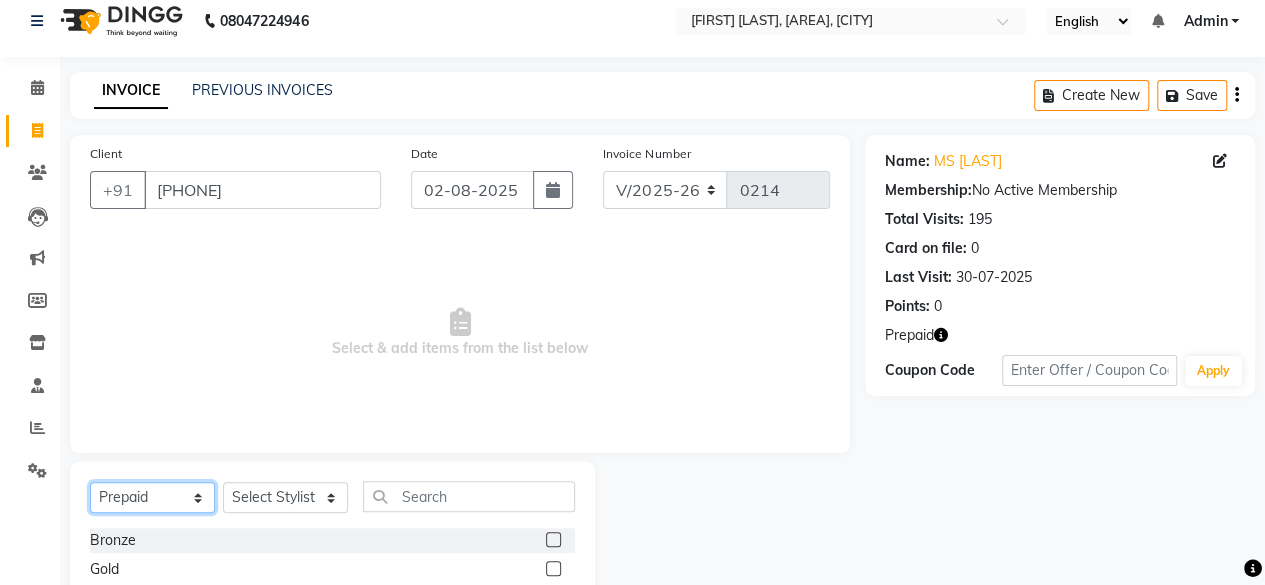 select on "service" 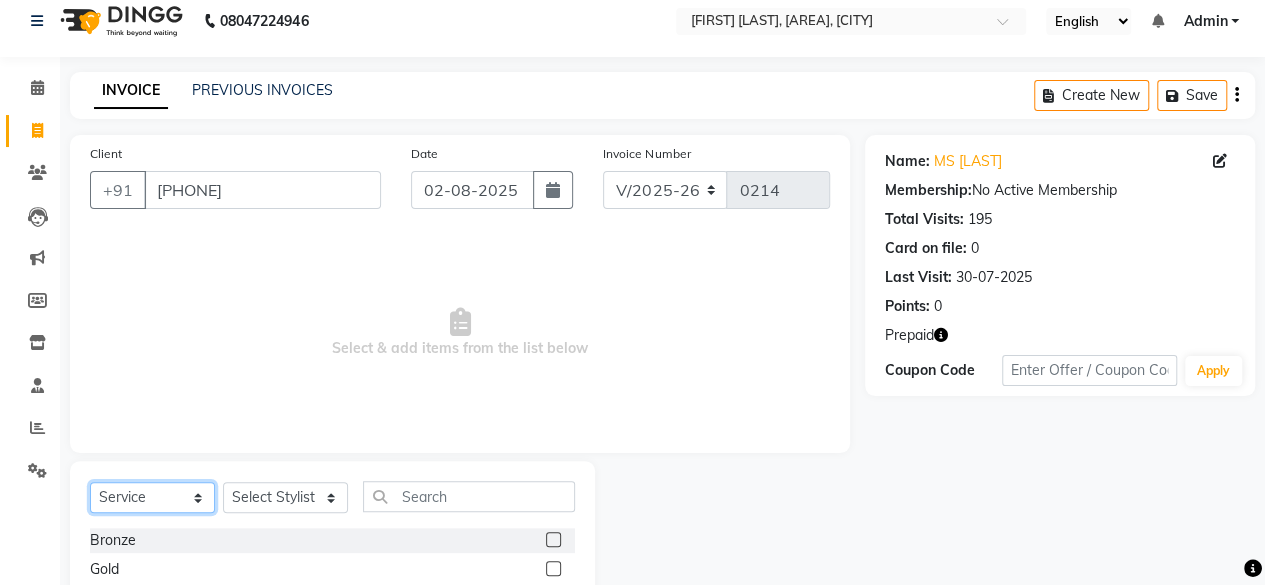 click on "Select  Service  Product  Membership  Package Voucher Prepaid Gift Card" 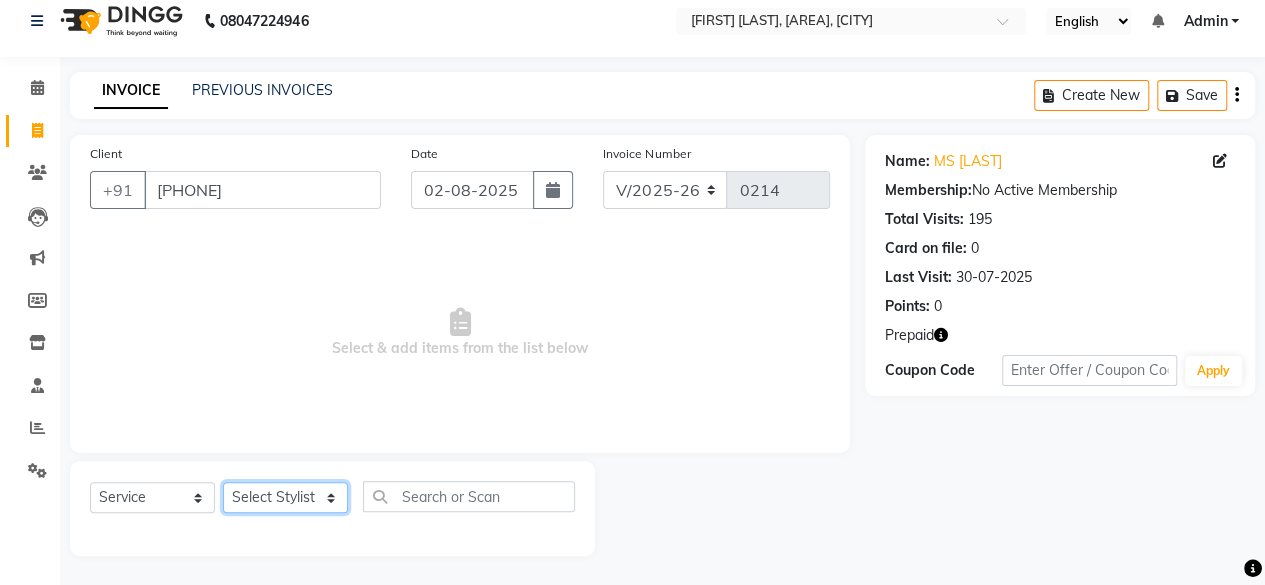 click on "Select Stylist [BRAND] [NAME] [NAME] [NAME] [NAME] [NAME] [NAME] [NAME] [NAME] [NAME] [NAME]" 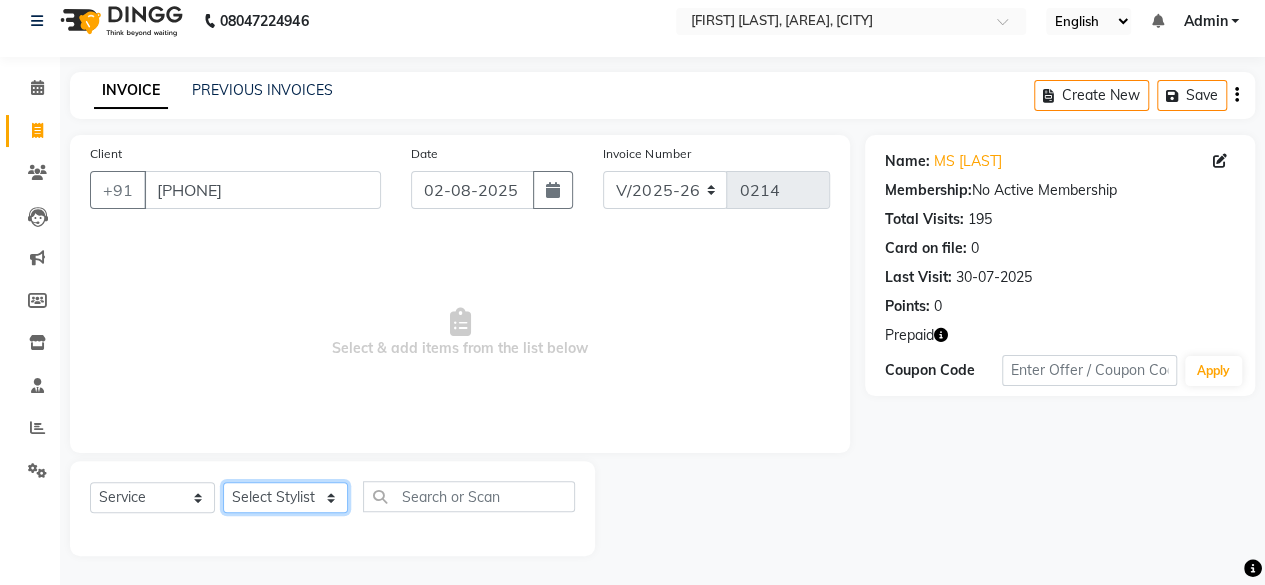 select on "16852" 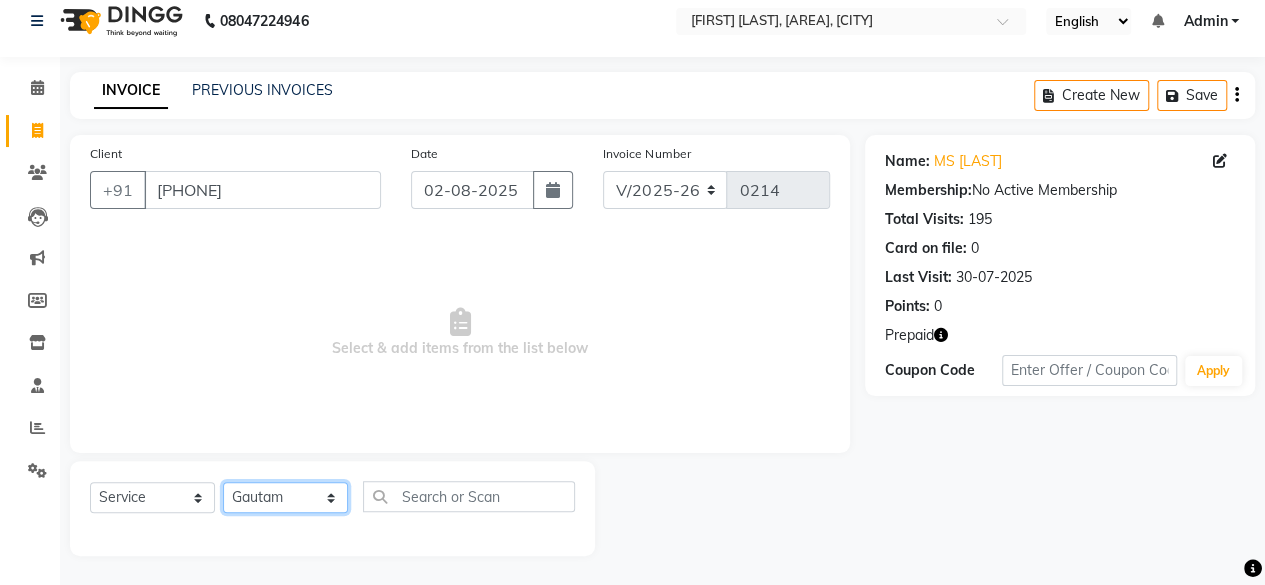 click on "Select Stylist [BRAND] [NAME] [NAME] [NAME] [NAME] [NAME] [NAME] [NAME] [NAME] [NAME] [NAME]" 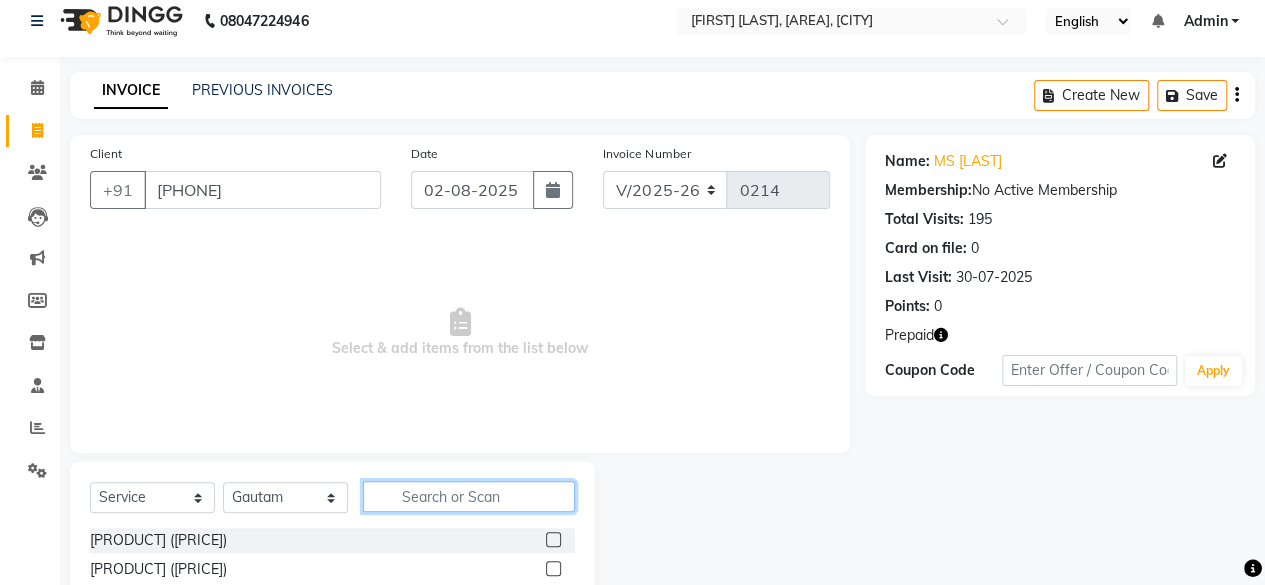 click 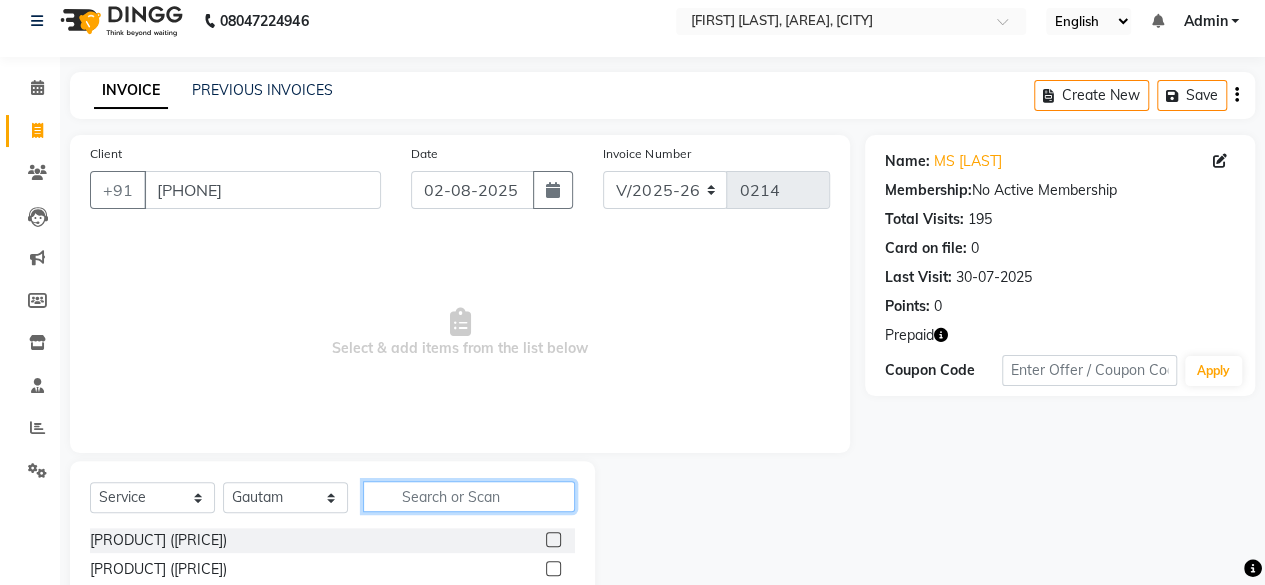 type on "d" 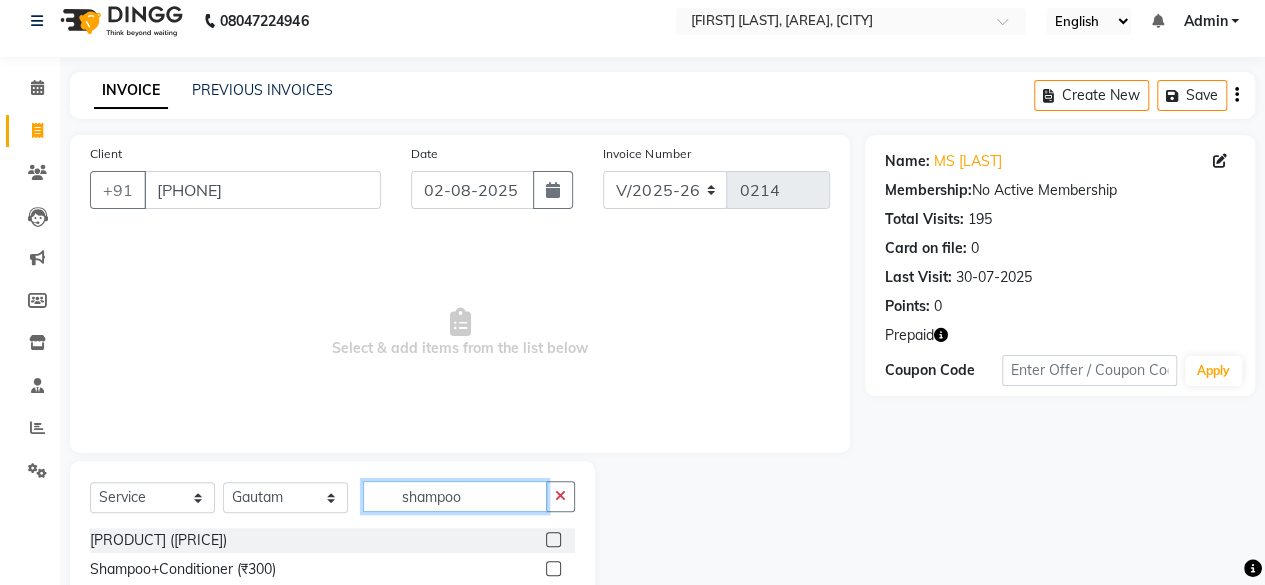 type on "shampoo" 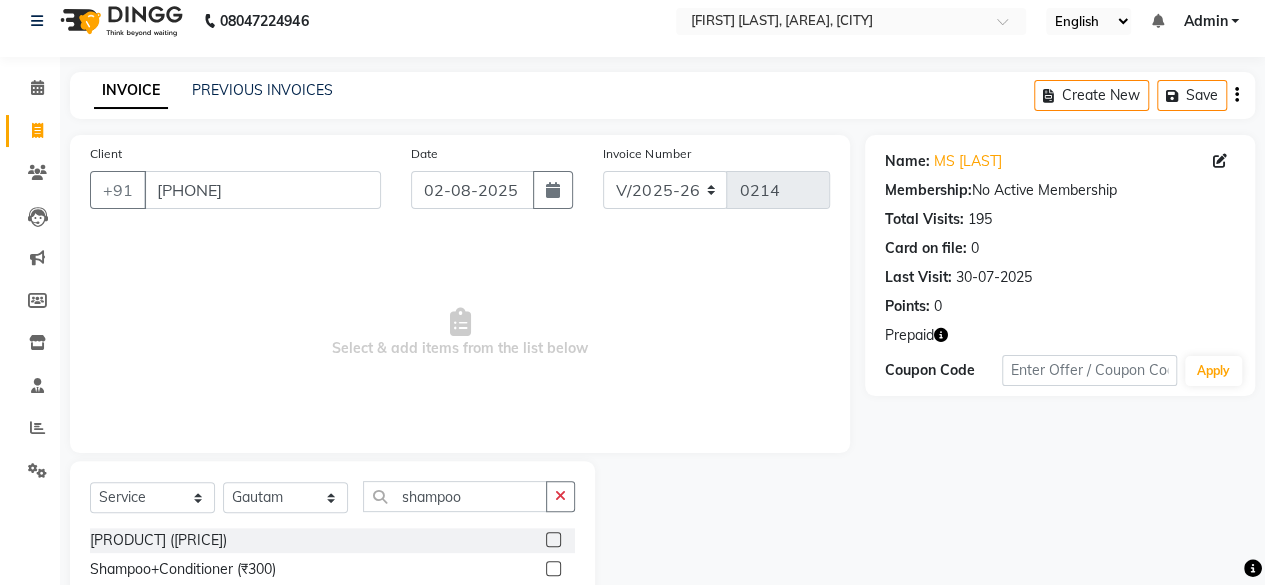 click 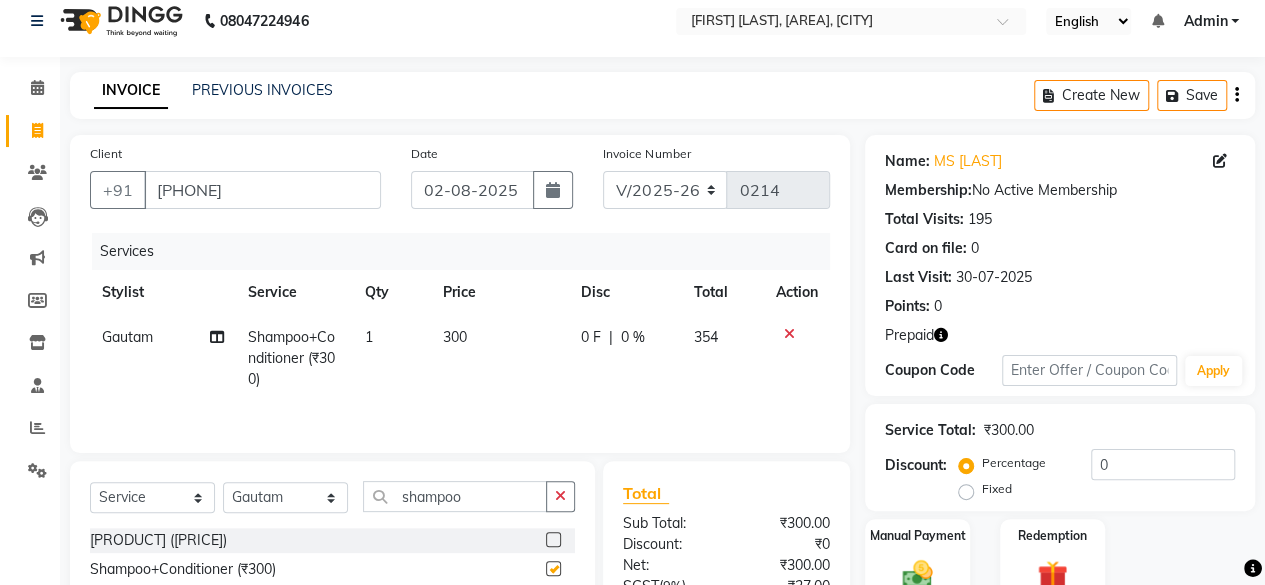 checkbox on "false" 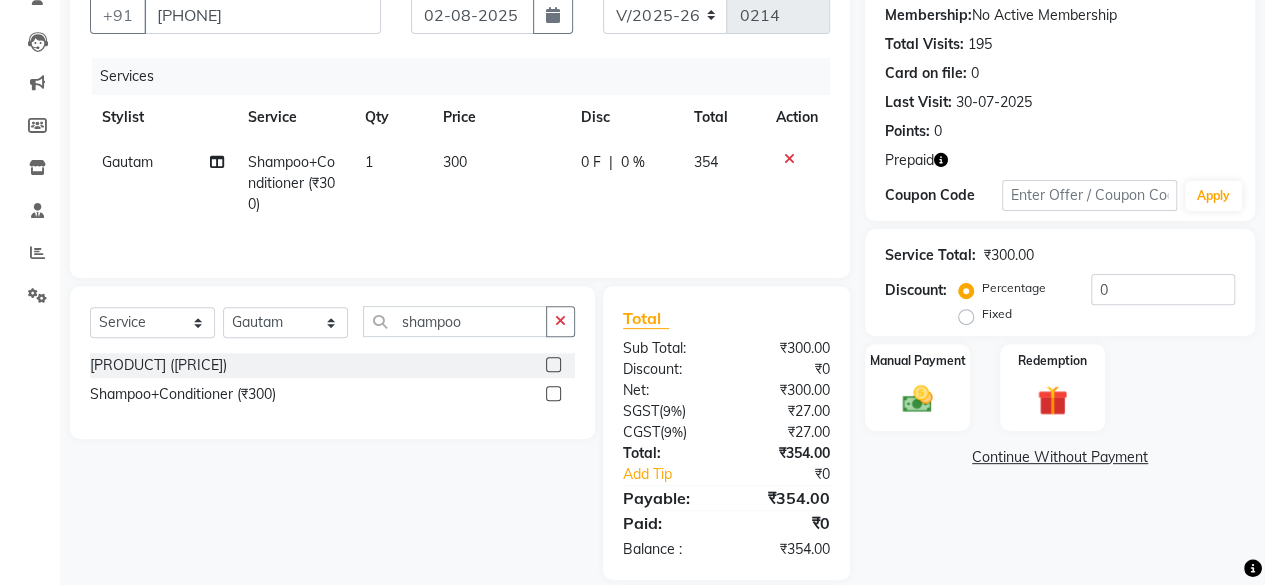 scroll, scrollTop: 214, scrollLeft: 0, axis: vertical 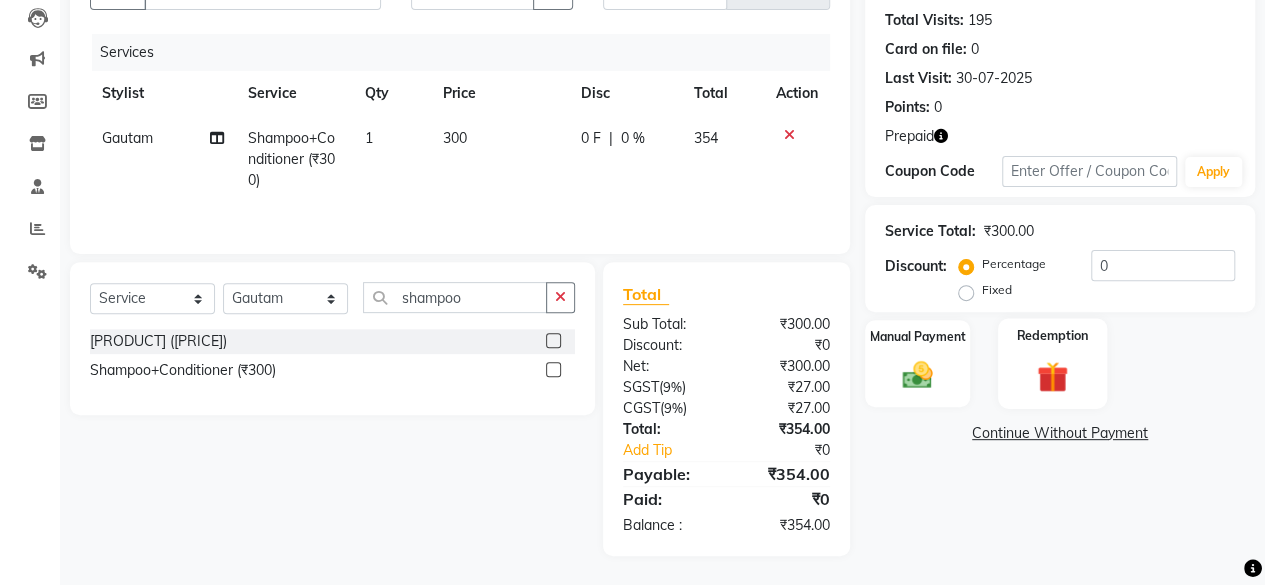 click 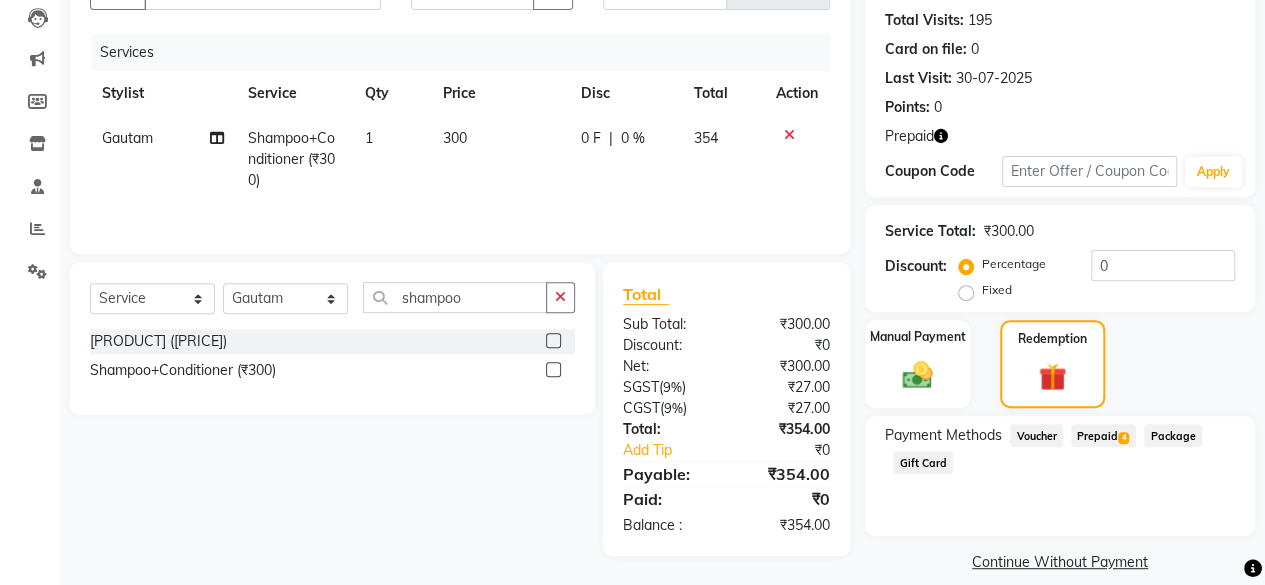 click on "Prepaid  4" 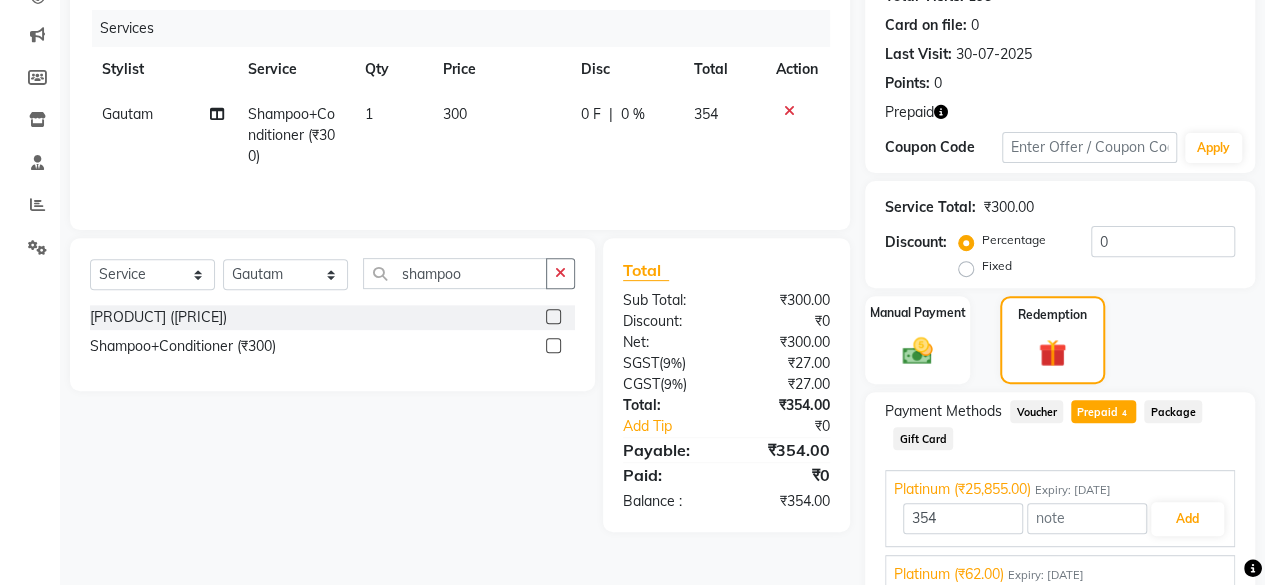 scroll, scrollTop: 250, scrollLeft: 0, axis: vertical 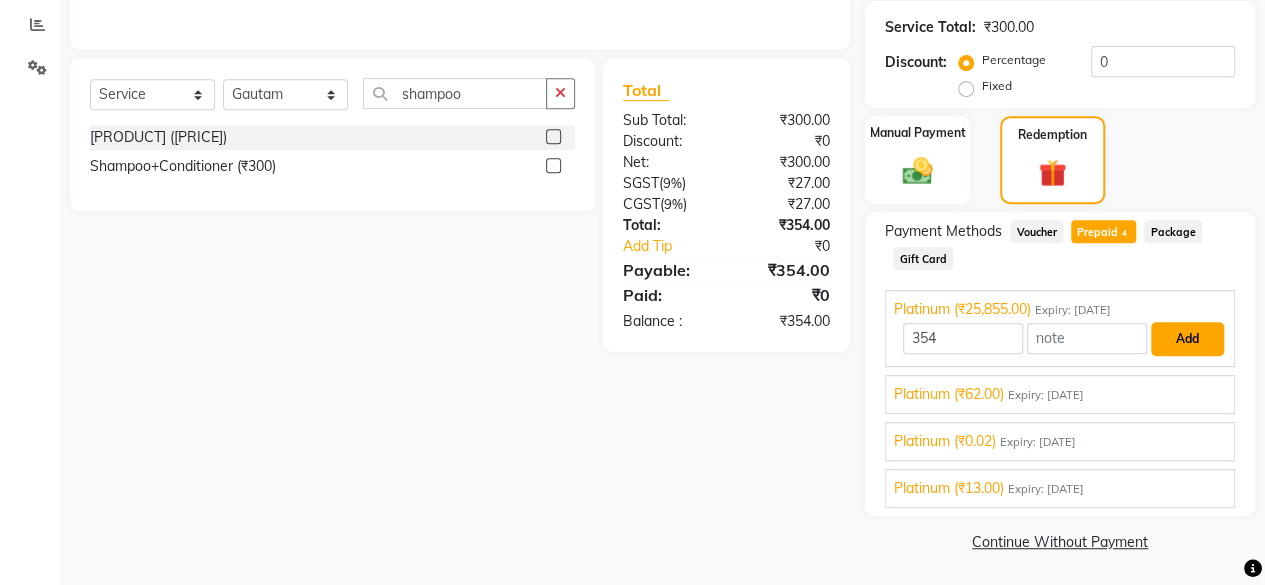 click on "Add" at bounding box center [1187, 339] 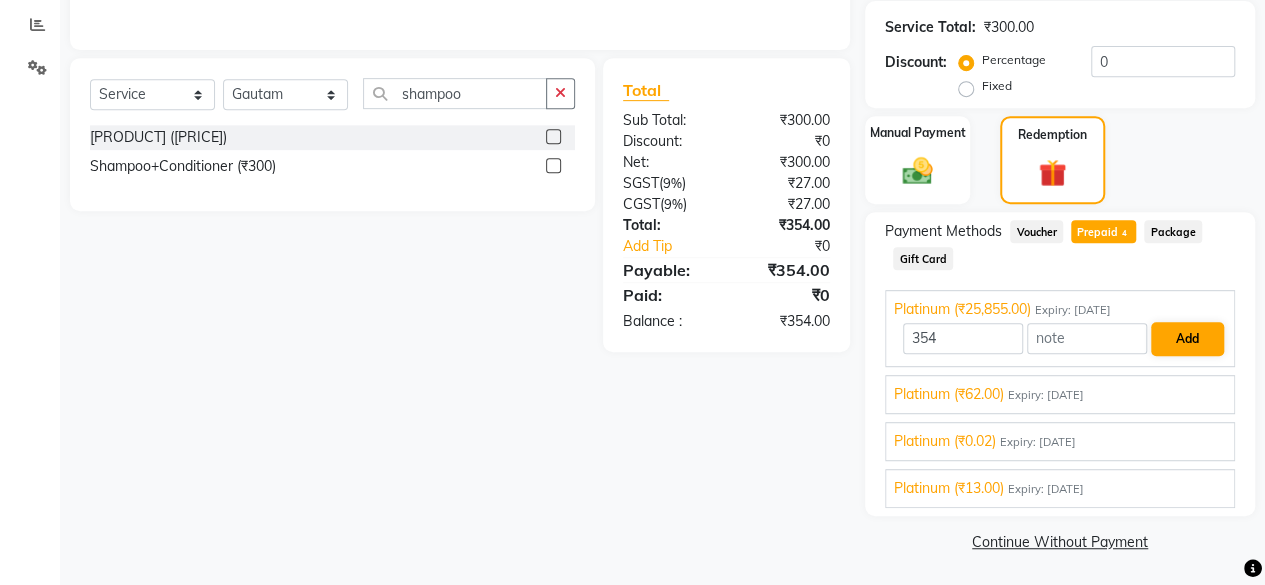 scroll, scrollTop: 347, scrollLeft: 0, axis: vertical 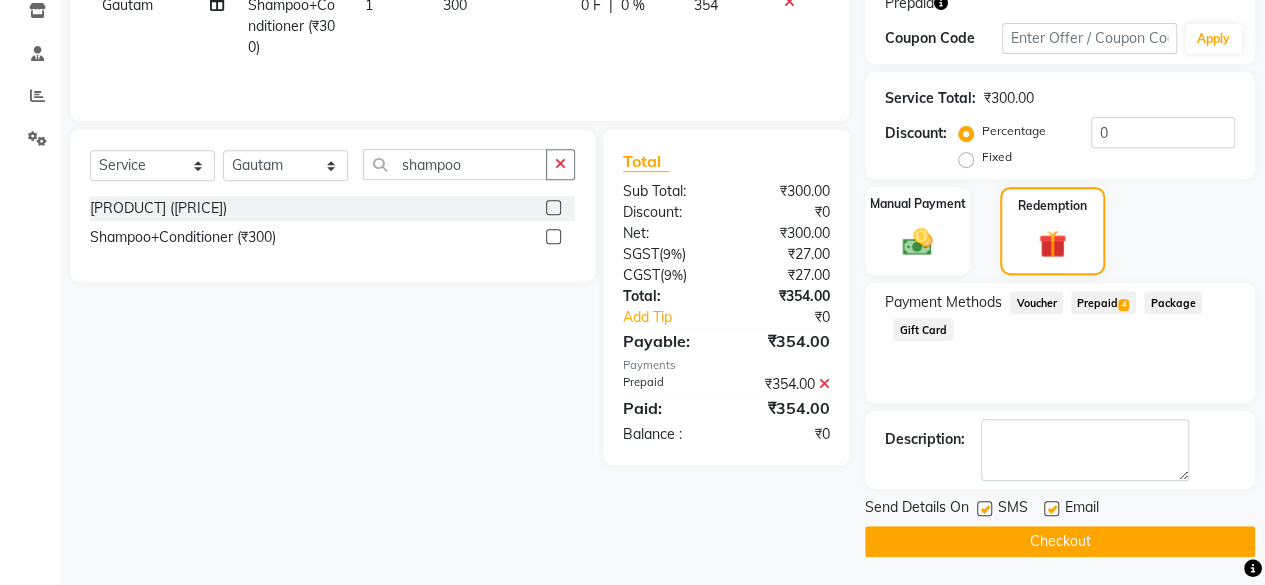 click on "Checkout" 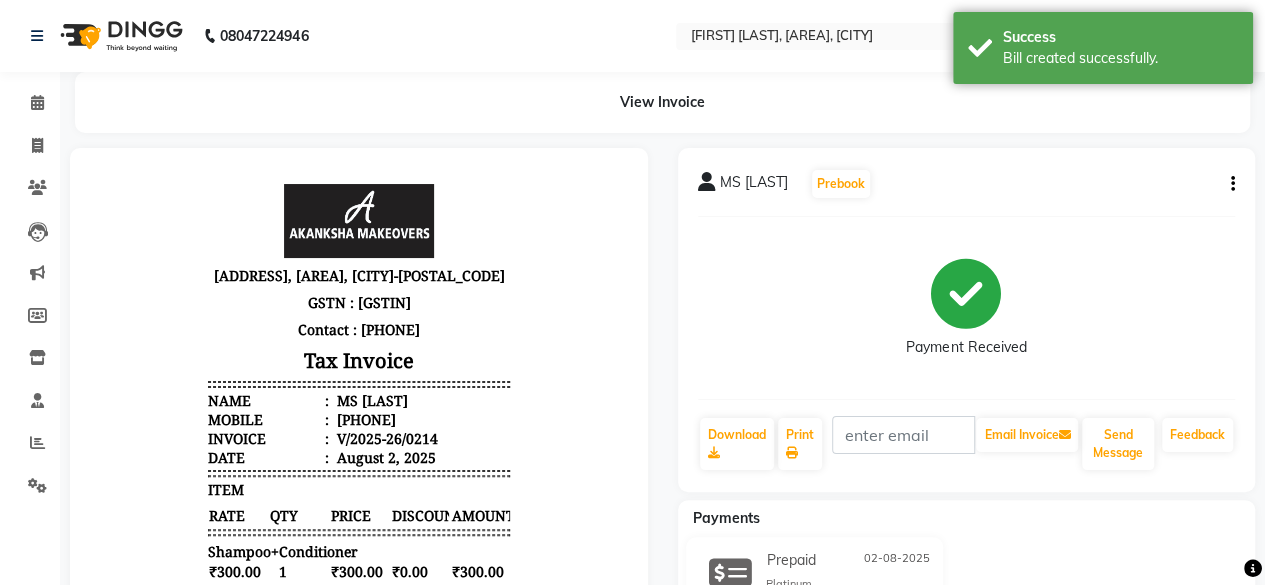 scroll, scrollTop: 0, scrollLeft: 0, axis: both 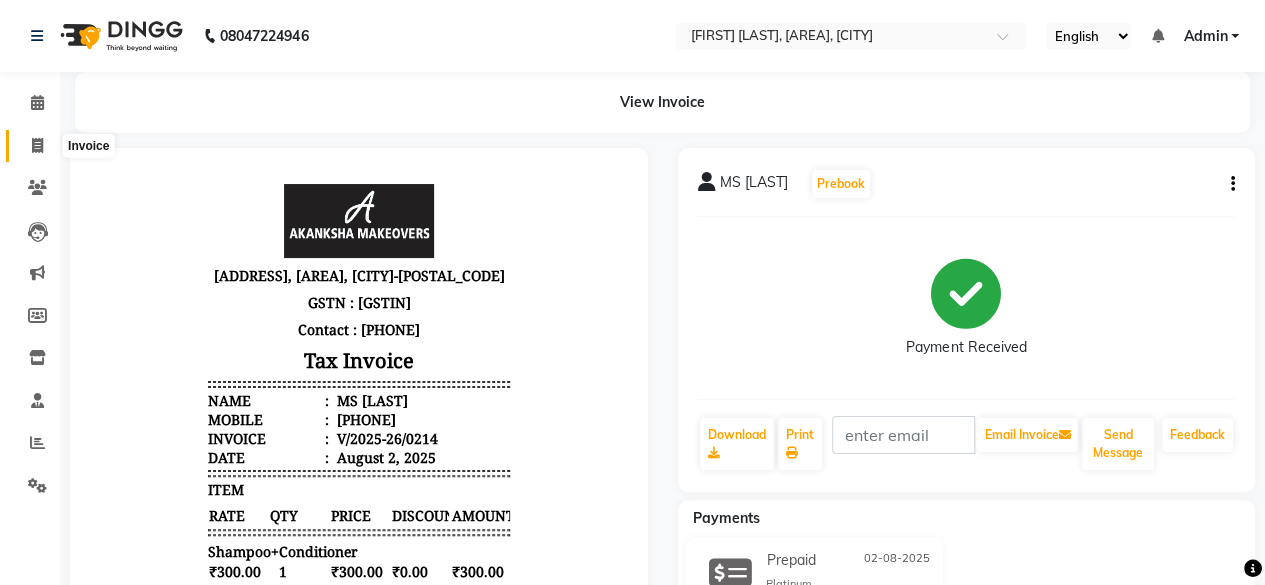click 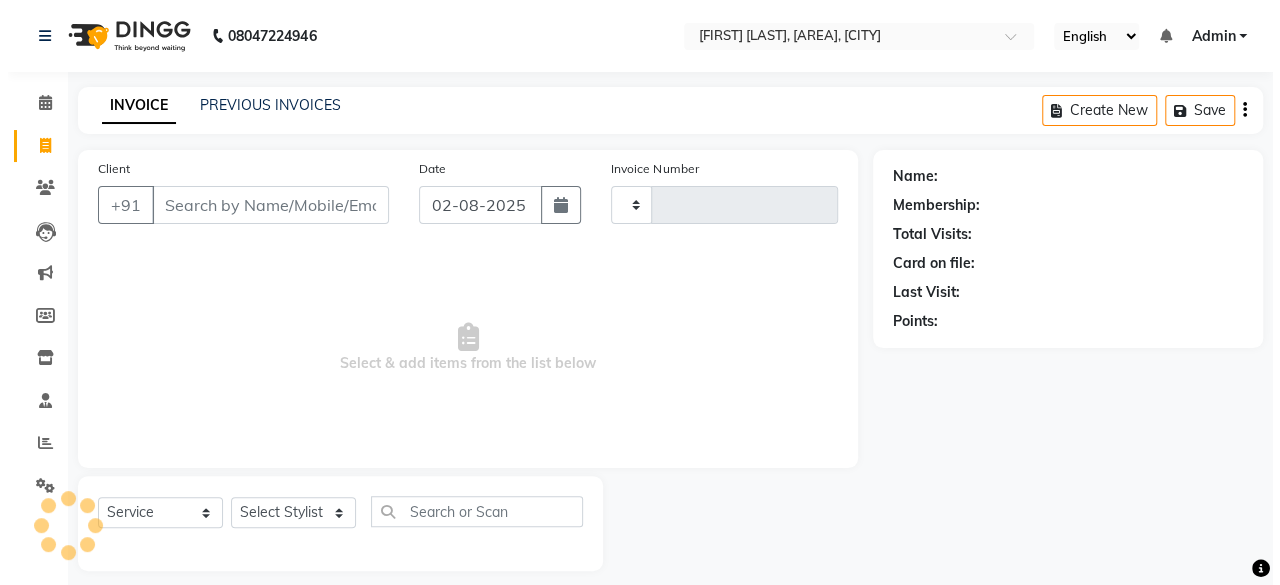 scroll, scrollTop: 15, scrollLeft: 0, axis: vertical 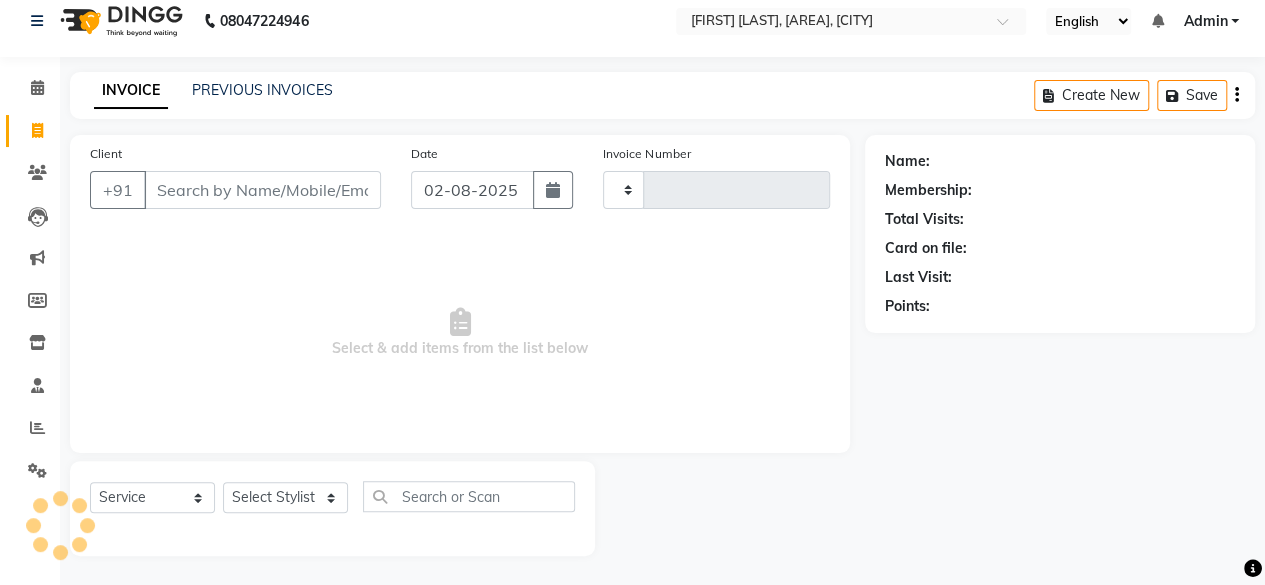 type on "0215" 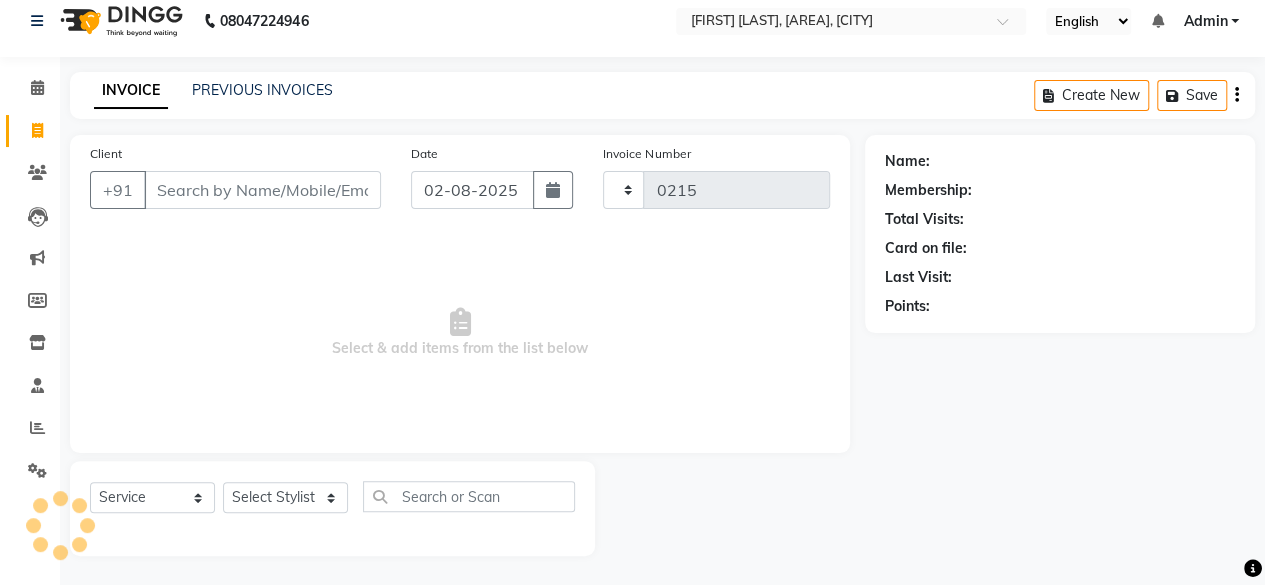 select on "3533" 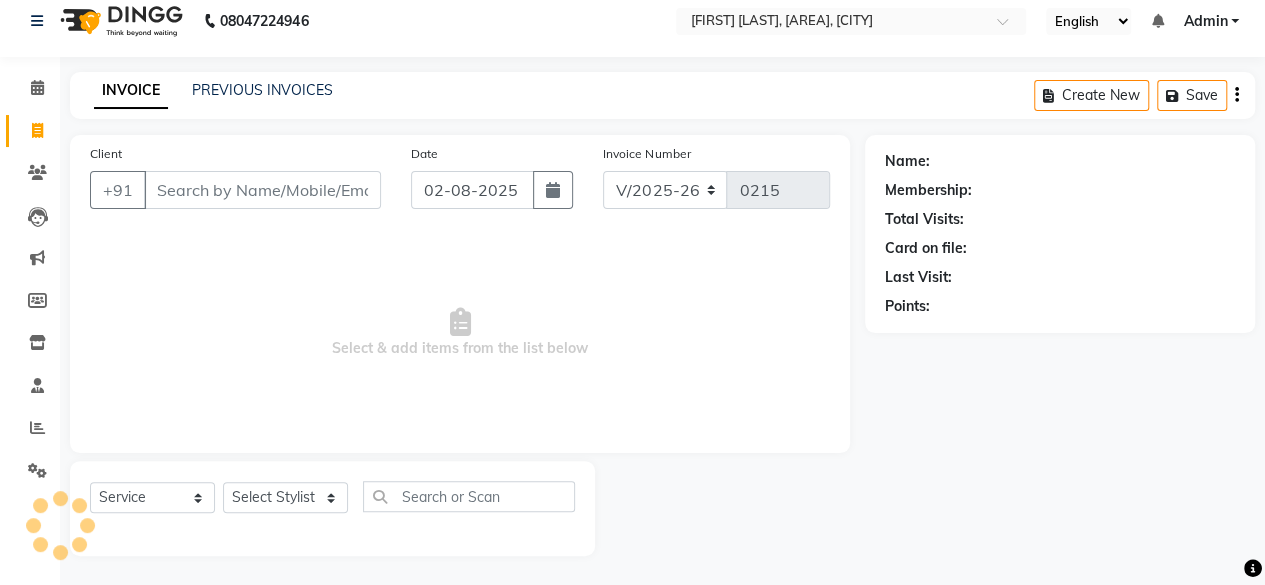 select on "P" 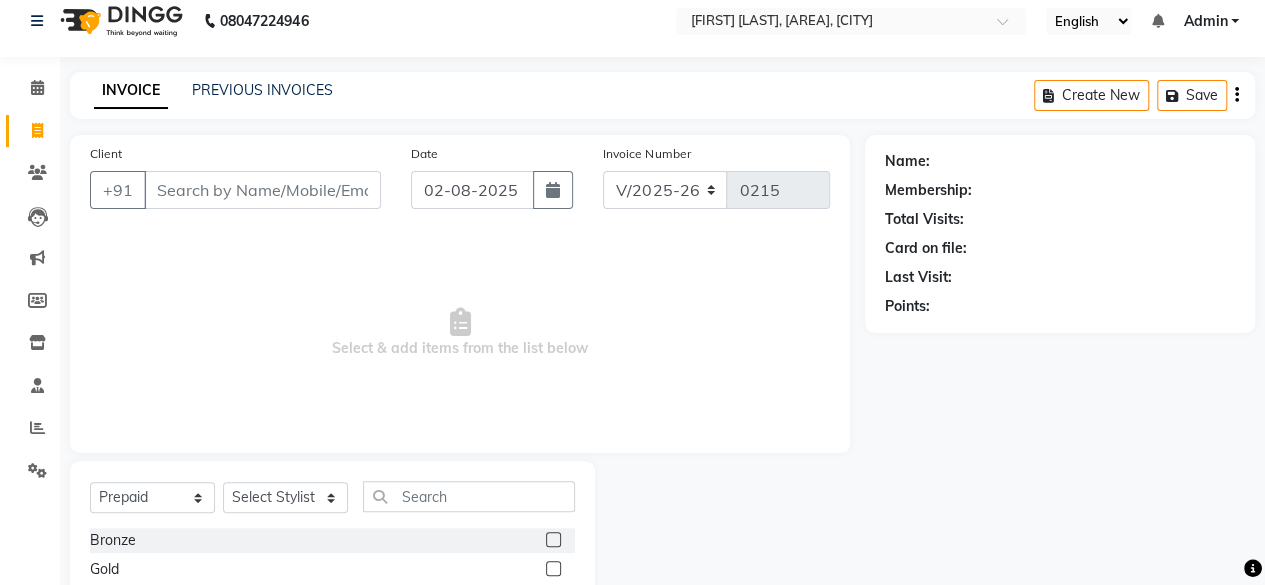 click on "Client" at bounding box center [262, 190] 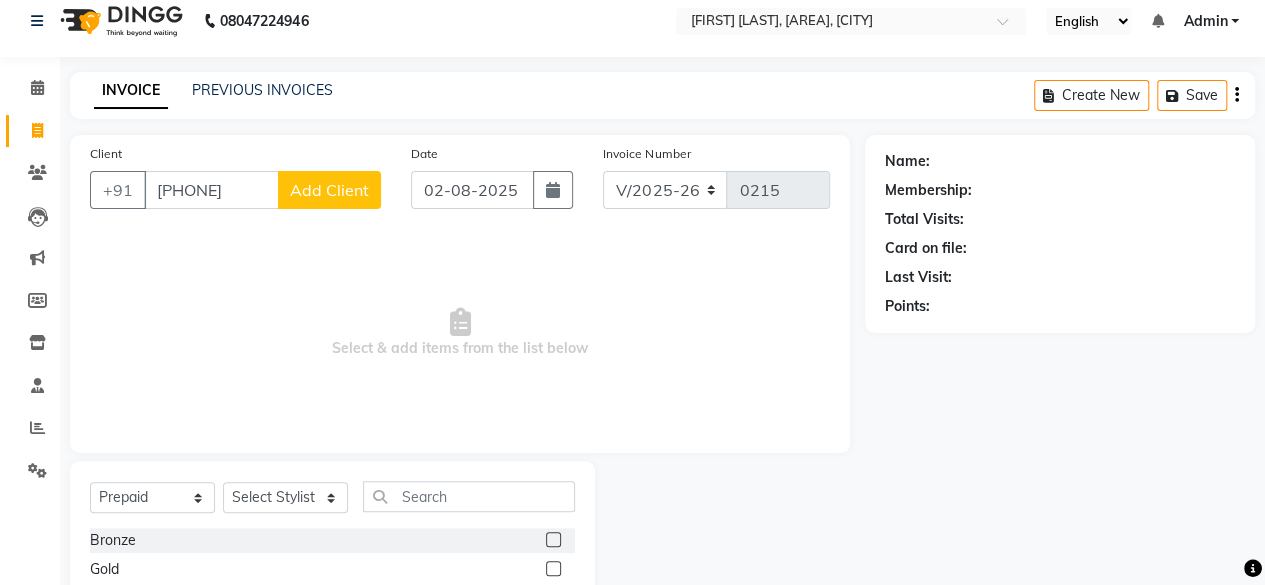 type on "[PHONE]" 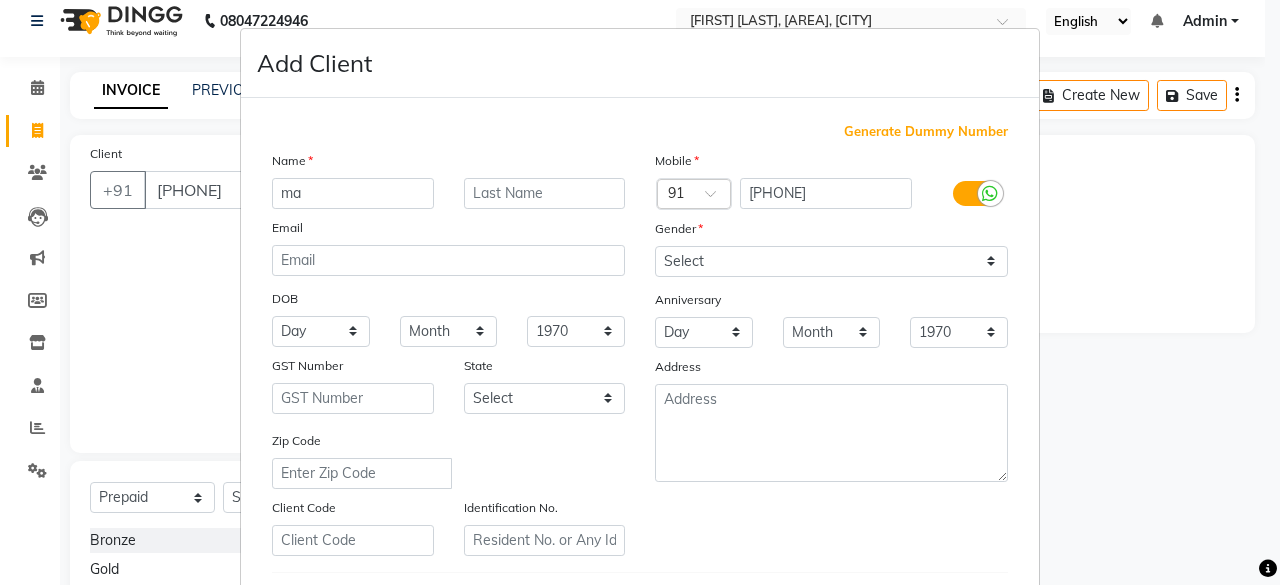 type on "m" 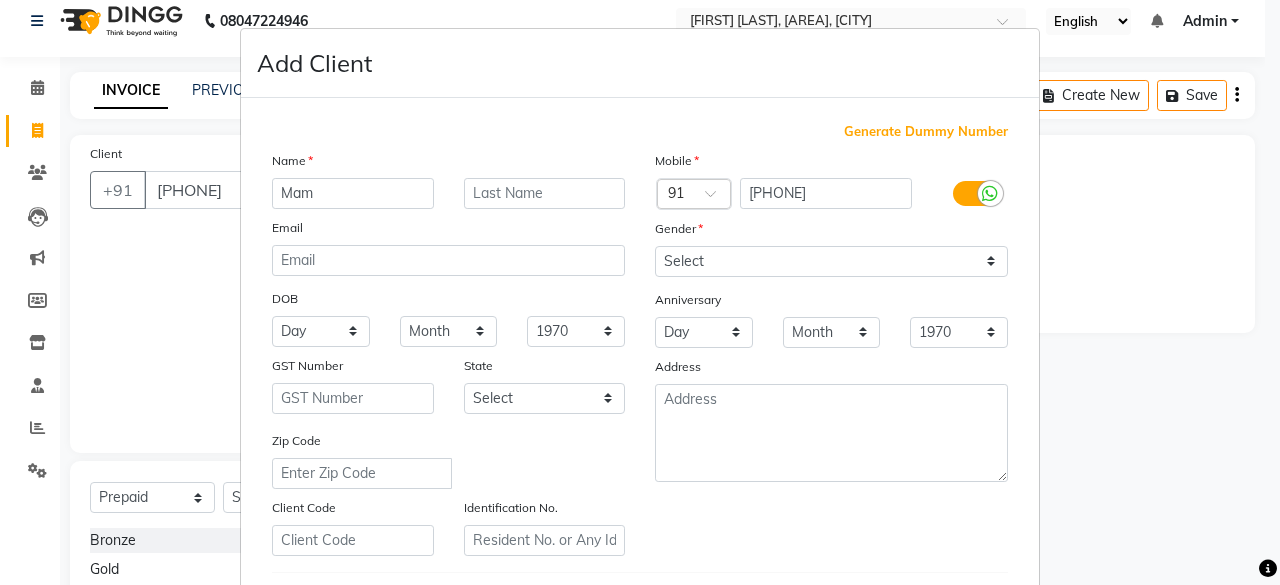 type on "Mam" 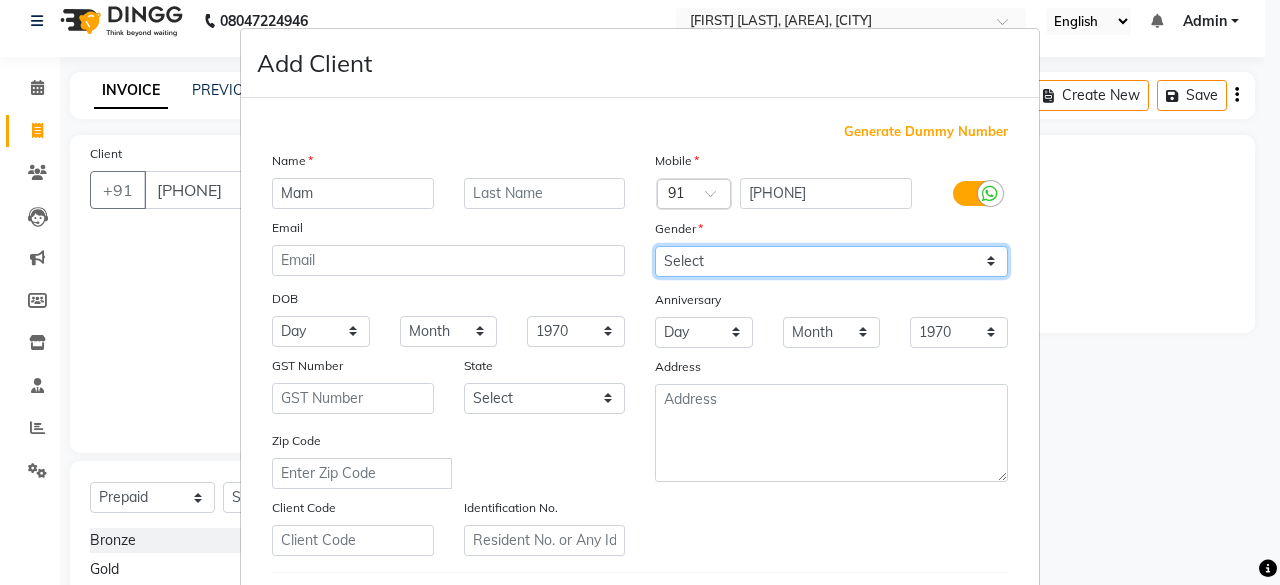 click on "Select Male Female Other Prefer Not To Say" at bounding box center (831, 261) 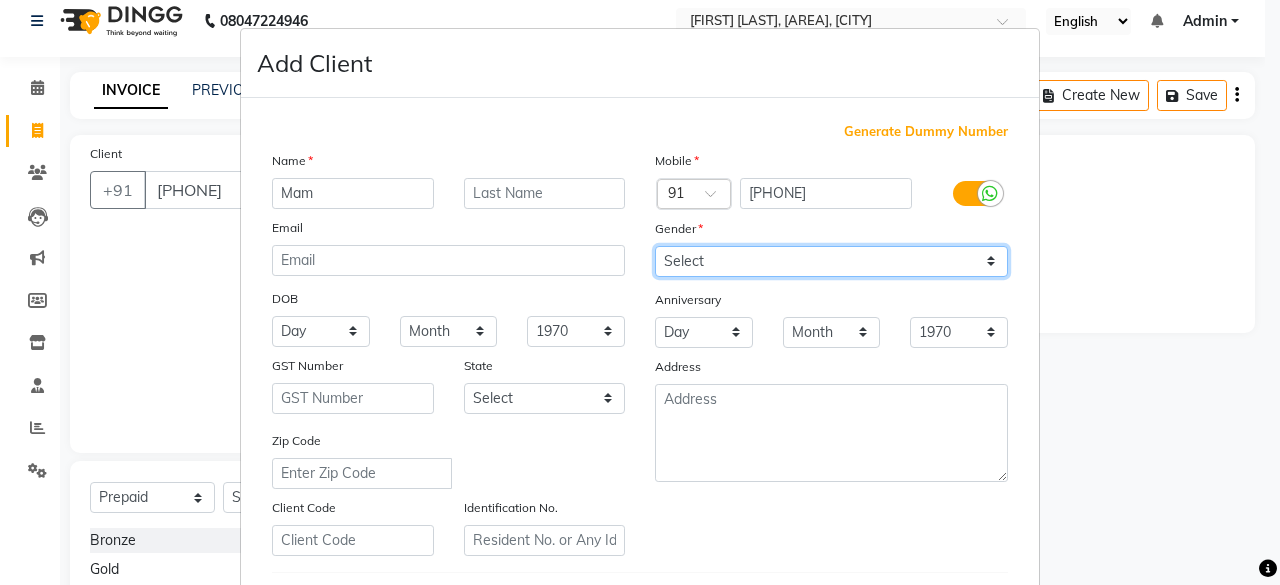 select on "female" 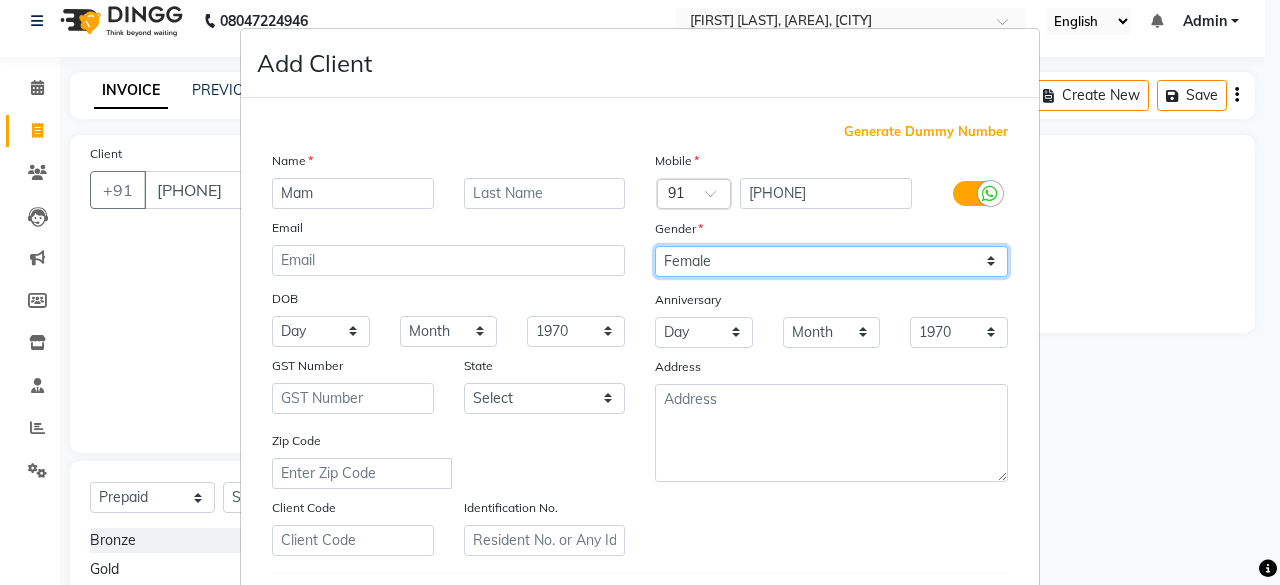click on "Select Male Female Other Prefer Not To Say" at bounding box center [831, 261] 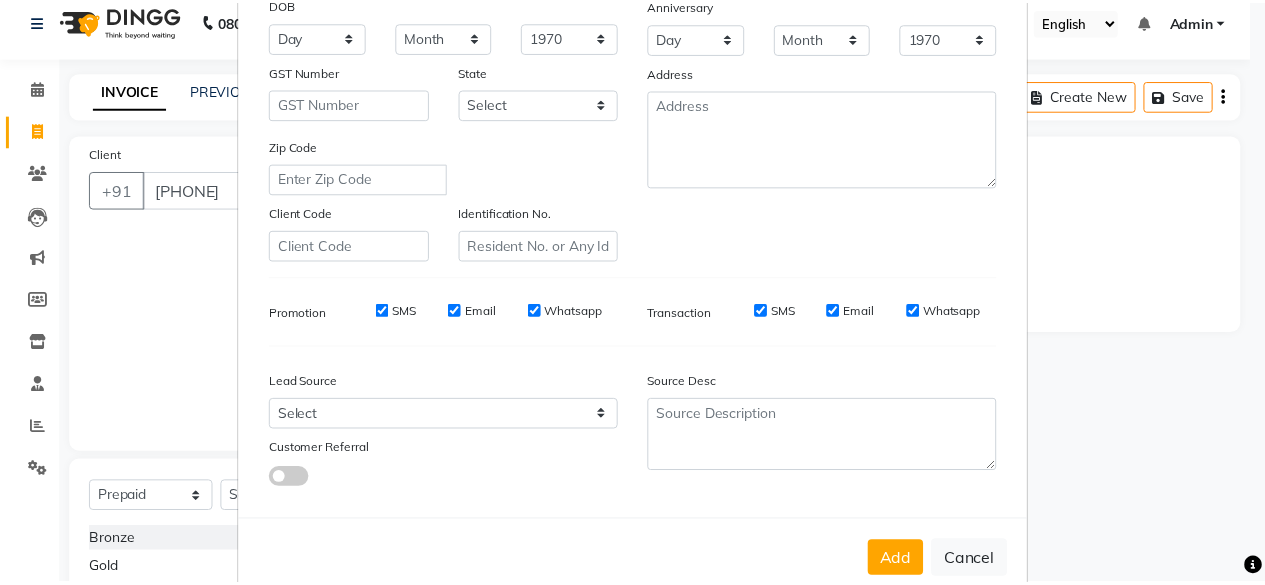 scroll, scrollTop: 314, scrollLeft: 0, axis: vertical 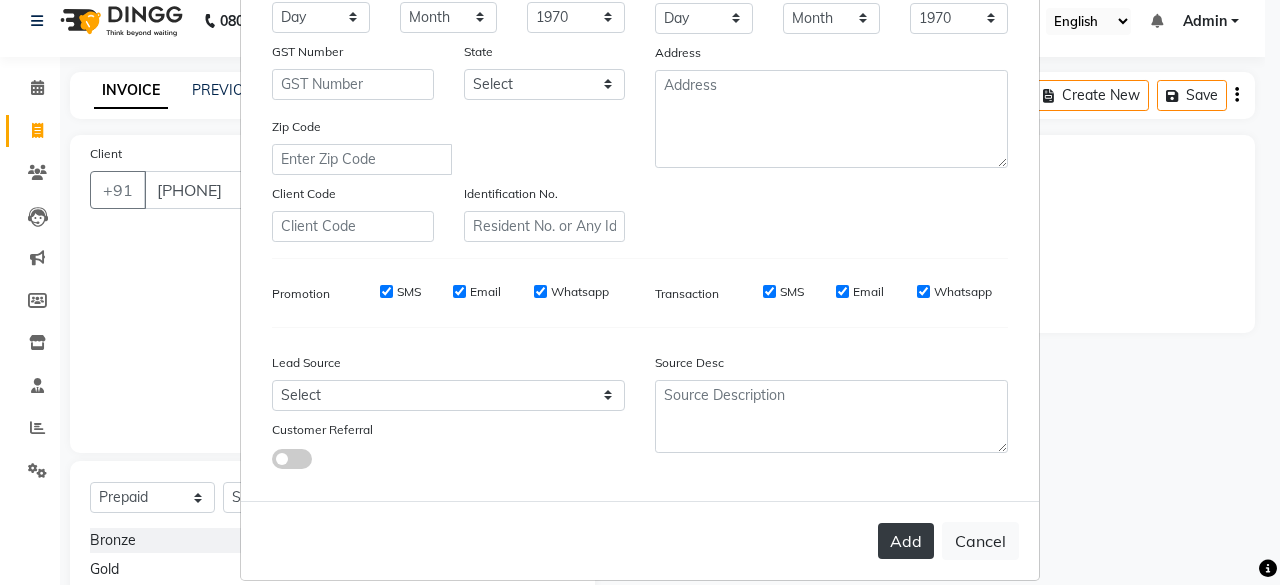 click on "Add" at bounding box center [906, 541] 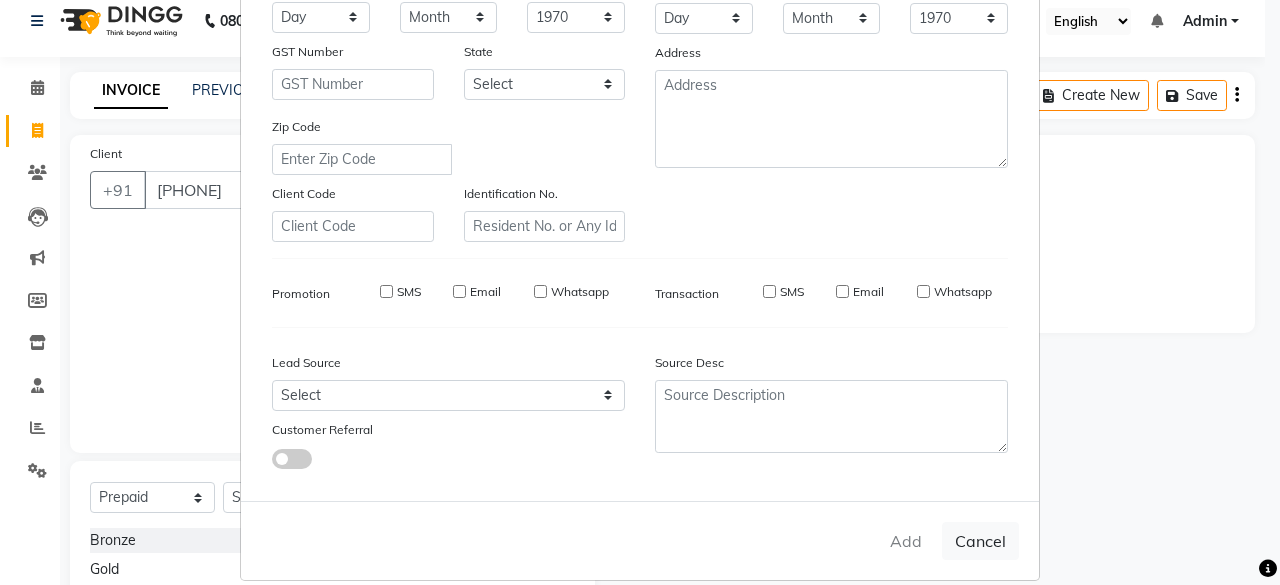 type 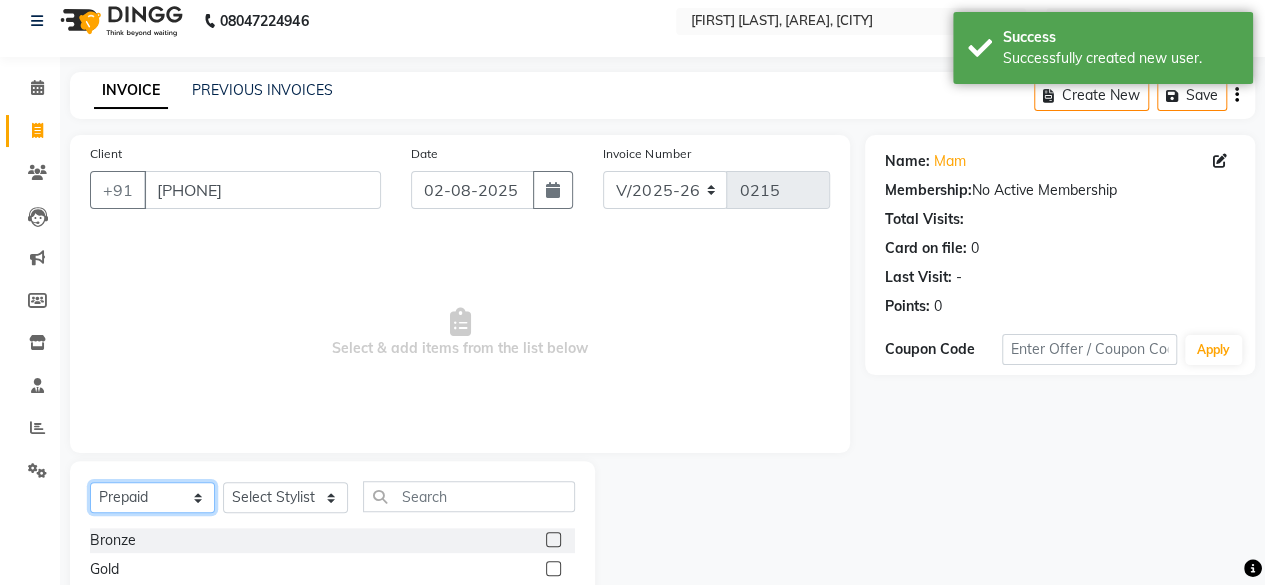 click on "Select  Service  Product  Membership  Package Voucher Prepaid Gift Card" 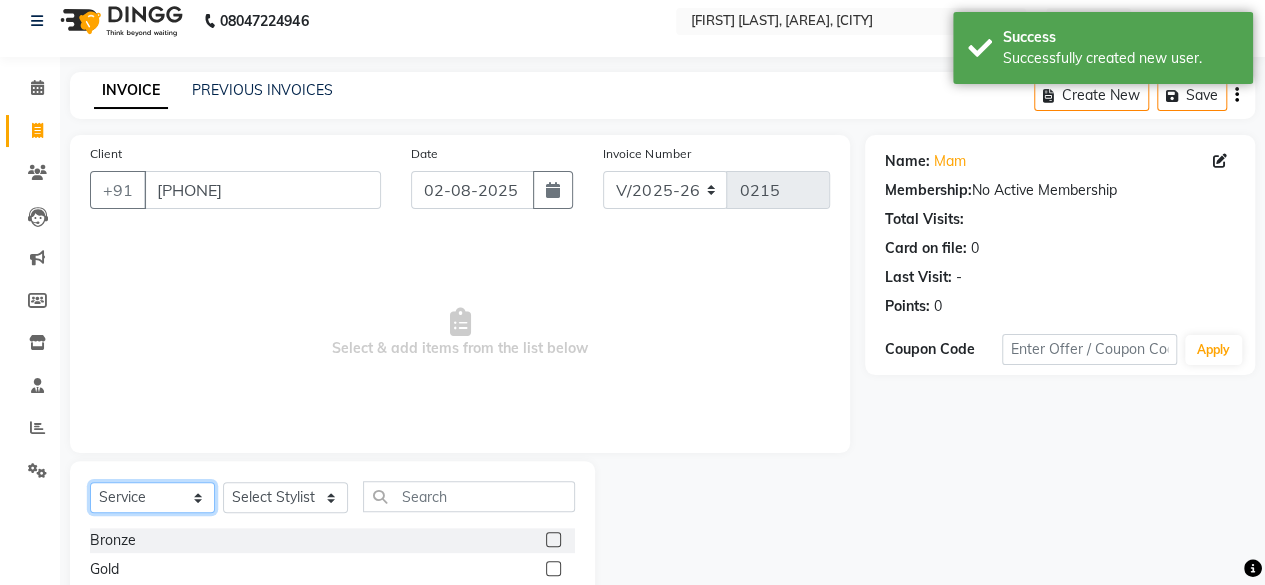 click on "Select  Service  Product  Membership  Package Voucher Prepaid Gift Card" 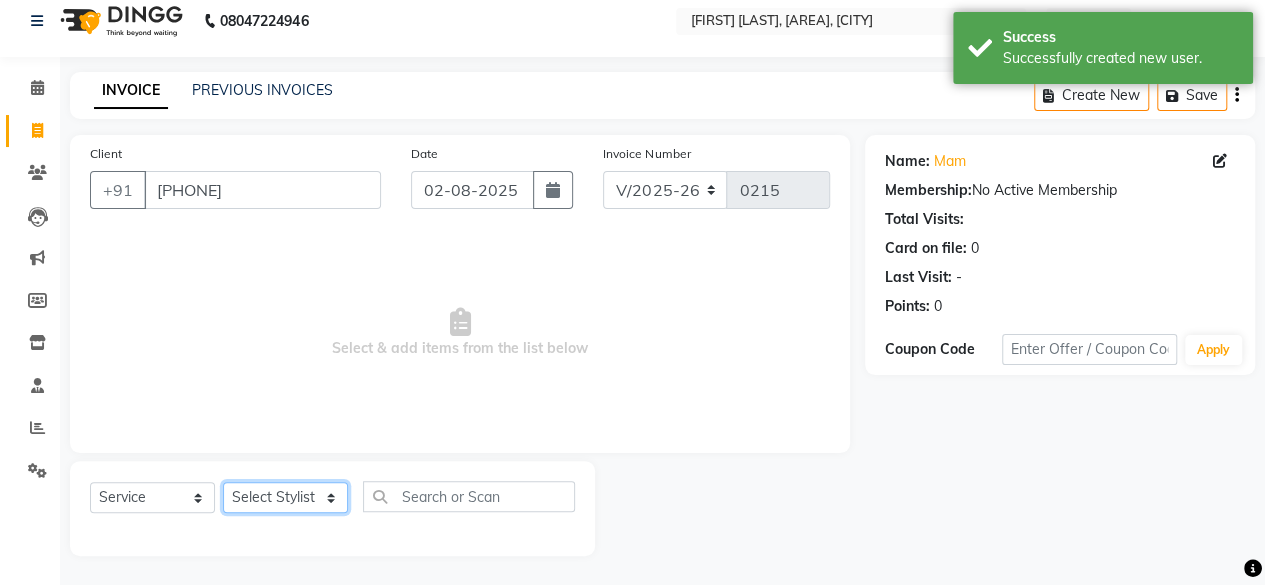 click on "Select Stylist [BRAND] [NAME] [NAME] [NAME] [NAME] [NAME] [NAME] [NAME] [NAME] [NAME] [NAME]" 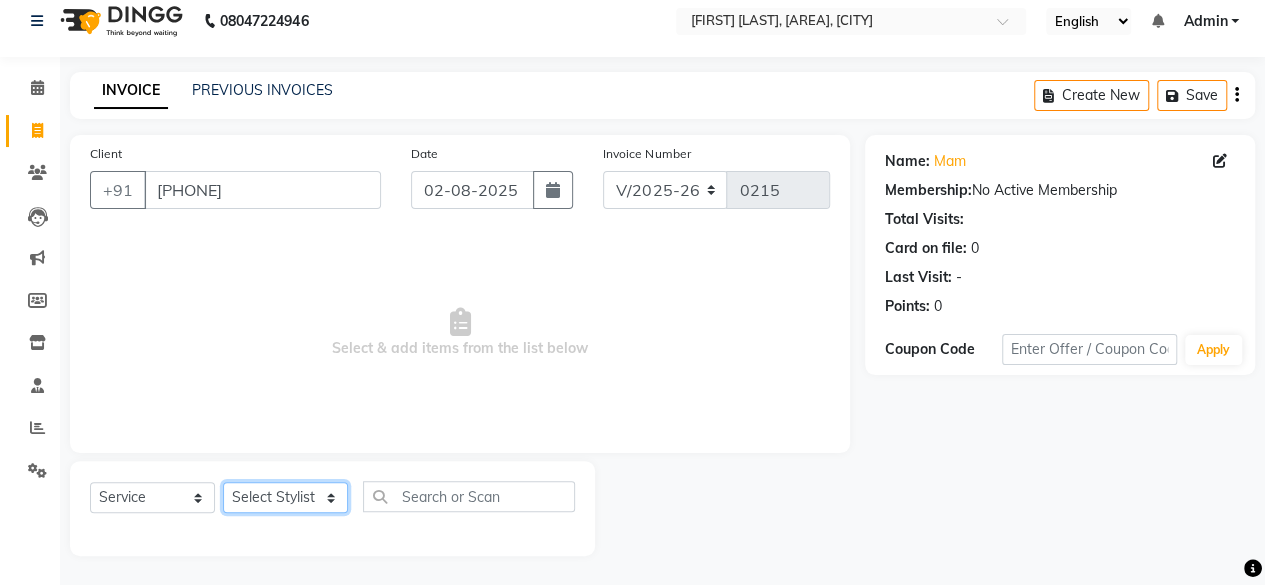 select on "[NUMBER]" 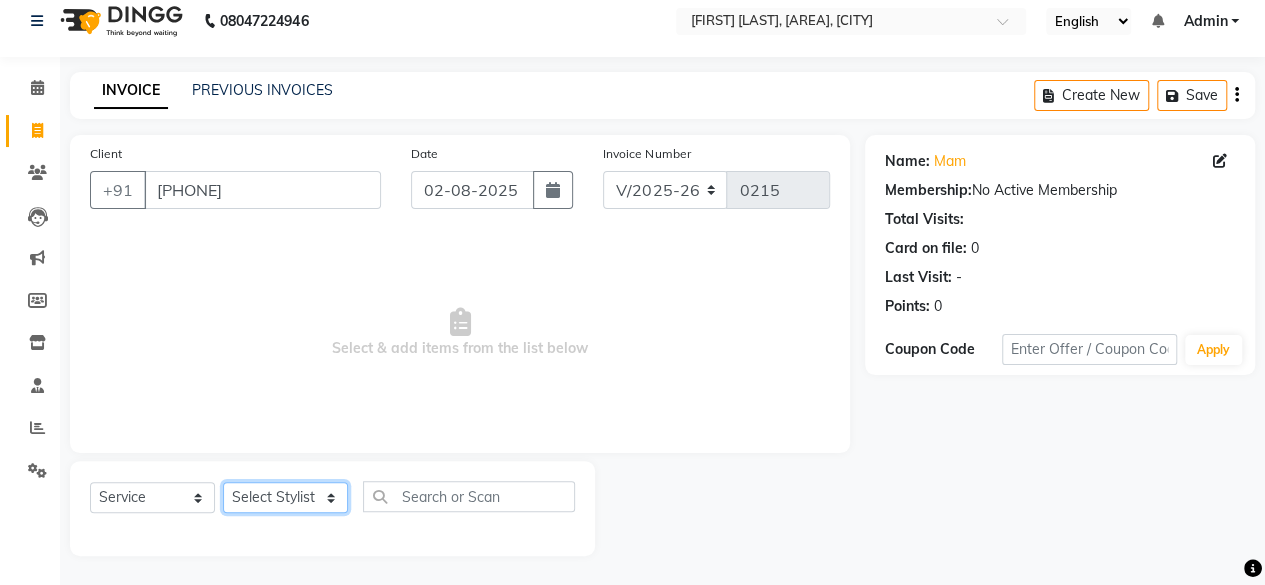 click on "Select Stylist [BRAND] [NAME] [NAME] [NAME] [NAME] [NAME] [NAME] [NAME] [NAME] [NAME] [NAME]" 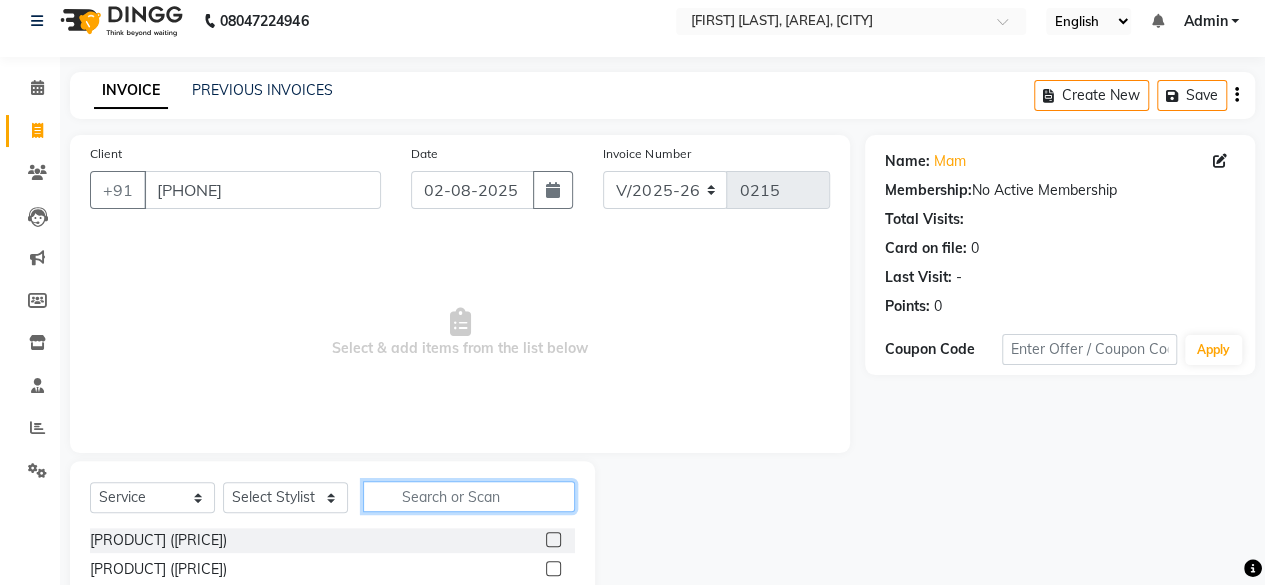 click 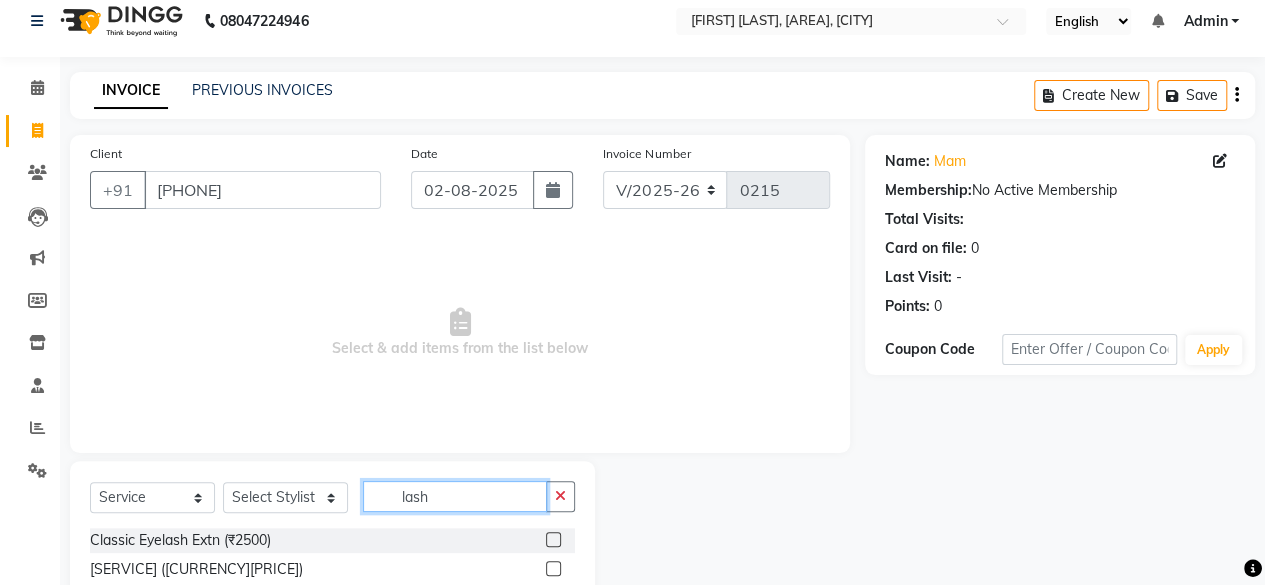 type on "lash" 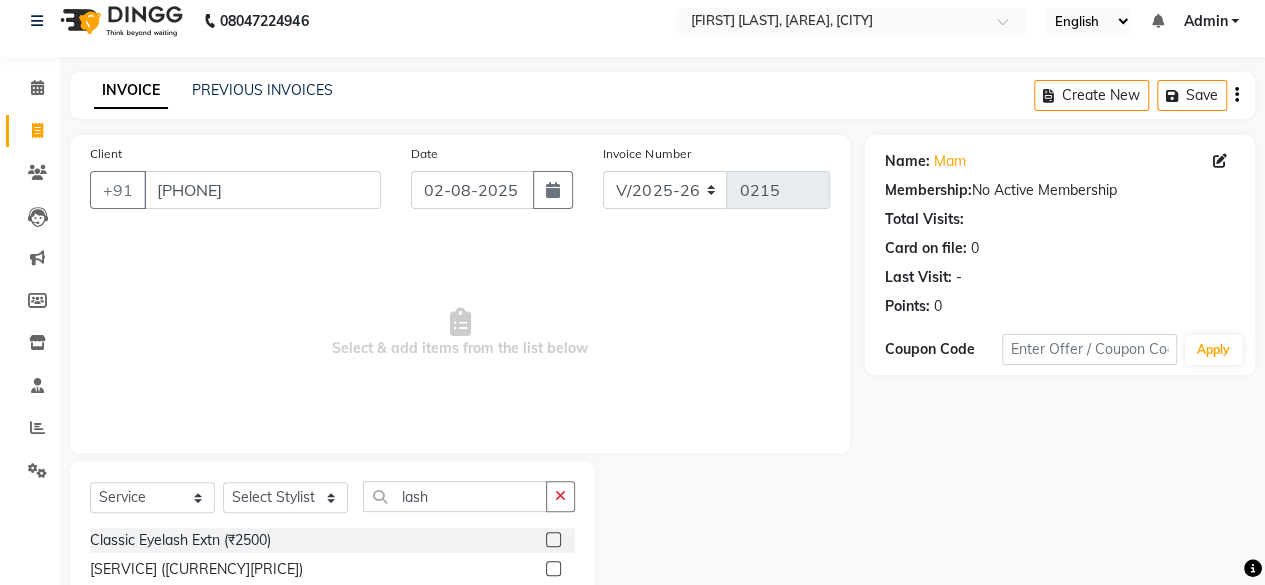 click on "Classic Eyelash Extn (₹2500)" 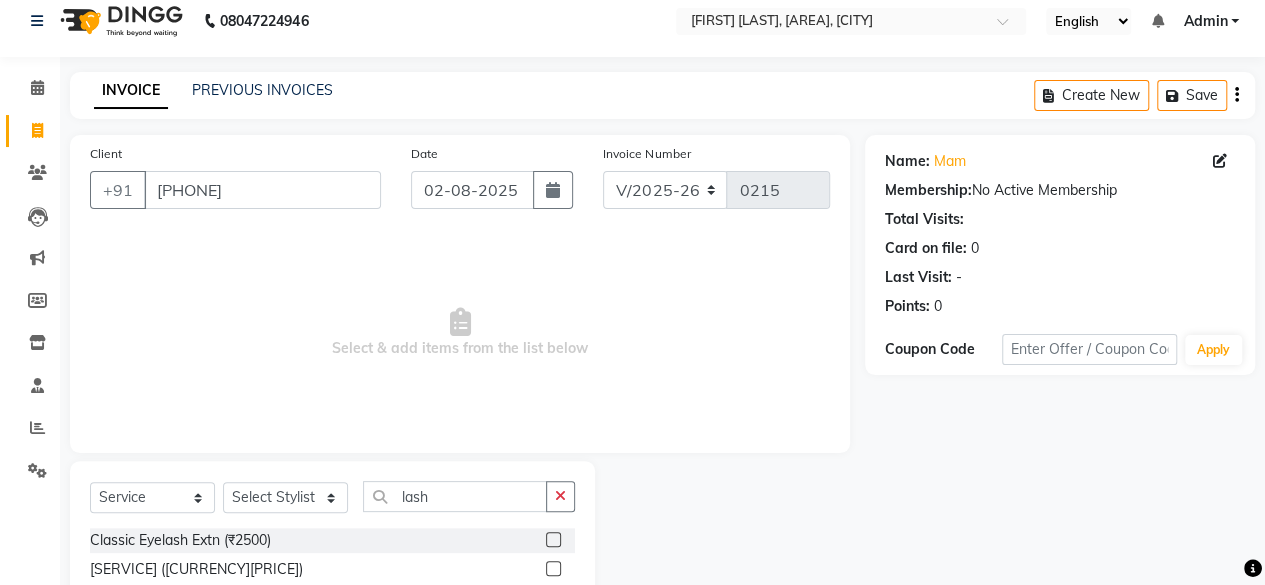 click on "Classic Eyelash Extn (₹2500)" 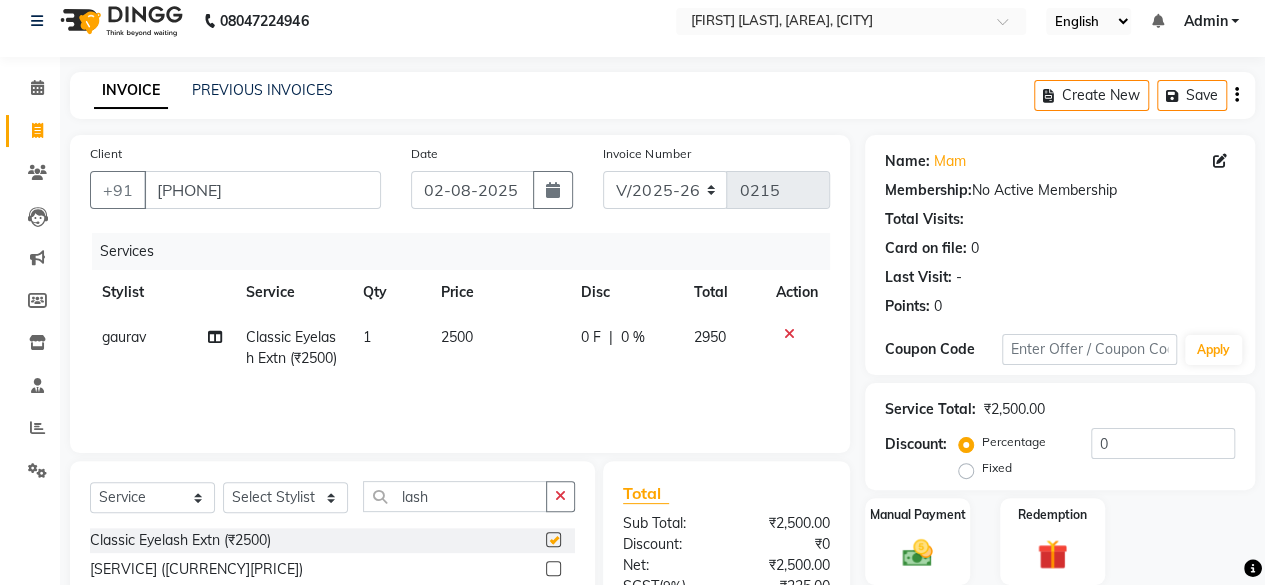 checkbox on "false" 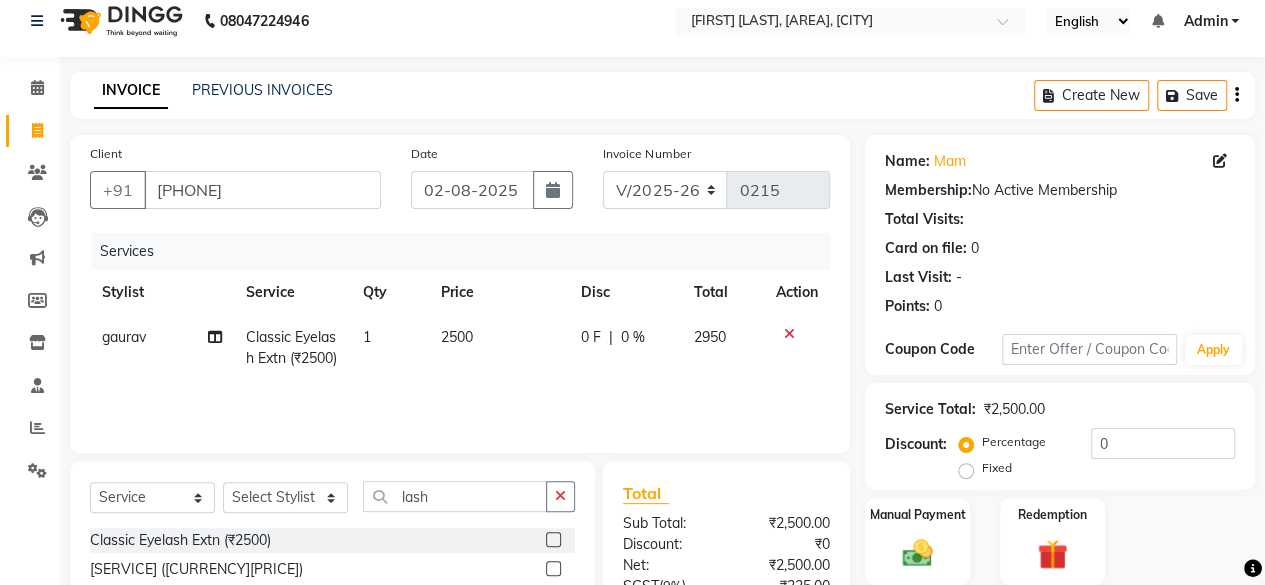 click on "2500" 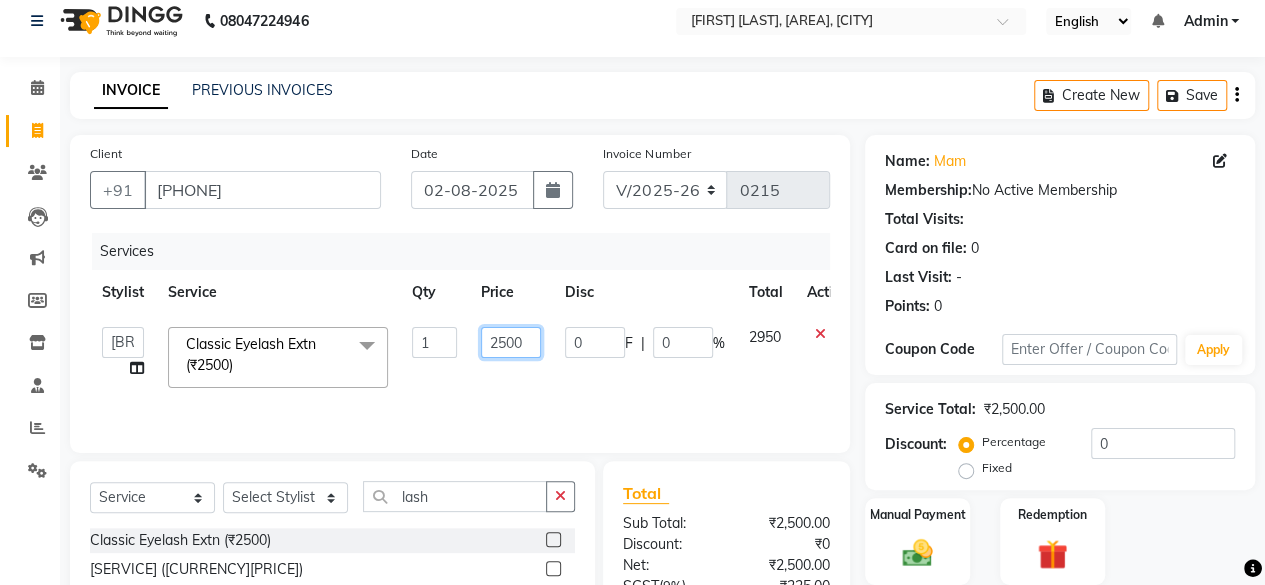 click on "2500" 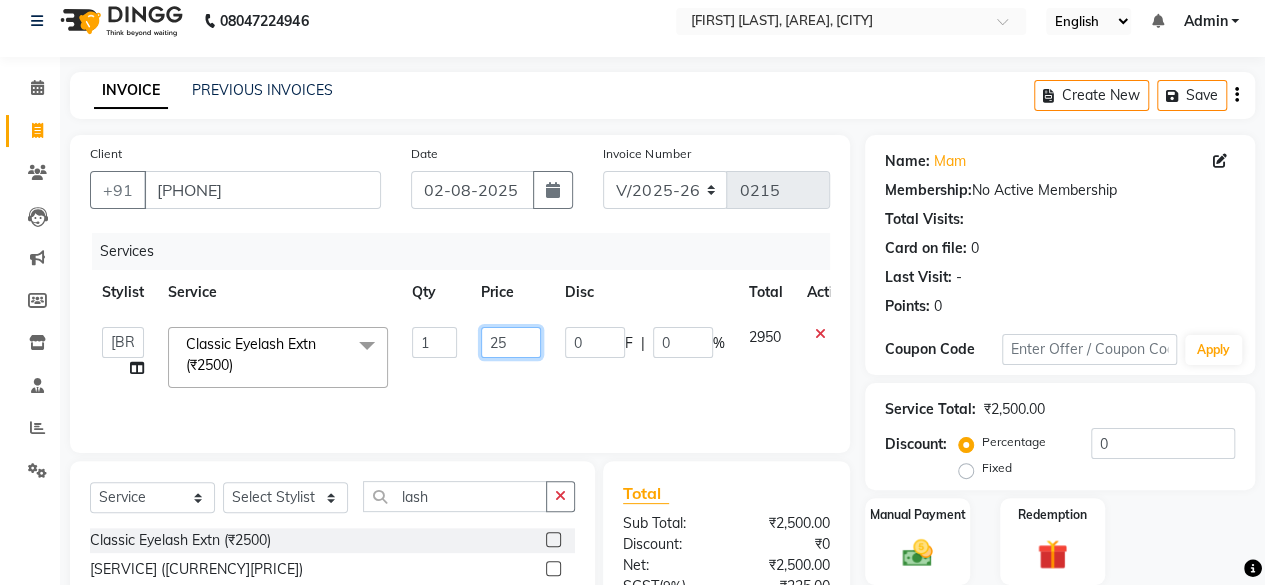 type on "2" 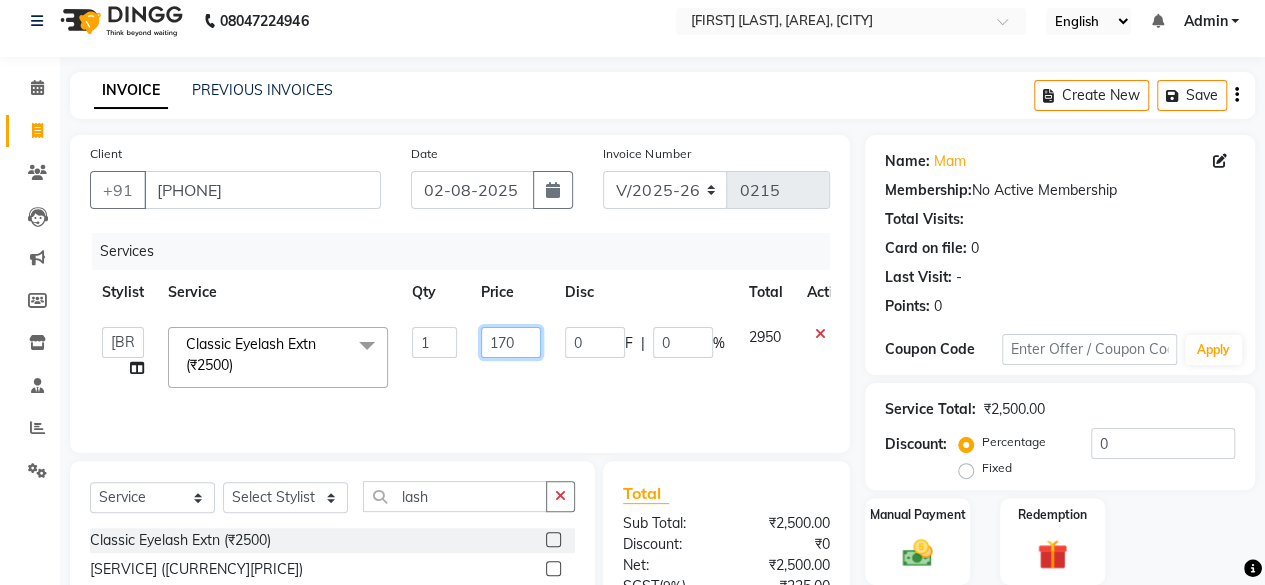 type on "1700" 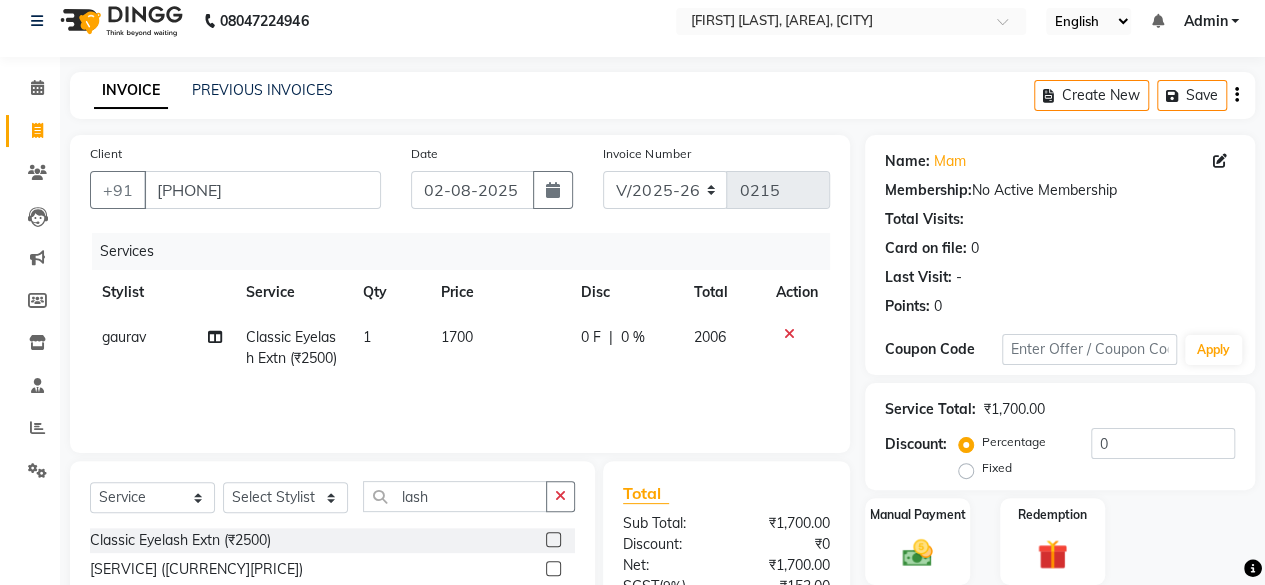 click on "Service Total:  ₹1,700.00  Discount:  Percentage   Fixed  0" 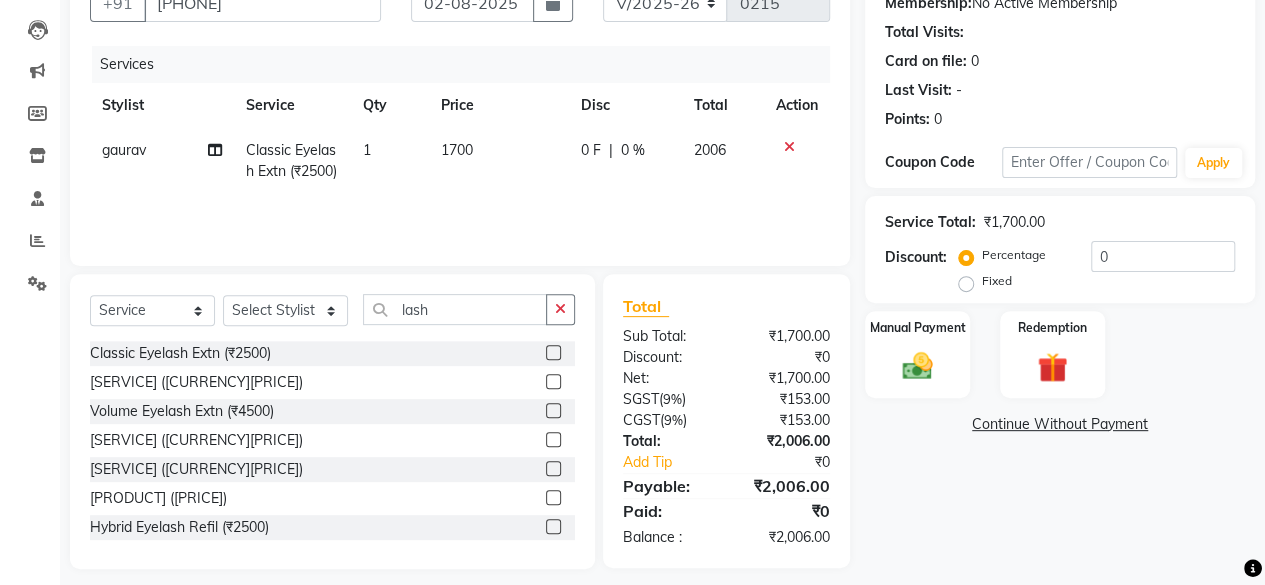 scroll, scrollTop: 215, scrollLeft: 0, axis: vertical 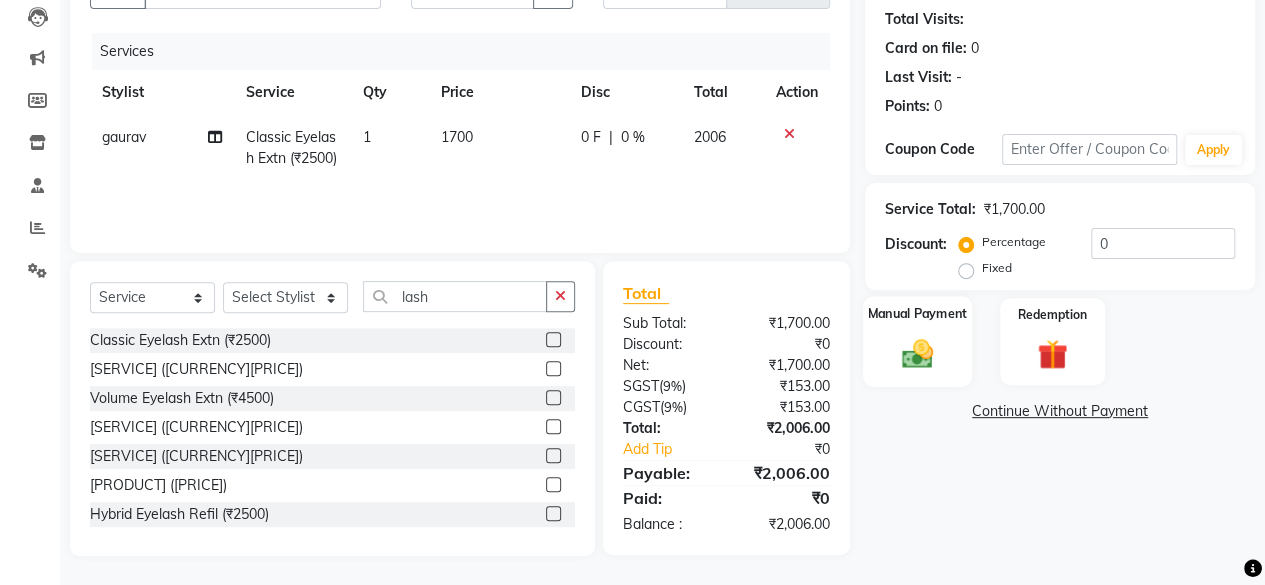 click 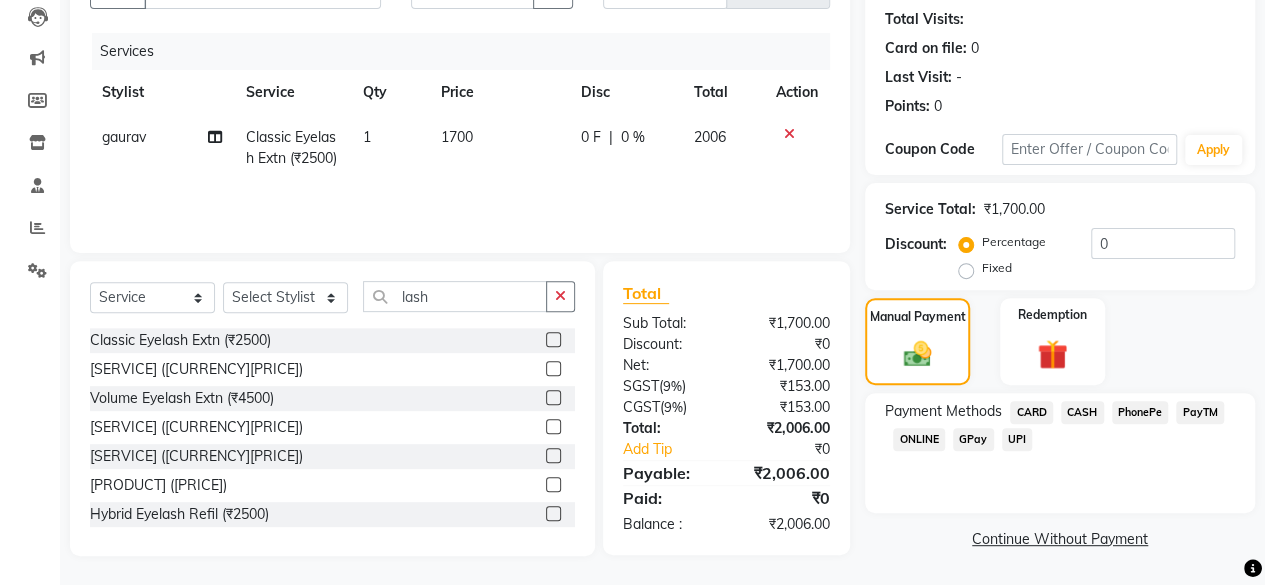 click on "CASH" 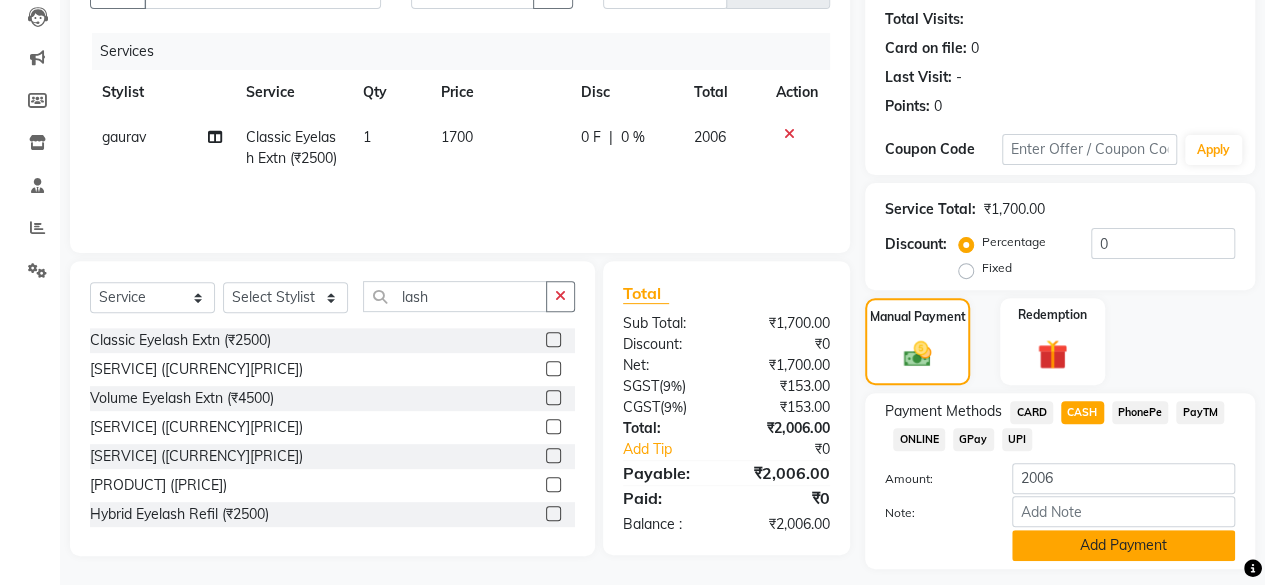click on "Add Payment" 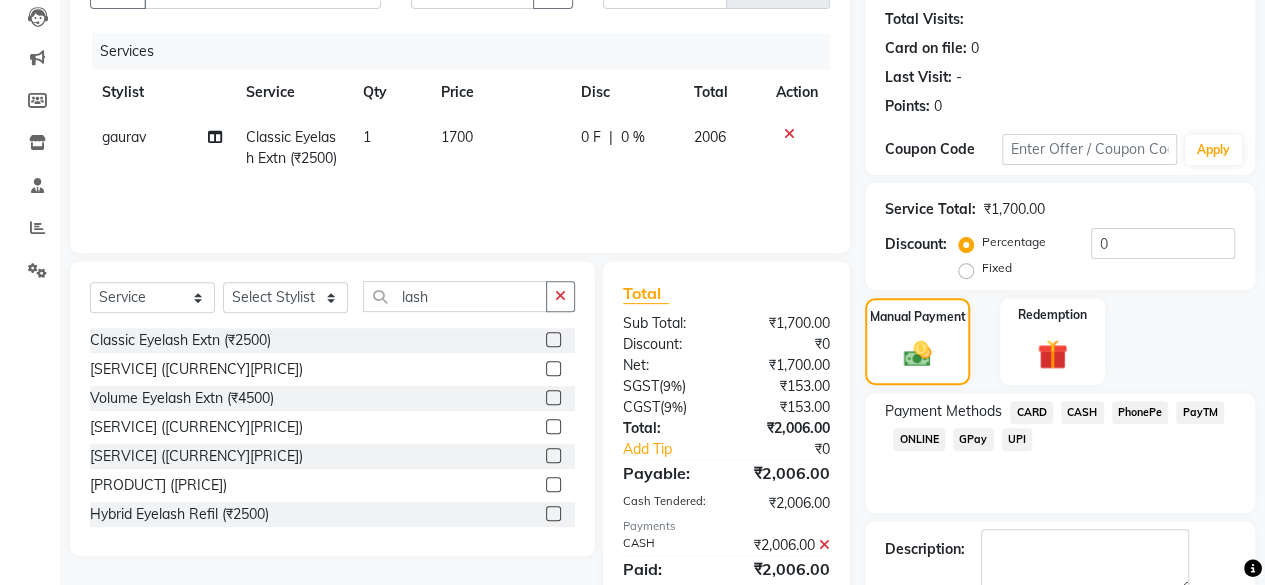 scroll, scrollTop: 324, scrollLeft: 0, axis: vertical 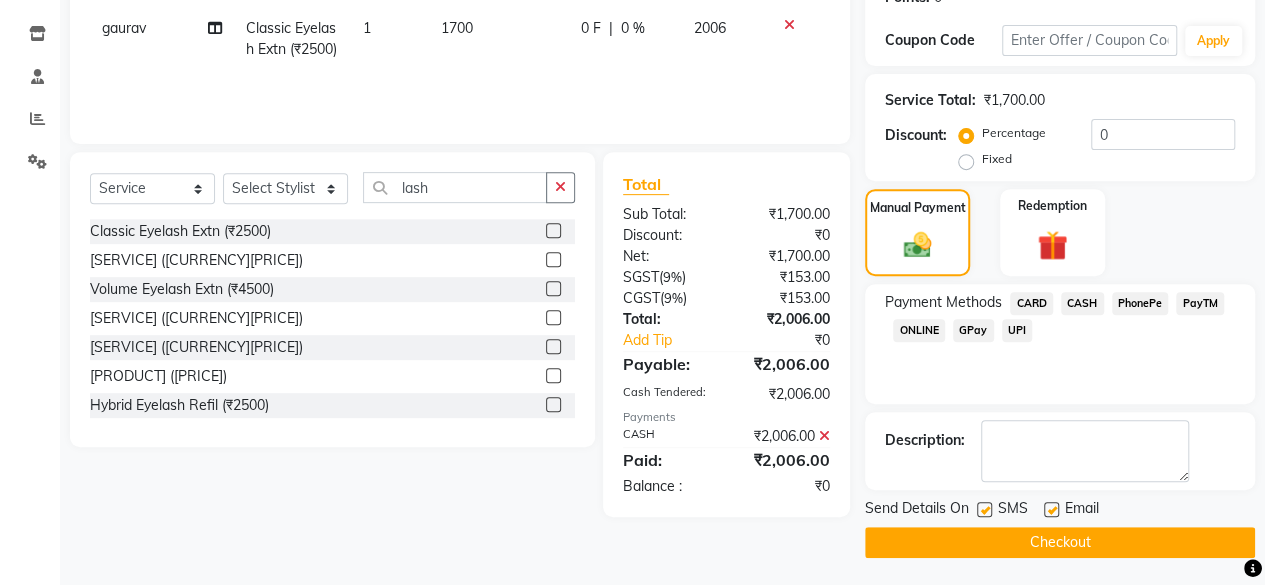 click on "Checkout" 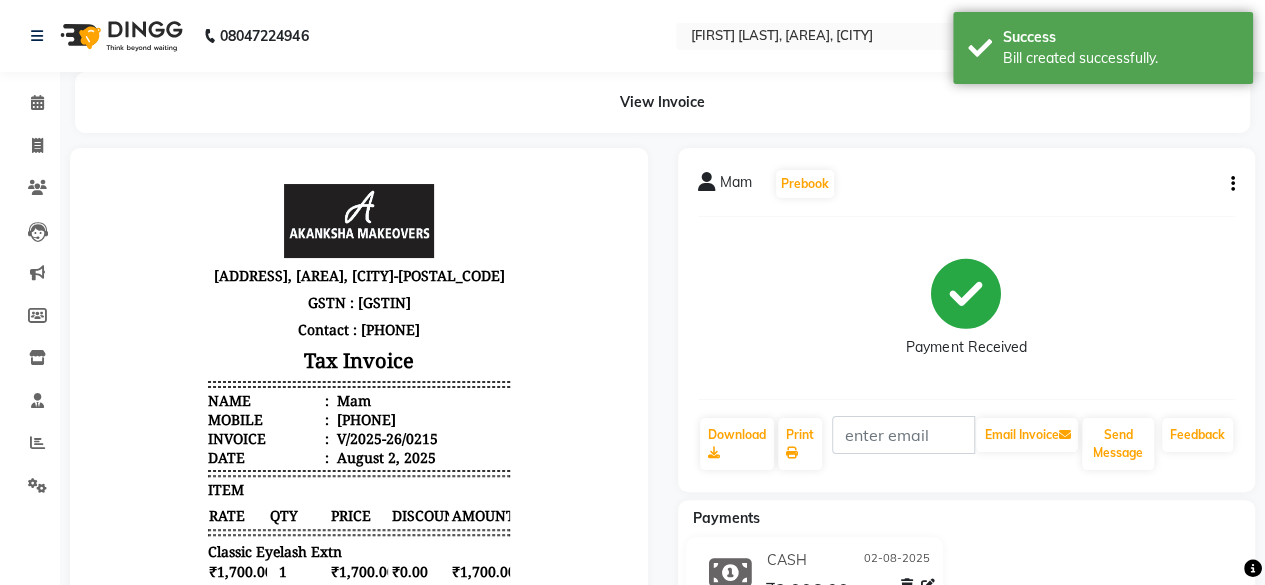 scroll, scrollTop: 0, scrollLeft: 0, axis: both 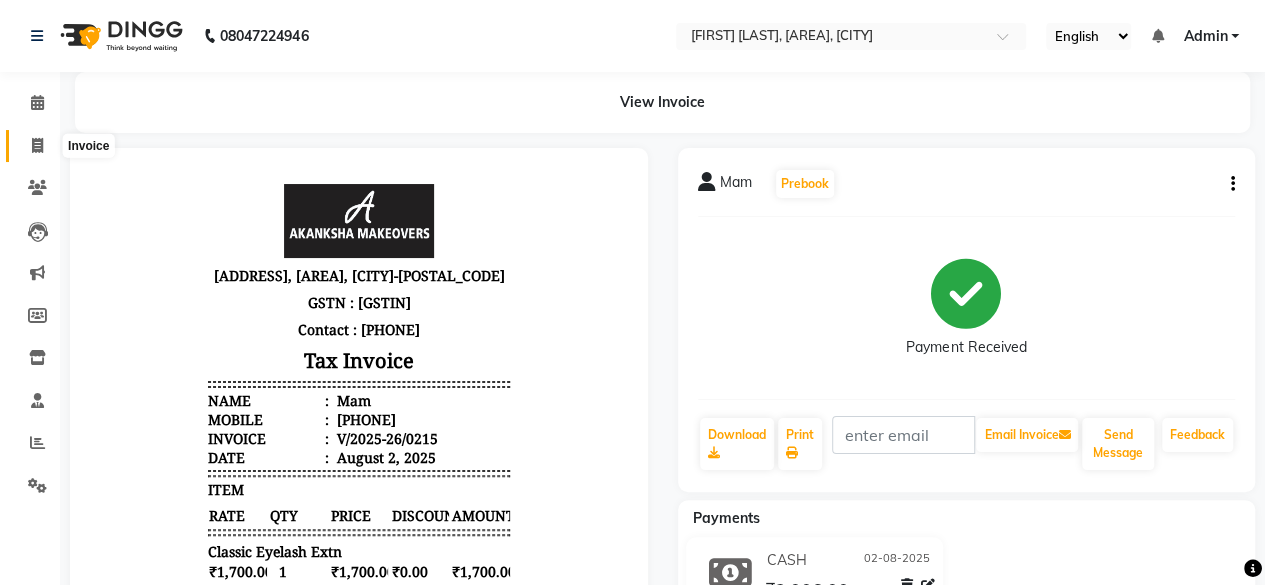 click 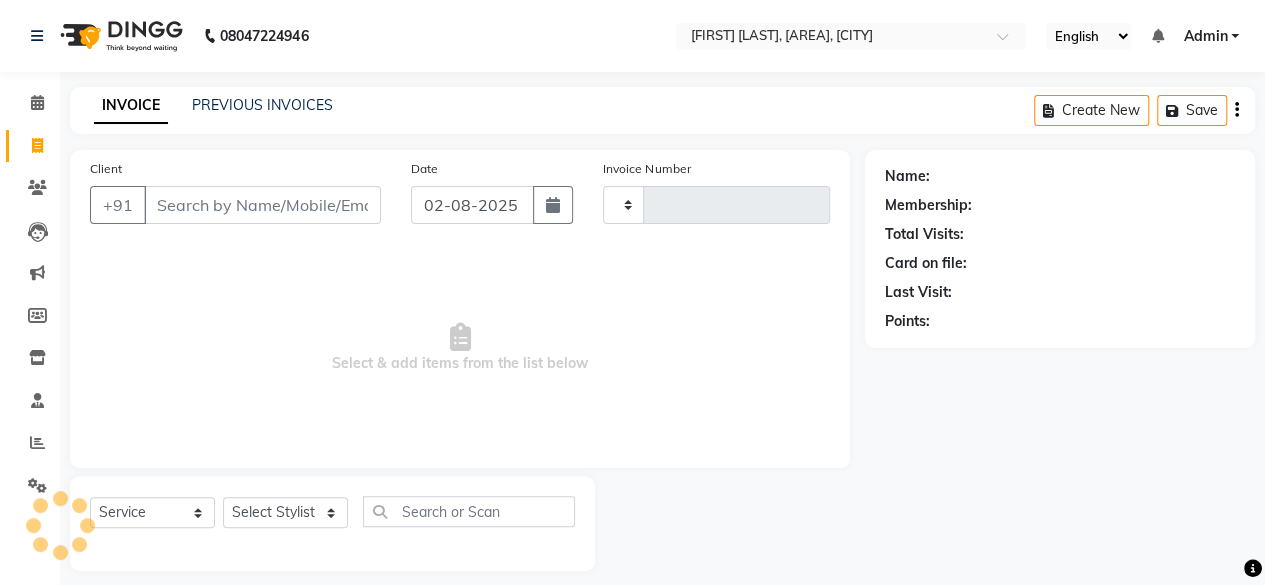 scroll, scrollTop: 15, scrollLeft: 0, axis: vertical 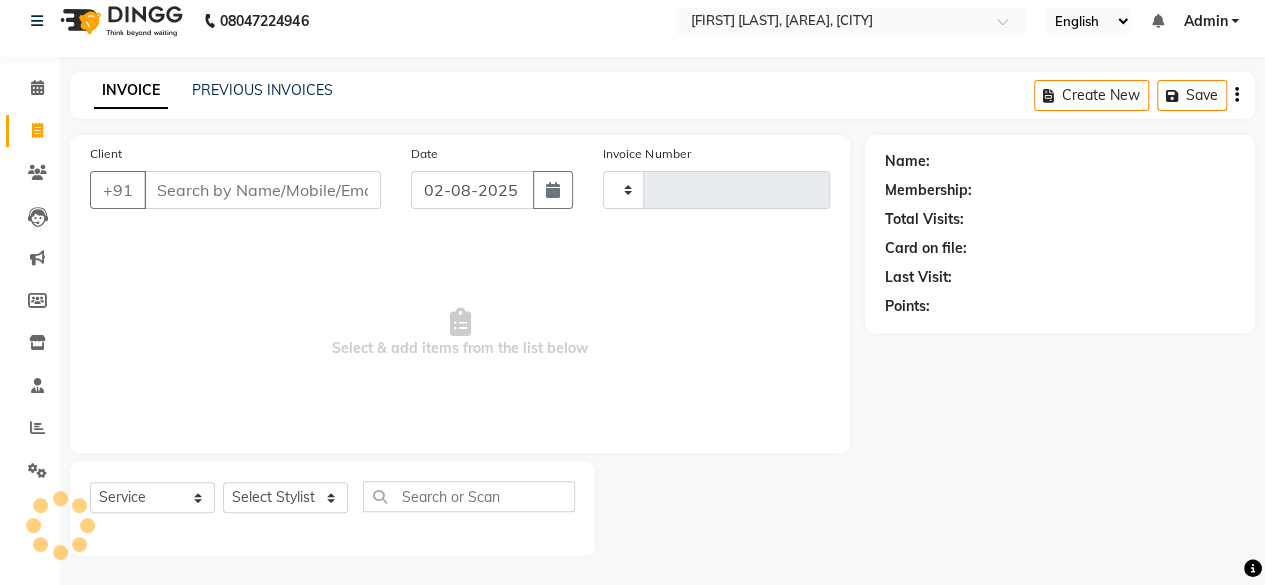 type on "[NUMBER]" 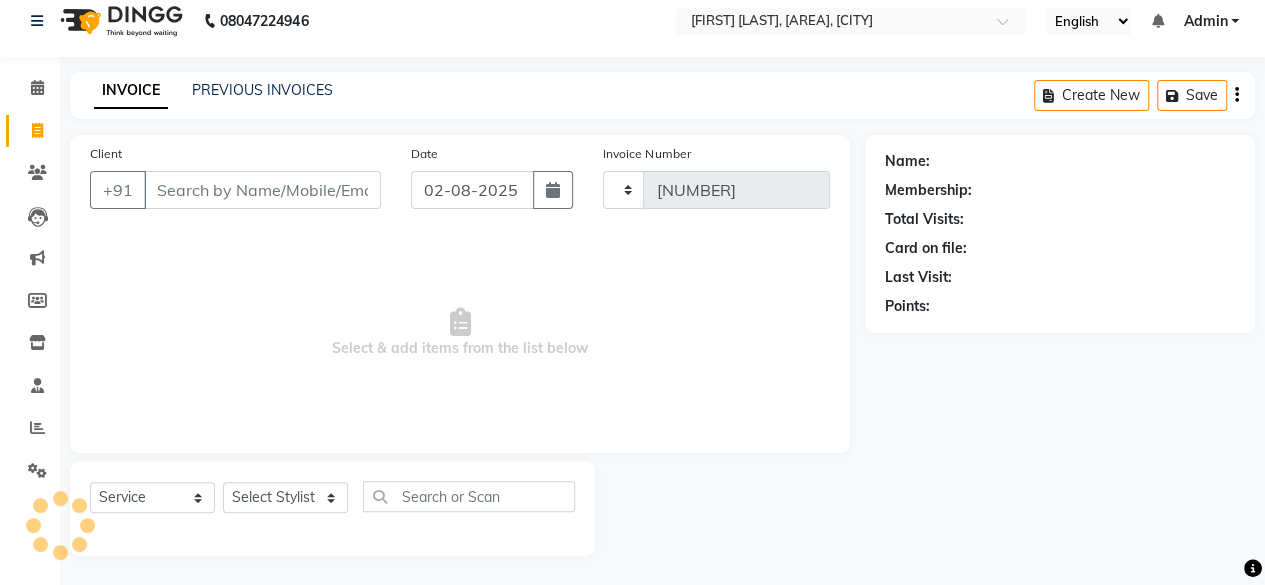 select on "3533" 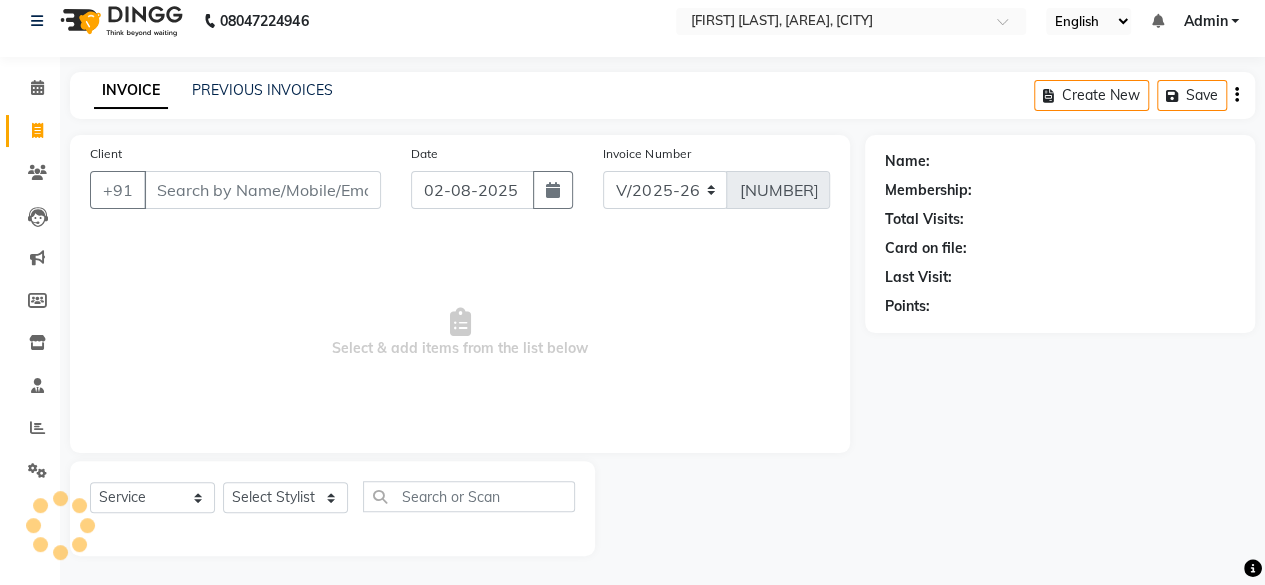 select on "P" 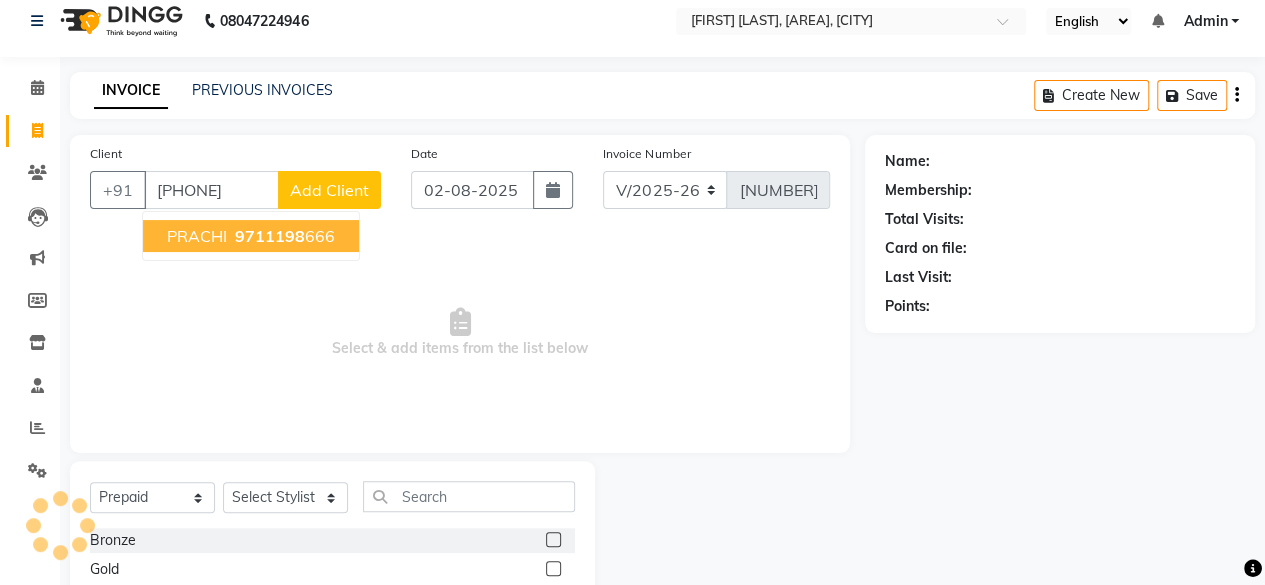 type on "[PHONE]" 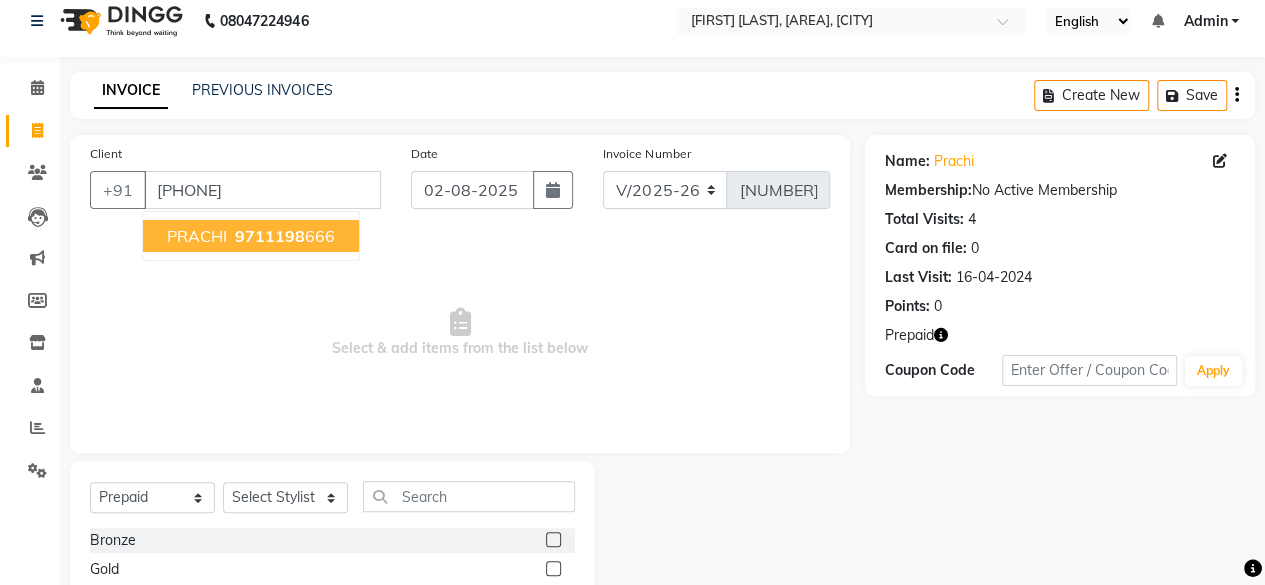 click on "PRACHI" at bounding box center [197, 236] 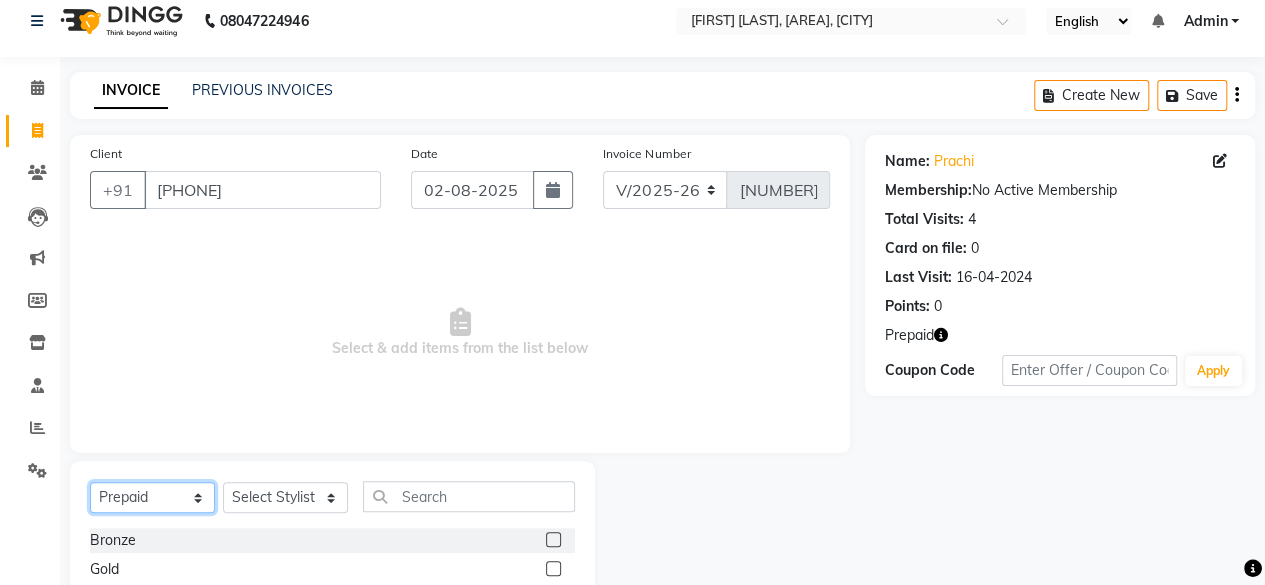 click on "Select  Service  Product  Membership  Package Voucher Prepaid Gift Card" 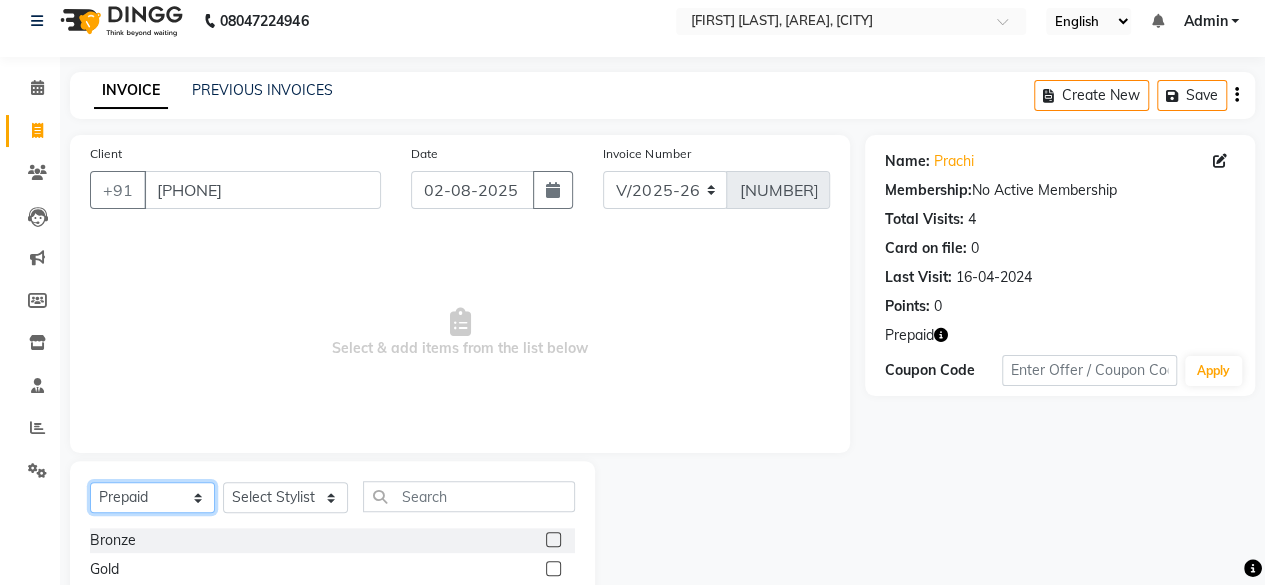 select on "service" 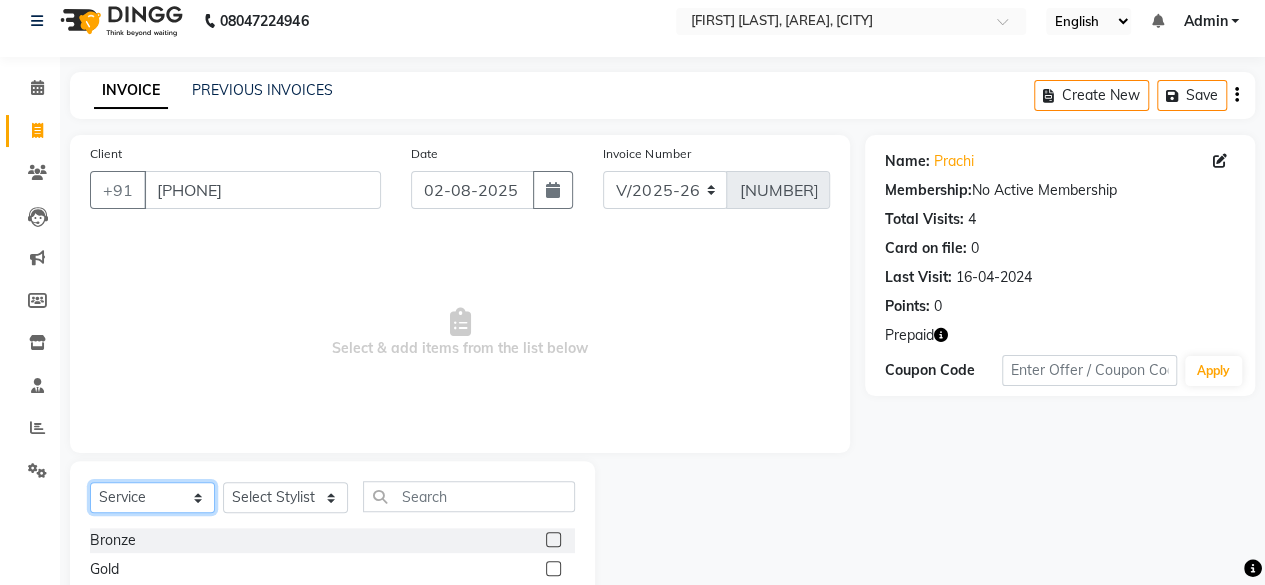 click on "Select  Service  Product  Membership  Package Voucher Prepaid Gift Card" 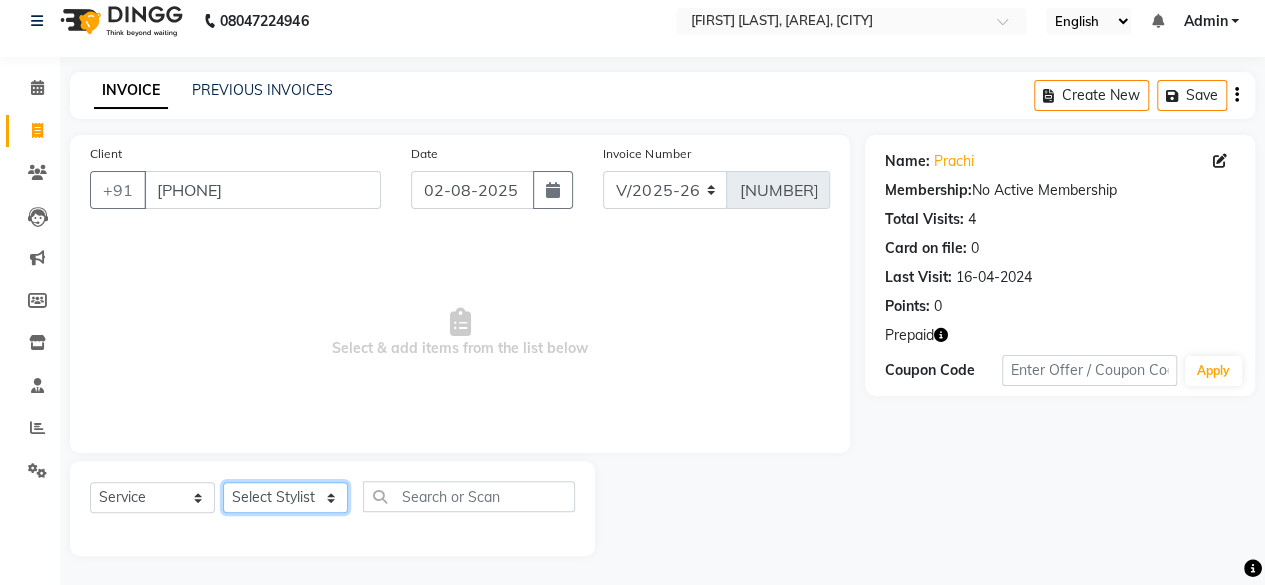 click on "Select Stylist [BRAND] [NAME] [NAME] [NAME] [NAME] [NAME] [NAME] [NAME] [NAME] [NAME] [NAME]" 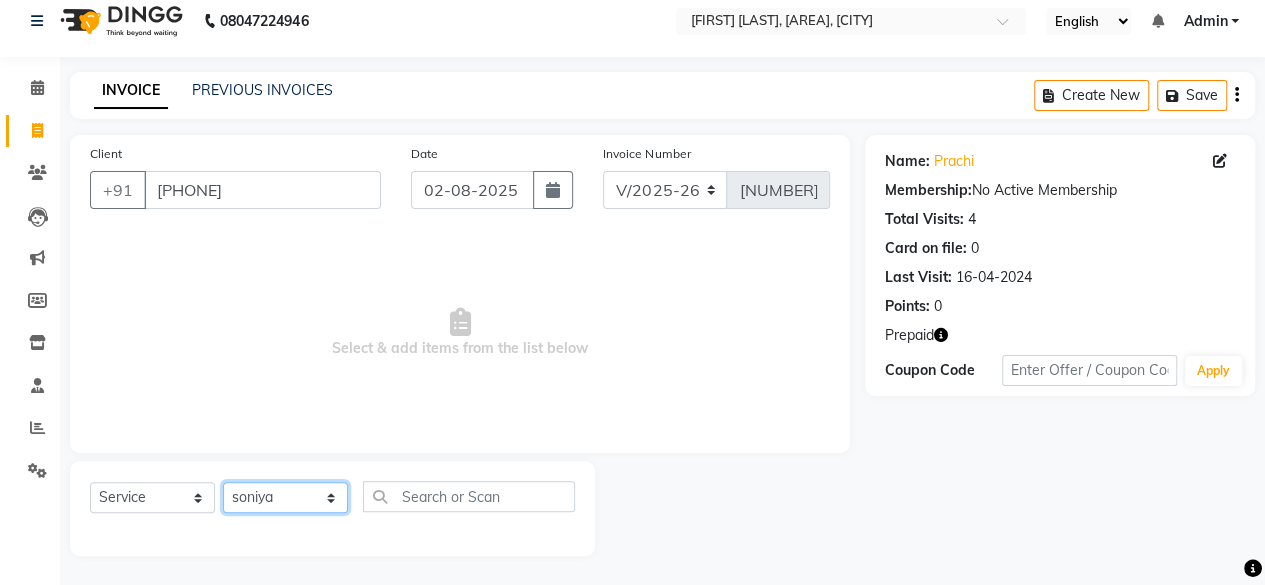 click on "Select Stylist [BRAND] [NAME] [NAME] [NAME] [NAME] [NAME] [NAME] [NAME] [NAME] [NAME] [NAME]" 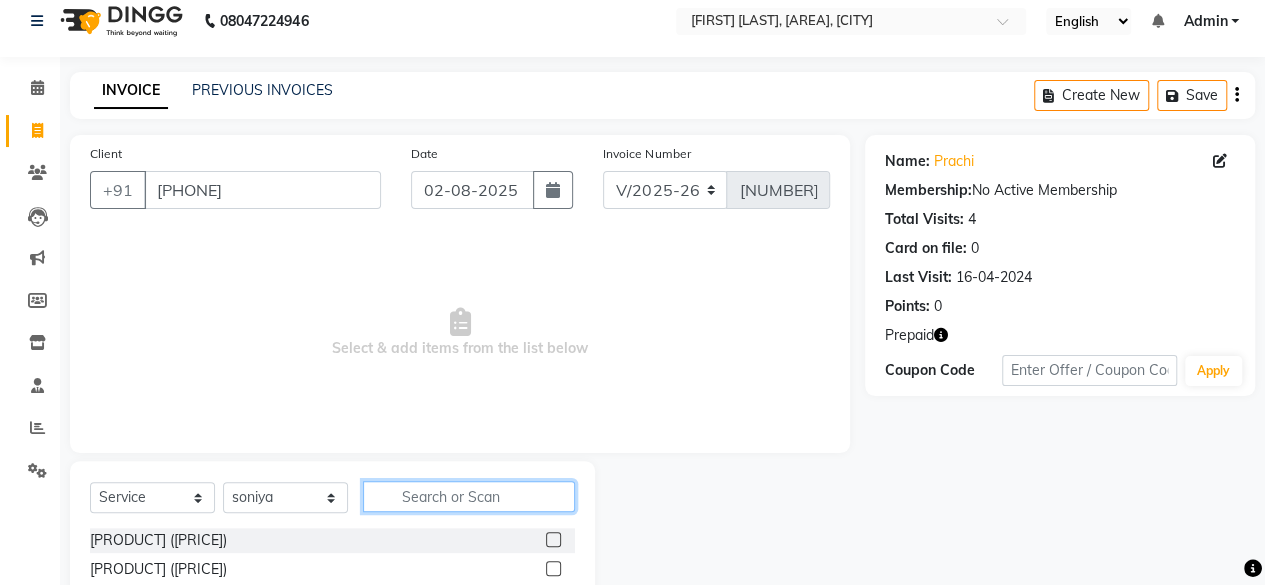click 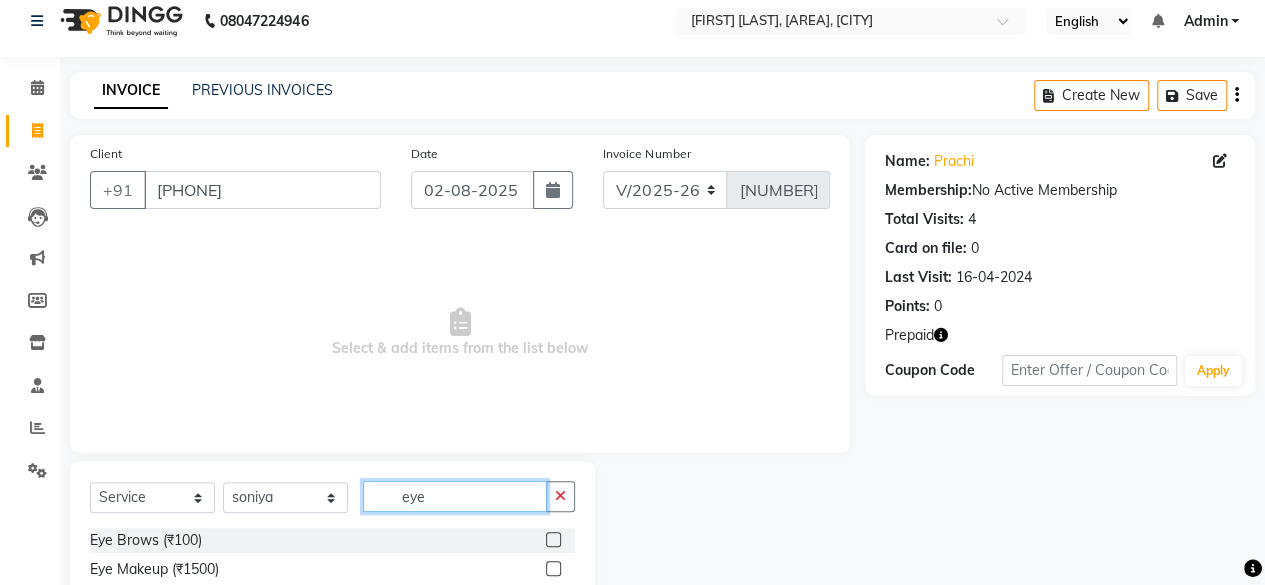 type on "eye" 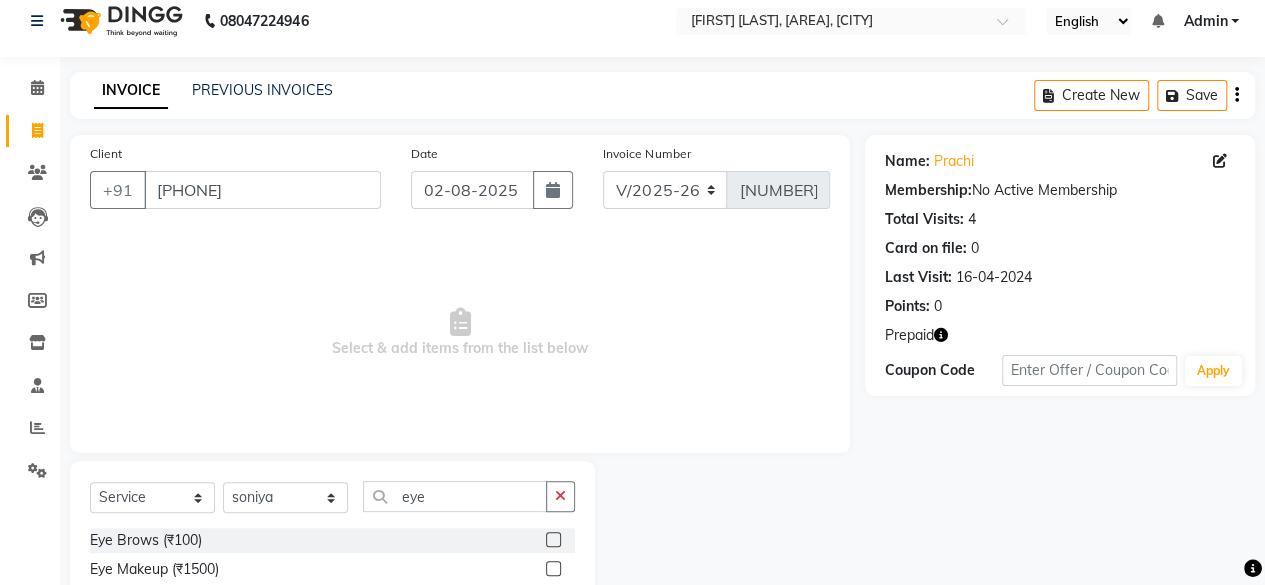 click 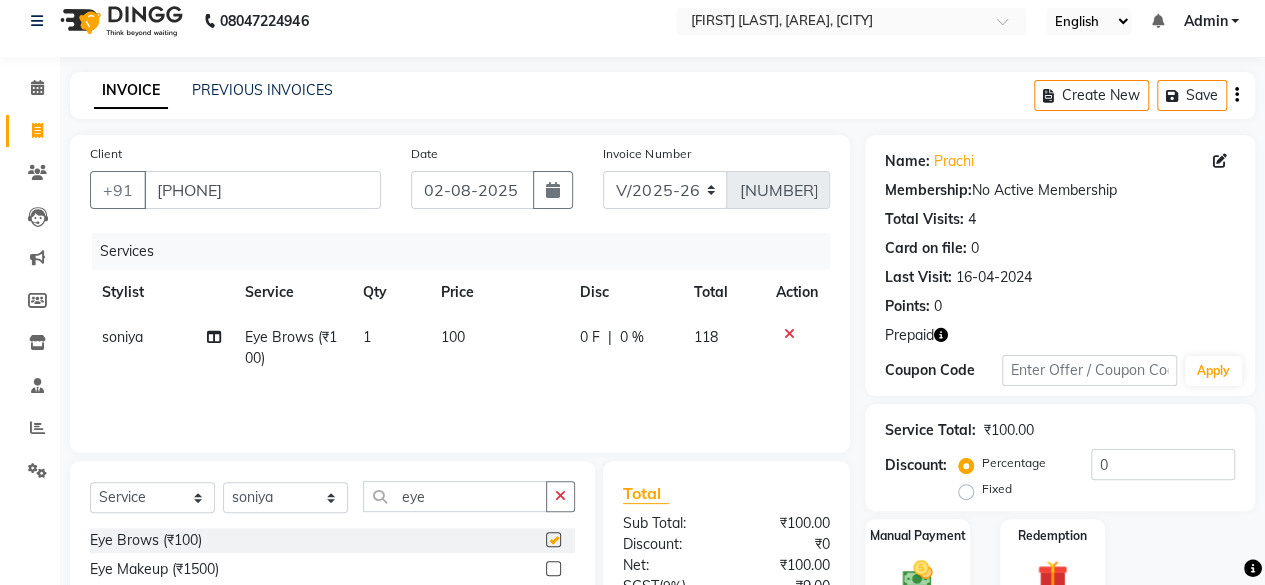 checkbox on "false" 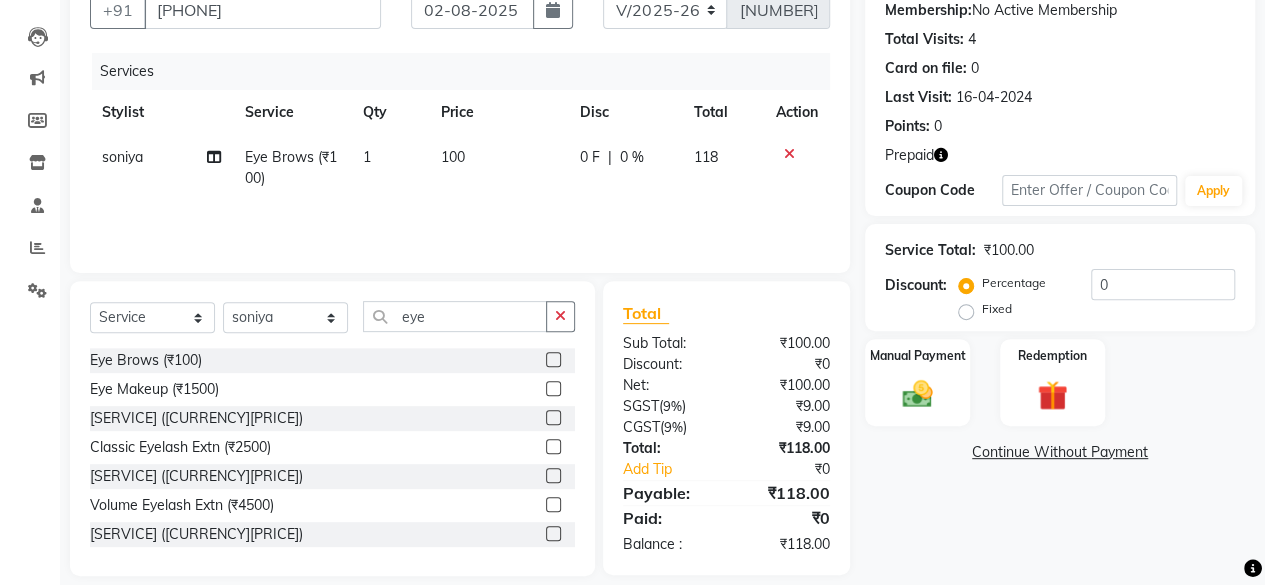 scroll, scrollTop: 215, scrollLeft: 0, axis: vertical 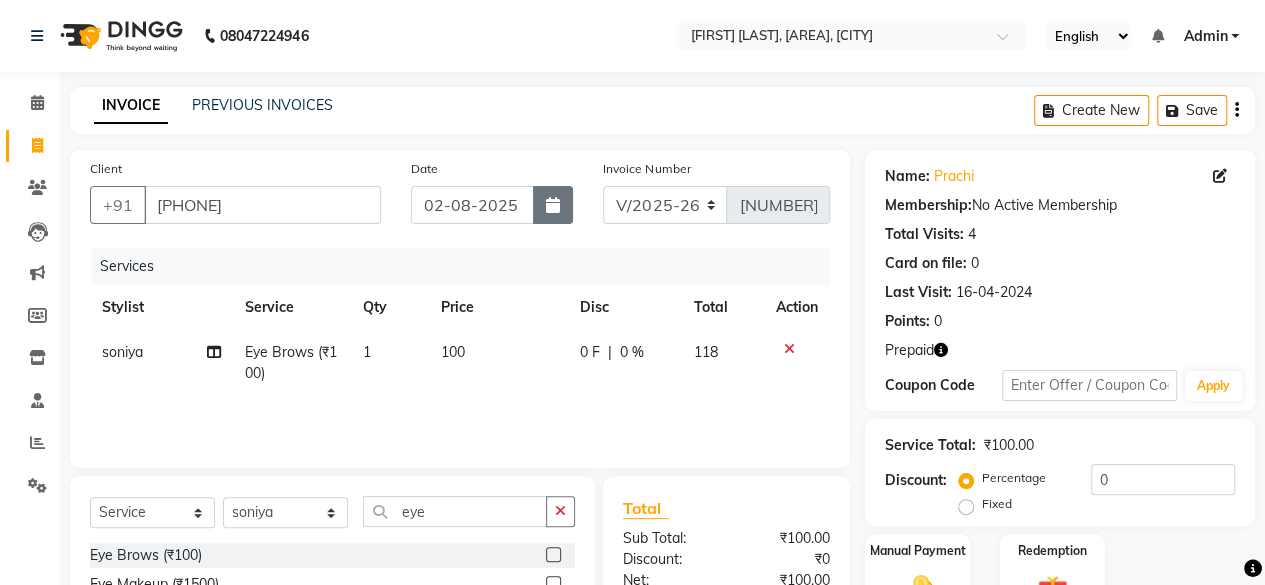 click 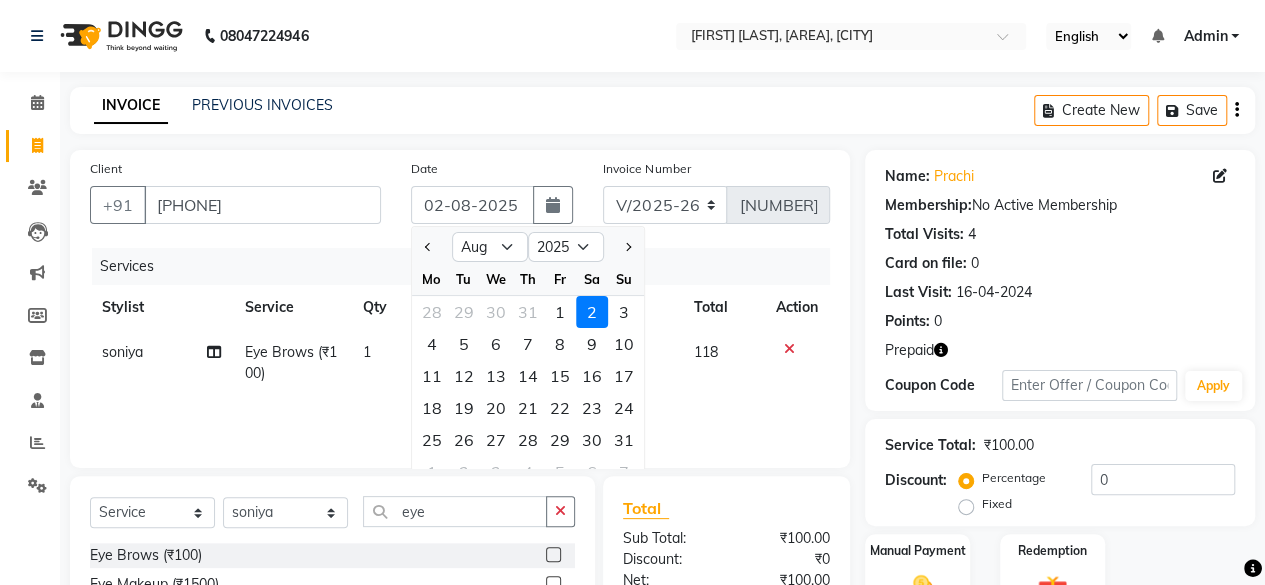 click on "Eye Brows (₹100)" 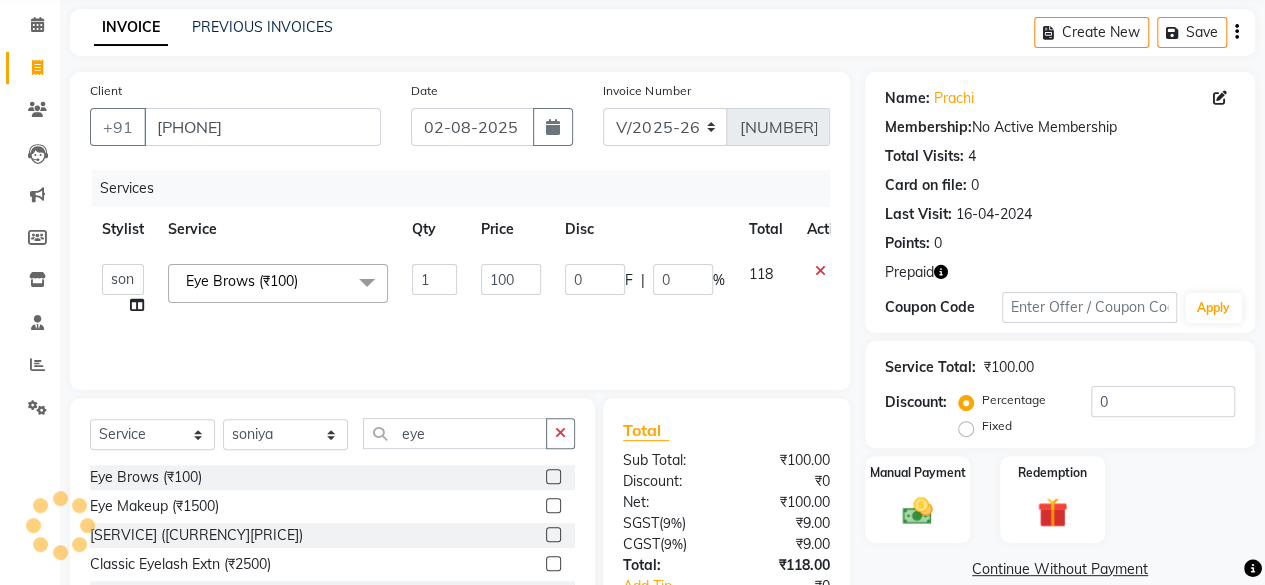 scroll, scrollTop: 120, scrollLeft: 0, axis: vertical 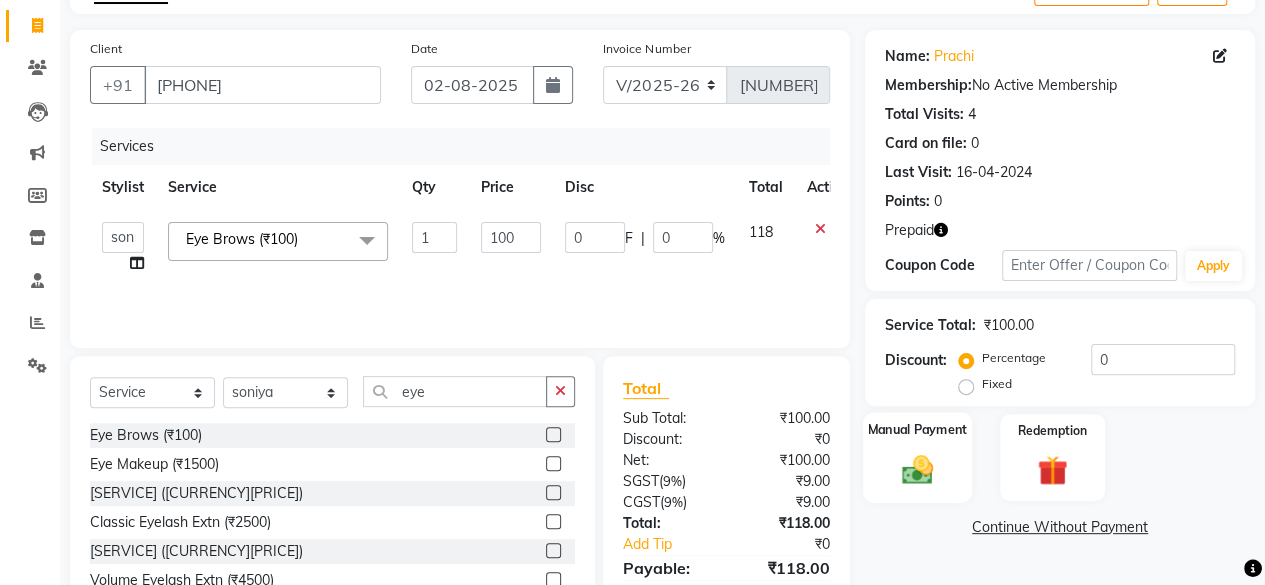 click on "Manual Payment" 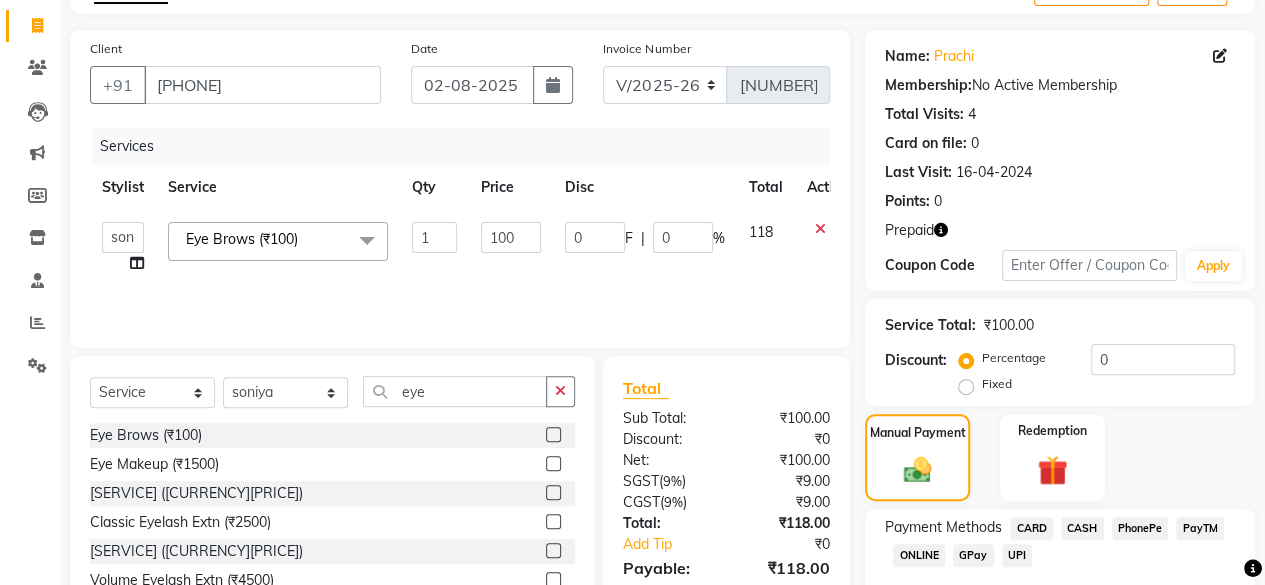click on "UPI" 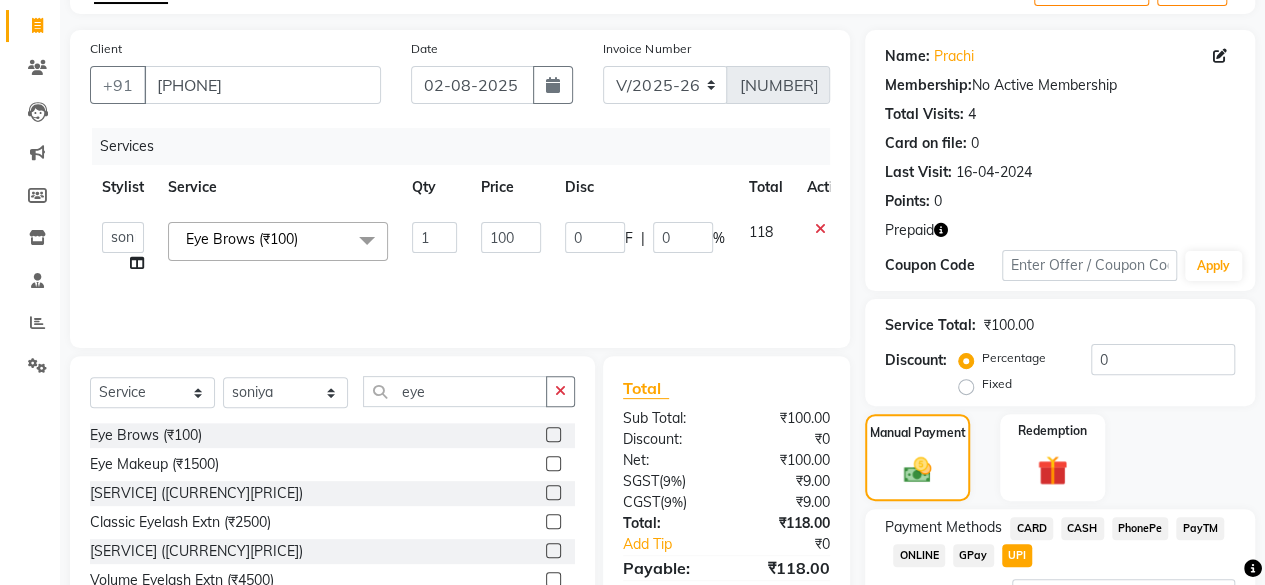 click on "UPI" 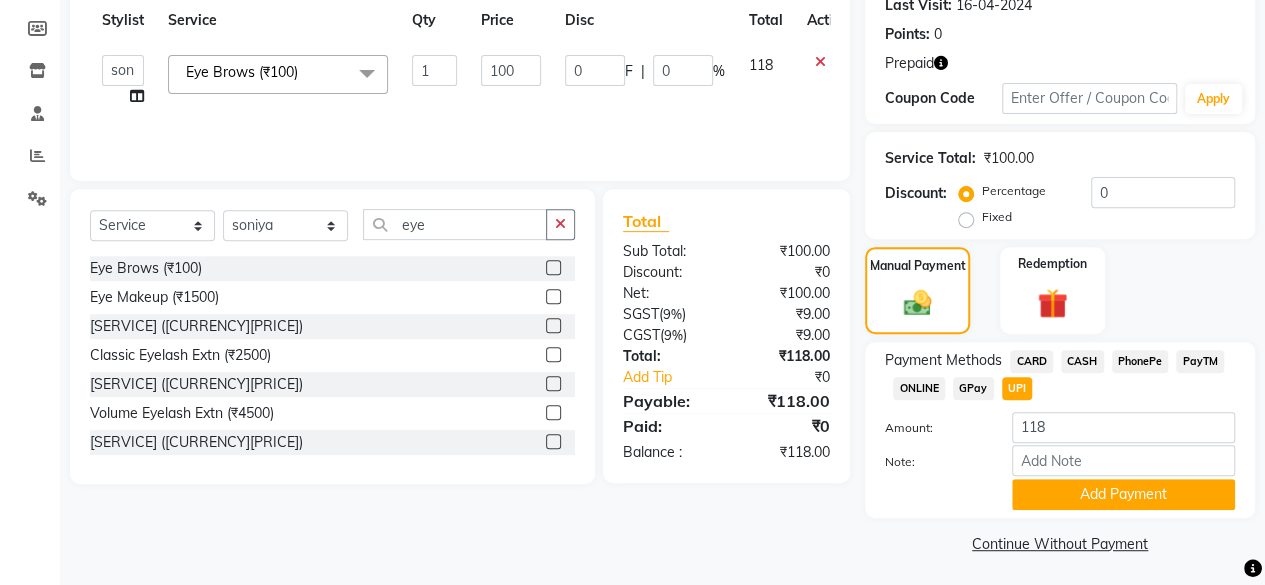 scroll, scrollTop: 290, scrollLeft: 0, axis: vertical 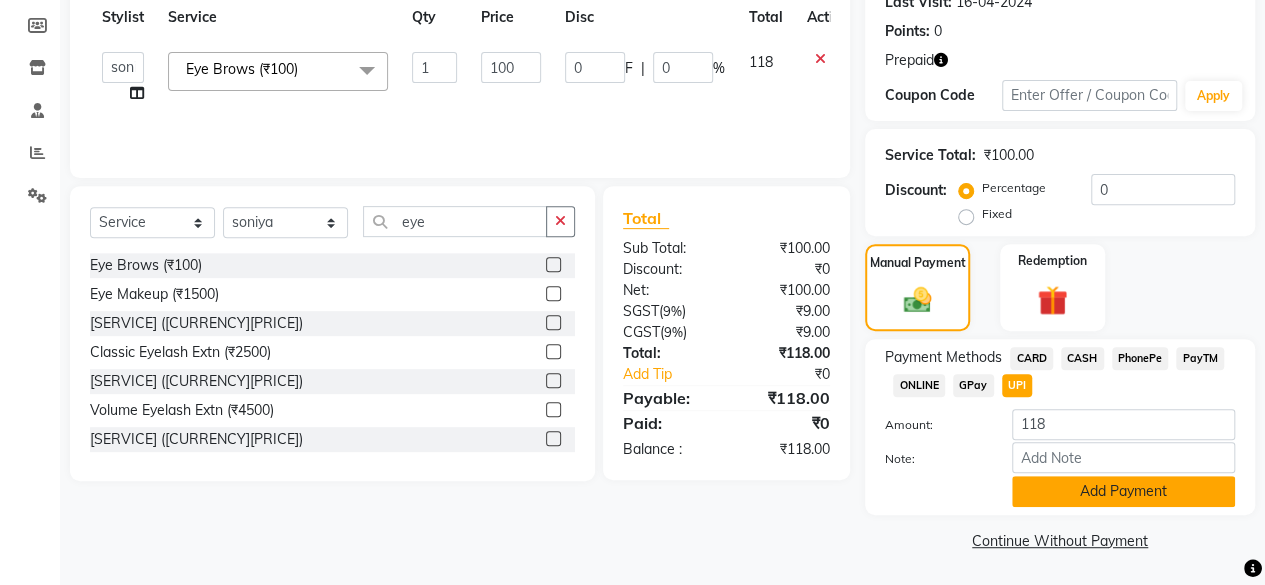 click on "Add Payment" 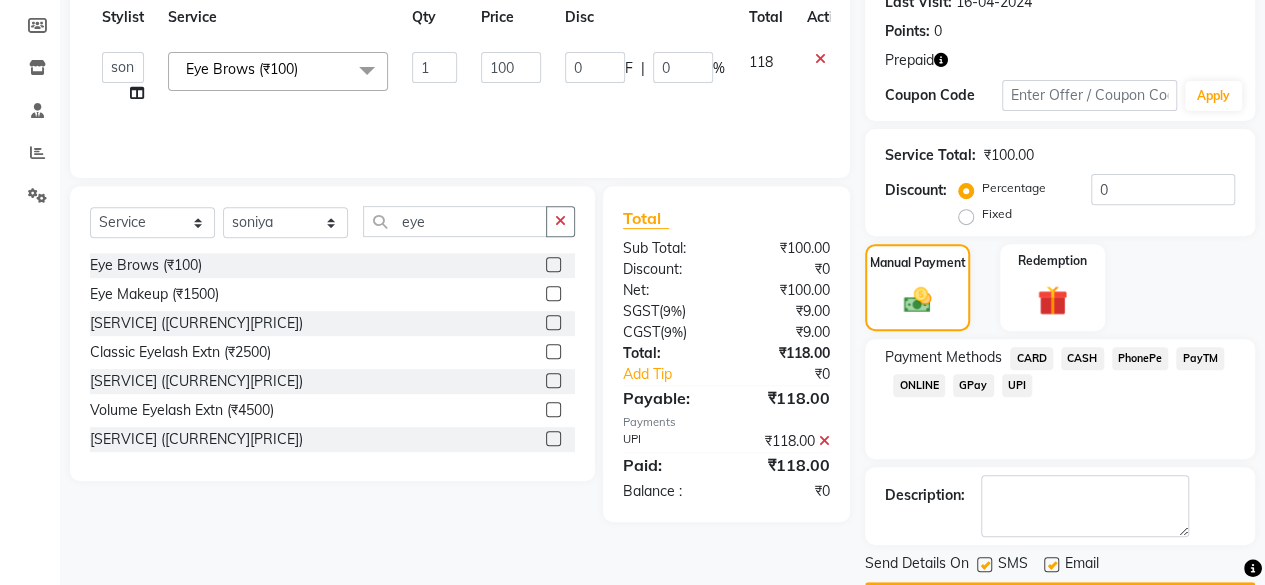scroll, scrollTop: 346, scrollLeft: 0, axis: vertical 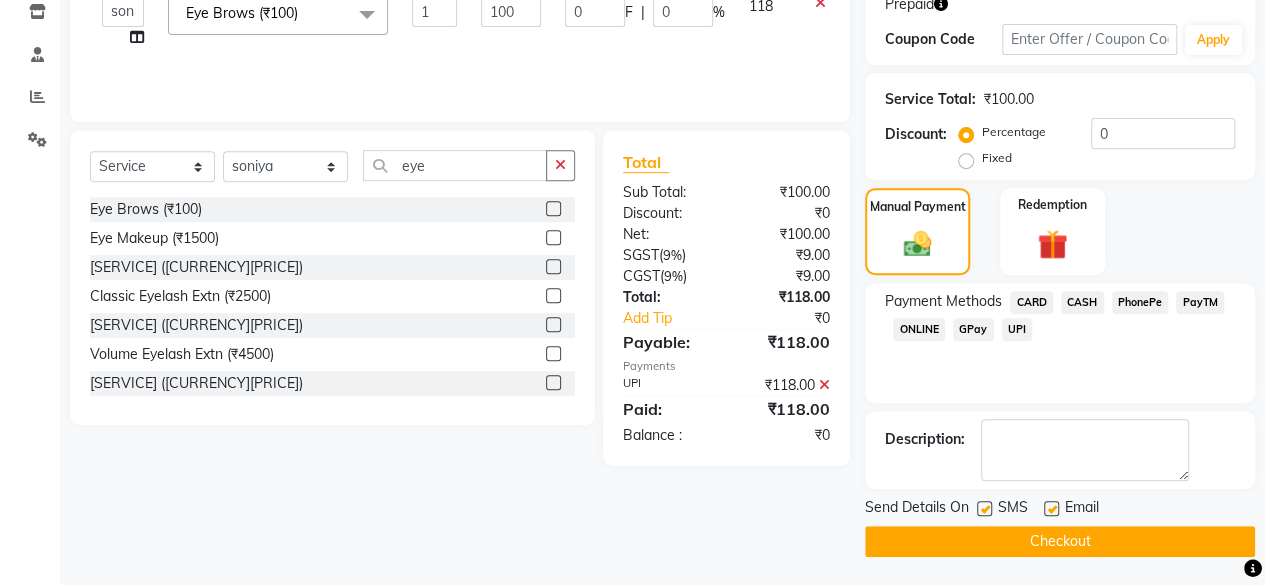 click on "Checkout" 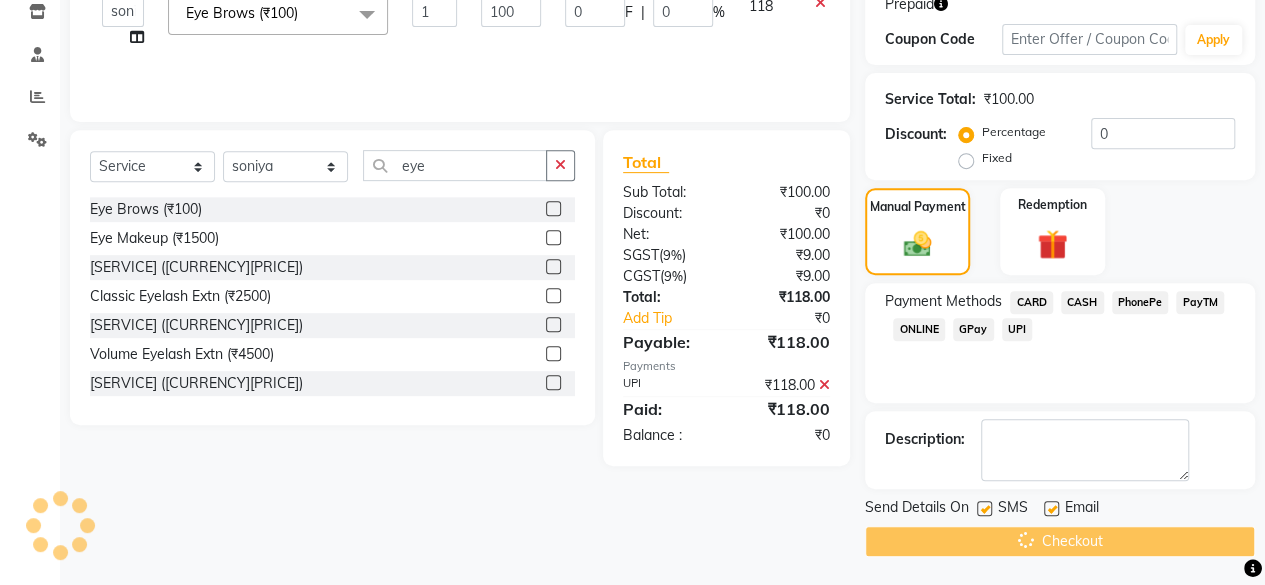 click on "Checkout" 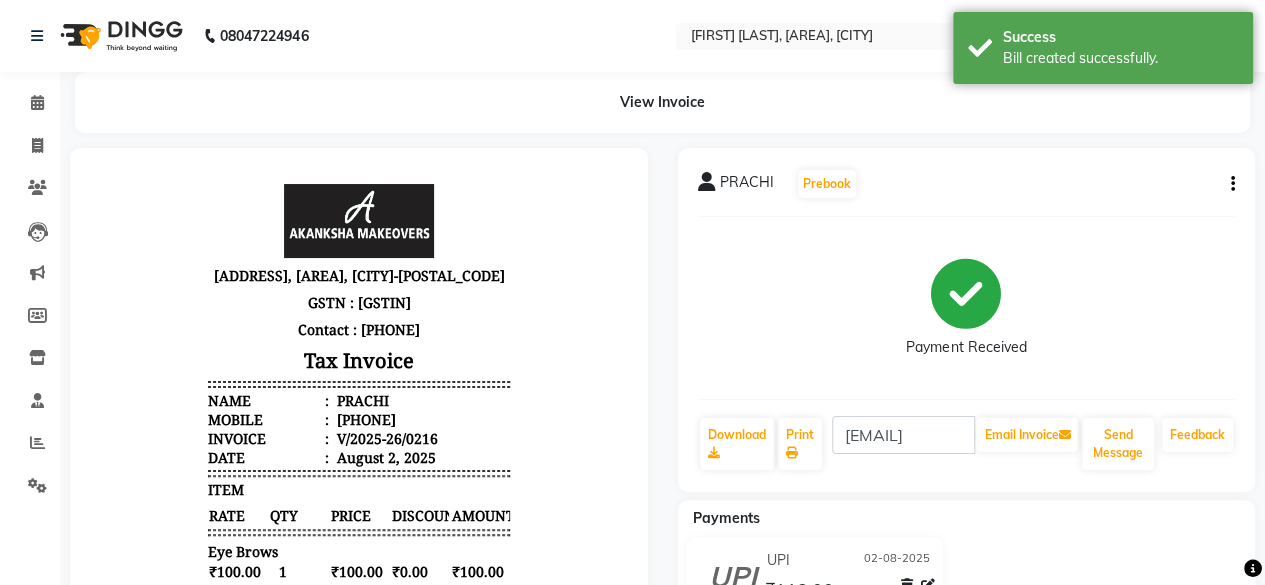 scroll, scrollTop: 0, scrollLeft: 0, axis: both 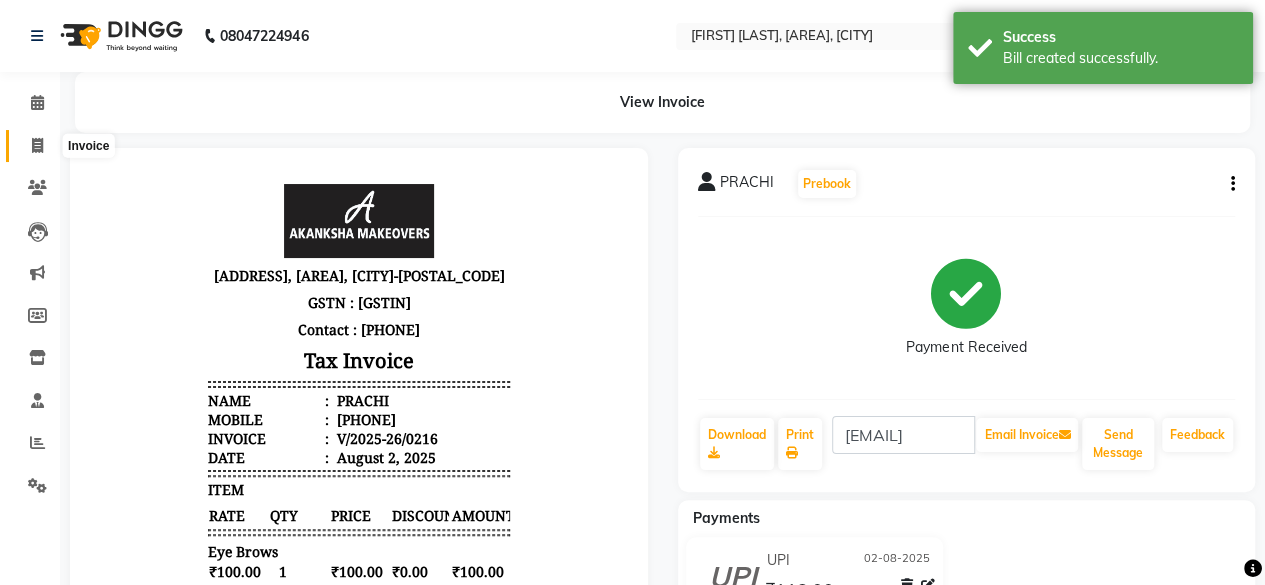 click 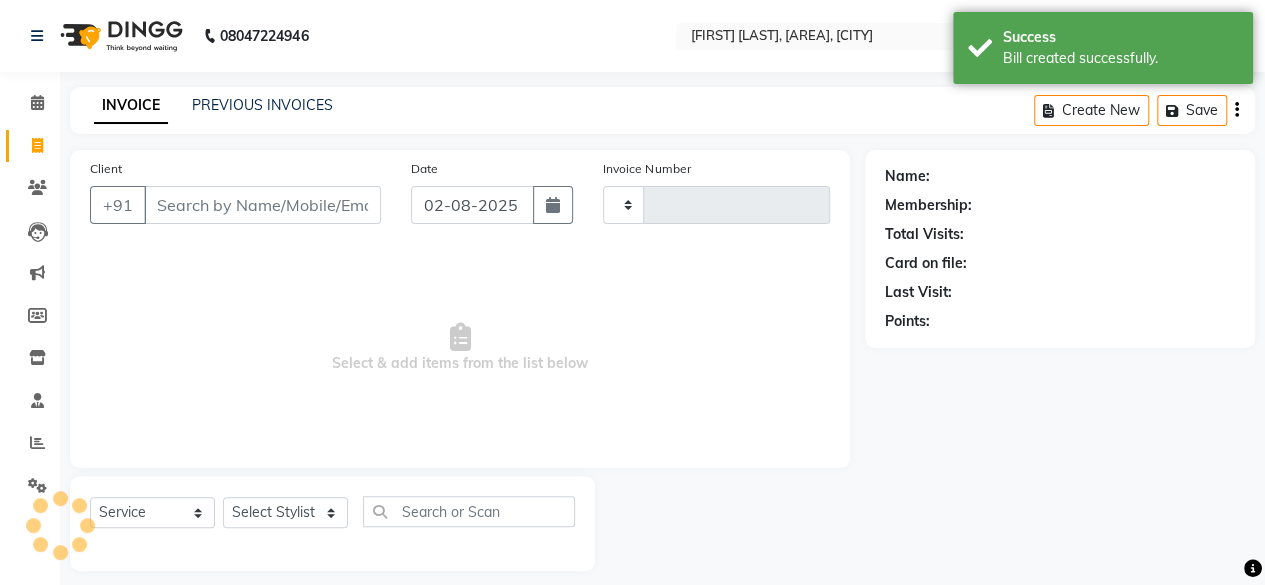scroll, scrollTop: 15, scrollLeft: 0, axis: vertical 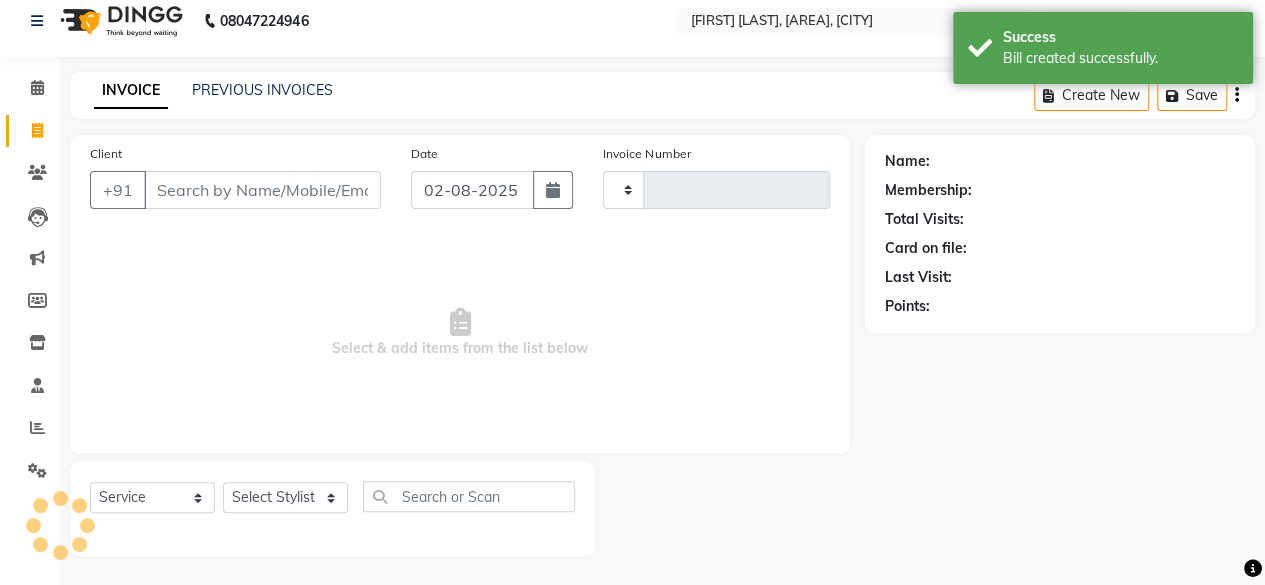 type on "[NUMBER]" 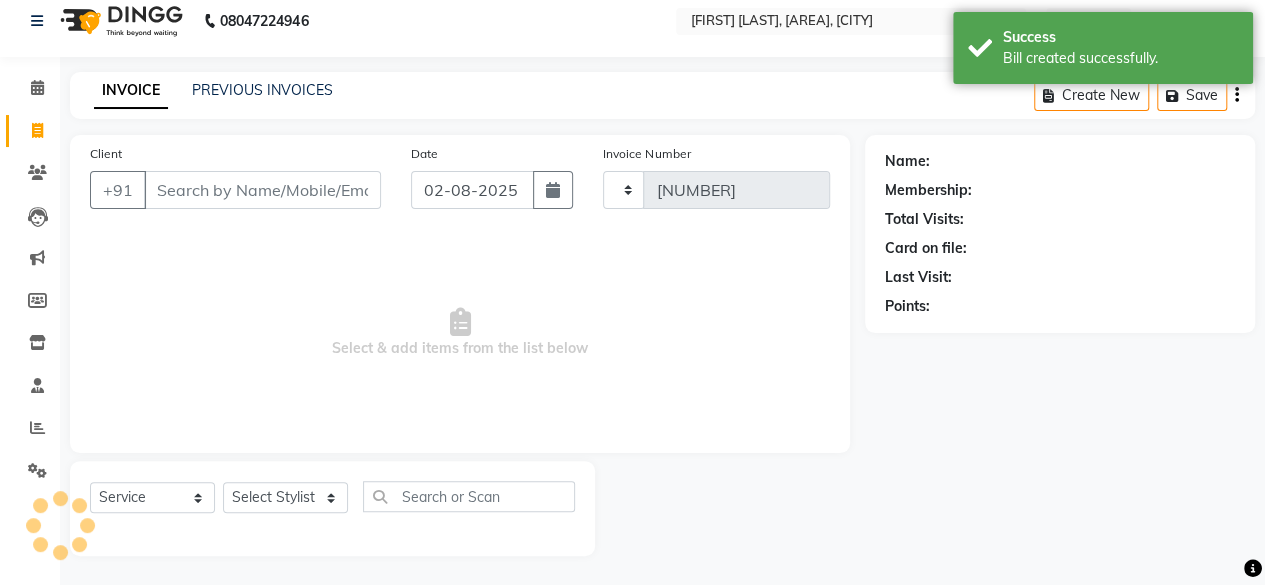 click on "Invoice" 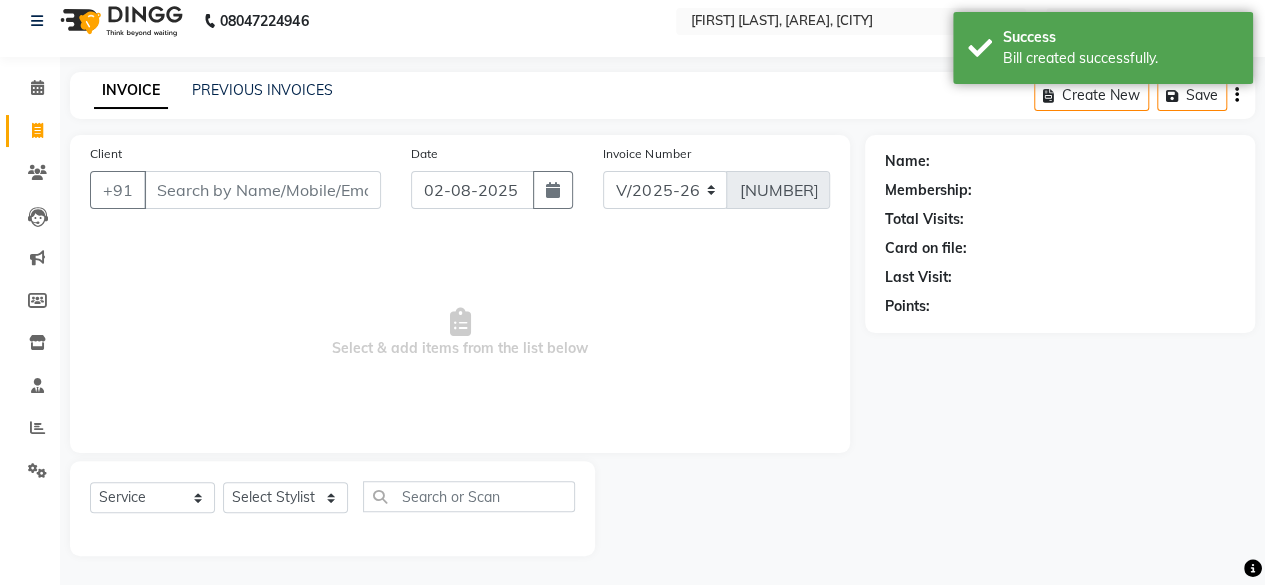 select on "P" 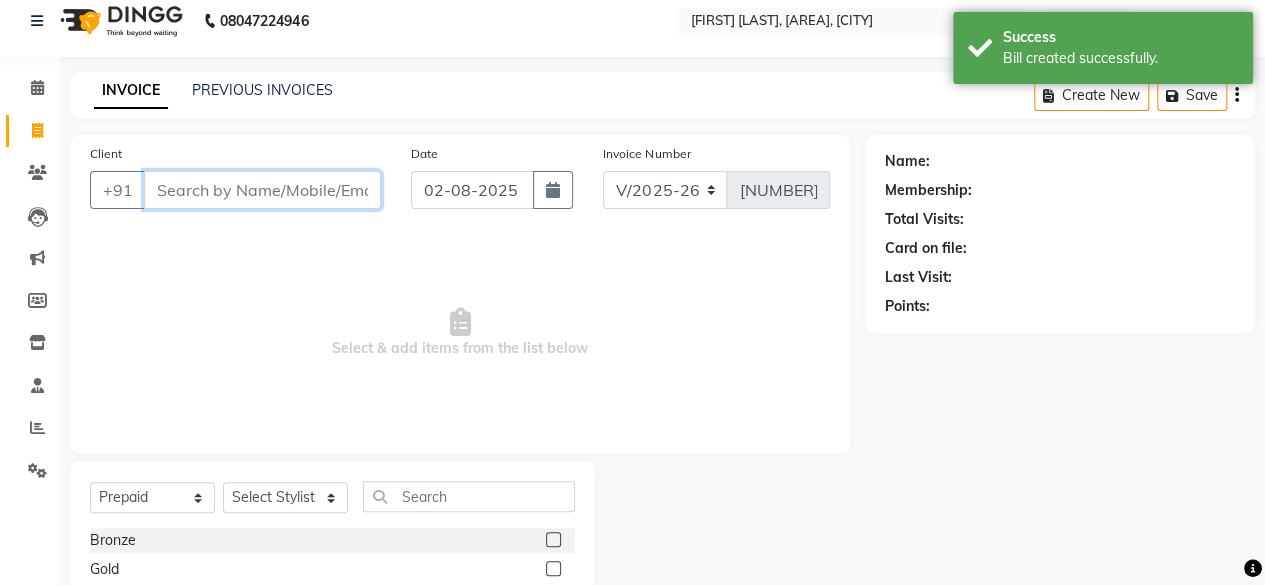 click on "Client" at bounding box center (262, 190) 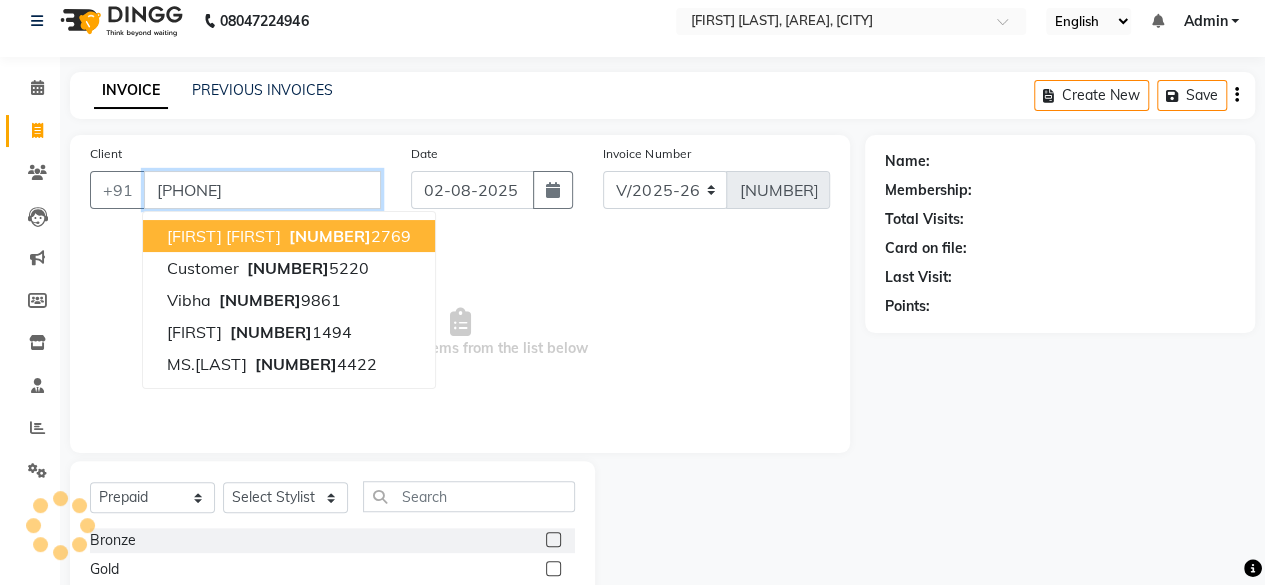 type on "[PHONE]" 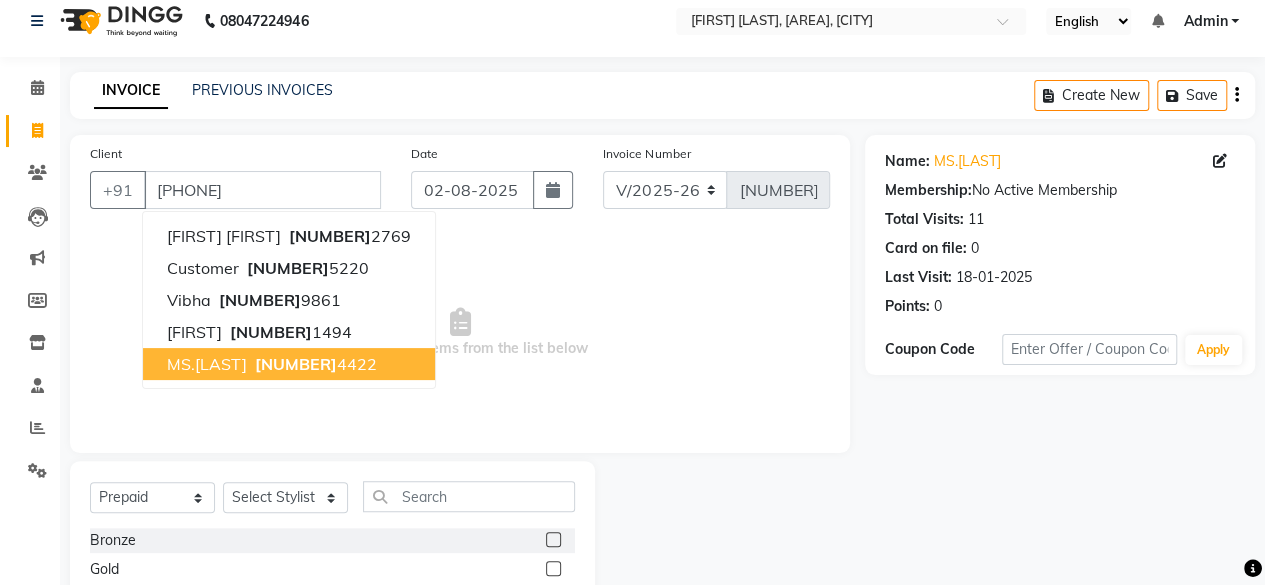 click on "[NUMBER]" at bounding box center [296, 364] 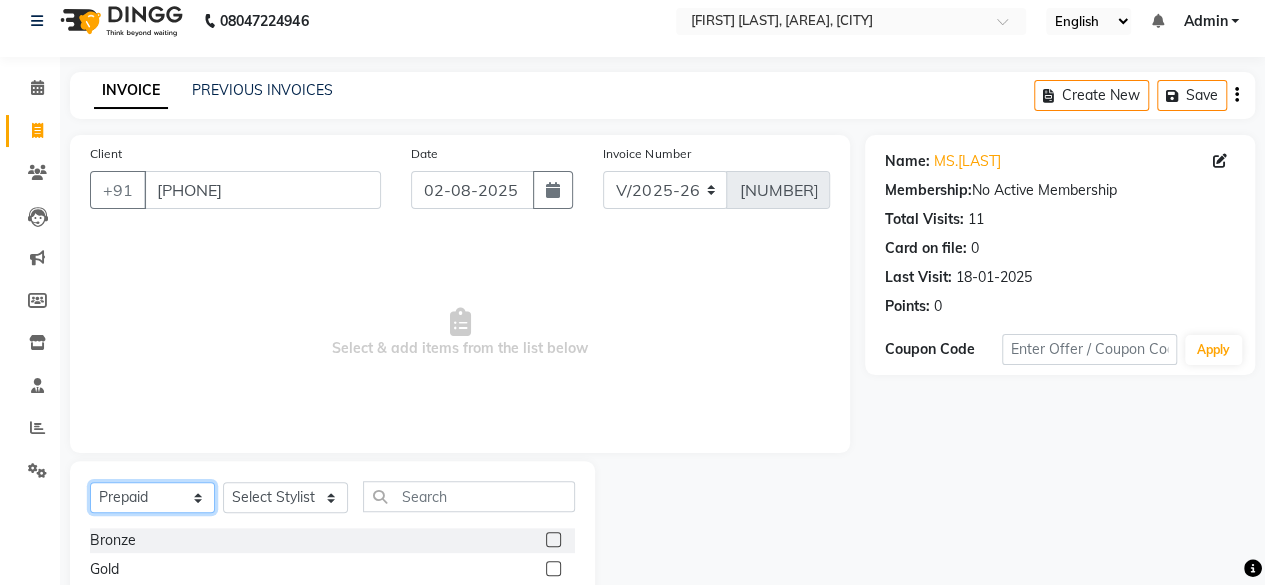 click on "Select  Service  Product  Membership  Package Voucher Prepaid Gift Card" 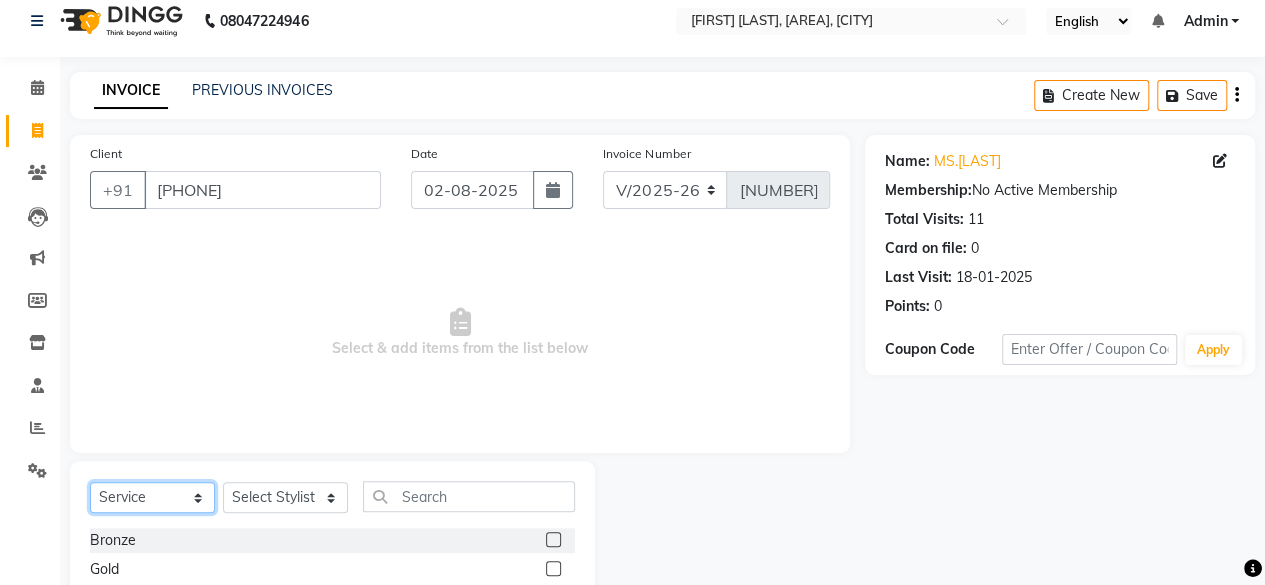 click on "Select  Service  Product  Membership  Package Voucher Prepaid Gift Card" 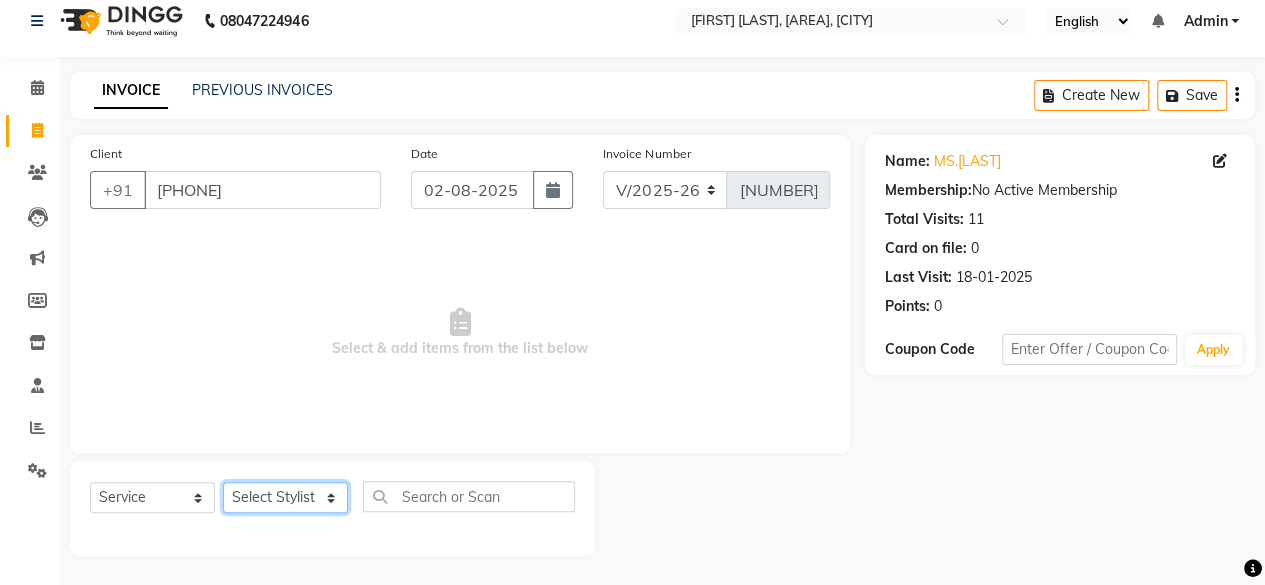 click on "Select Stylist [BRAND] [NAME] [NAME] [NAME] [NAME] [NAME] [NAME] [NAME] [NAME] [NAME] [NAME]" 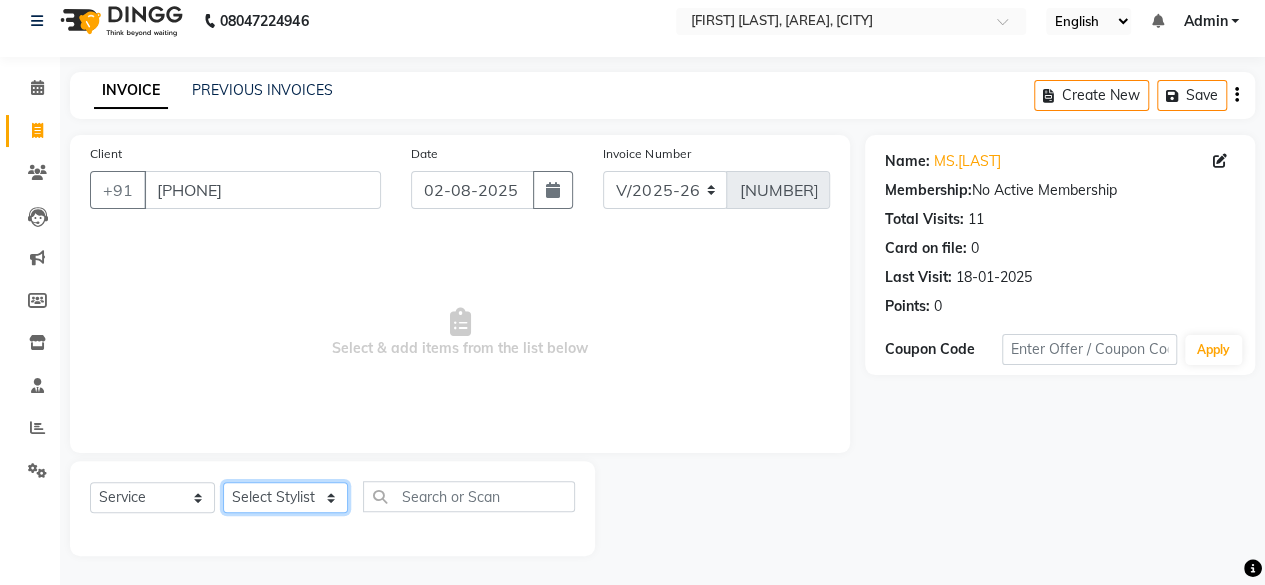 select on "23540" 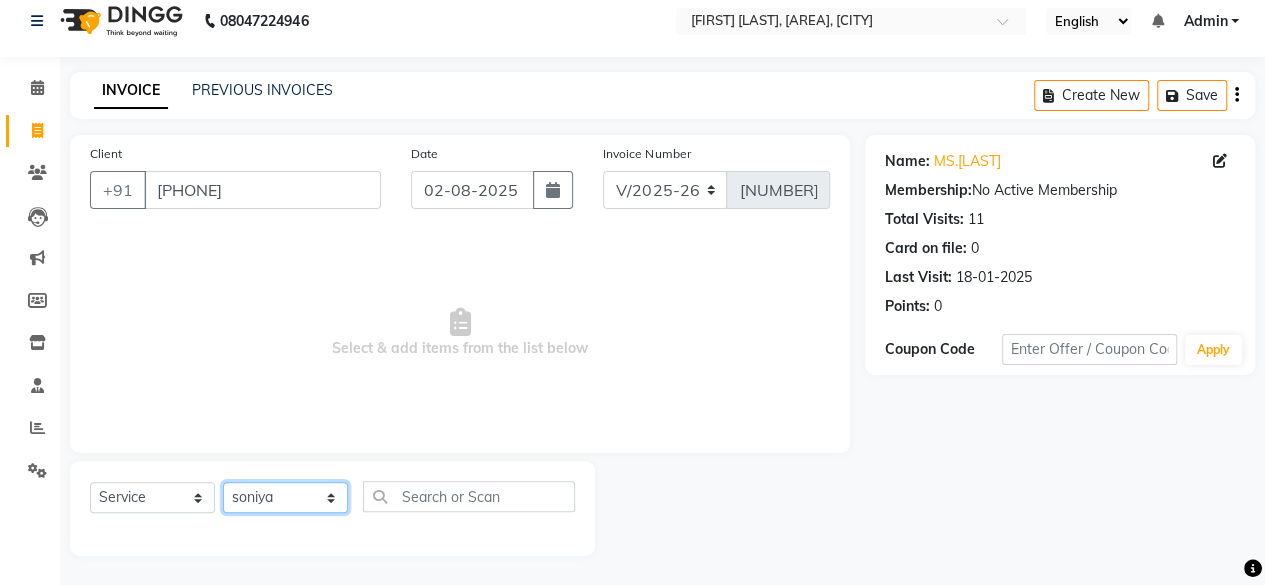 click on "Select Stylist [BRAND] [NAME] [NAME] [NAME] [NAME] [NAME] [NAME] [NAME] [NAME] [NAME] [NAME]" 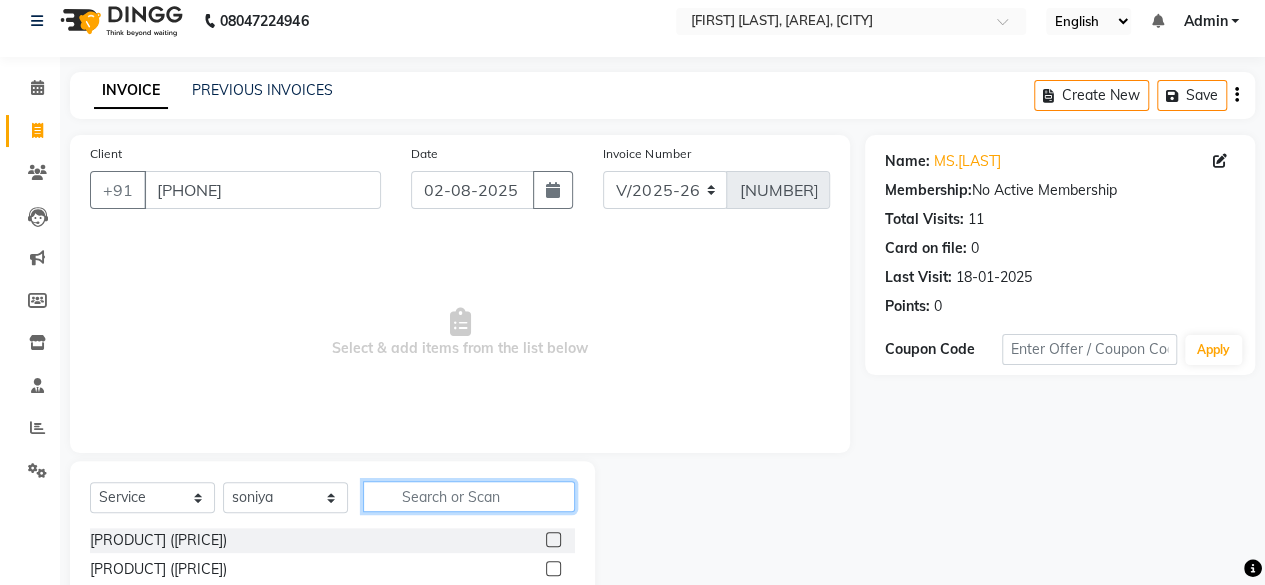 click 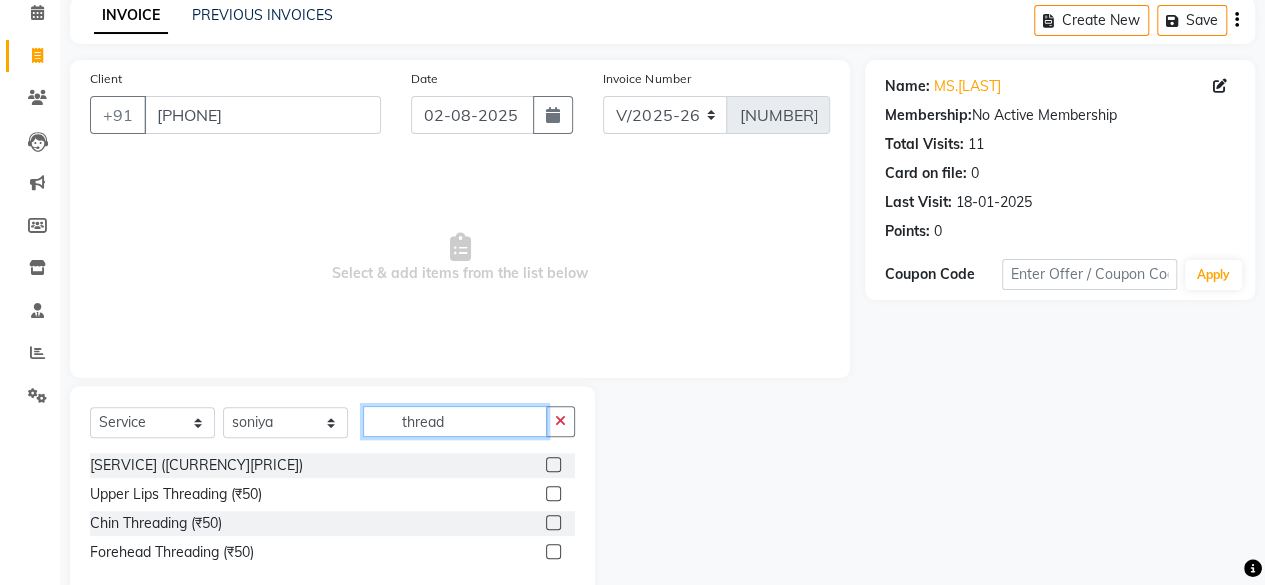 scroll, scrollTop: 96, scrollLeft: 0, axis: vertical 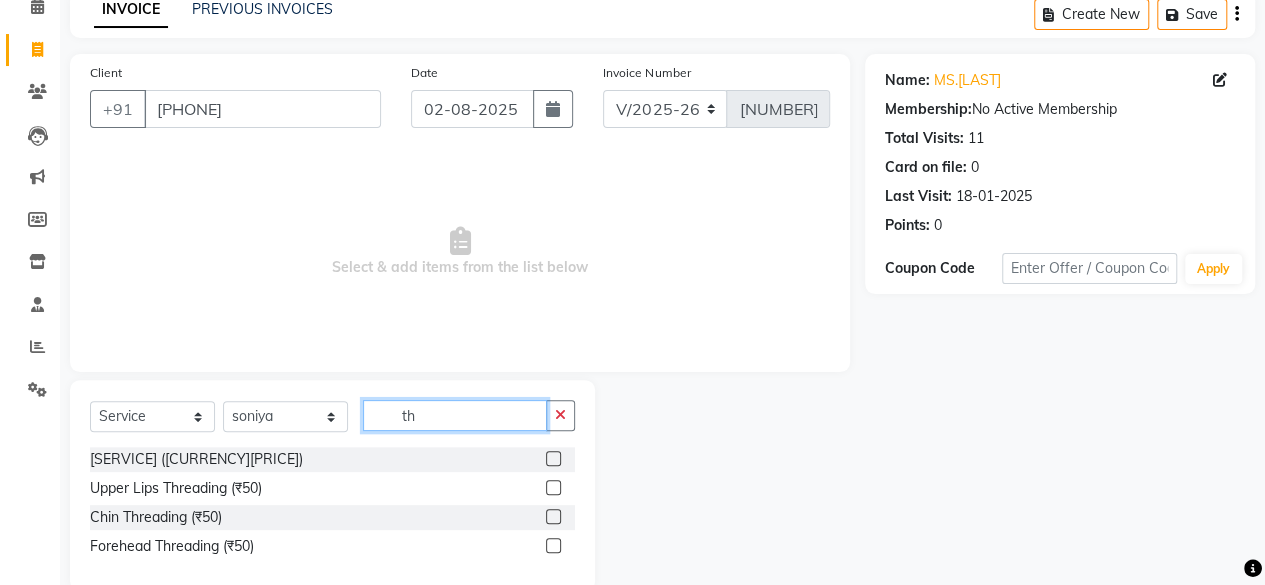 type on "t" 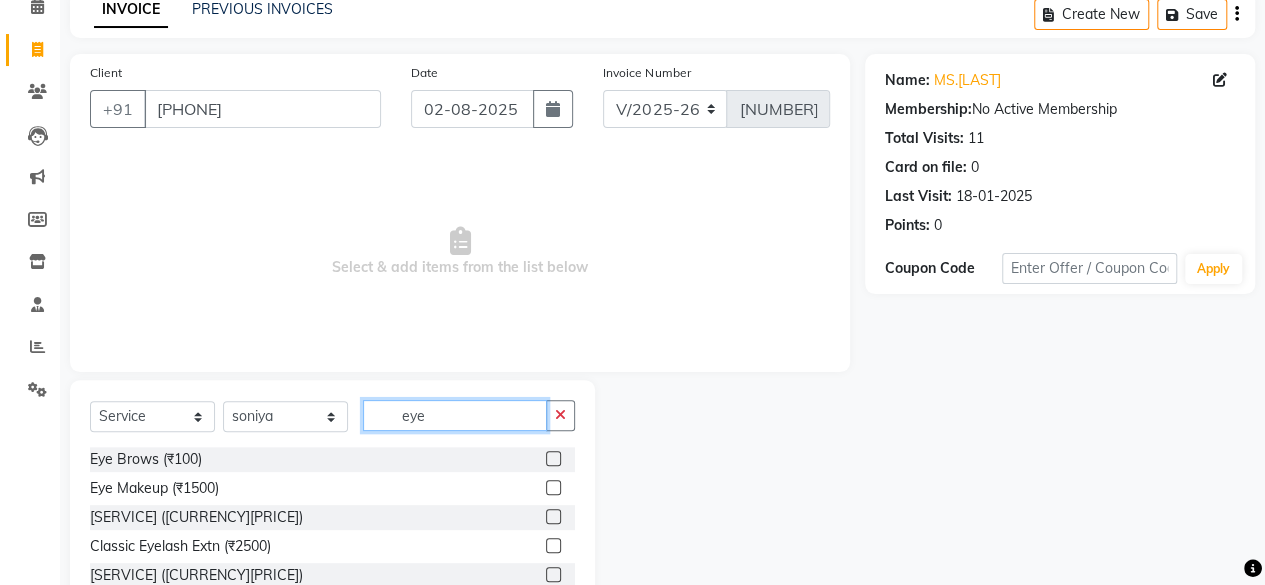 type on "eye" 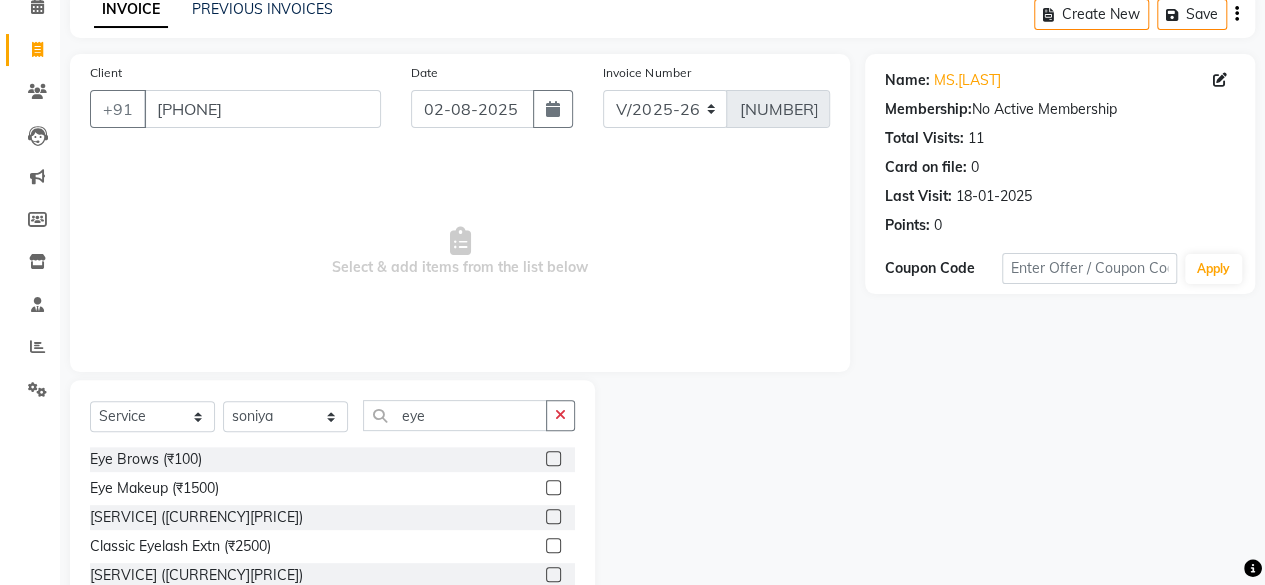 click on "Eye Brows (₹100)" 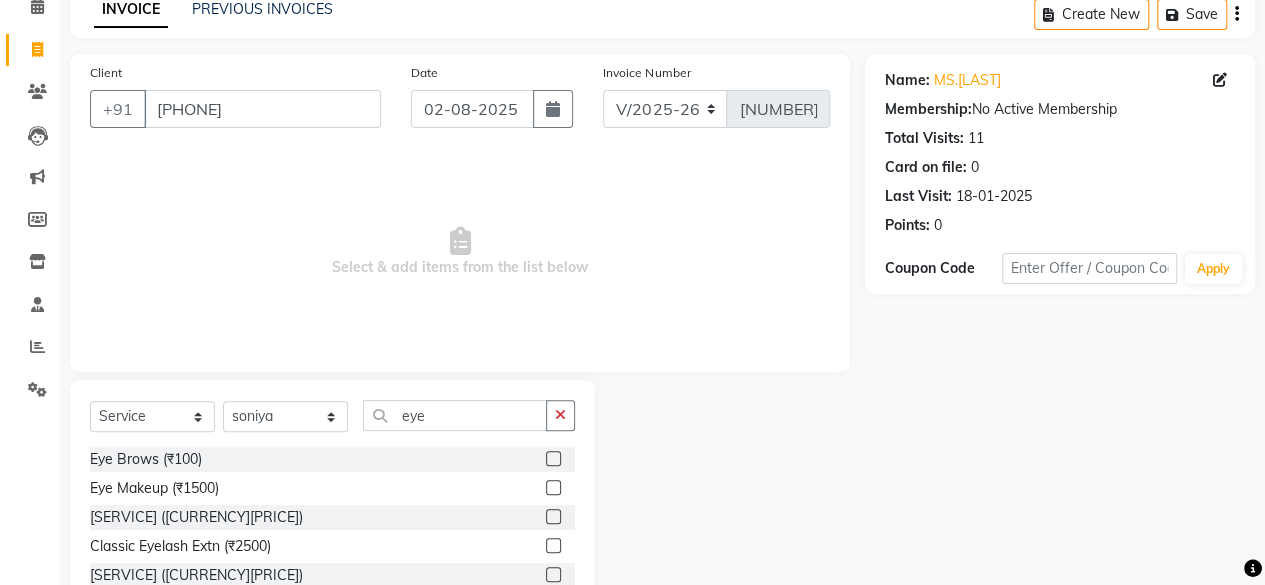 click 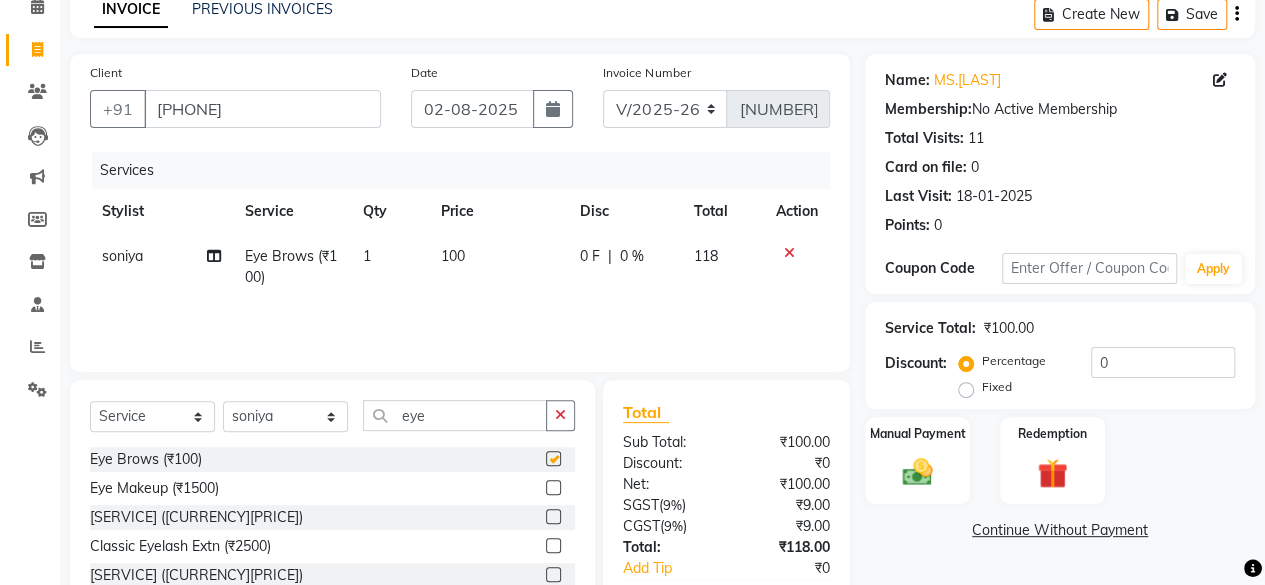 checkbox on "false" 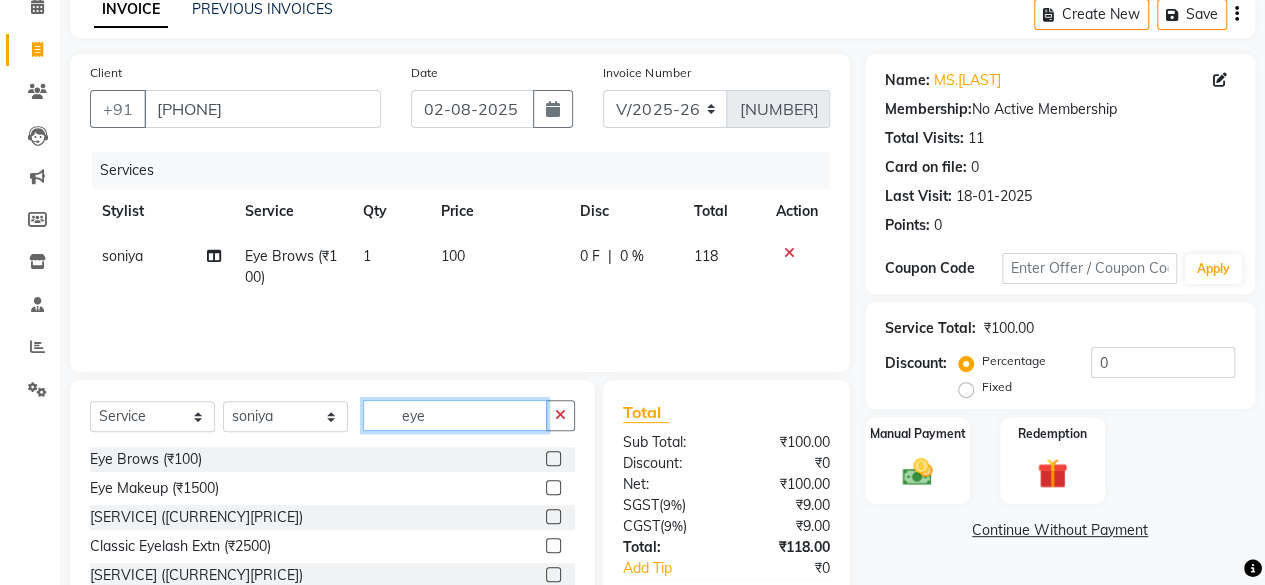 click on "eye" 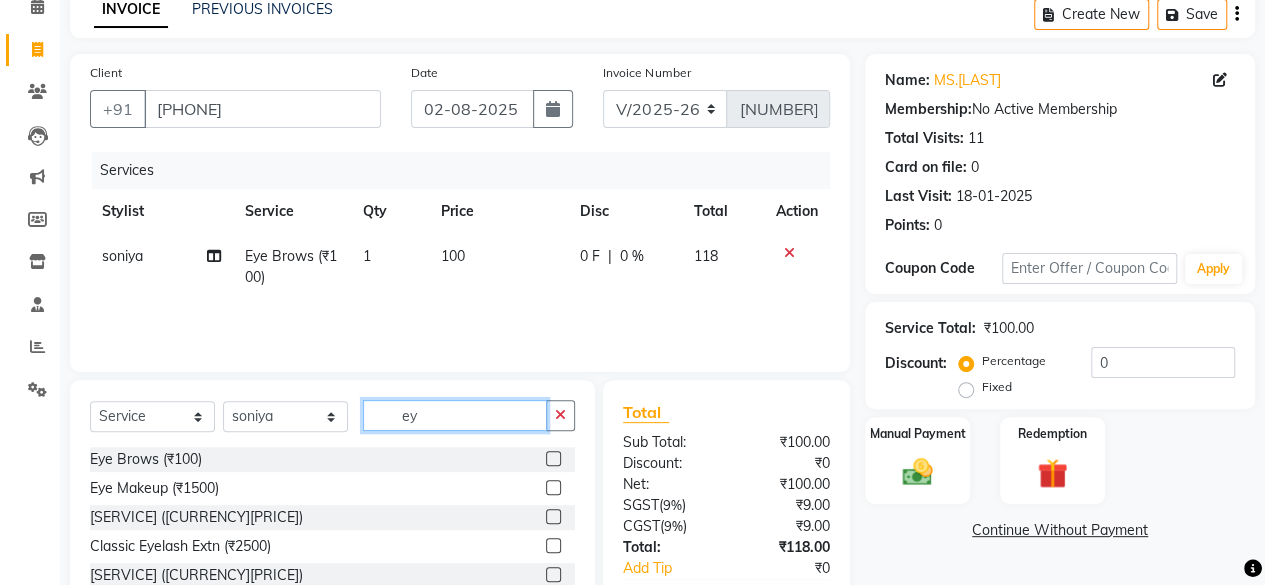 type on "e" 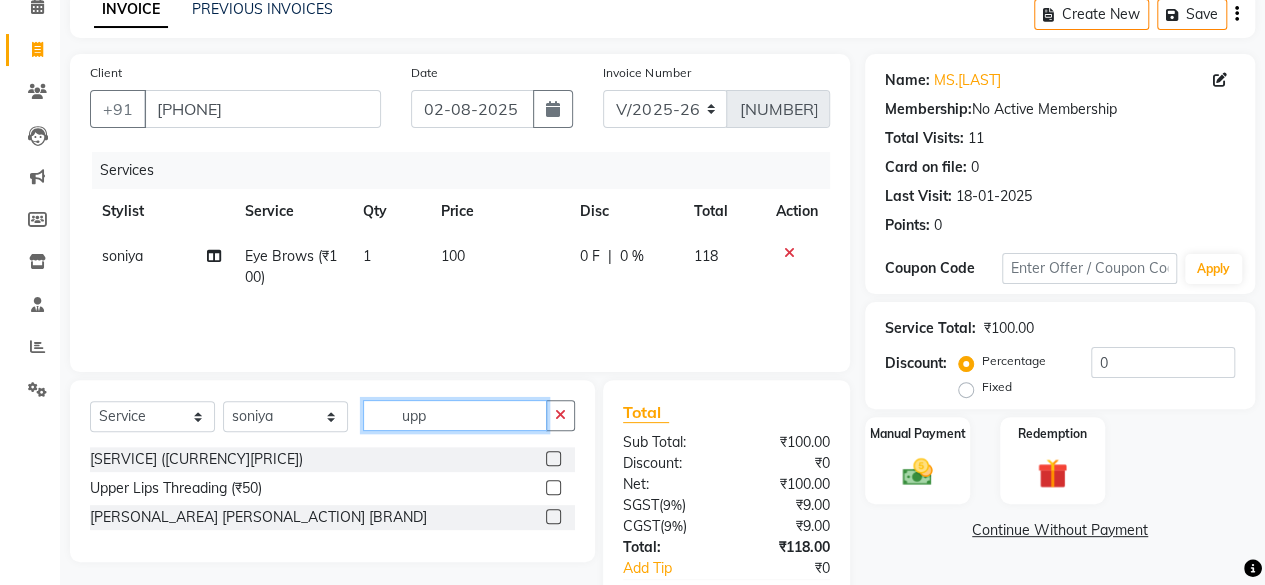type on "upp" 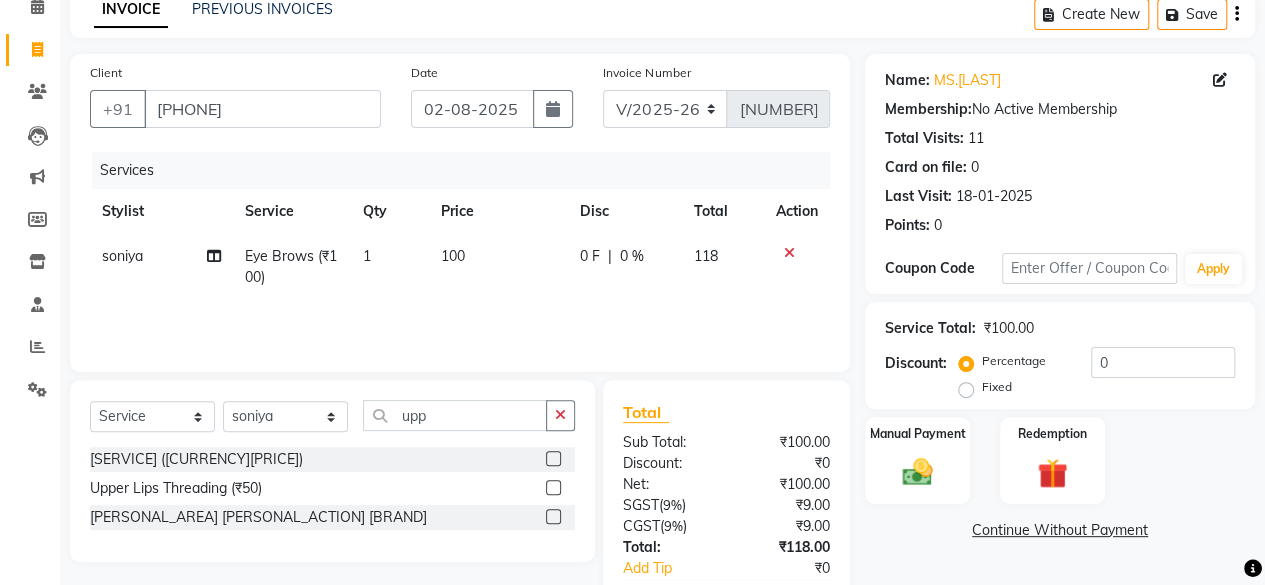 click 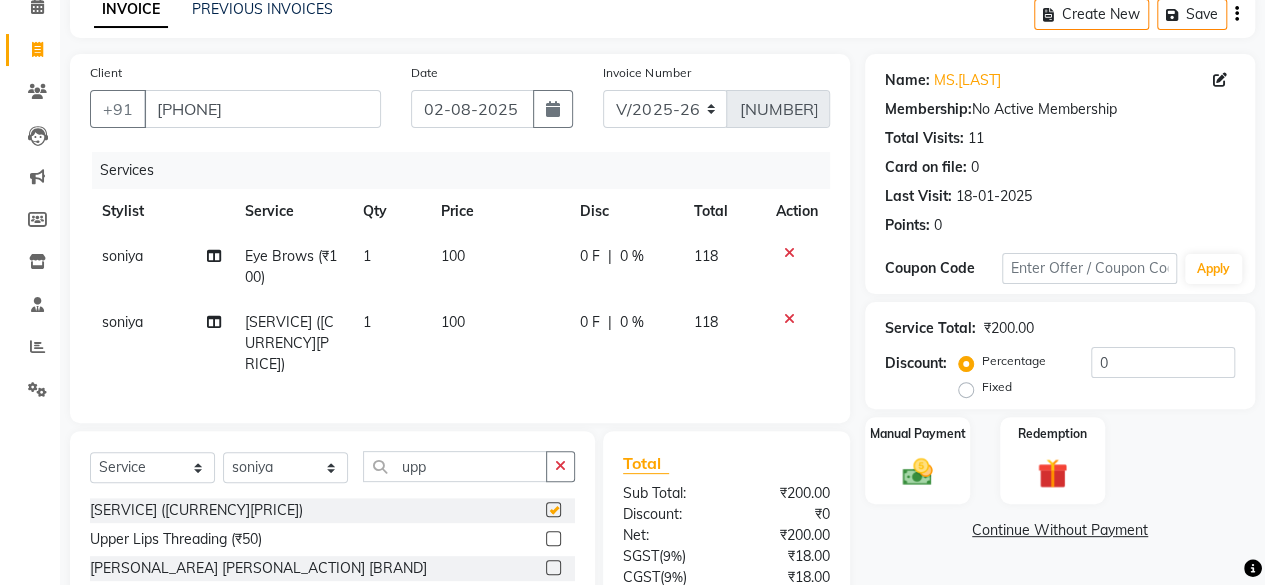 checkbox on "false" 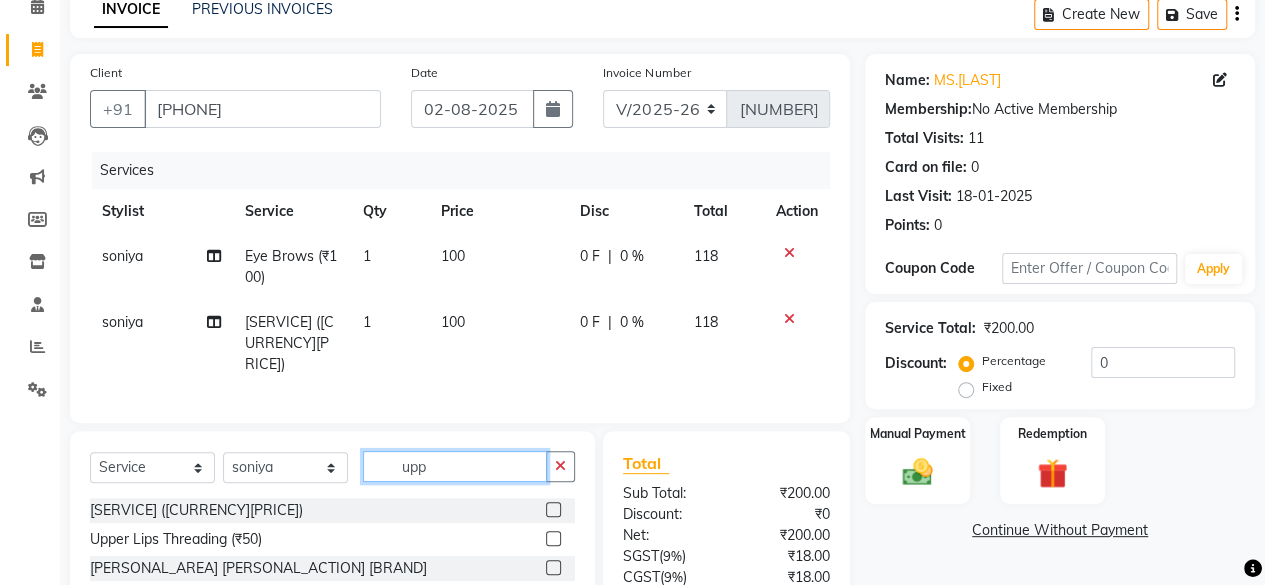 click on "upp" 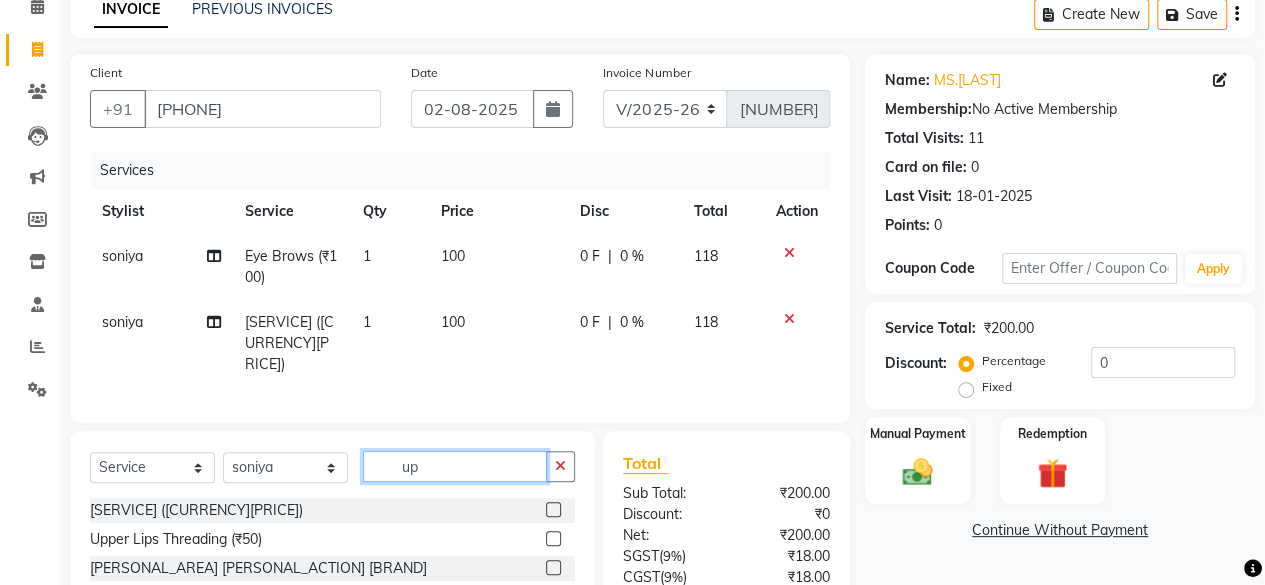 type on "u" 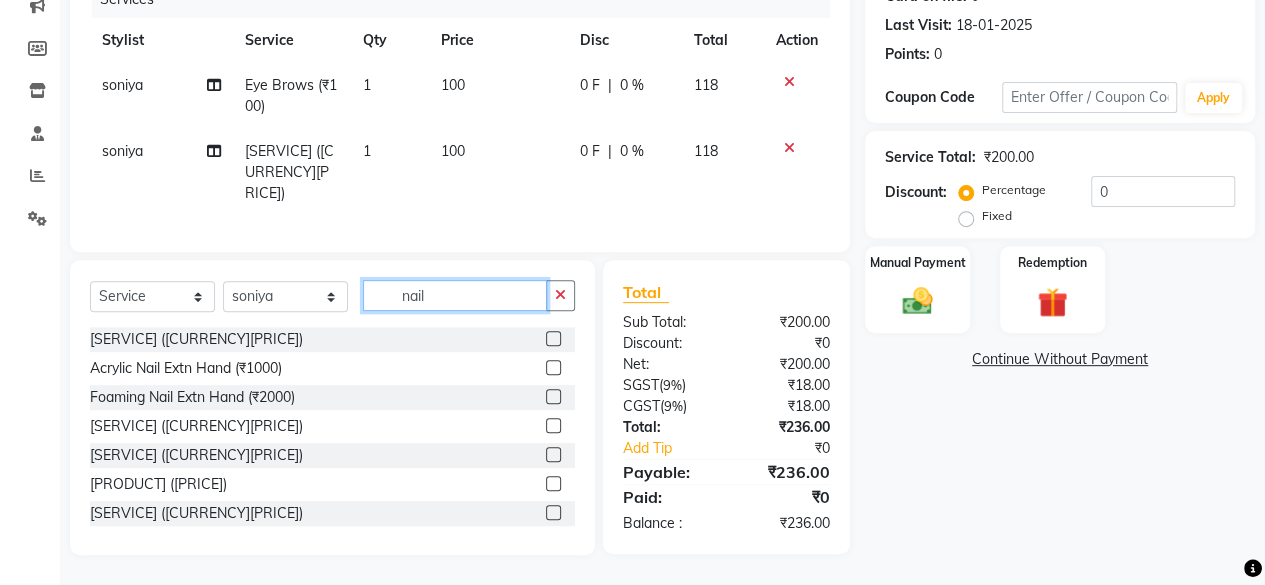 scroll, scrollTop: 281, scrollLeft: 0, axis: vertical 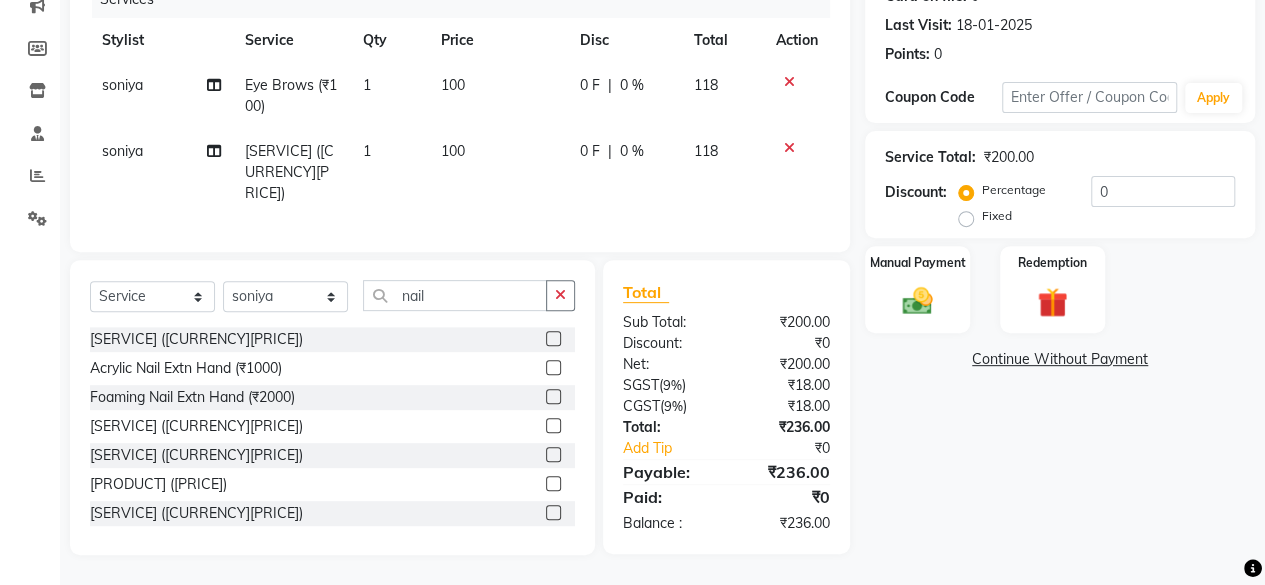 click 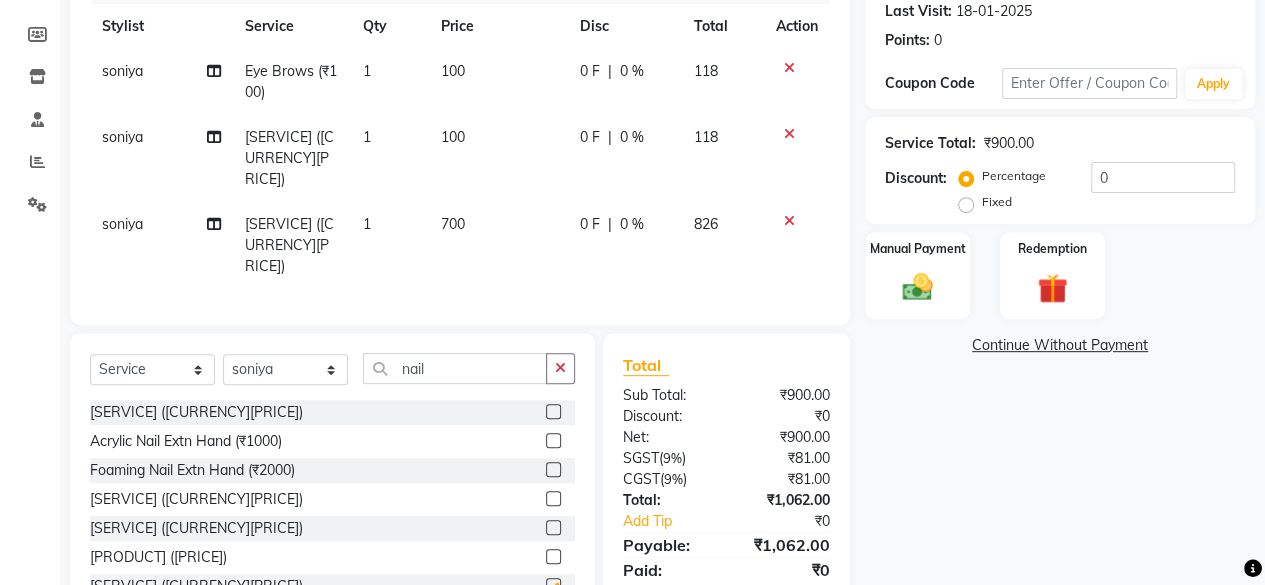 checkbox on "false" 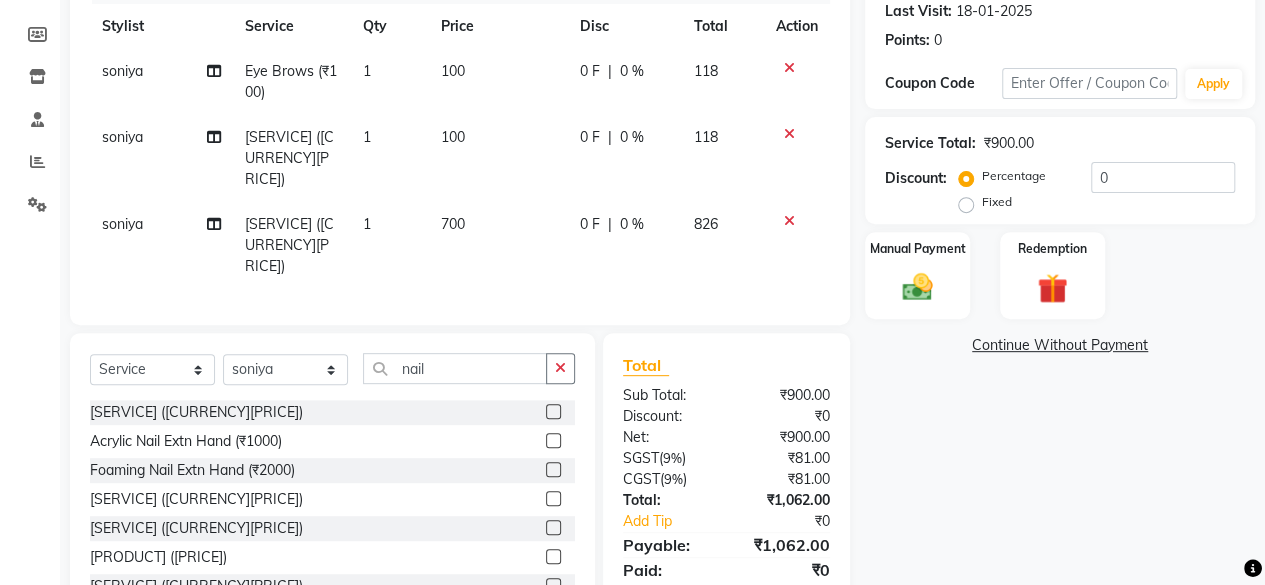 click on "700" 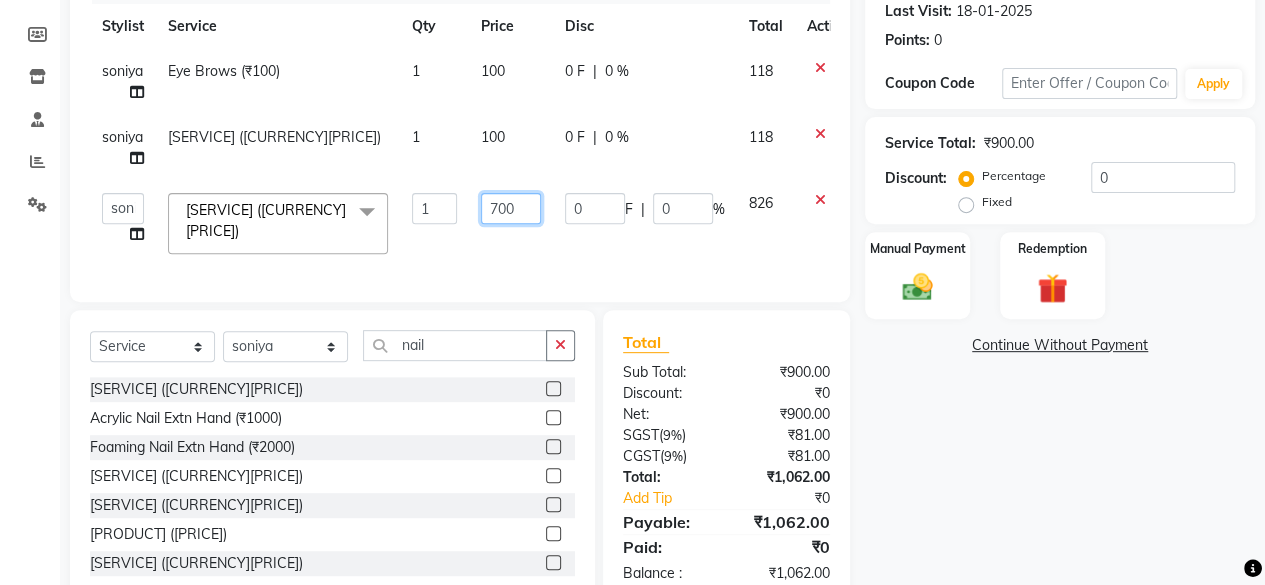 click on "700" 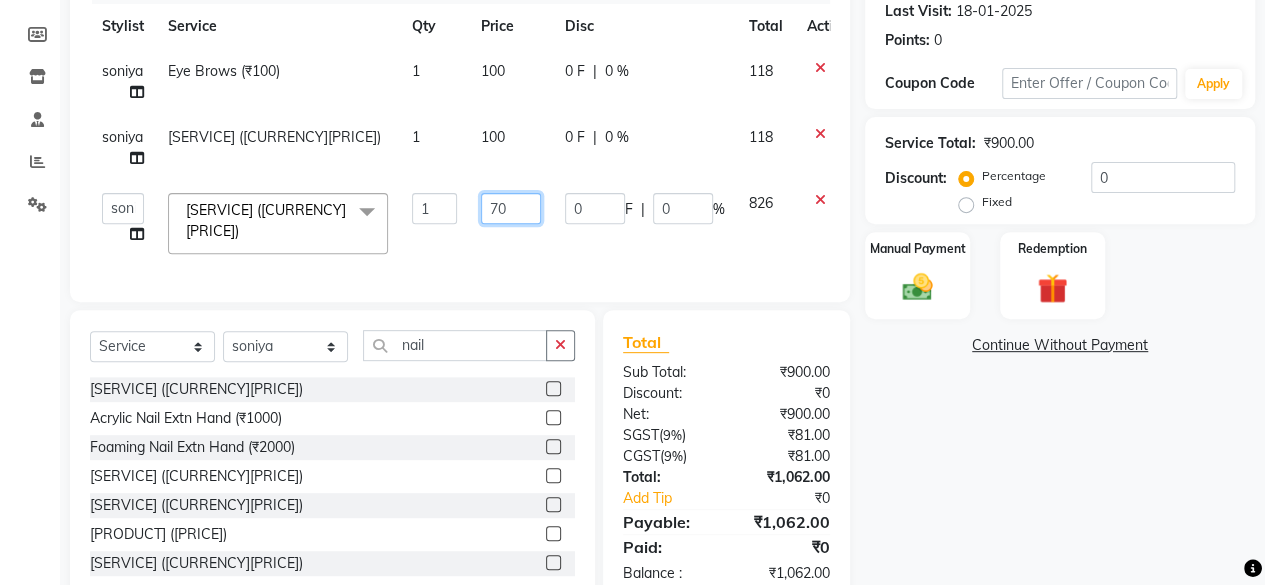 type on "7" 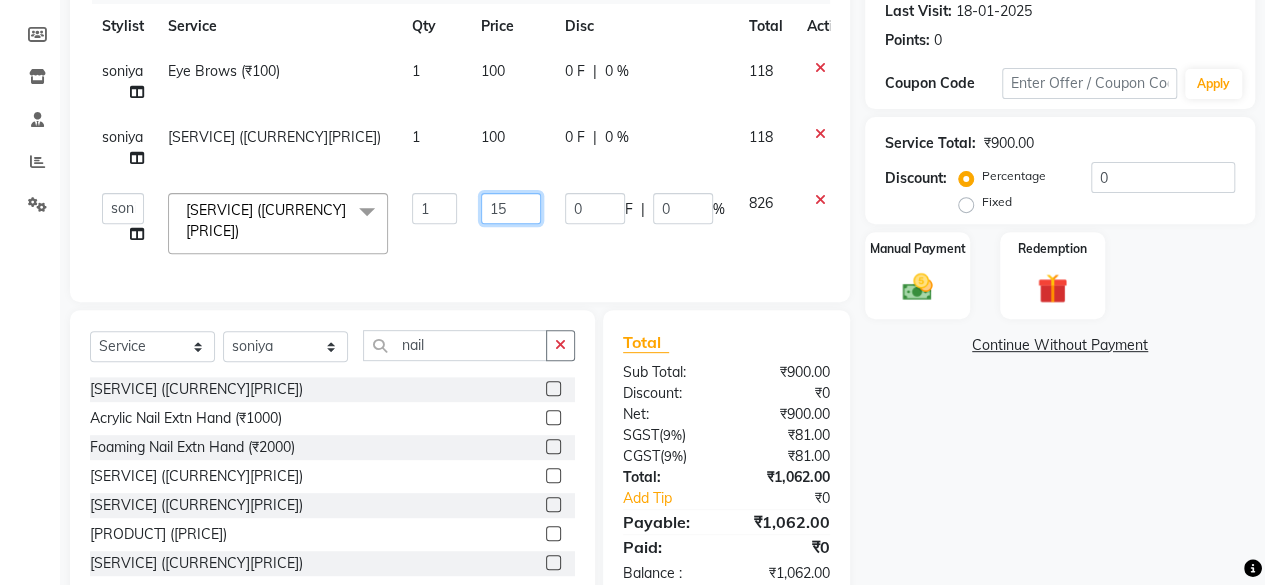 type on "150" 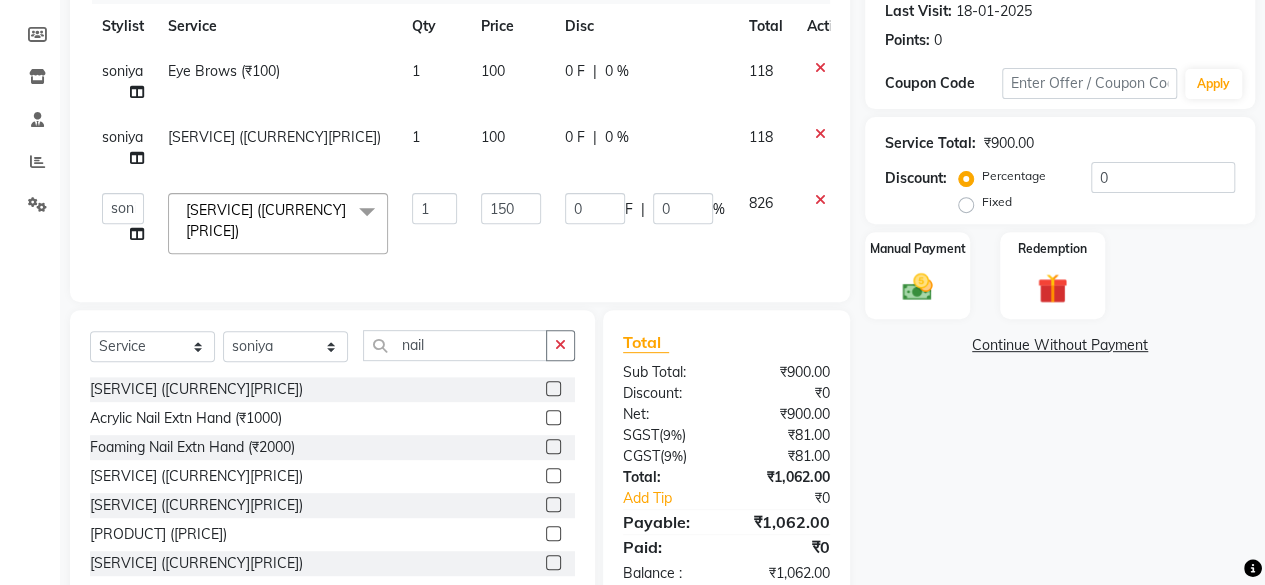 click on "Name: [LAST]  Membership:  No Active Membership  Total Visits:  11 Card on file:  0 Last Visit:   [DATE] Points:   0  Coupon Code Apply Service Total:  [CURRENCY][PRICE]  Discount:  Percentage   Fixed  0 Manual Payment Redemption  Continue Without Payment" 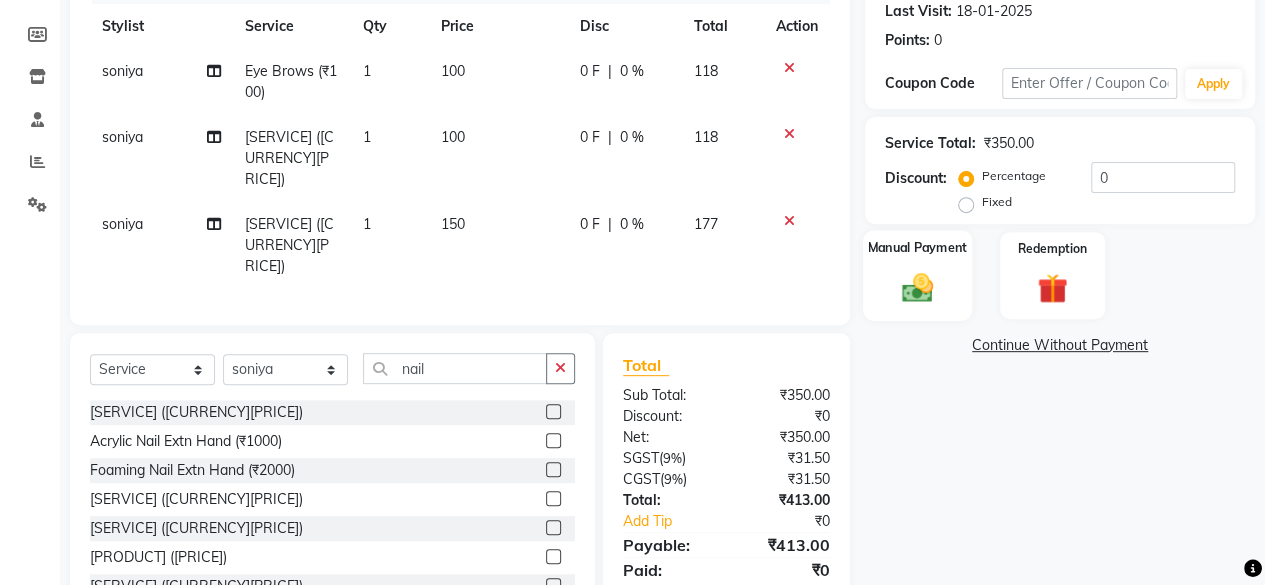 click on "Manual Payment" 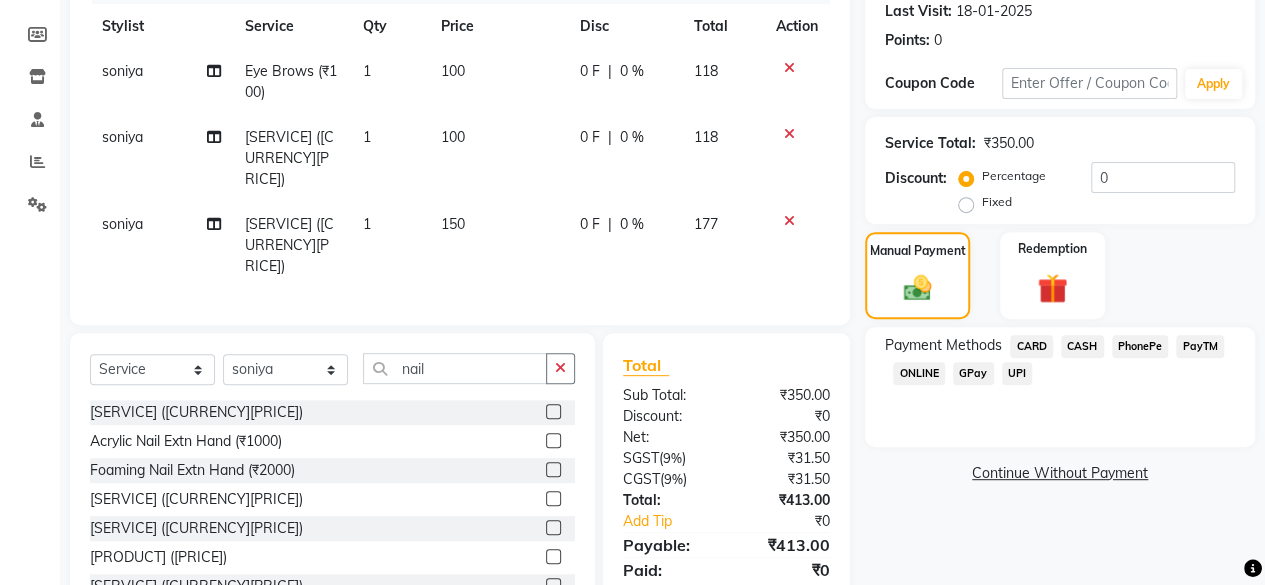 click on "CARD" 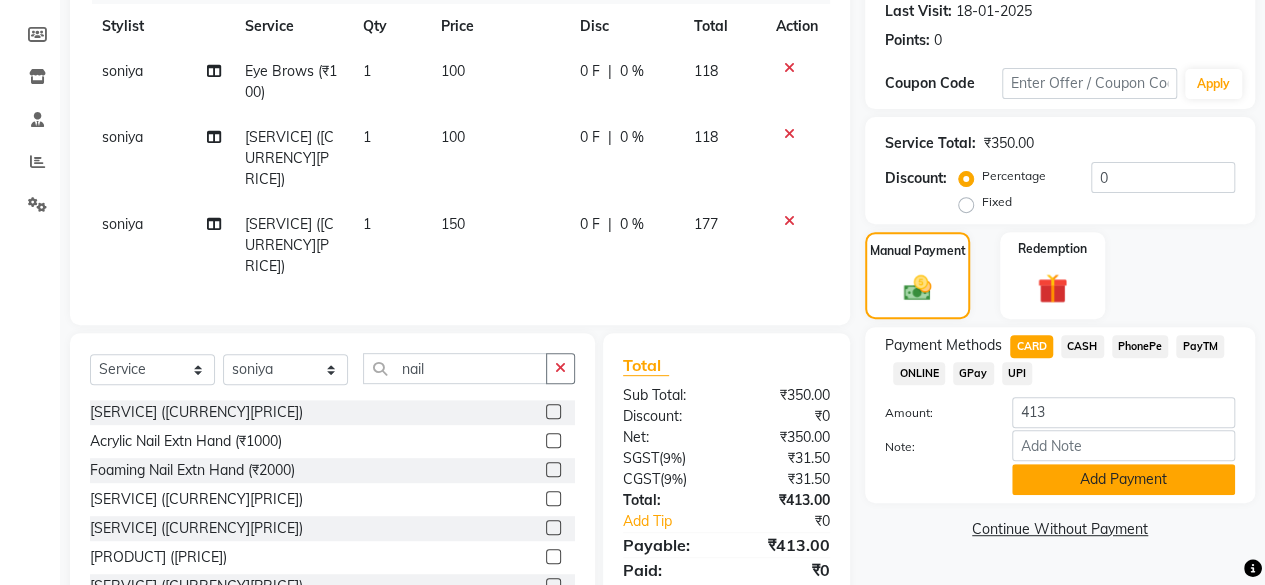 click on "Add Payment" 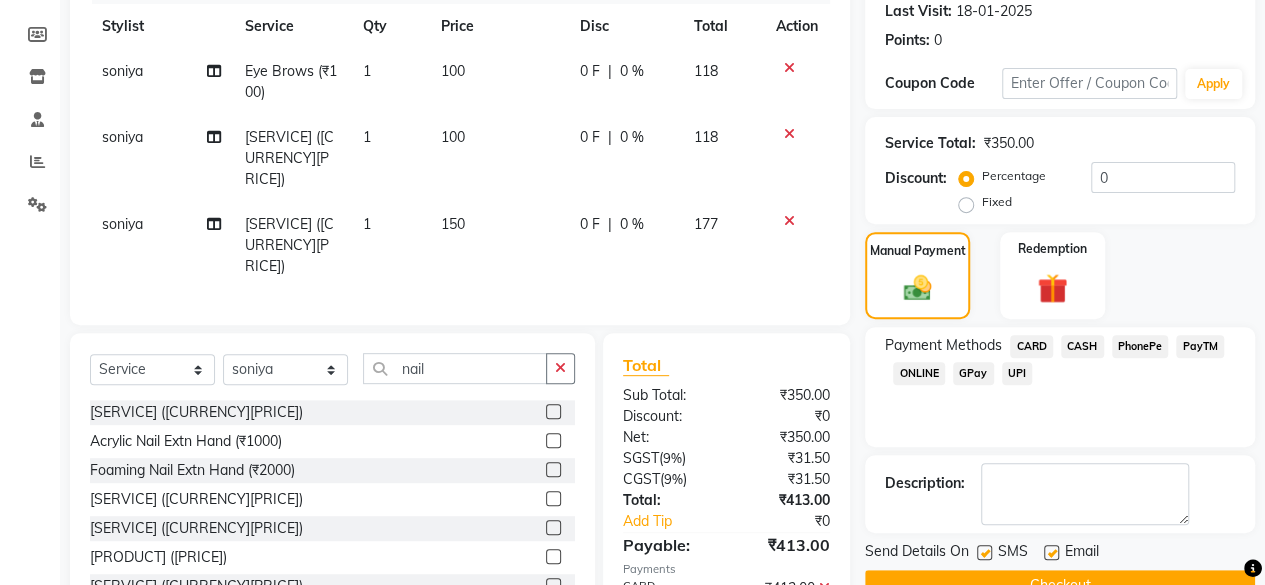 click on "Checkout" 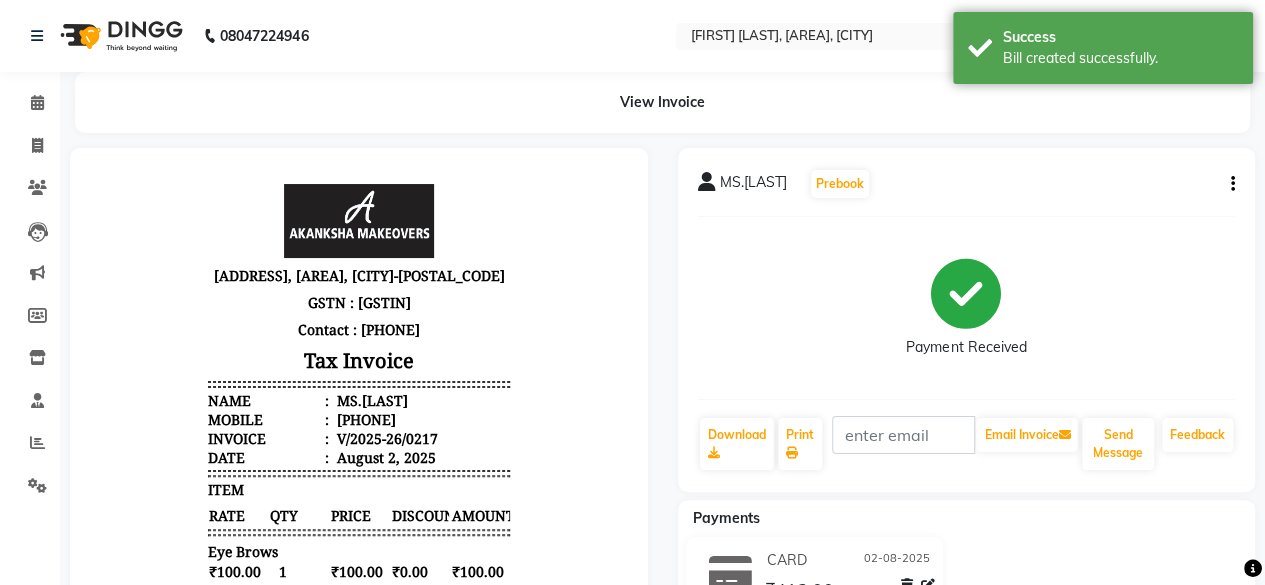 scroll, scrollTop: 0, scrollLeft: 0, axis: both 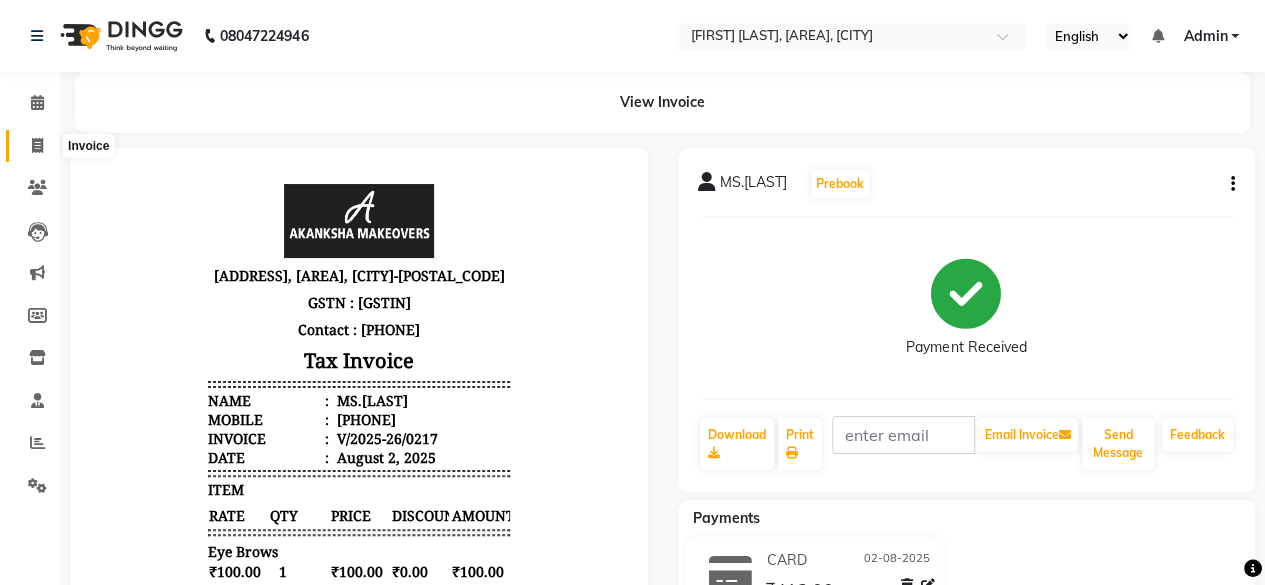 click 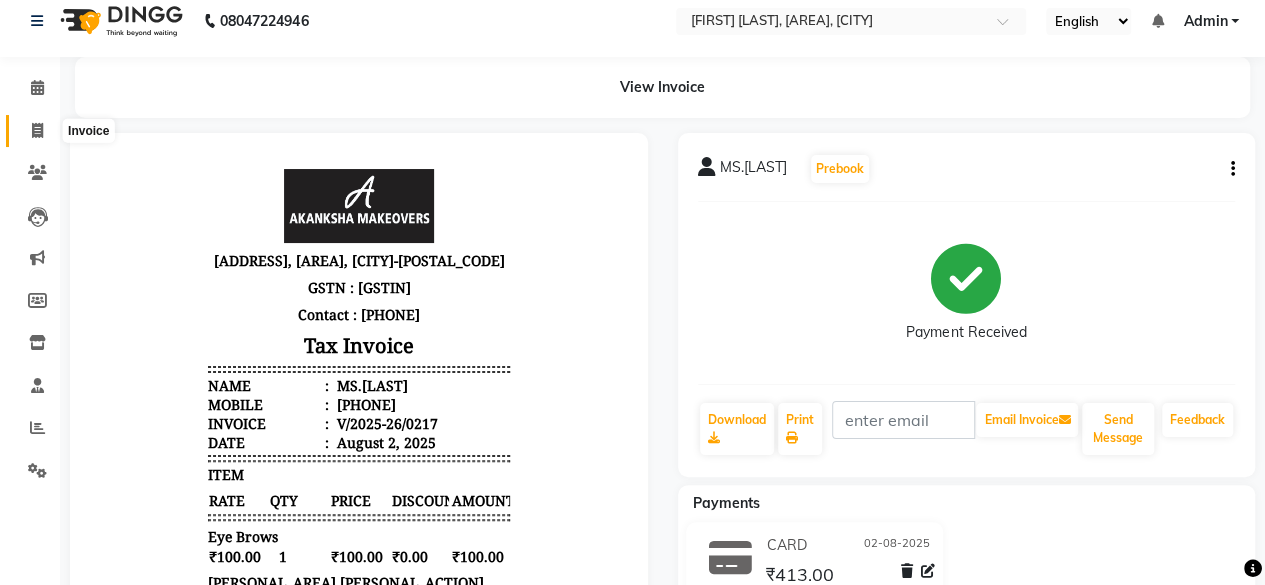 select on "3533" 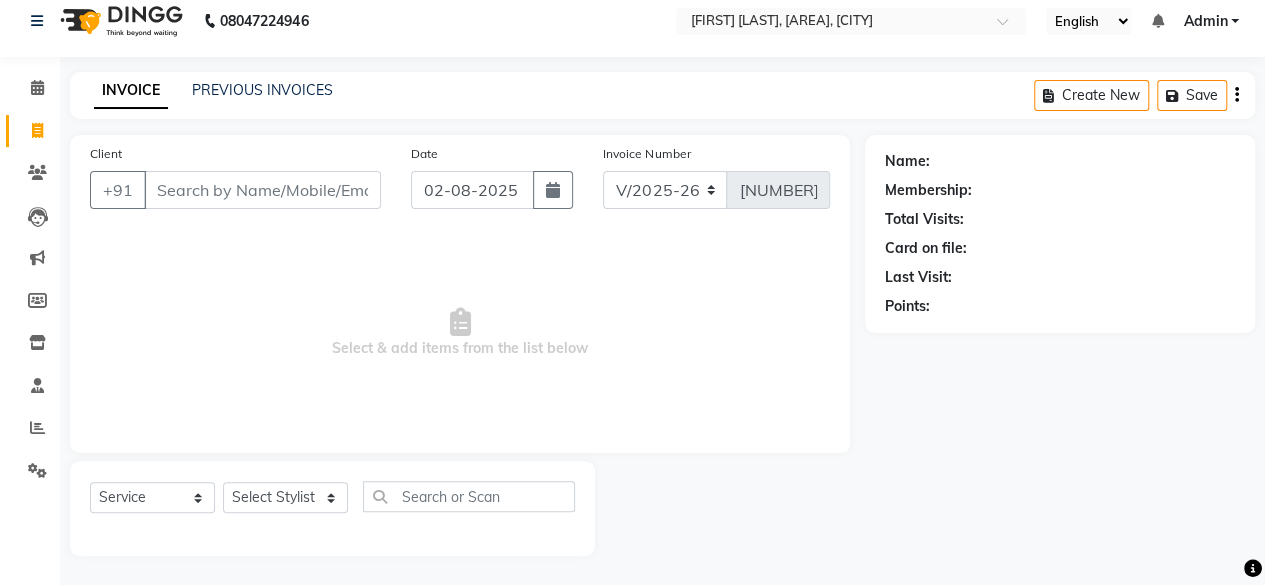 select on "P" 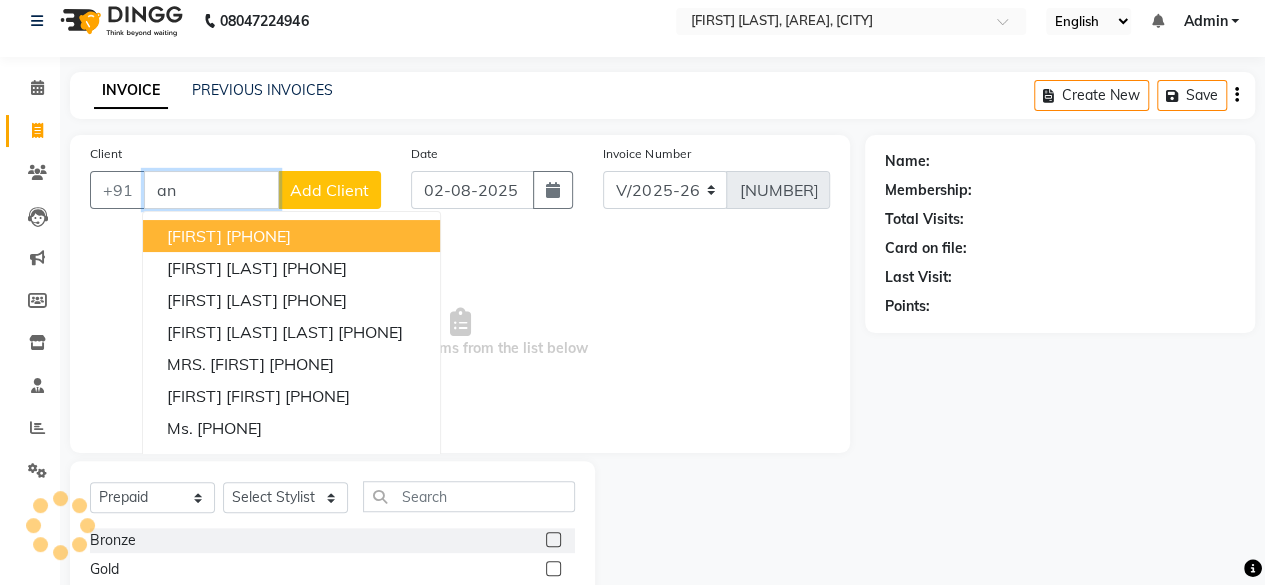 type on "a" 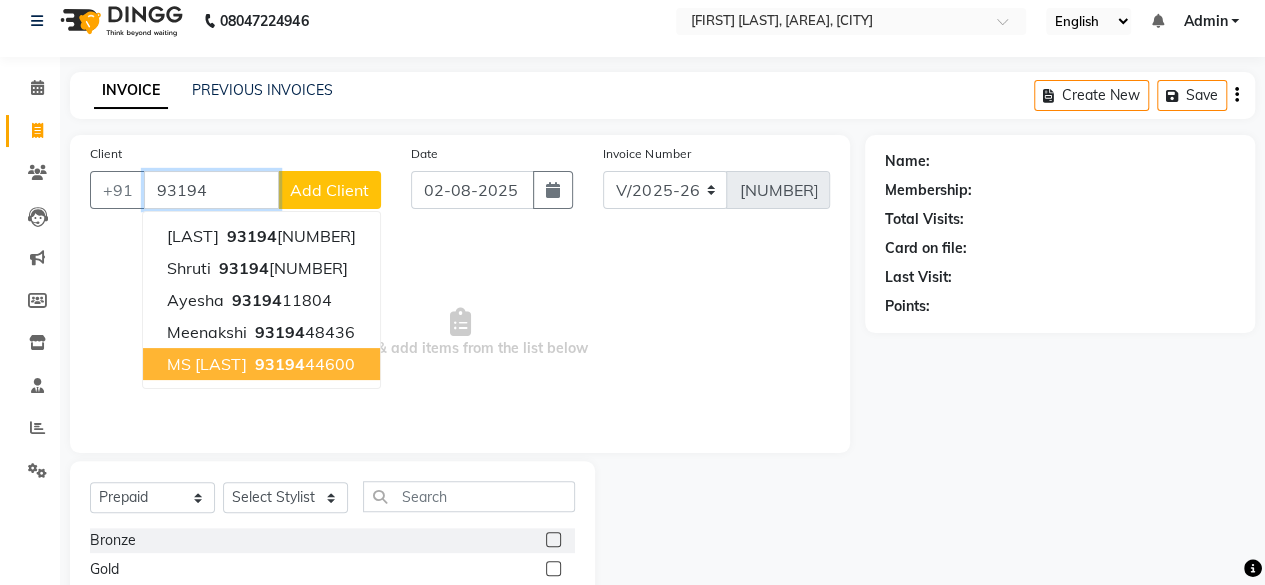 click on "[LAST] [LAST] [PHONE]" at bounding box center [261, 364] 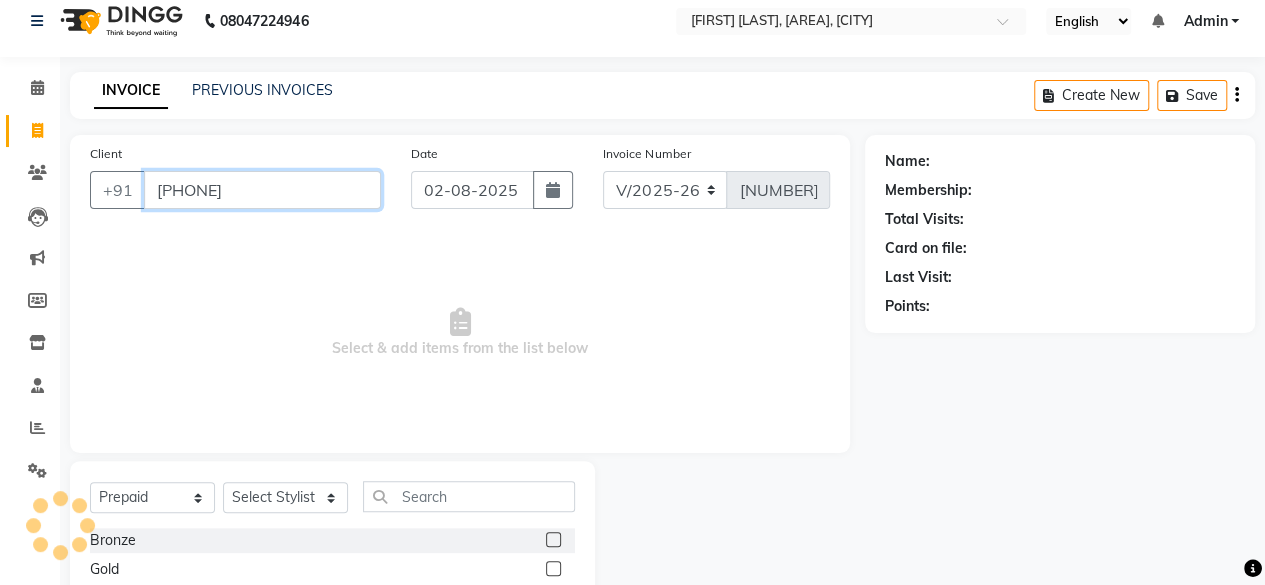 type on "[PHONE]" 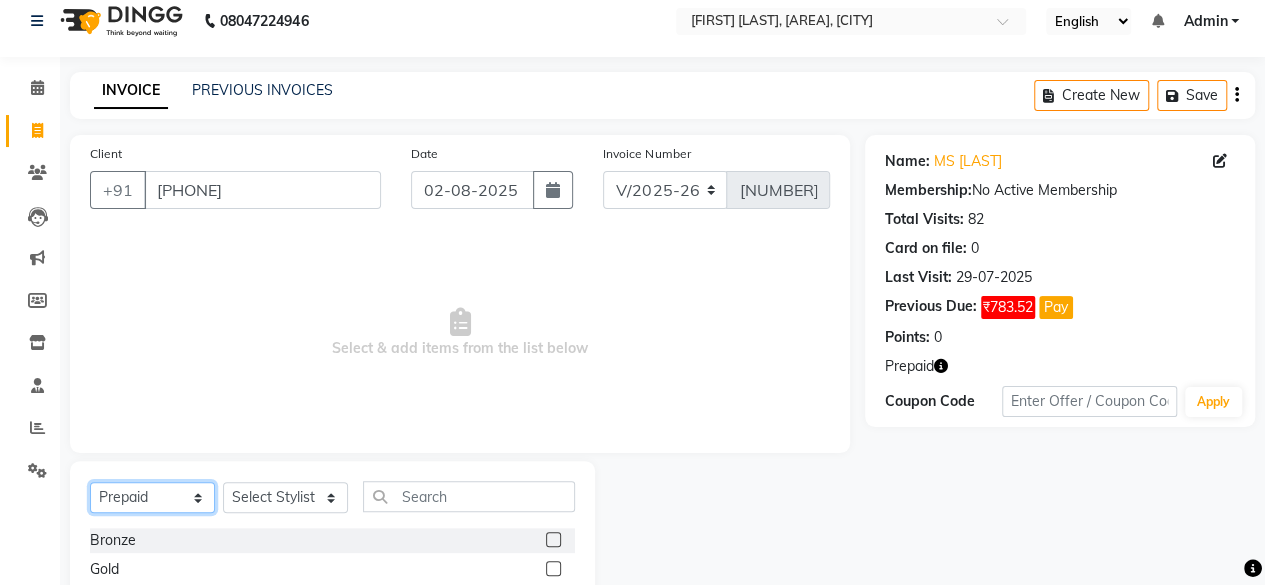 click on "Select  Service  Product  Membership  Package Voucher Prepaid Gift Card" 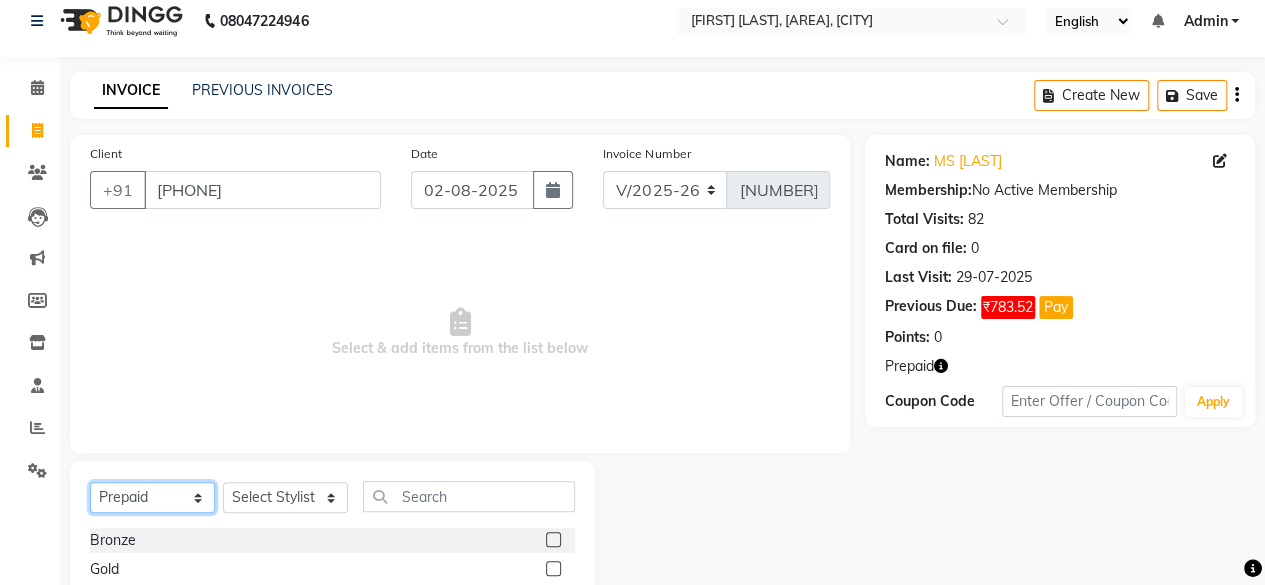 select on "service" 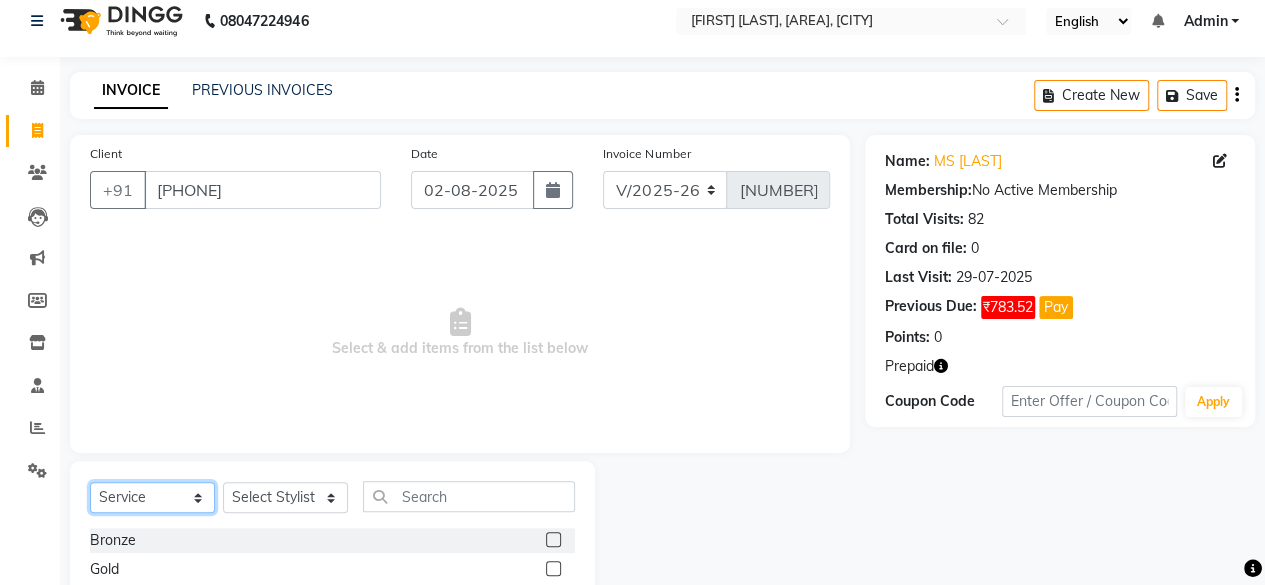 click on "Select  Service  Product  Membership  Package Voucher Prepaid Gift Card" 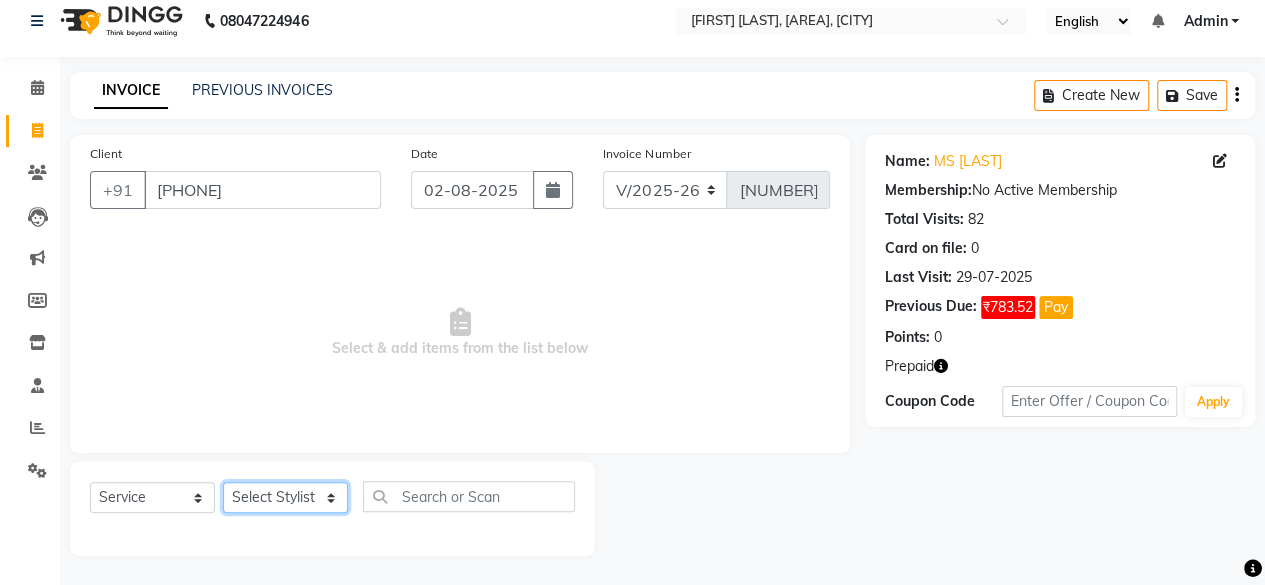 click on "Select Stylist [BRAND] [NAME] [NAME] [NAME] [NAME] [NAME] [NAME] [NAME] [NAME] [NAME] [NAME]" 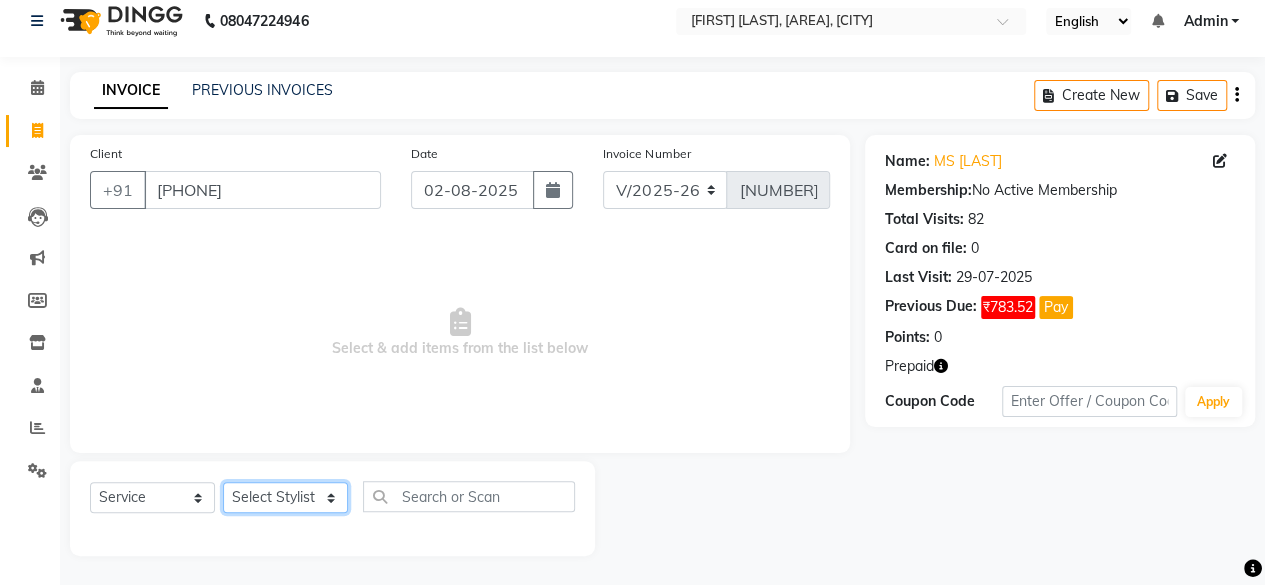 select on "16848" 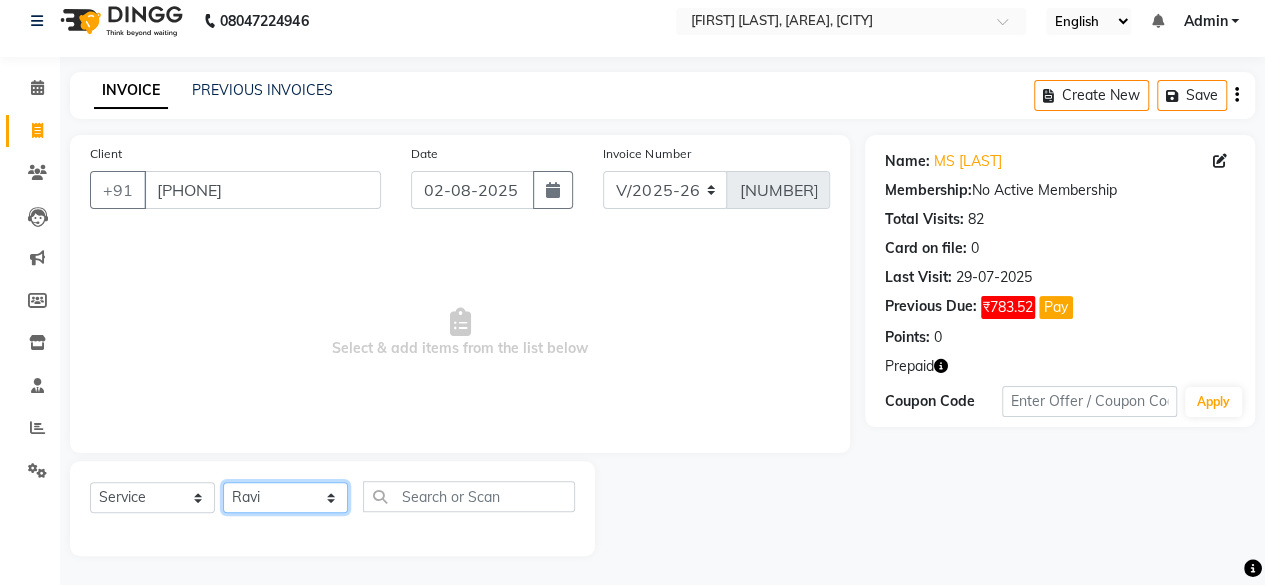 click on "Select Stylist [BRAND] [NAME] [NAME] [NAME] [NAME] [NAME] [NAME] [NAME] [NAME] [NAME] [NAME]" 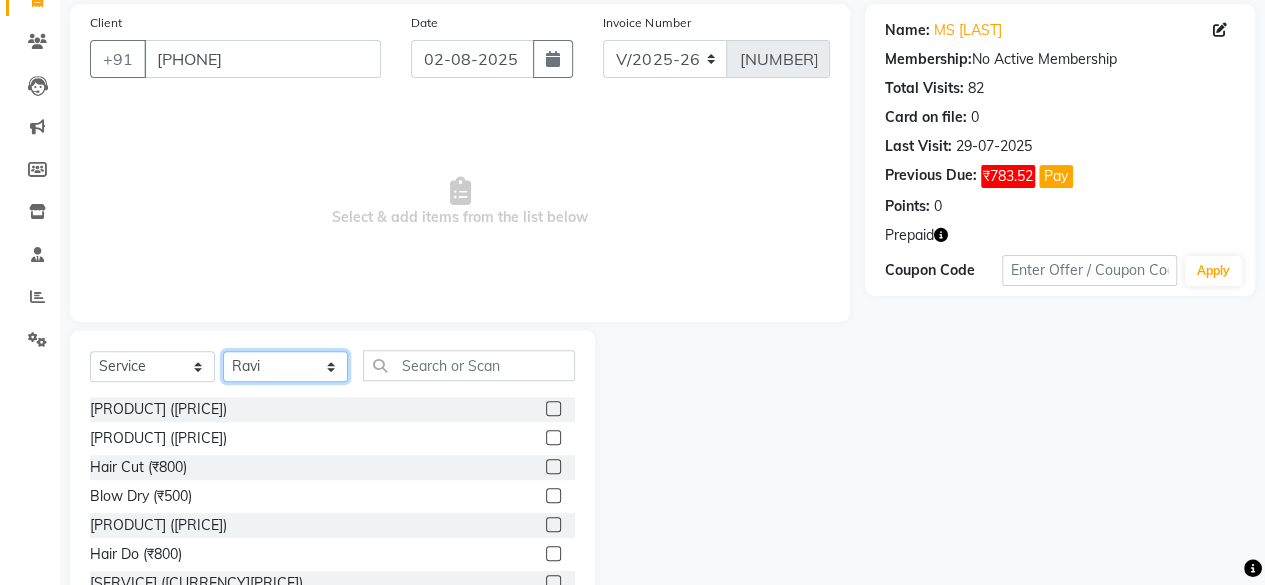 scroll, scrollTop: 148, scrollLeft: 0, axis: vertical 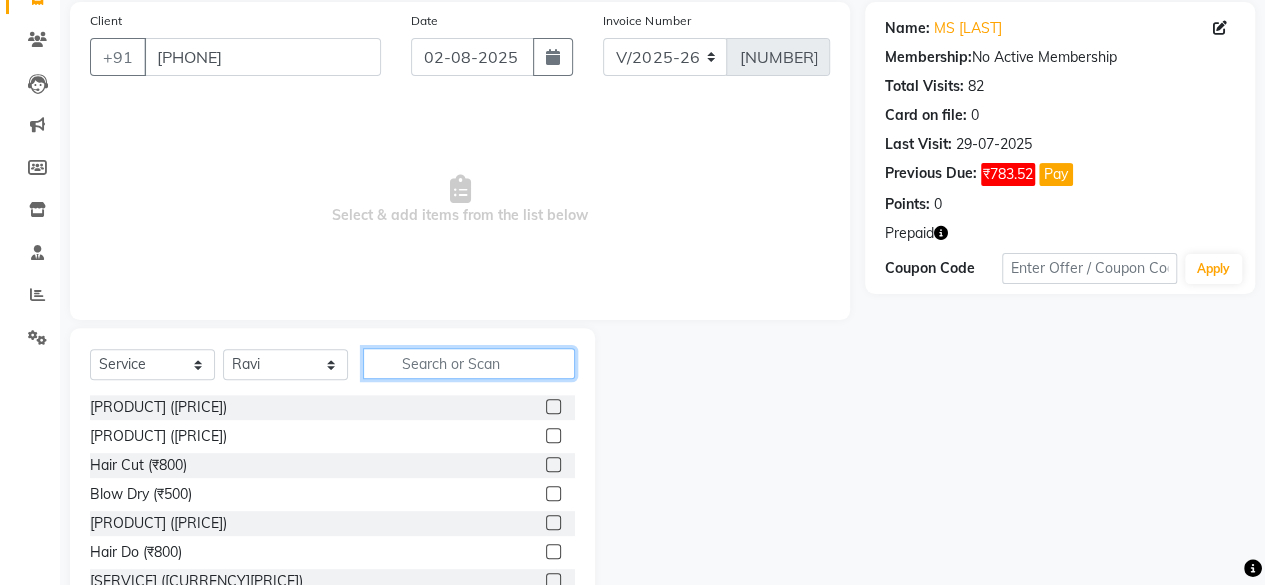 click 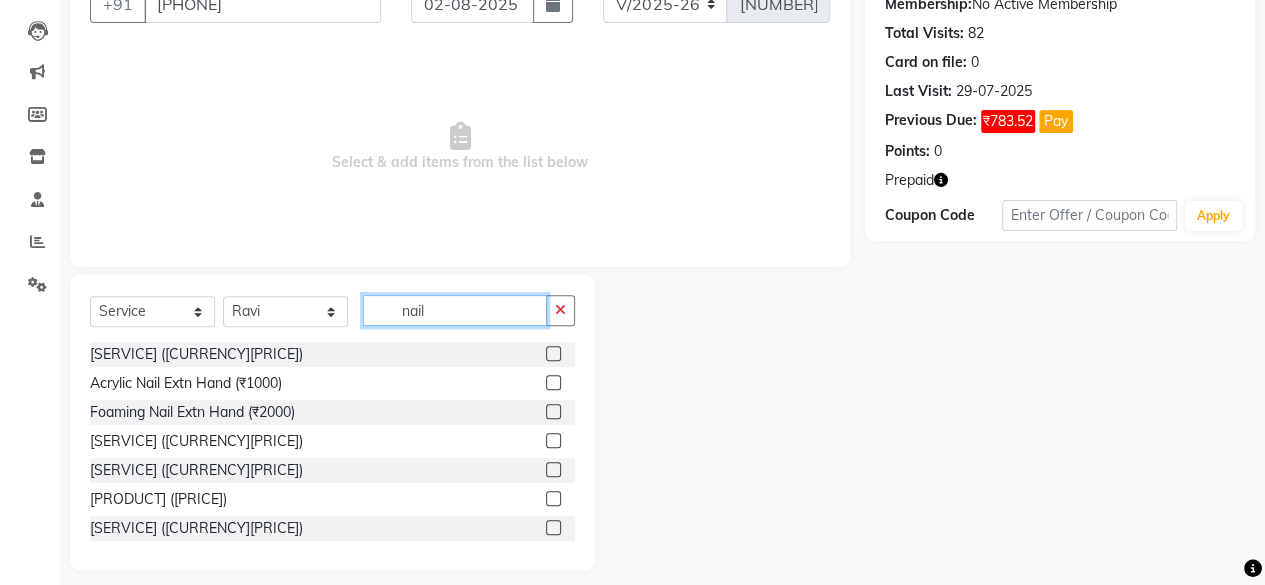 scroll, scrollTop: 215, scrollLeft: 0, axis: vertical 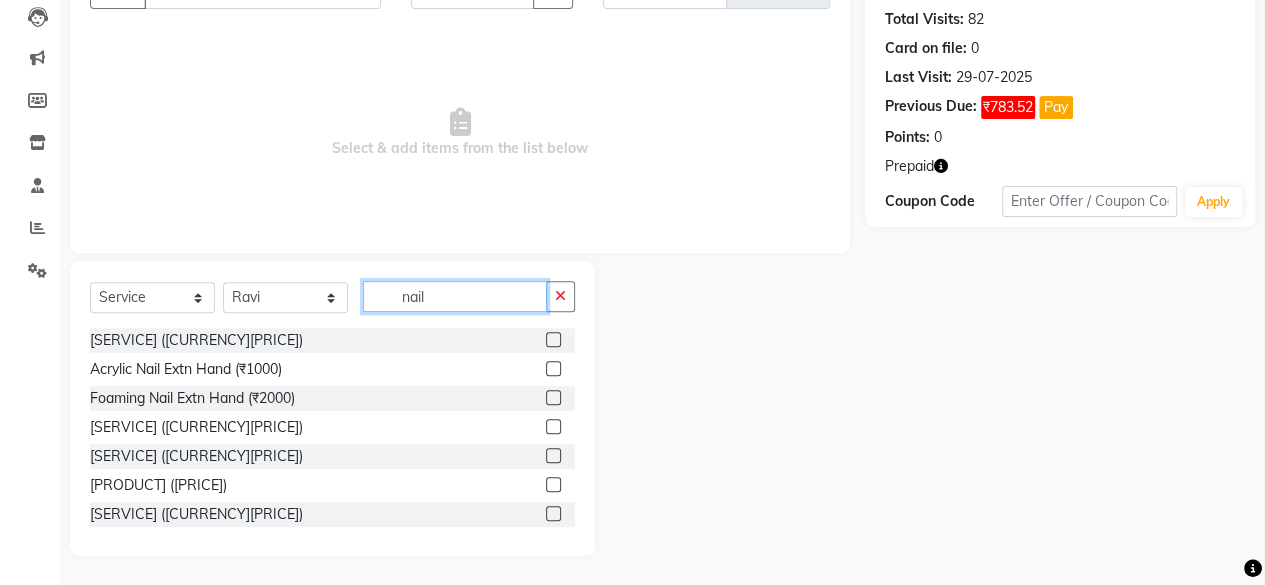 type on "nail" 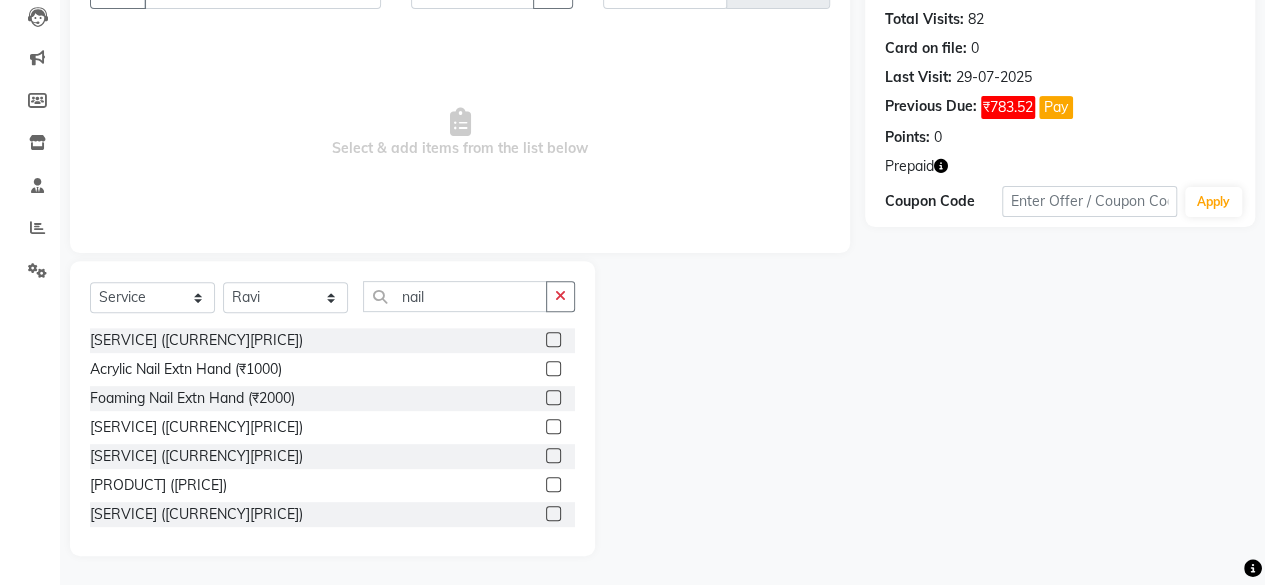 click 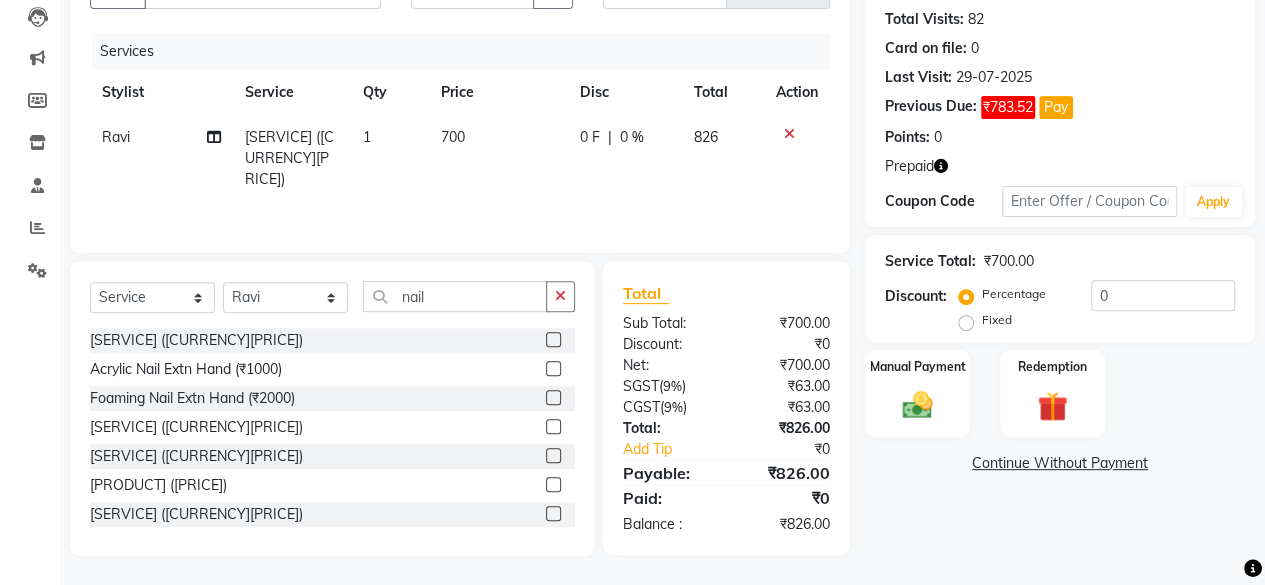 click 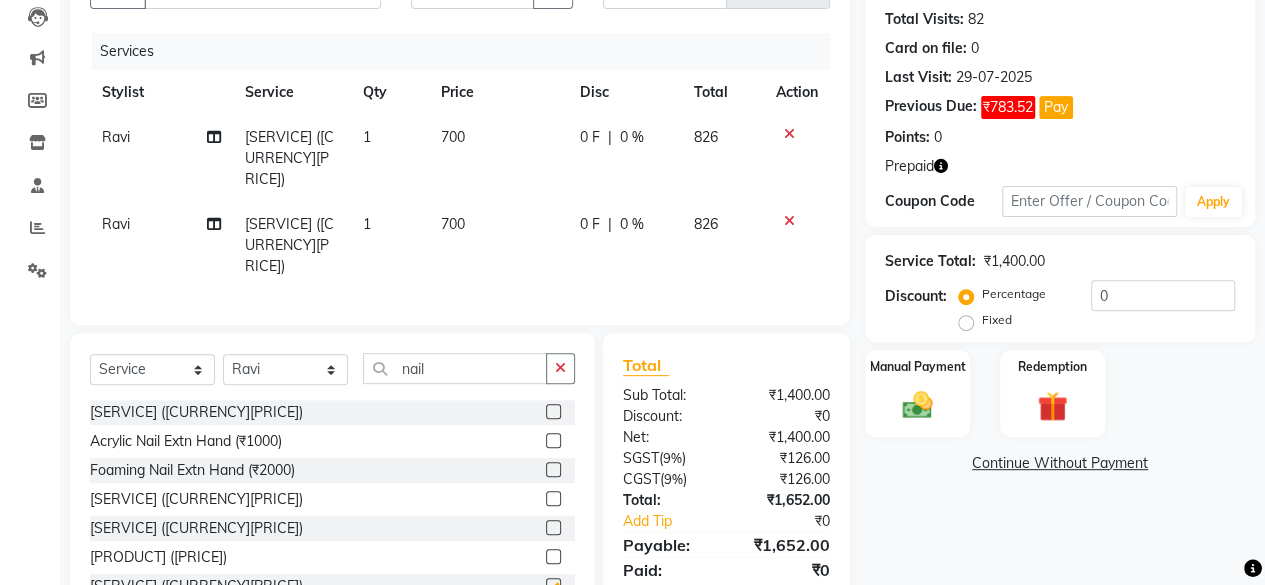 checkbox on "false" 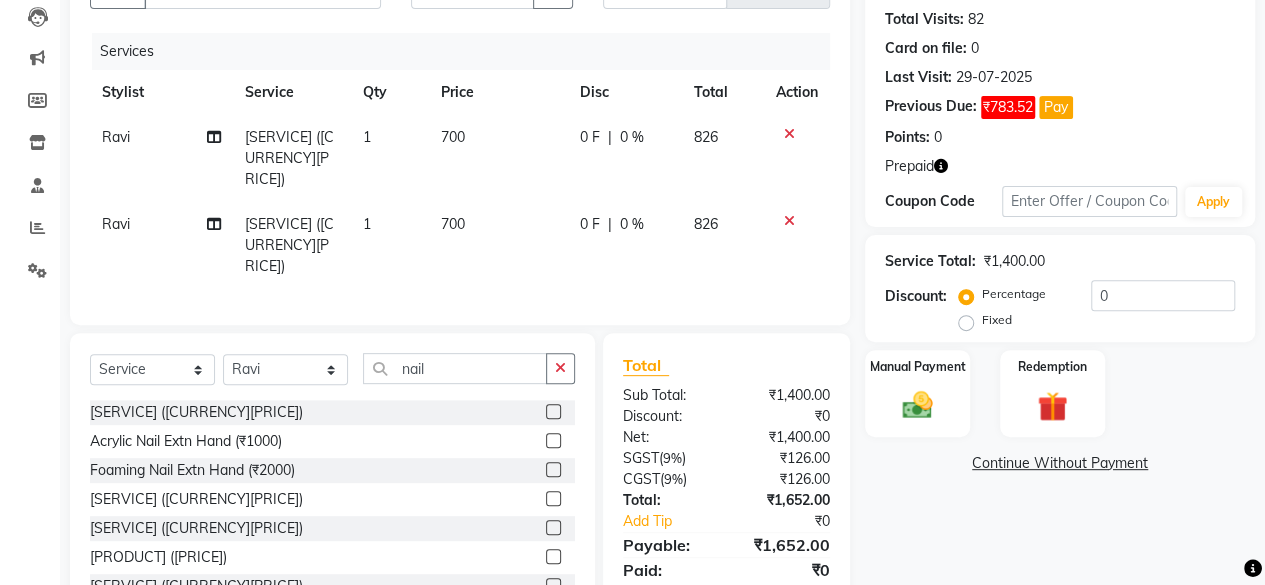 click 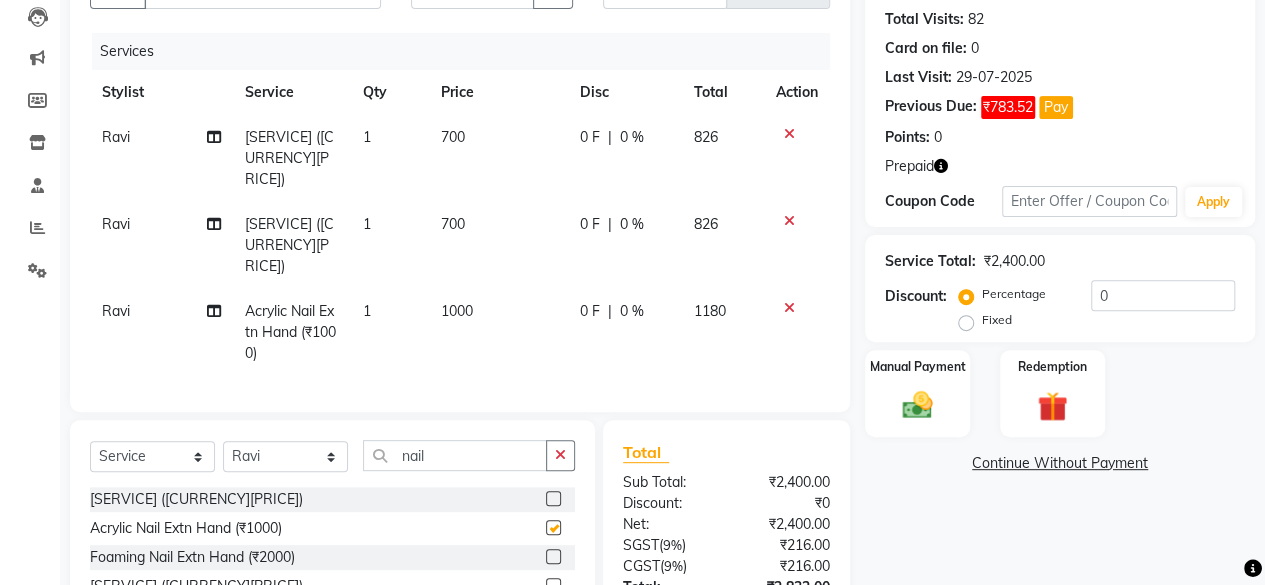 checkbox on "false" 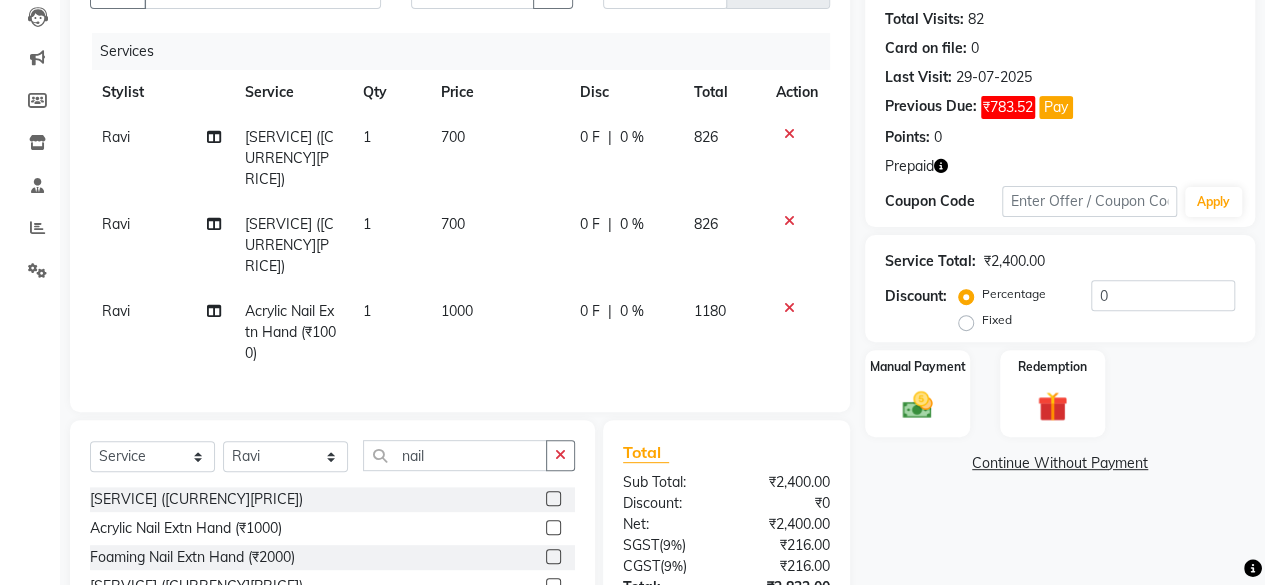 click on "1000" 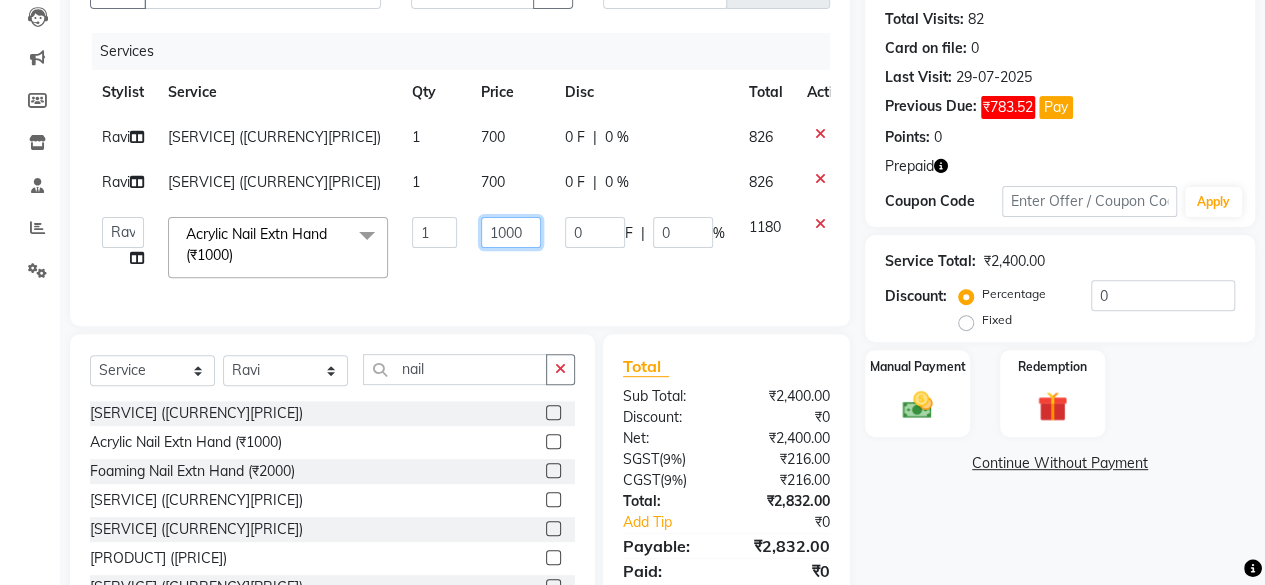 click on "1000" 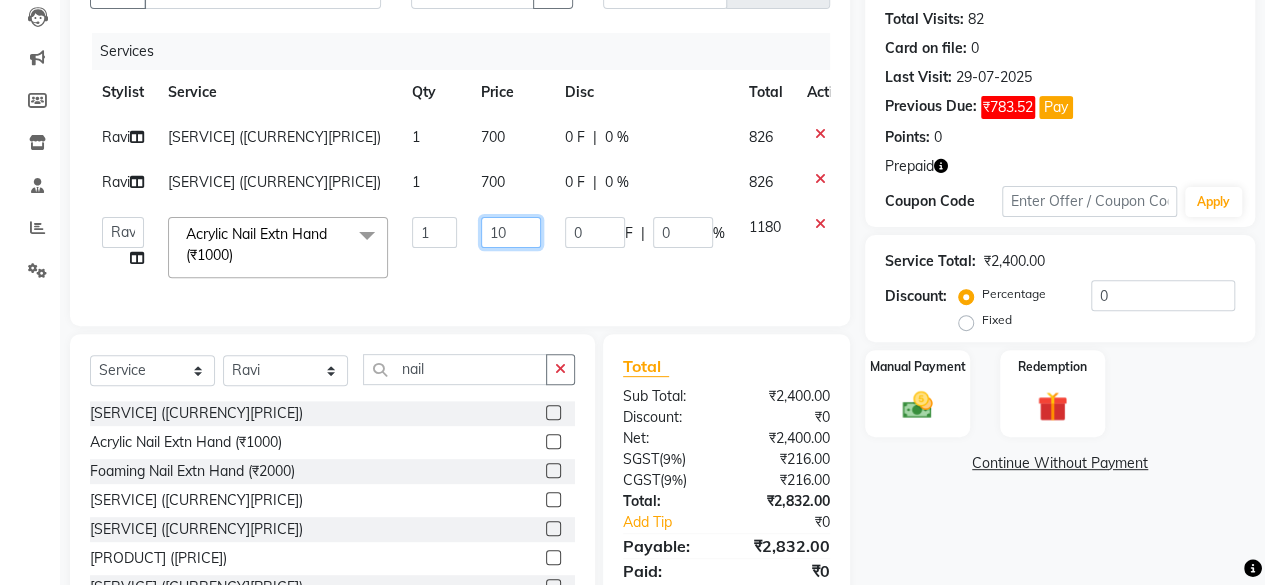 type on "1" 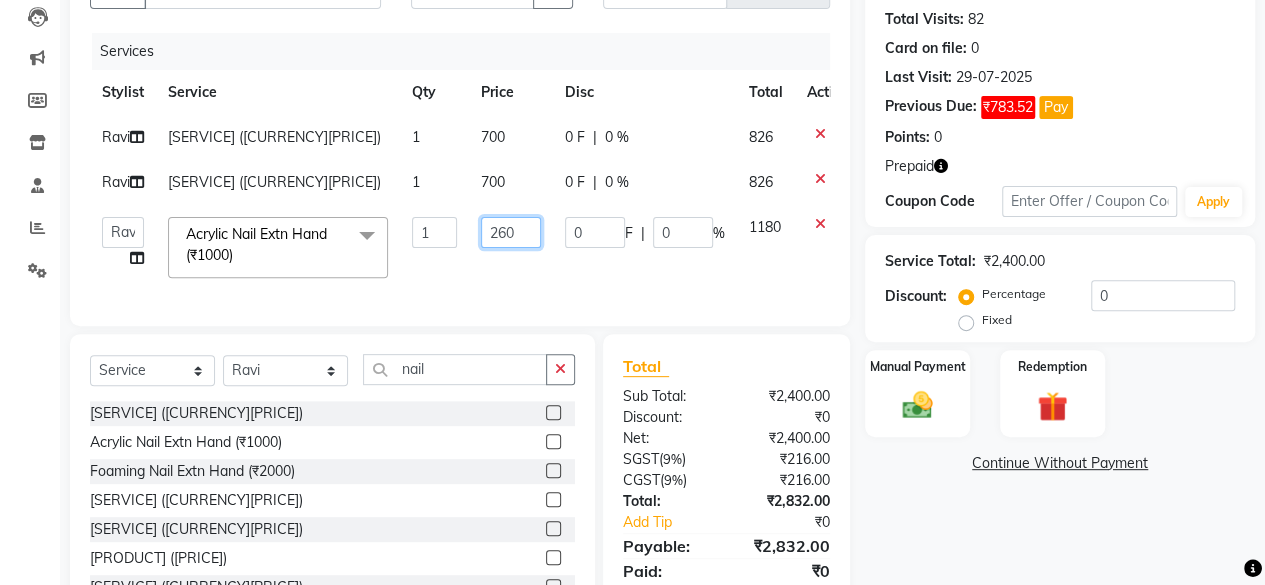 type on "2600" 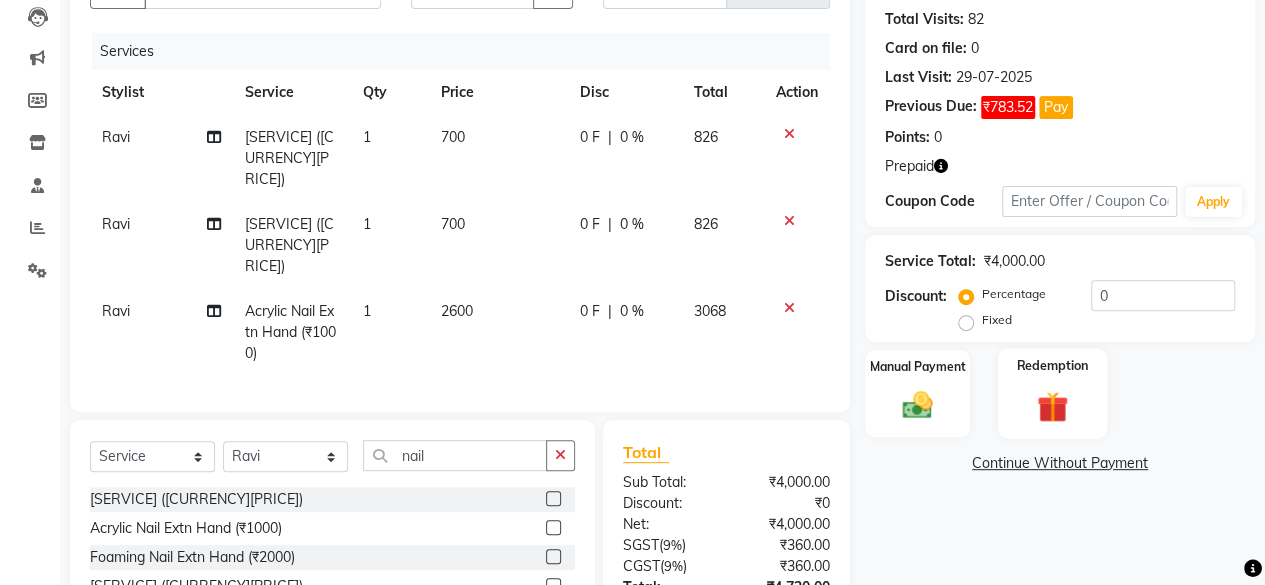 click 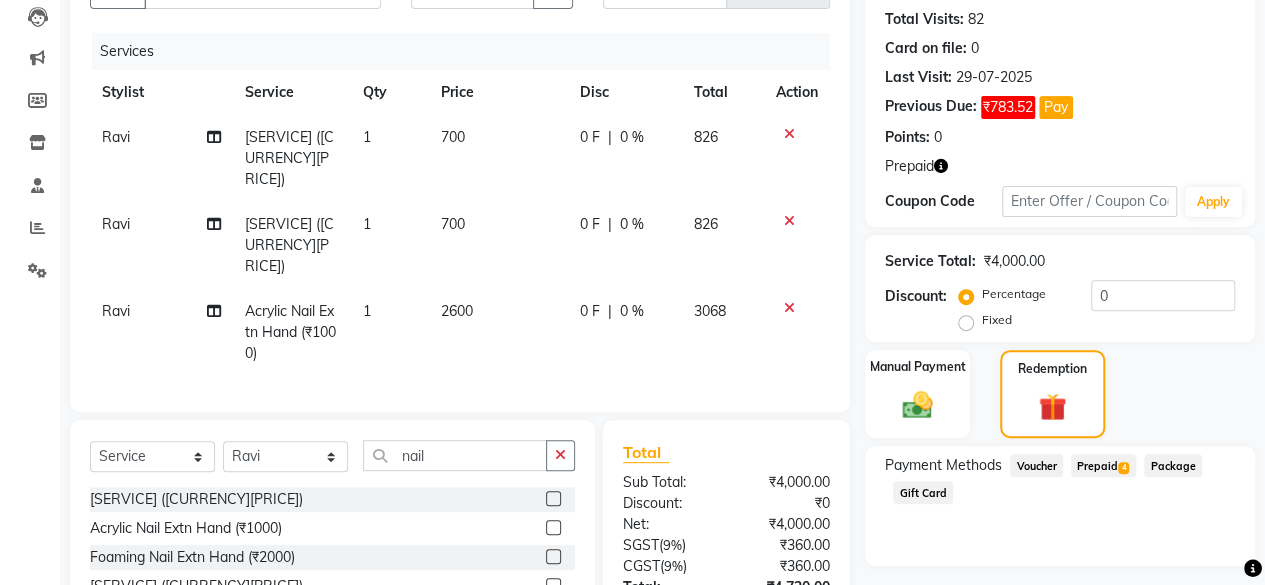 click on "Prepaid  4" 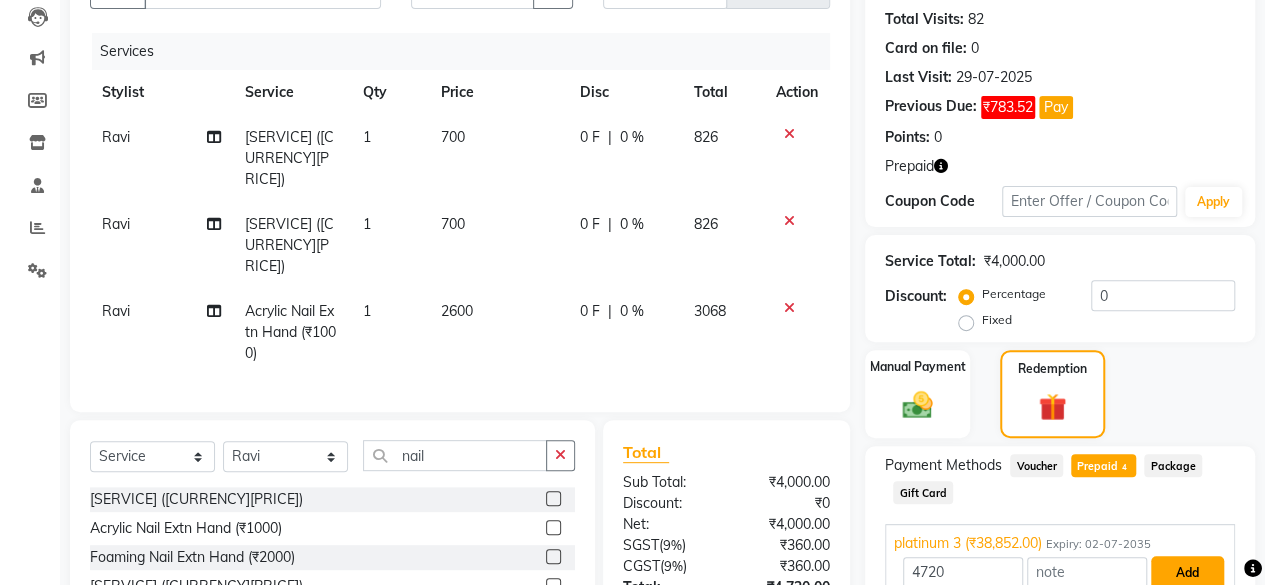 click on "Add" at bounding box center [1187, 573] 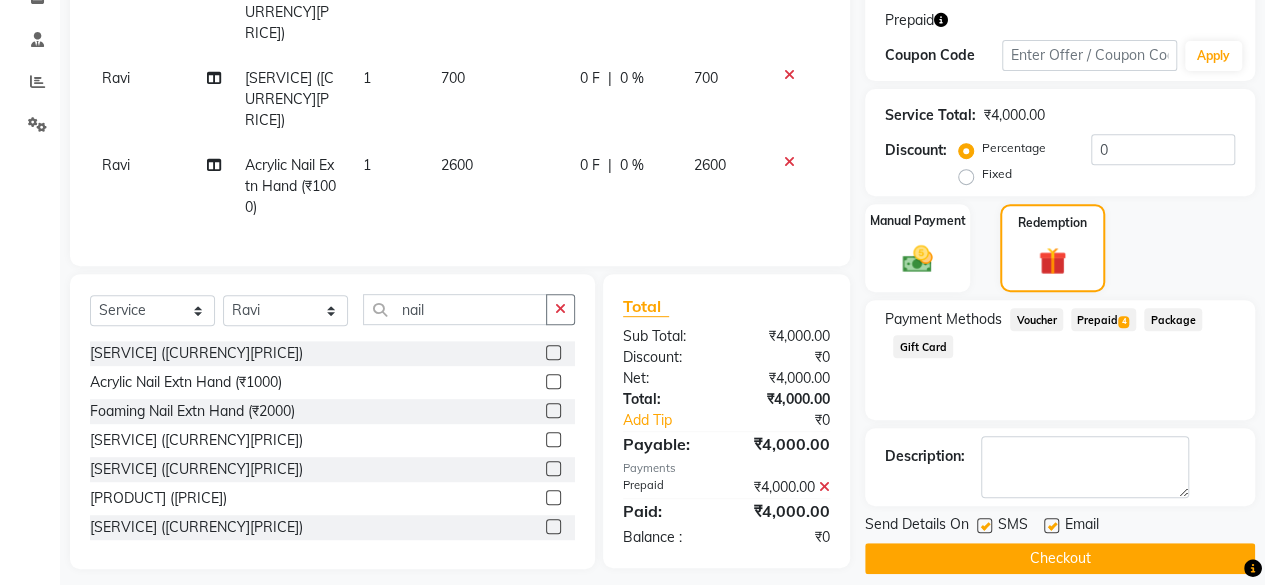 scroll, scrollTop: 389, scrollLeft: 0, axis: vertical 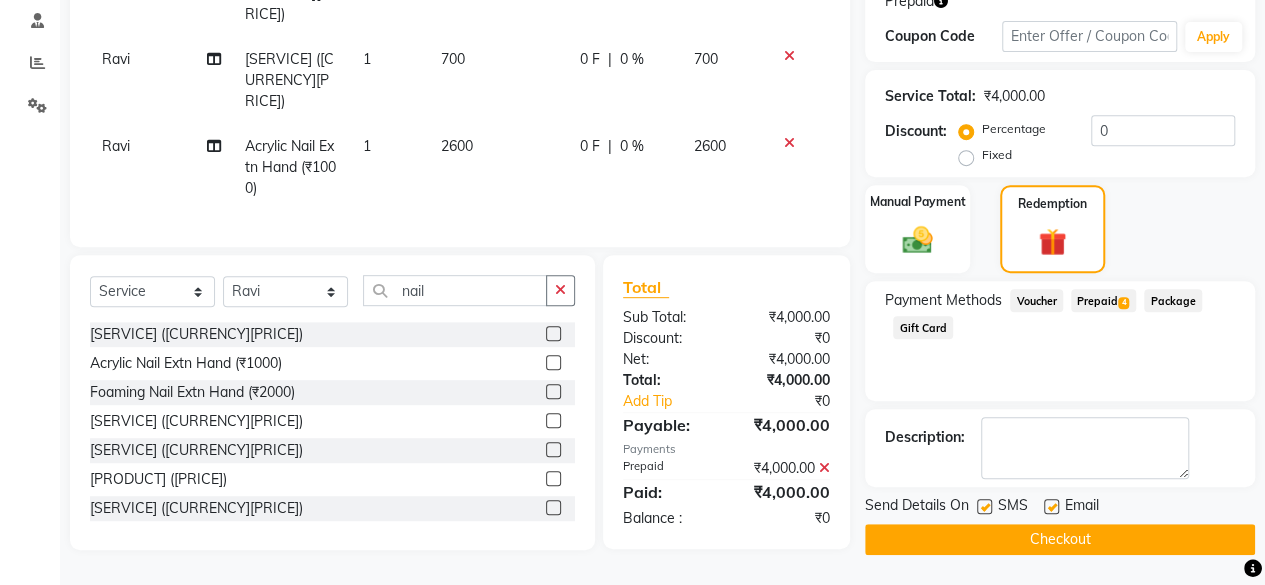click on "Checkout" 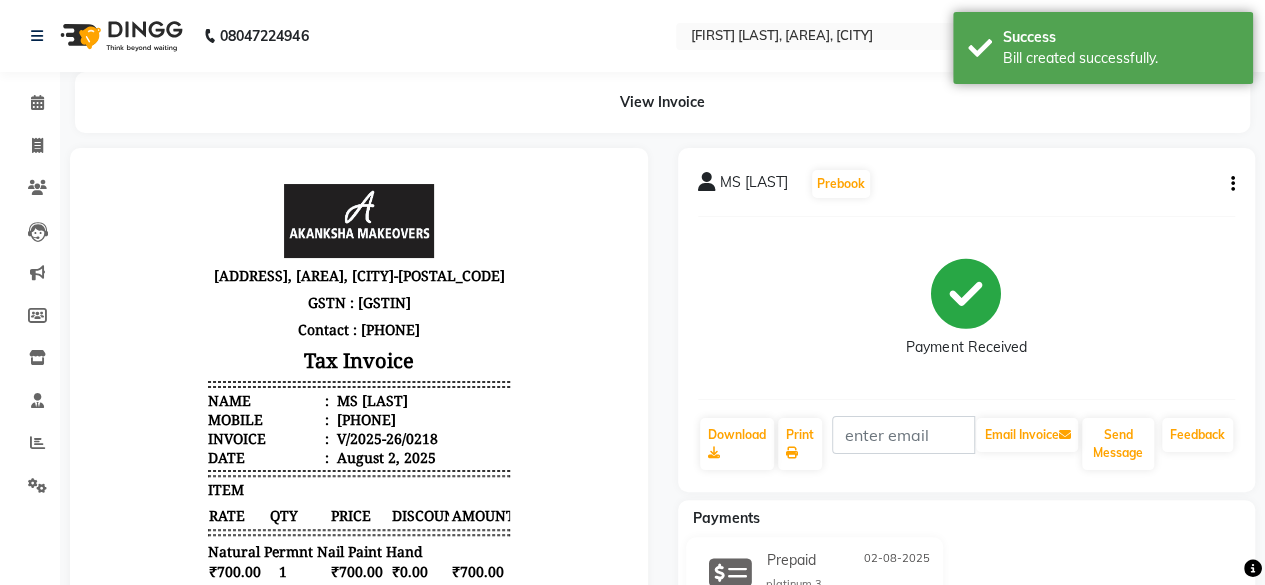 scroll, scrollTop: 0, scrollLeft: 0, axis: both 